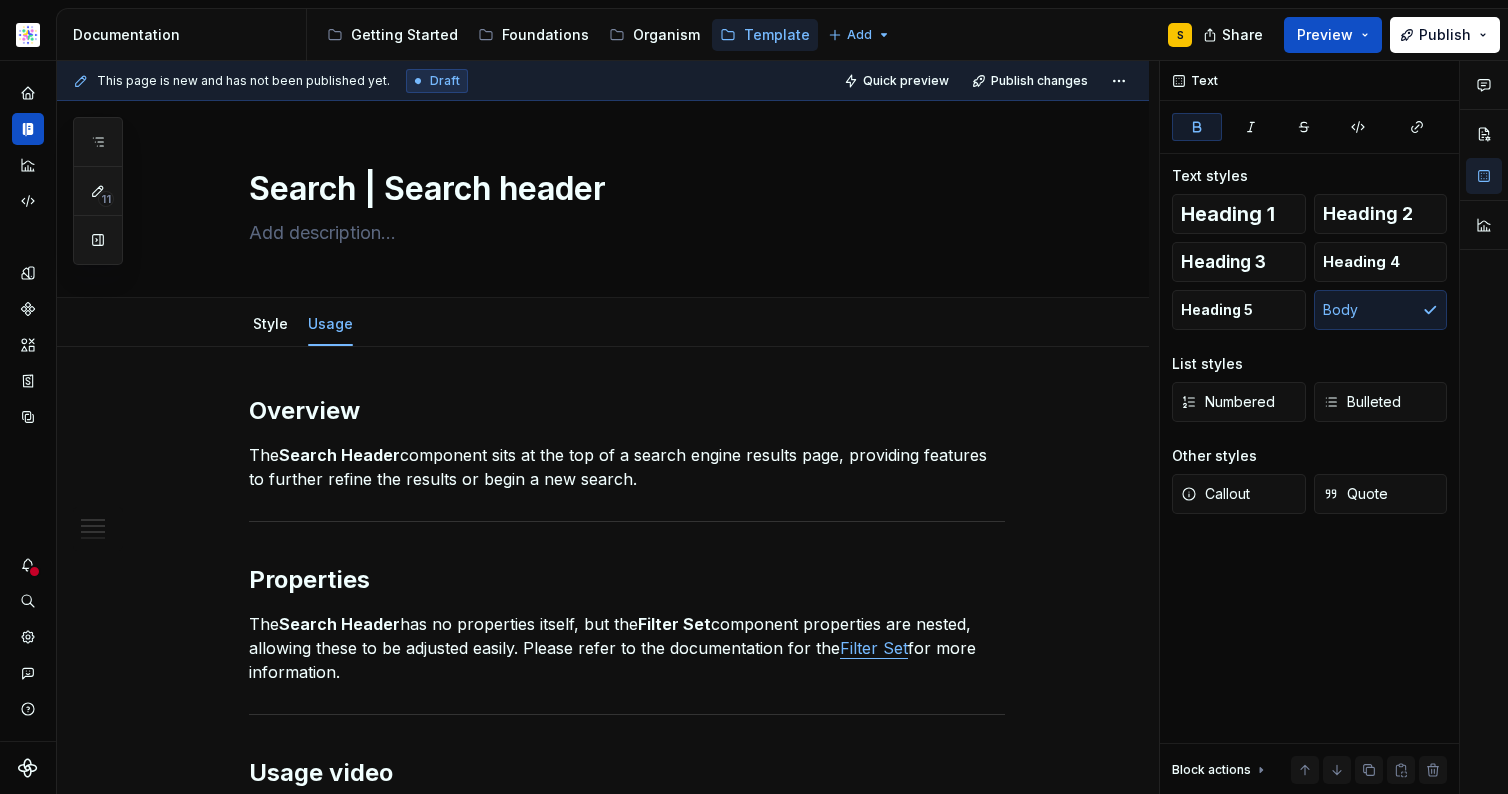 scroll, scrollTop: 0, scrollLeft: 0, axis: both 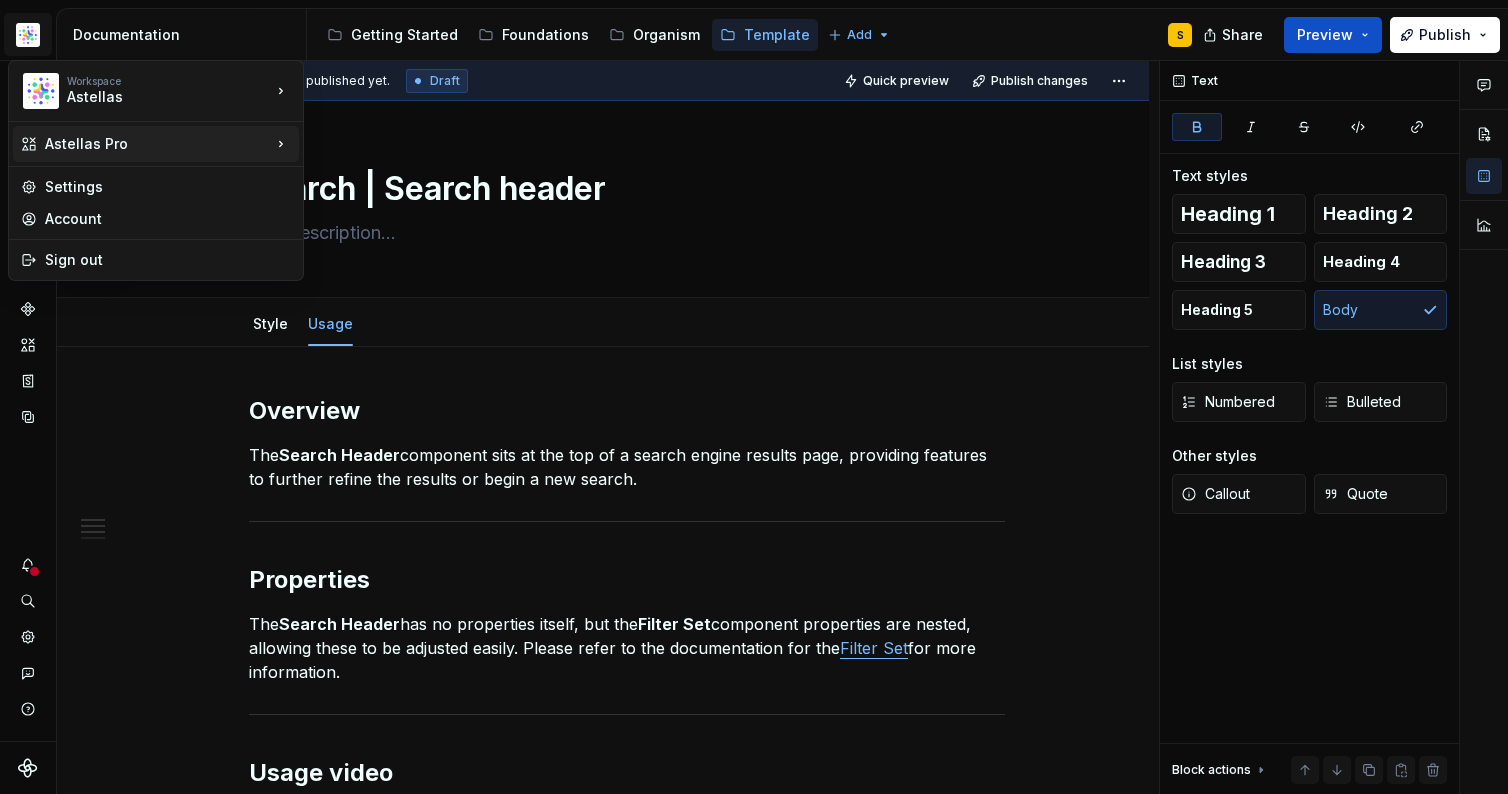 click on "Astellas Pro" at bounding box center (158, 144) 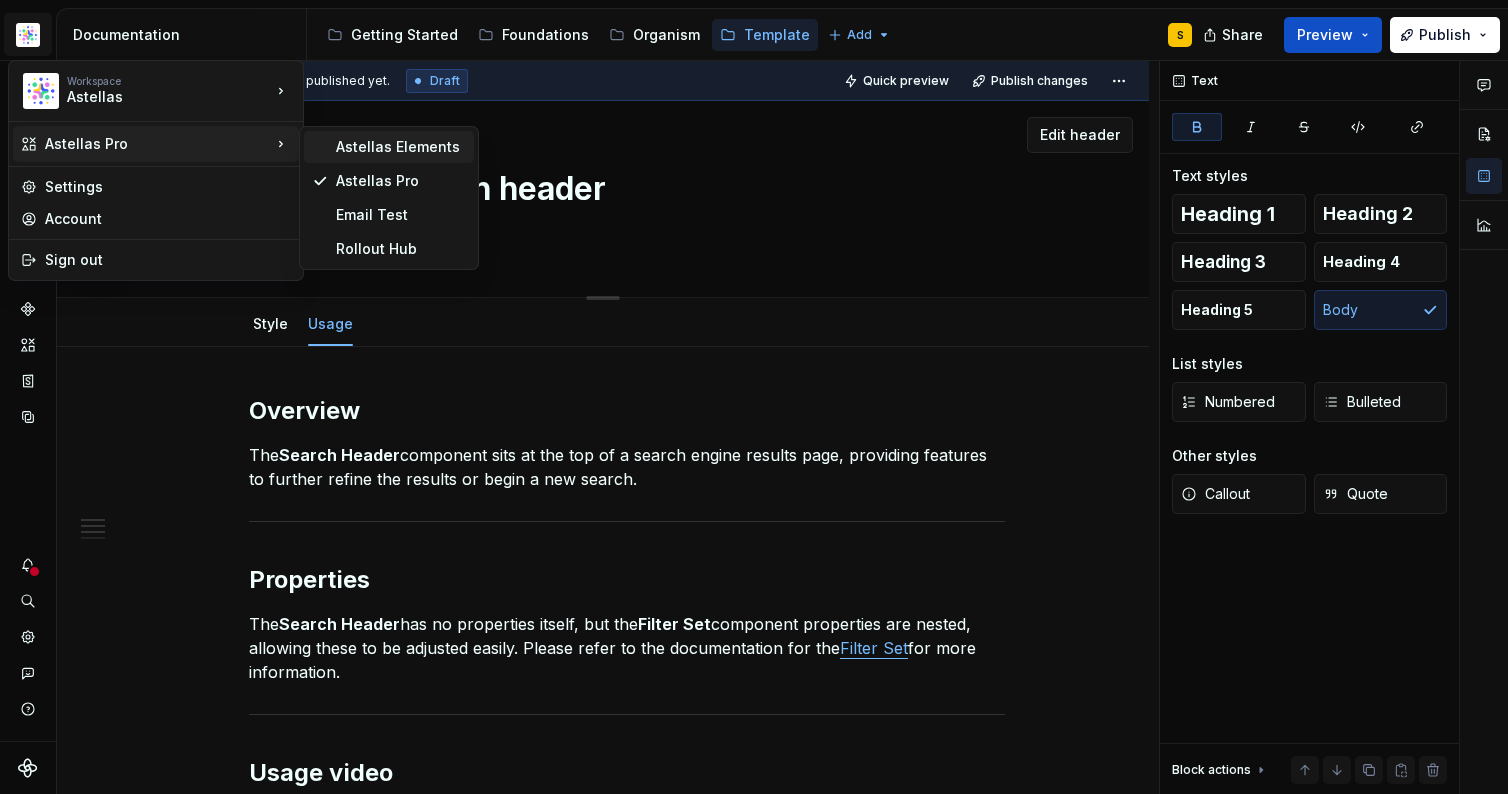 click on "Astellas Elements" at bounding box center (401, 147) 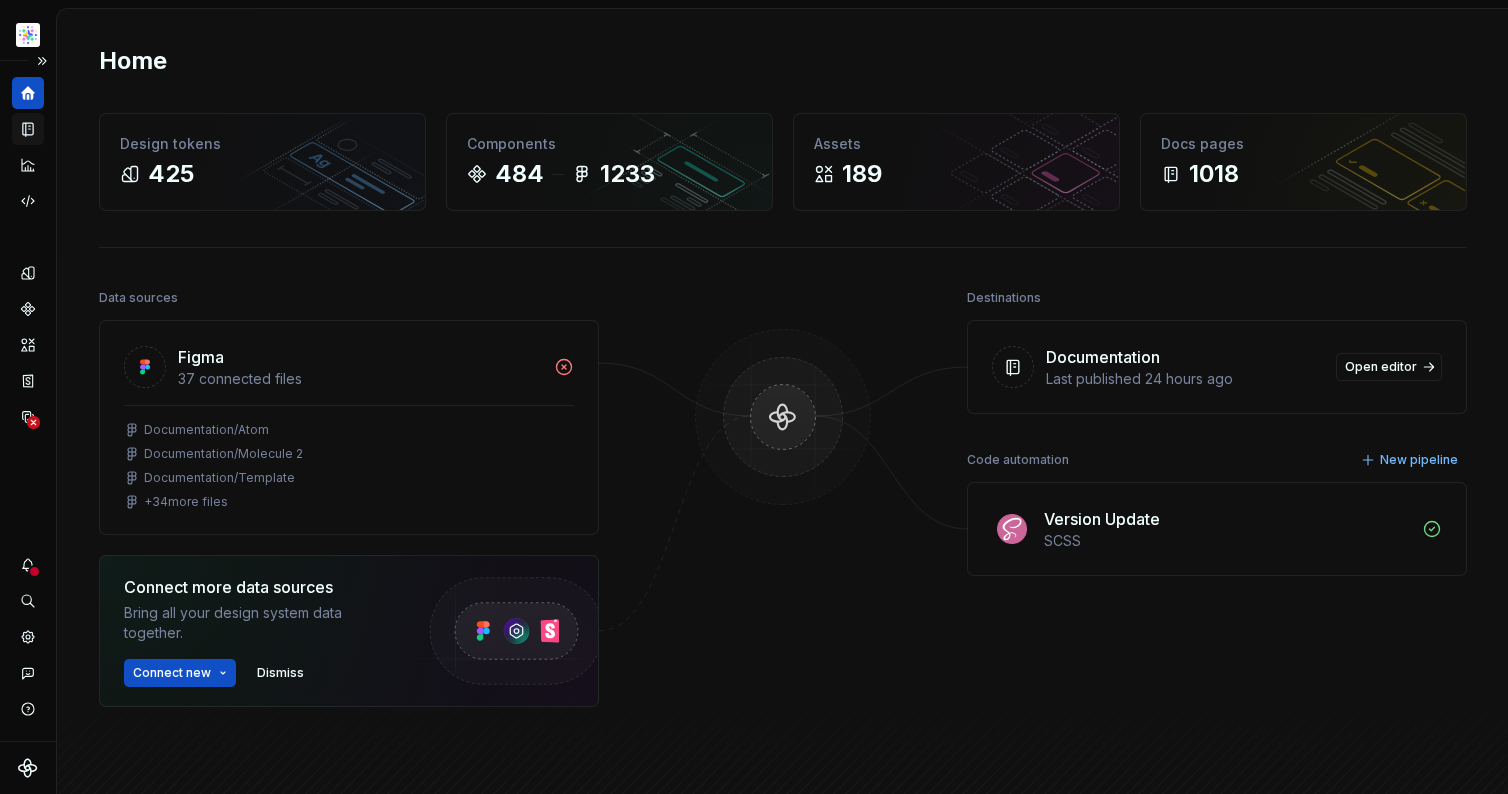 click 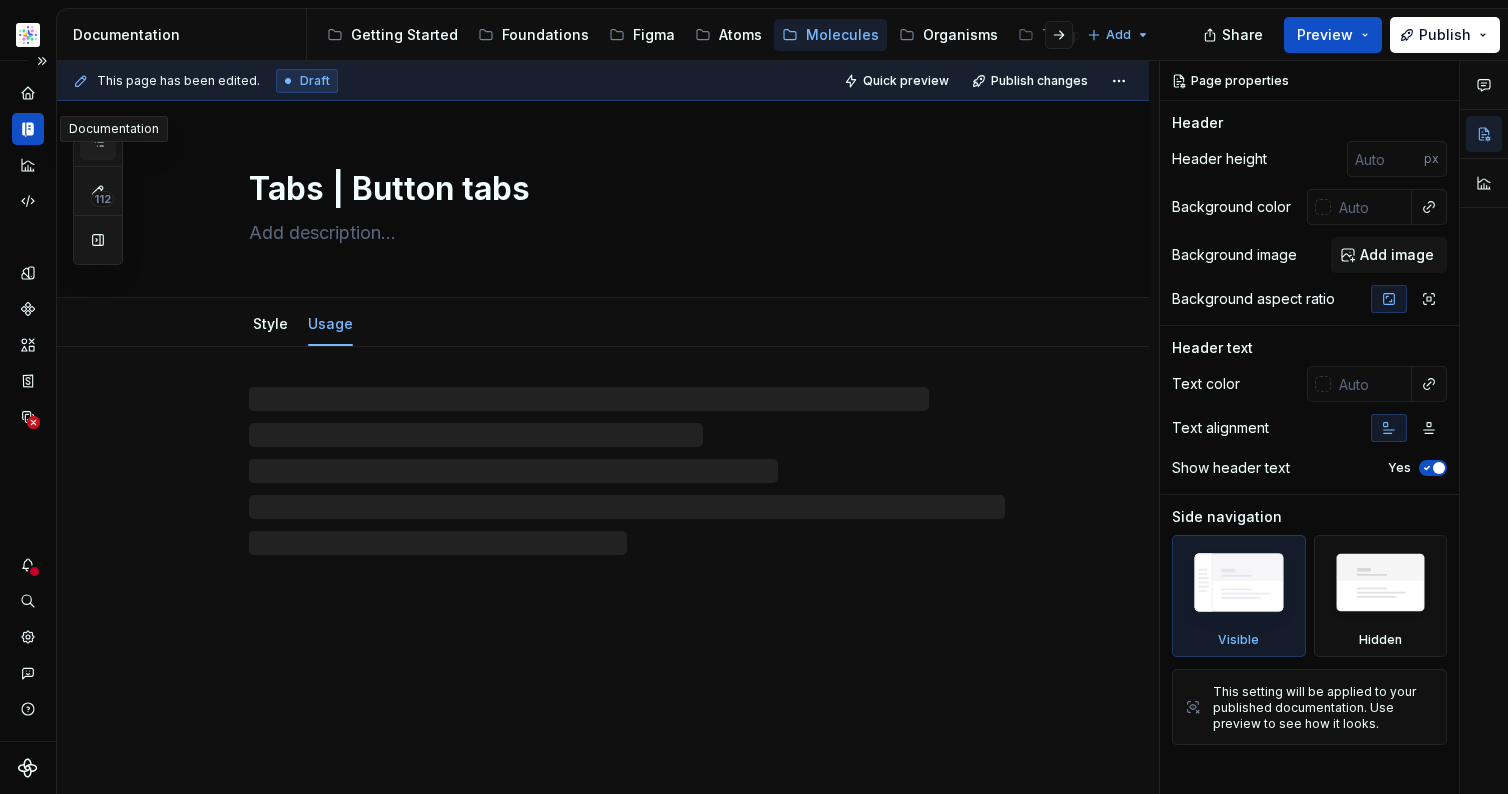 click 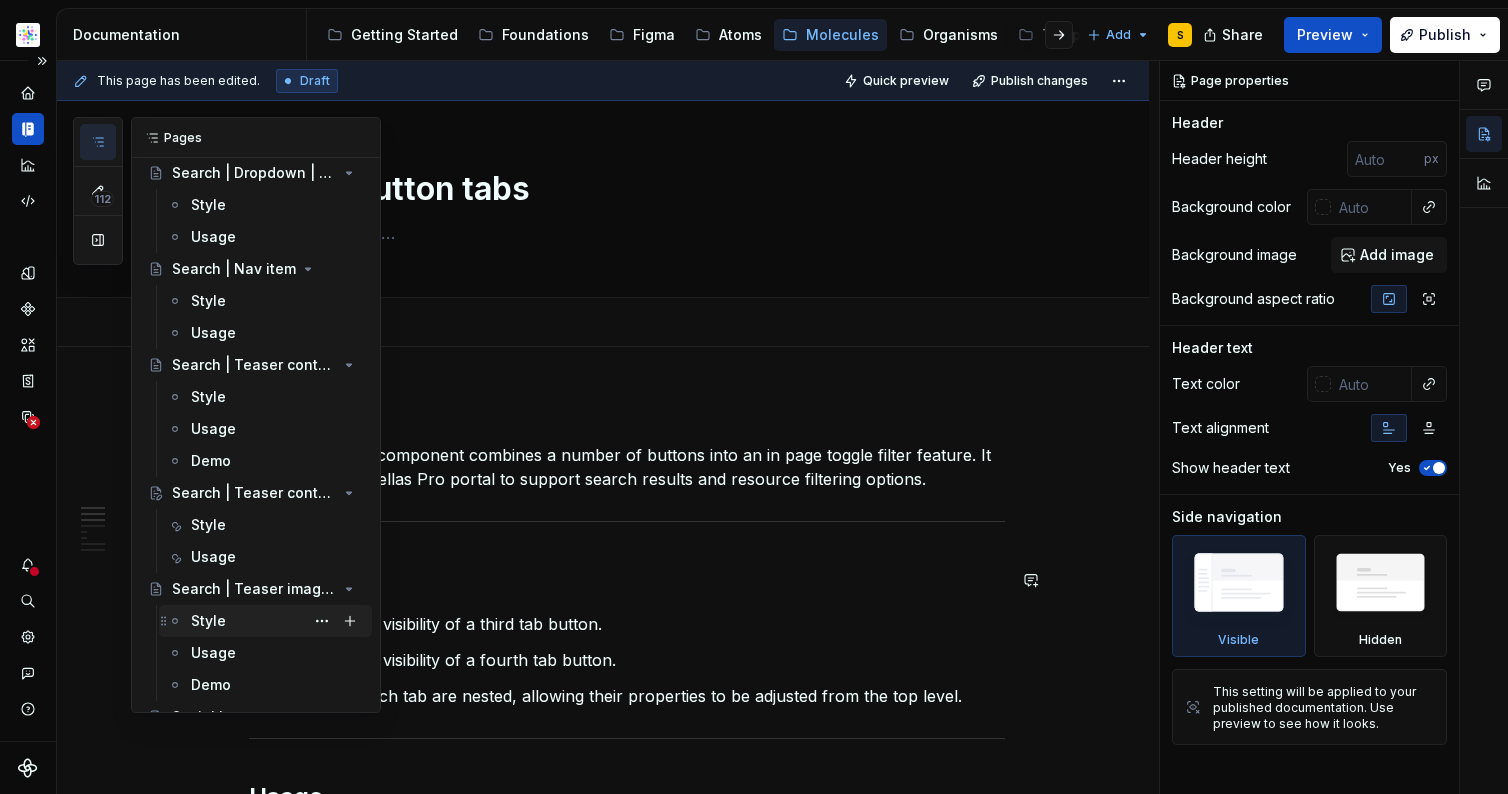 scroll, scrollTop: 8564, scrollLeft: 0, axis: vertical 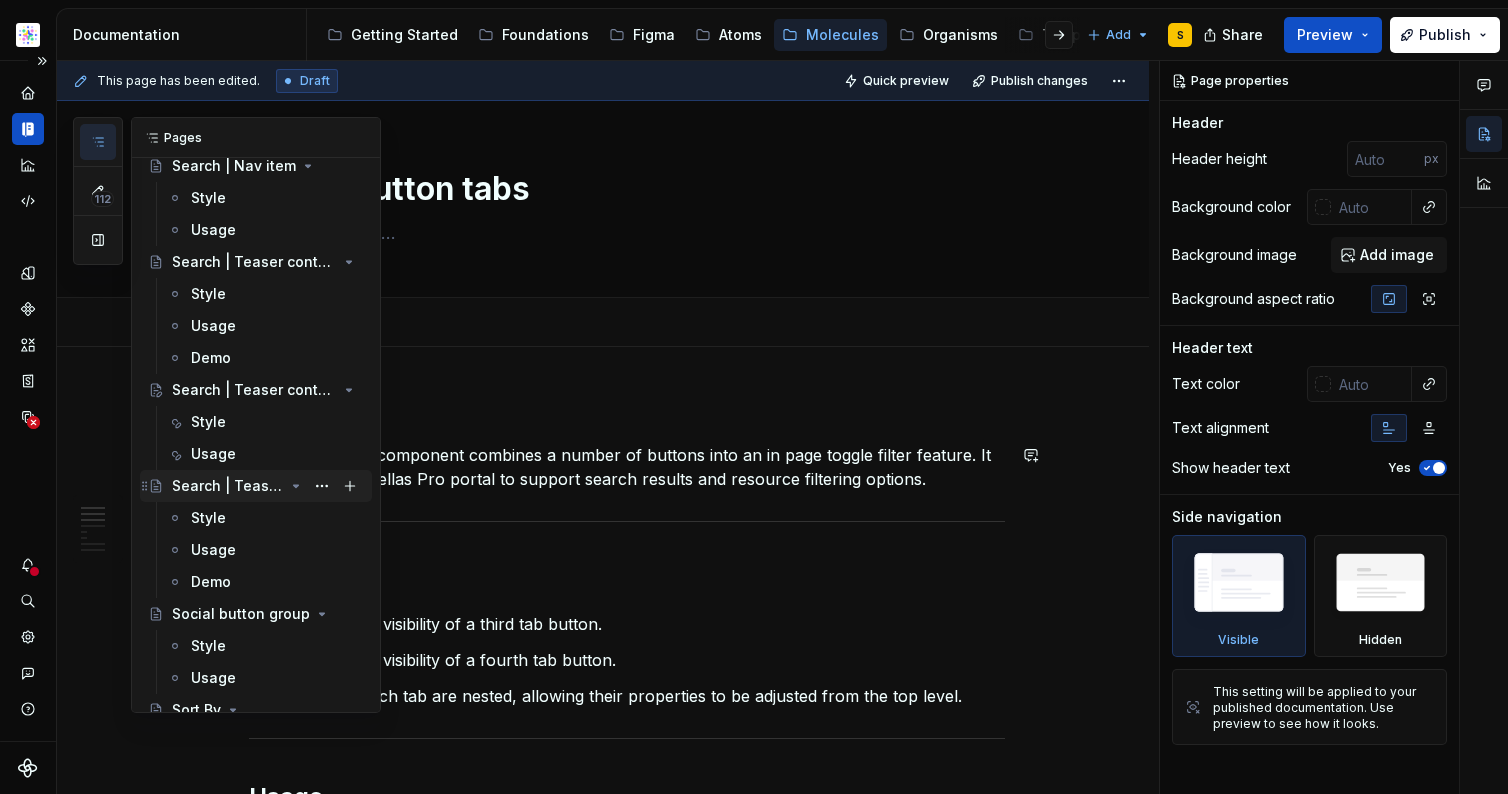 click on "Search | Teaser image block" at bounding box center (228, 486) 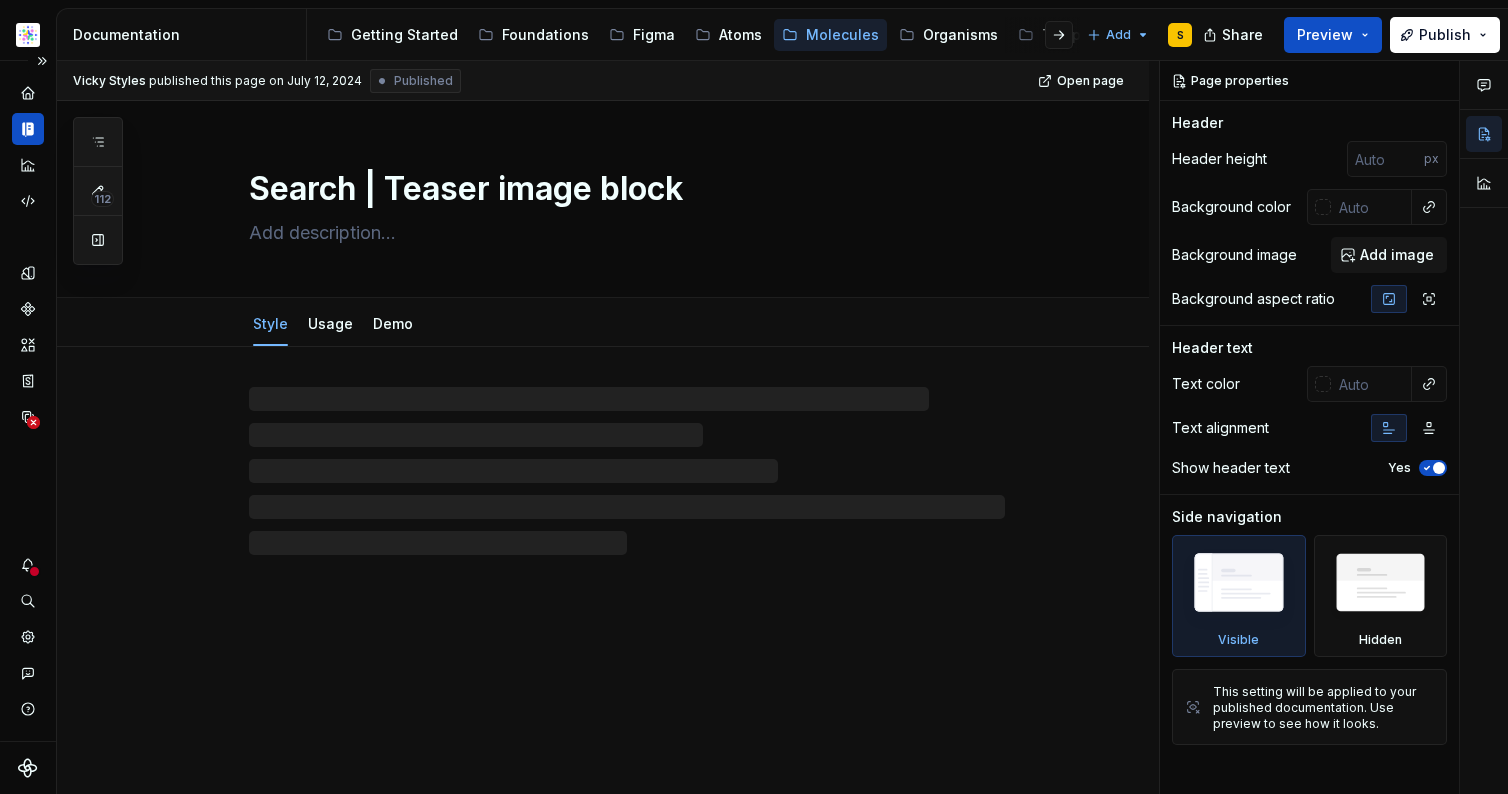 type on "*" 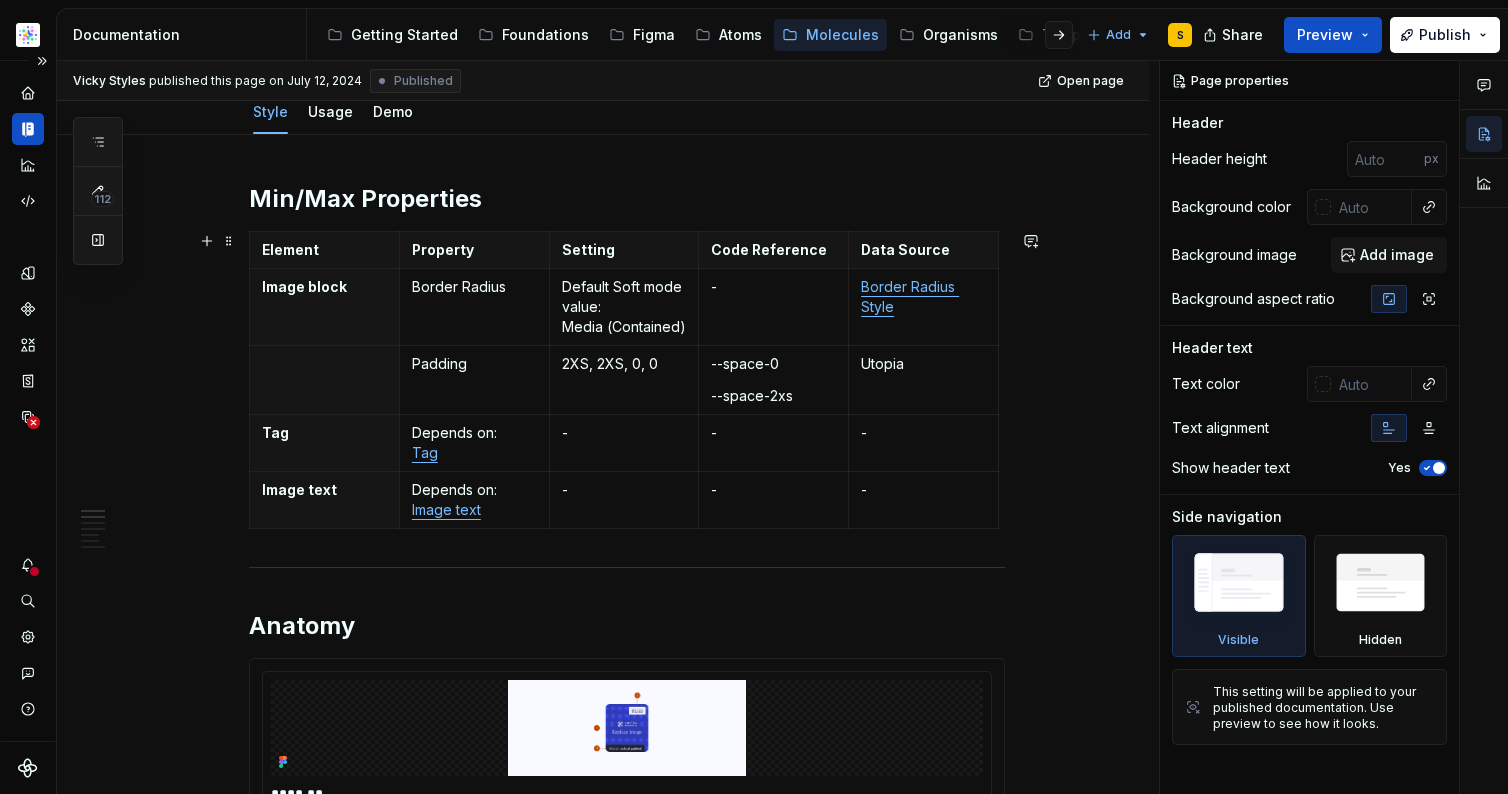 scroll, scrollTop: 216, scrollLeft: 0, axis: vertical 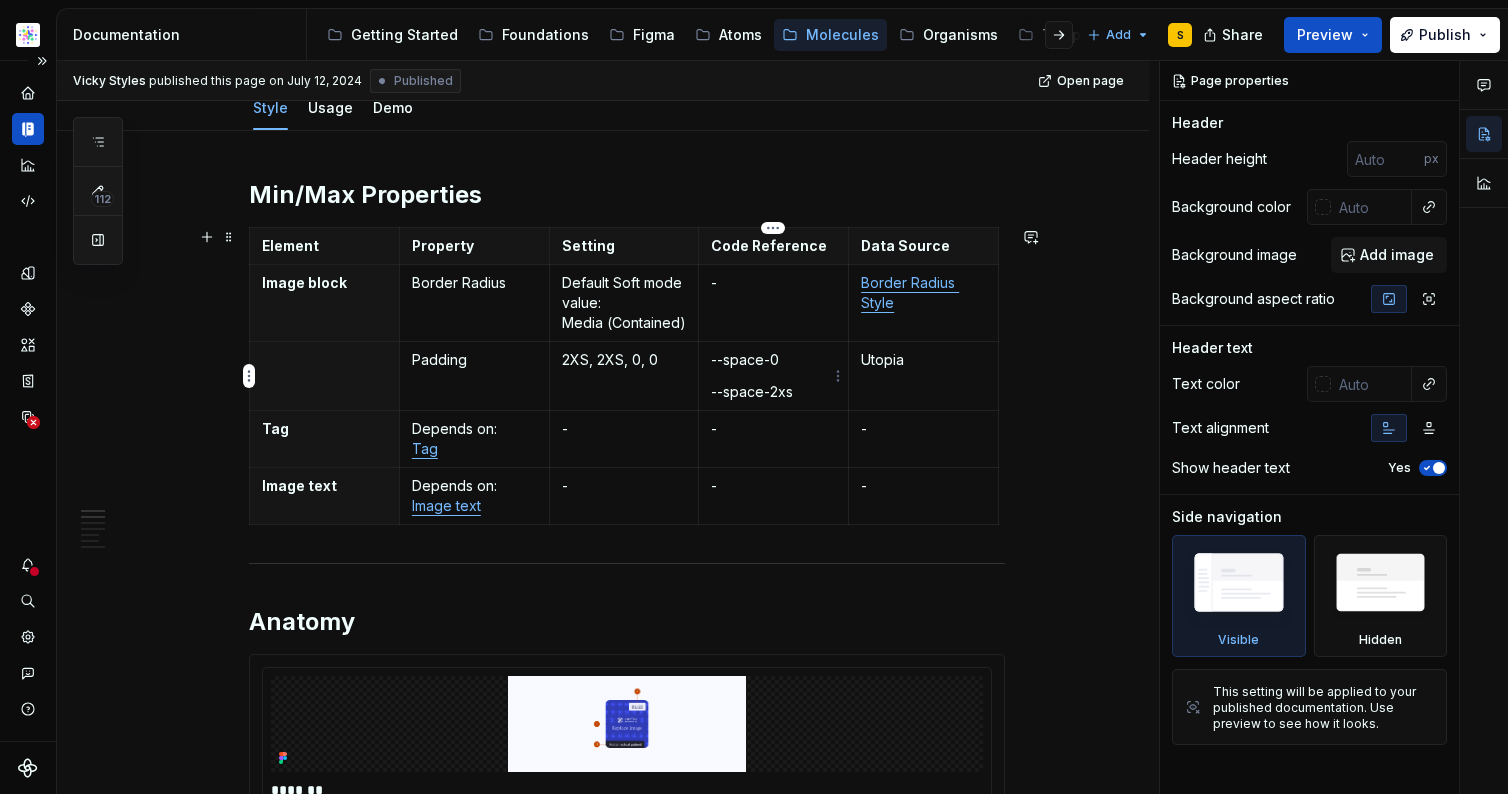 click on "--space-0" at bounding box center (773, 360) 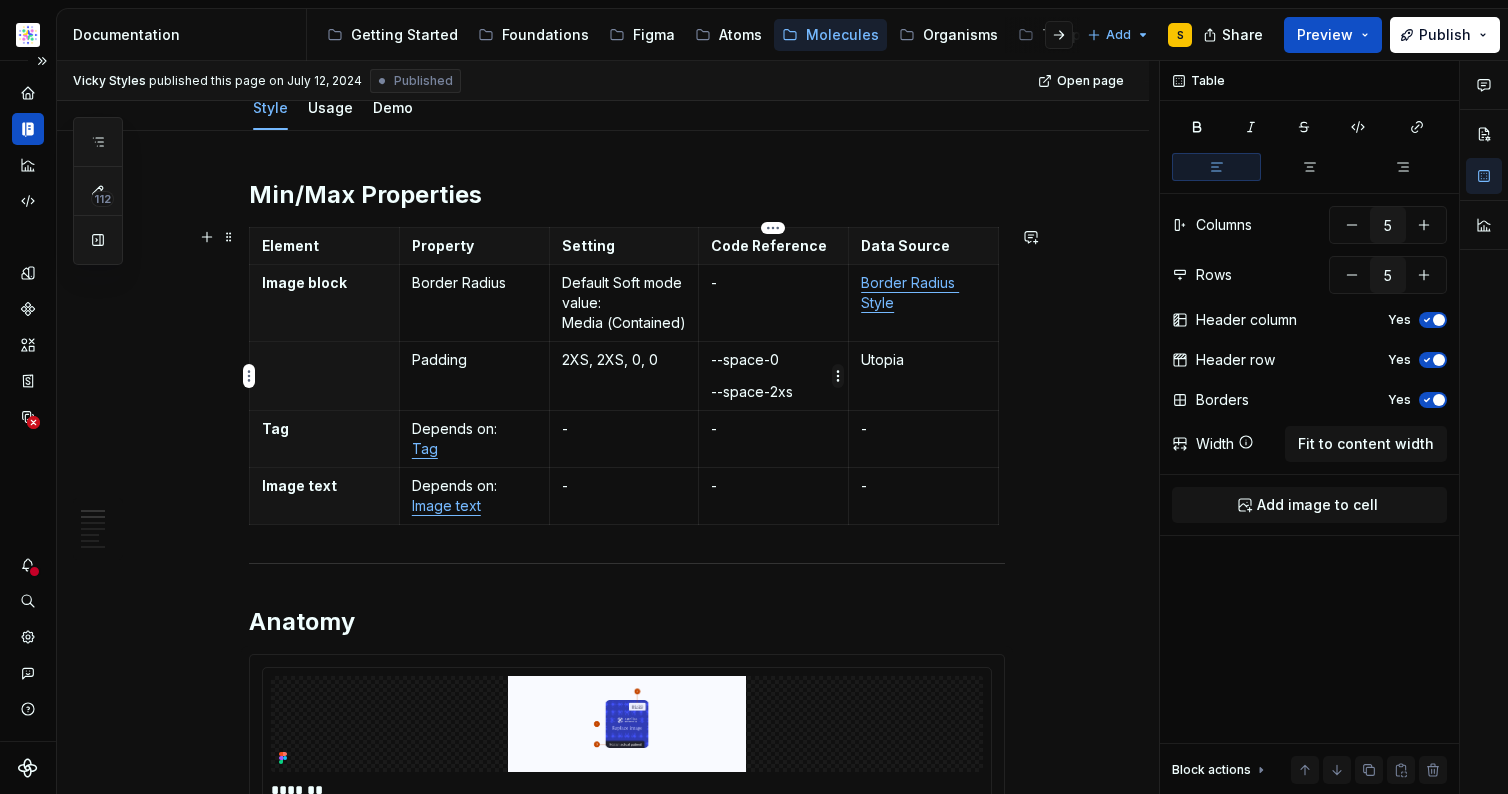 type 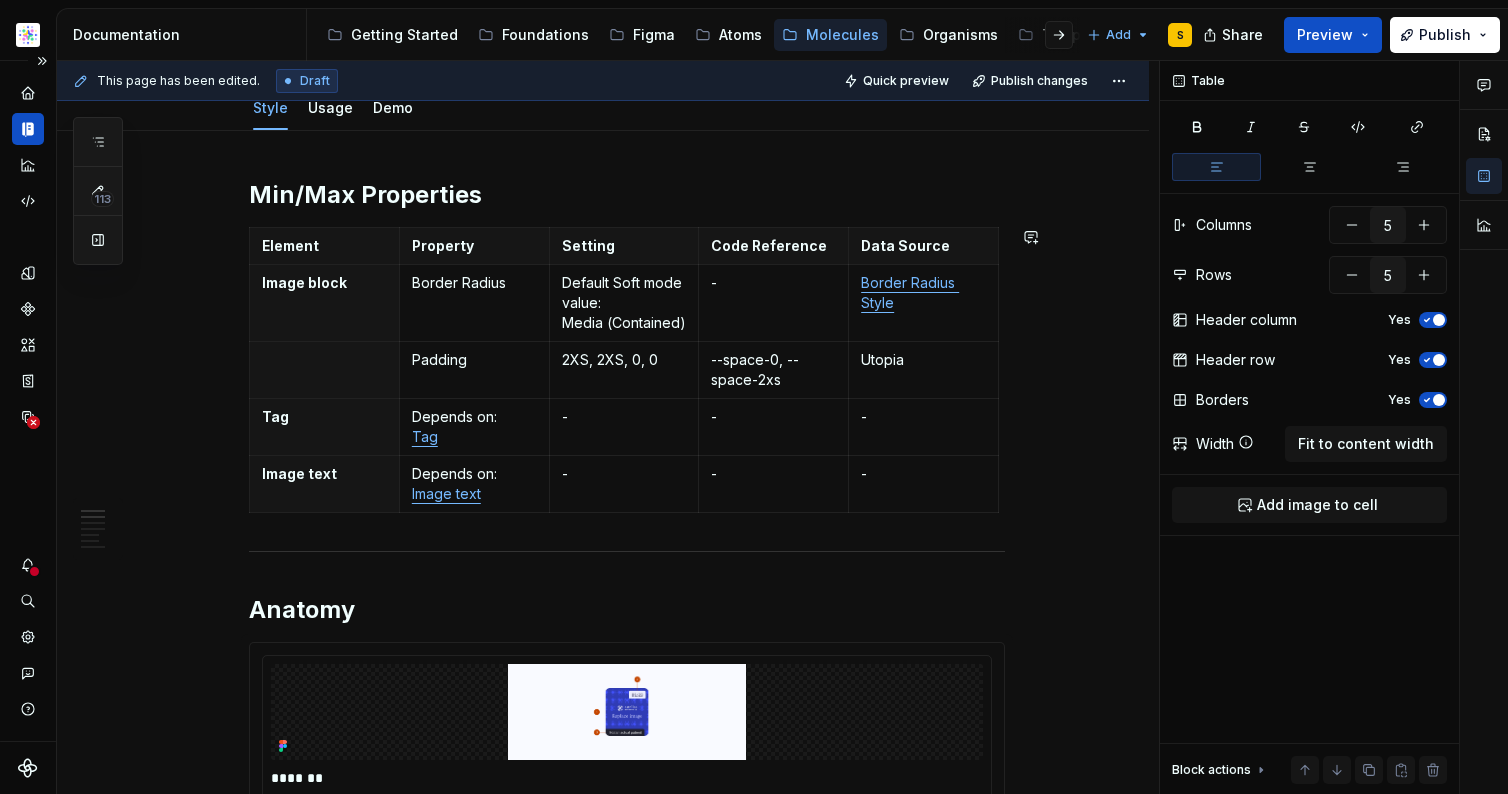 type on "*" 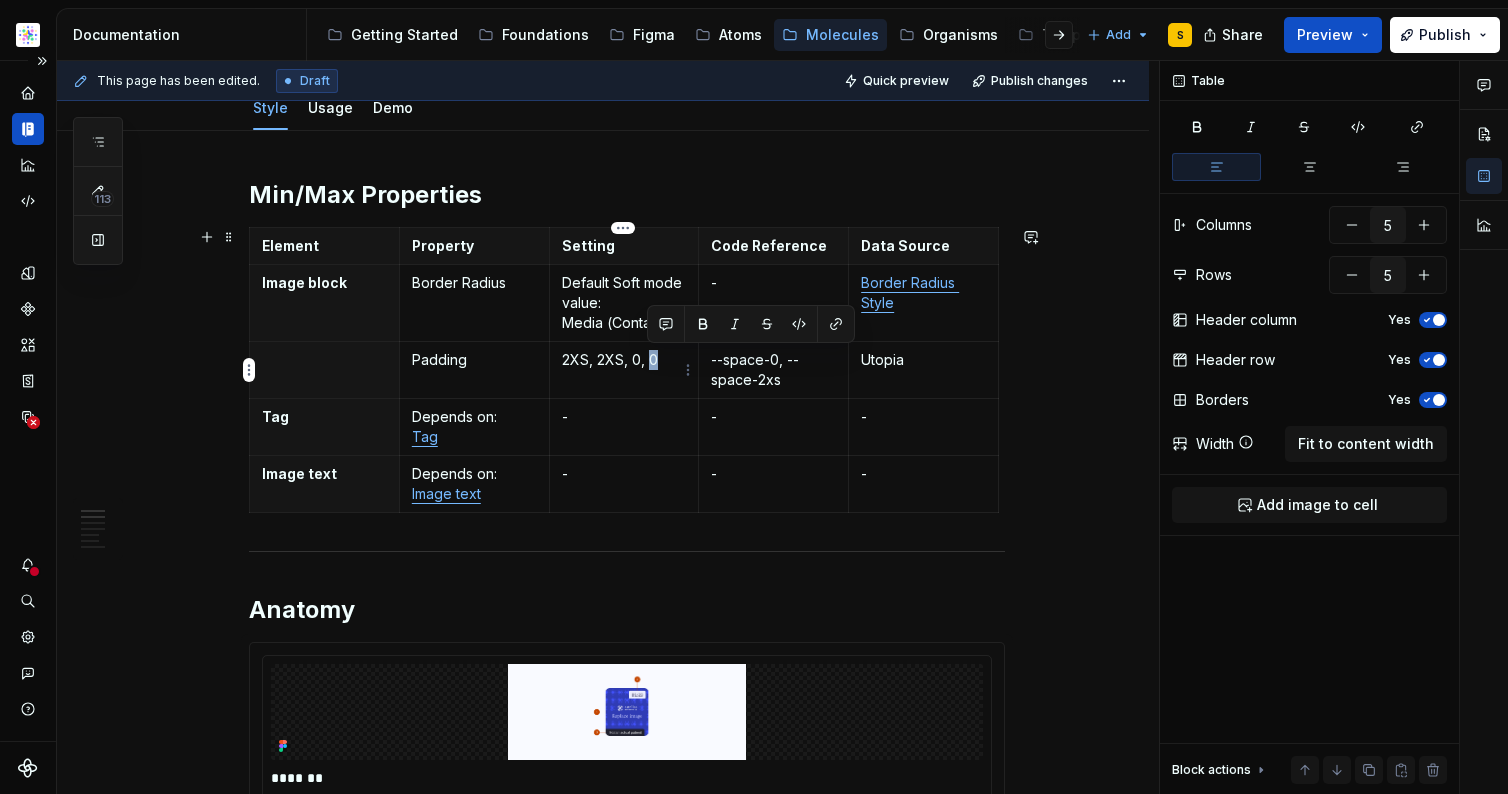 click on "2XS, 2XS, 0, 0" at bounding box center (624, 360) 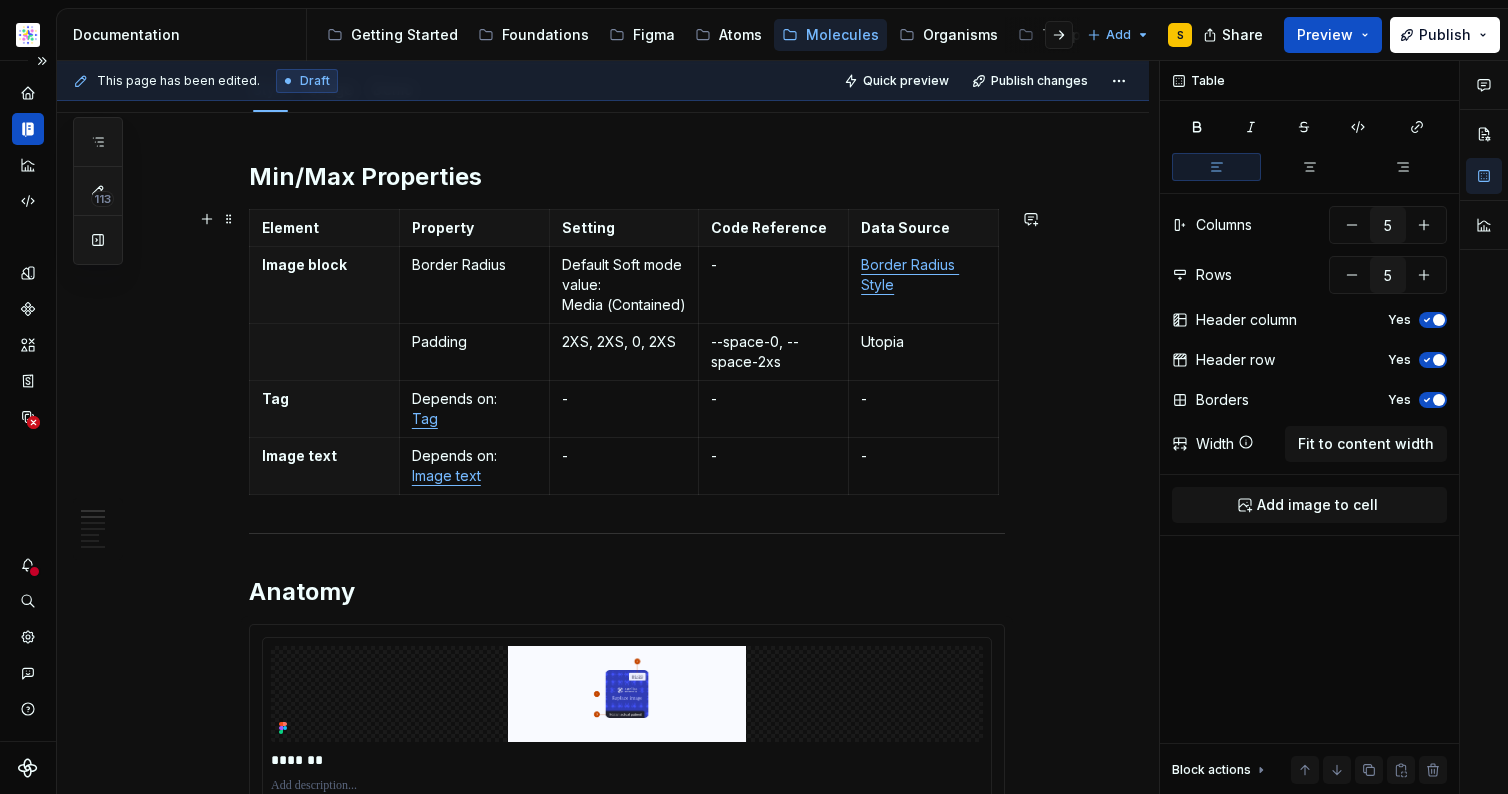 scroll, scrollTop: 236, scrollLeft: 0, axis: vertical 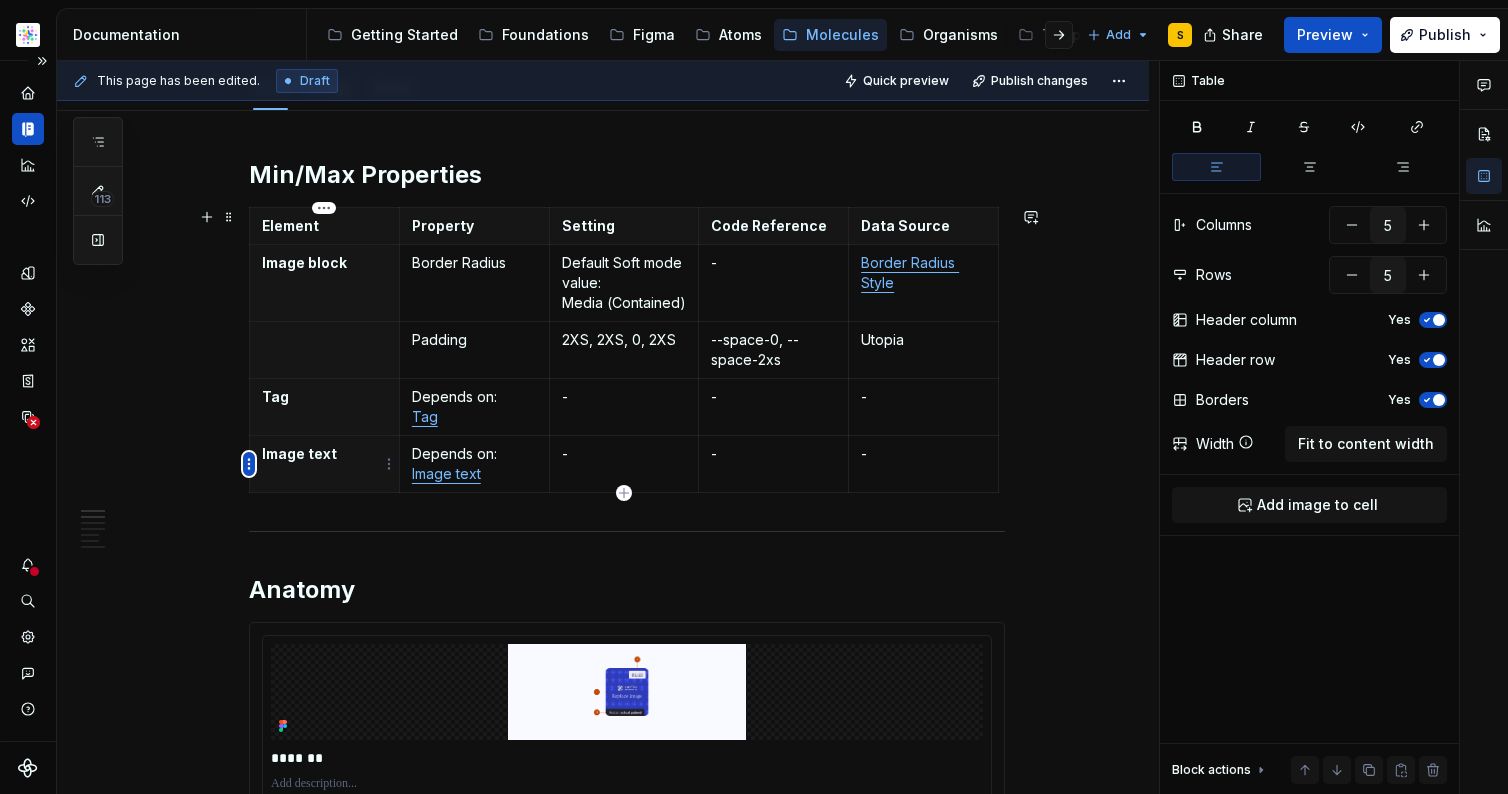 click on "Astellas Elements S Dataset Core Documentation
Accessibility guide for tree Page tree.
Navigate the tree with the arrow keys. Common tree hotkeys apply. Further keybindings are available:
enter to execute primary action on focused item
f2 to start renaming the focused item
escape to abort renaming an item
control+d to start dragging selected items
Getting Started Foundations Figma Atoms Molecules Organisms Templates Email Add S Share Preview Publish 113 Pages Add
Accessibility guide for tree Page tree.
Navigate the tree with the arrow keys. Common tree hotkeys apply. Further keybindings are available:
enter to execute primary action on focused item
f2 to start renaming the focused item
escape to abort renaming an item
control+d to start dragging selected items
Overview Anchor Link | Alphabet Style Usage Button set | Primary Style Usage Demo Button set | Tertiary Style" at bounding box center [754, 397] 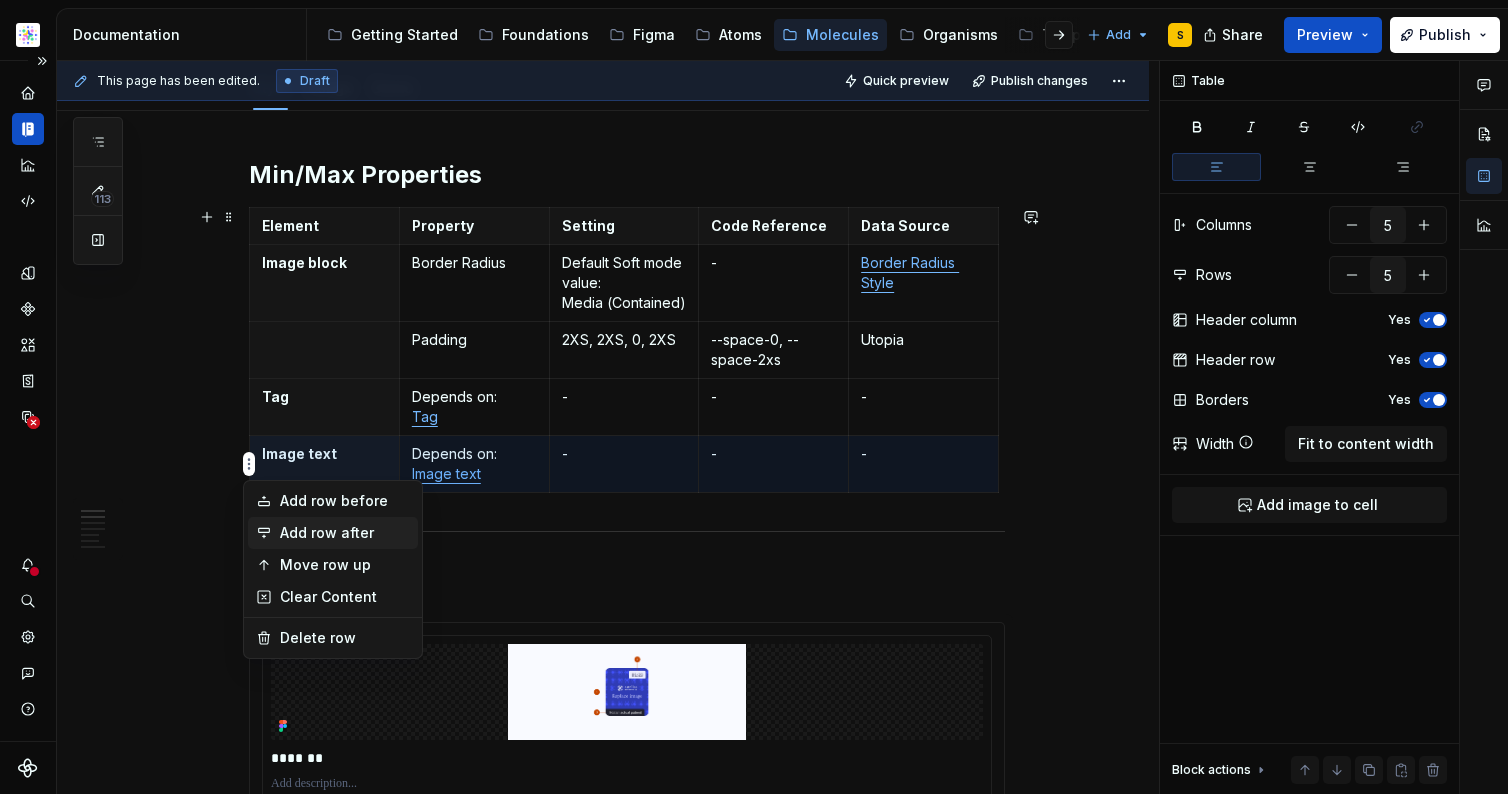 click on "Add row after" at bounding box center [345, 533] 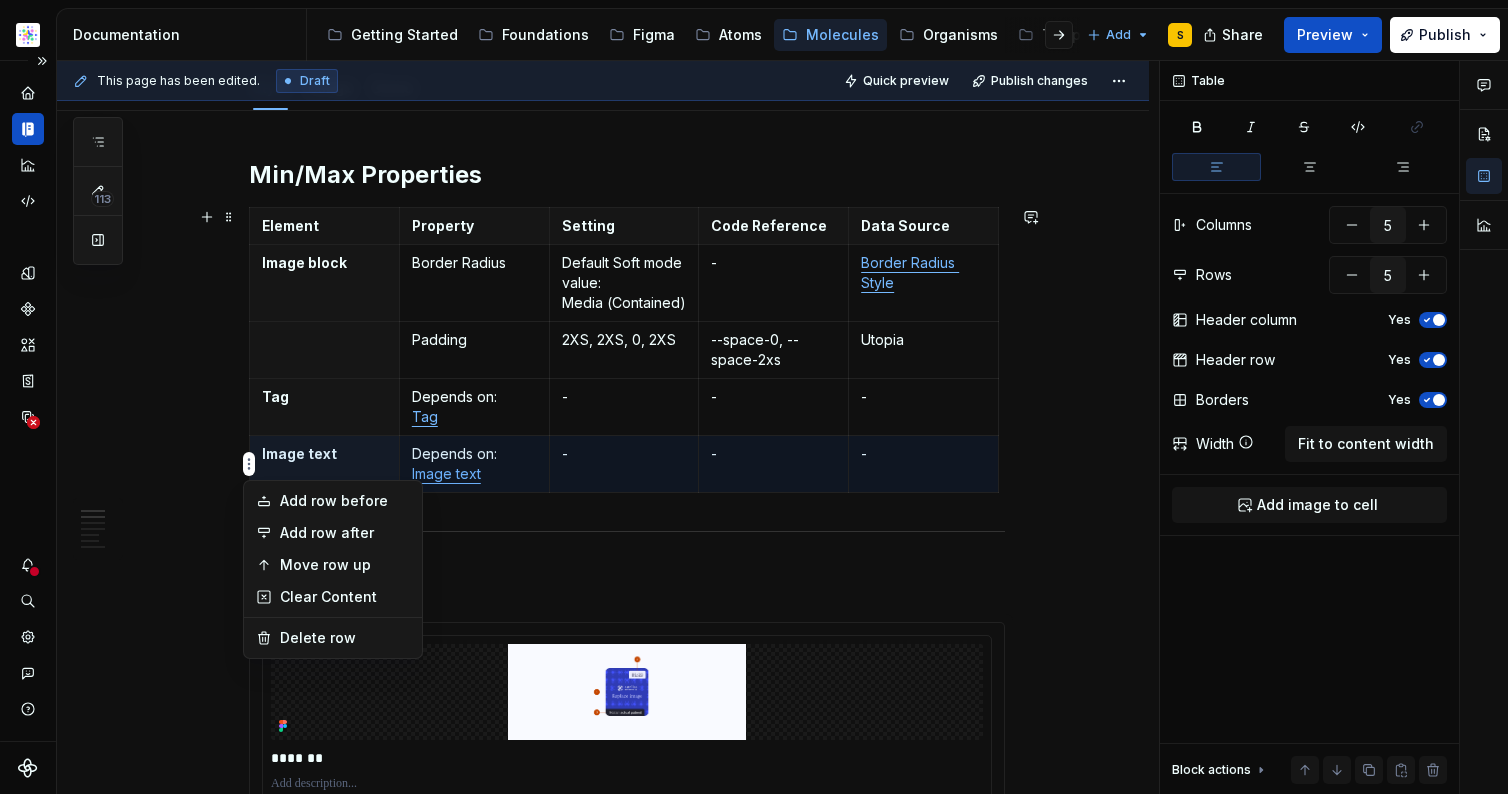 type on "6" 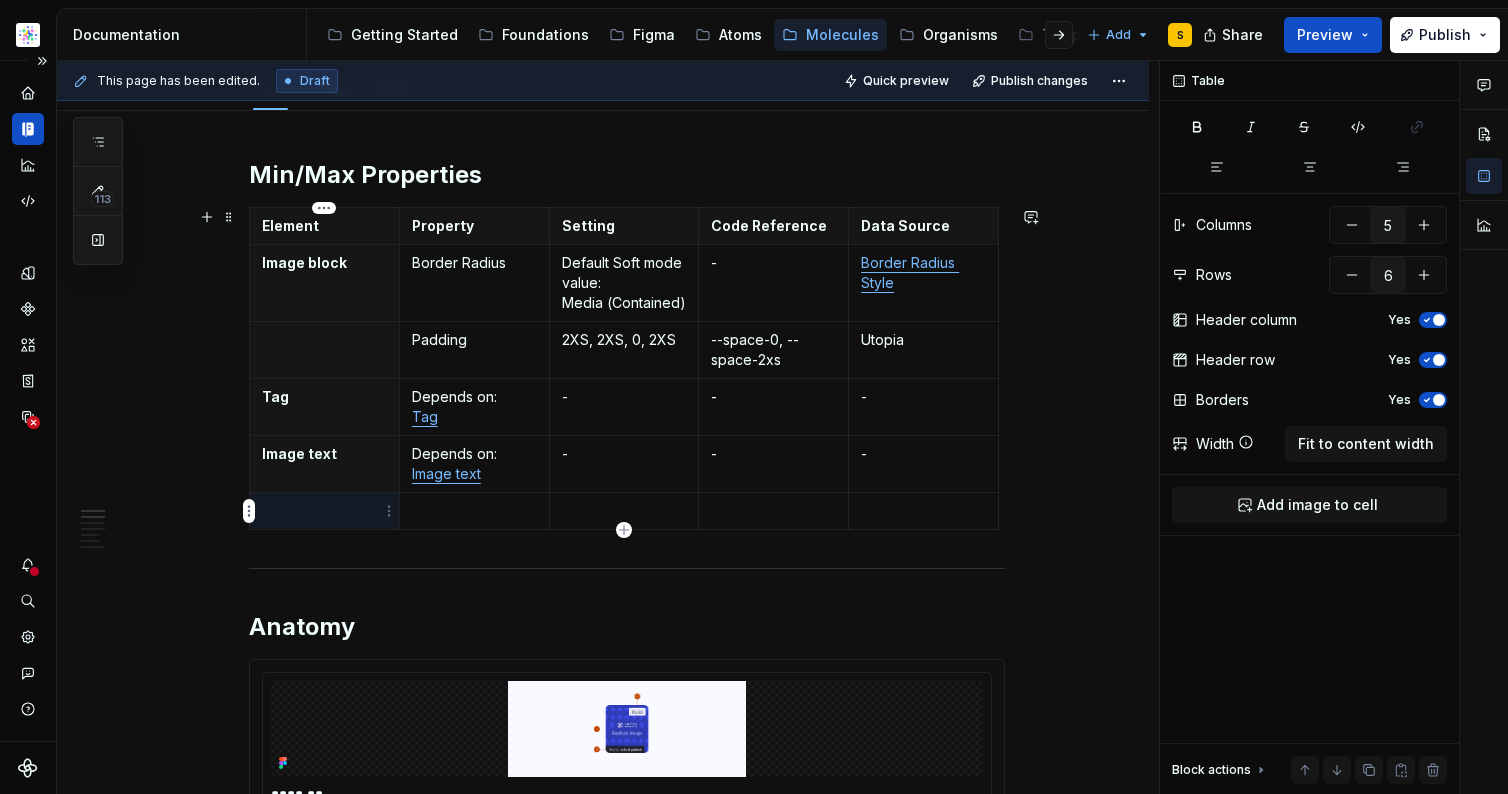 click at bounding box center (324, 511) 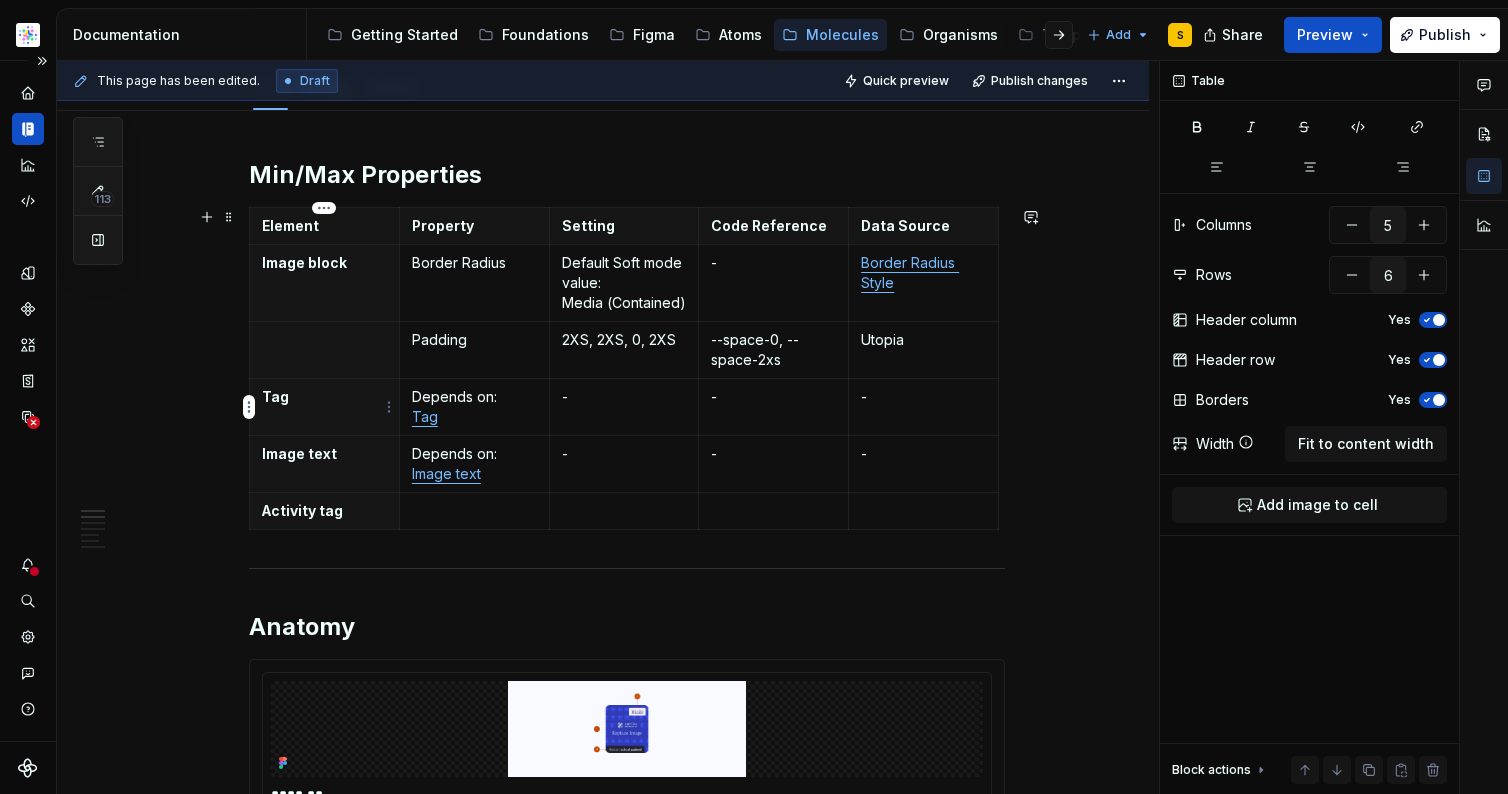 click on "Tag" at bounding box center (325, 407) 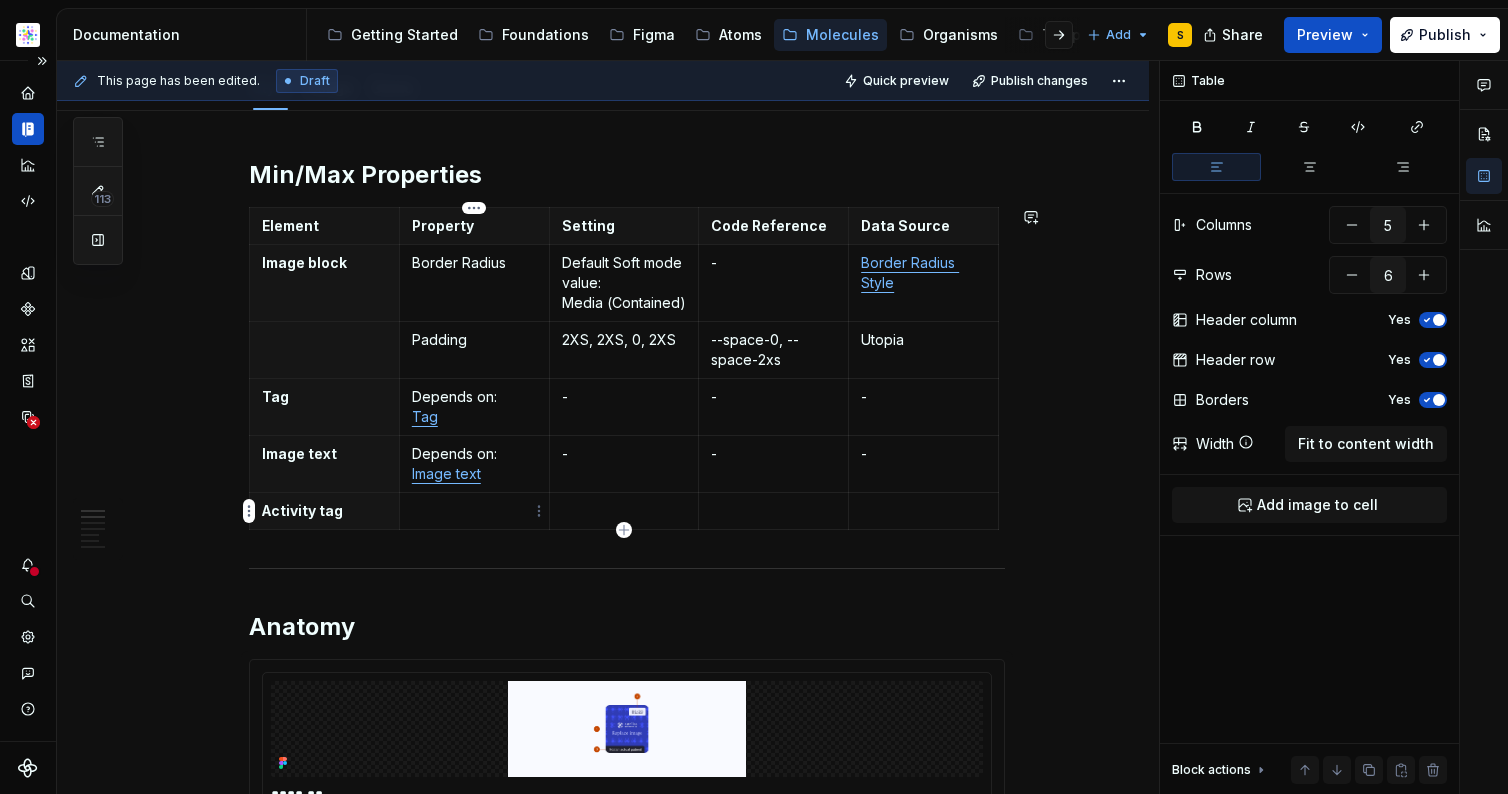 click at bounding box center [474, 511] 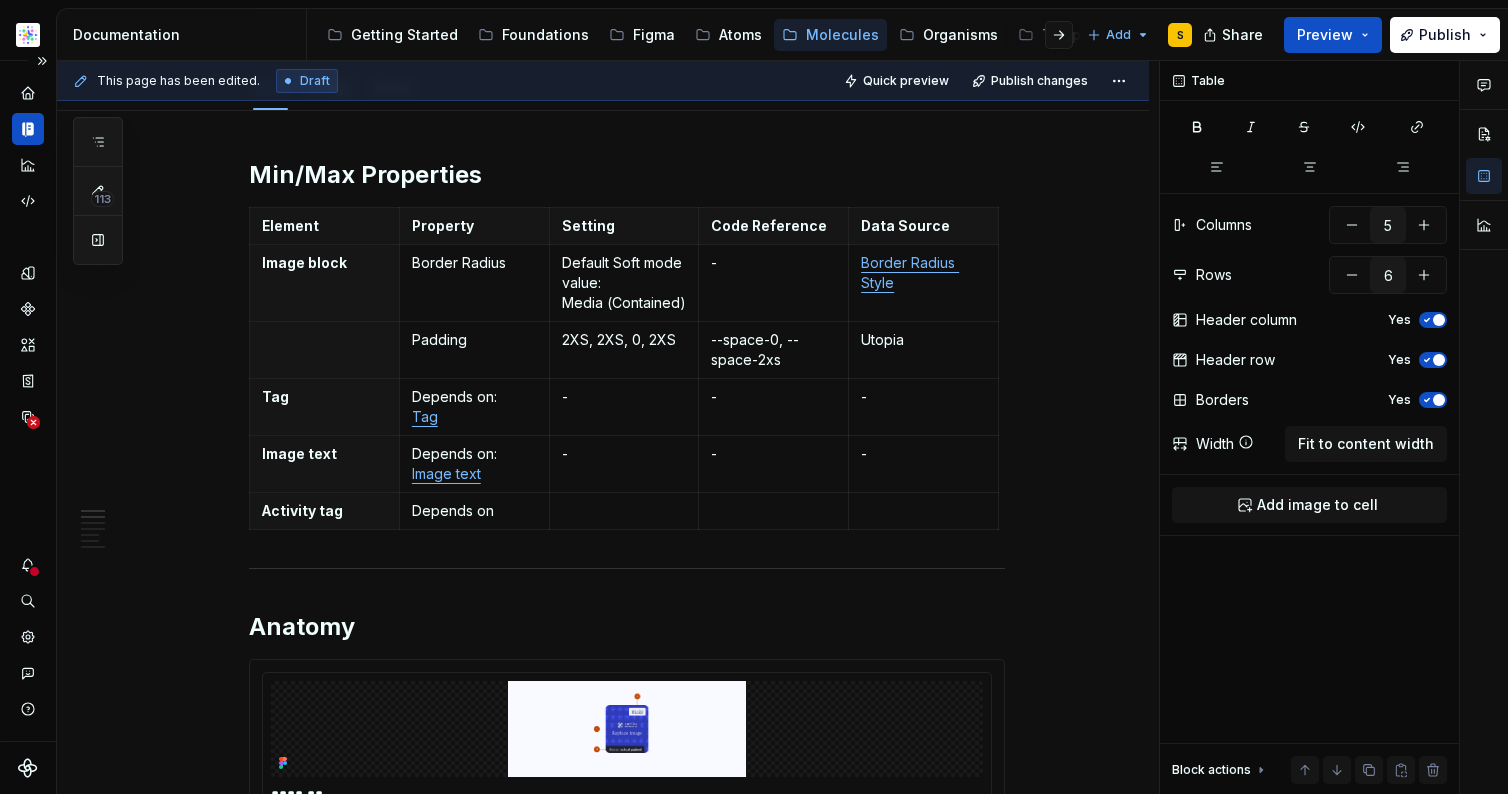 type on "*" 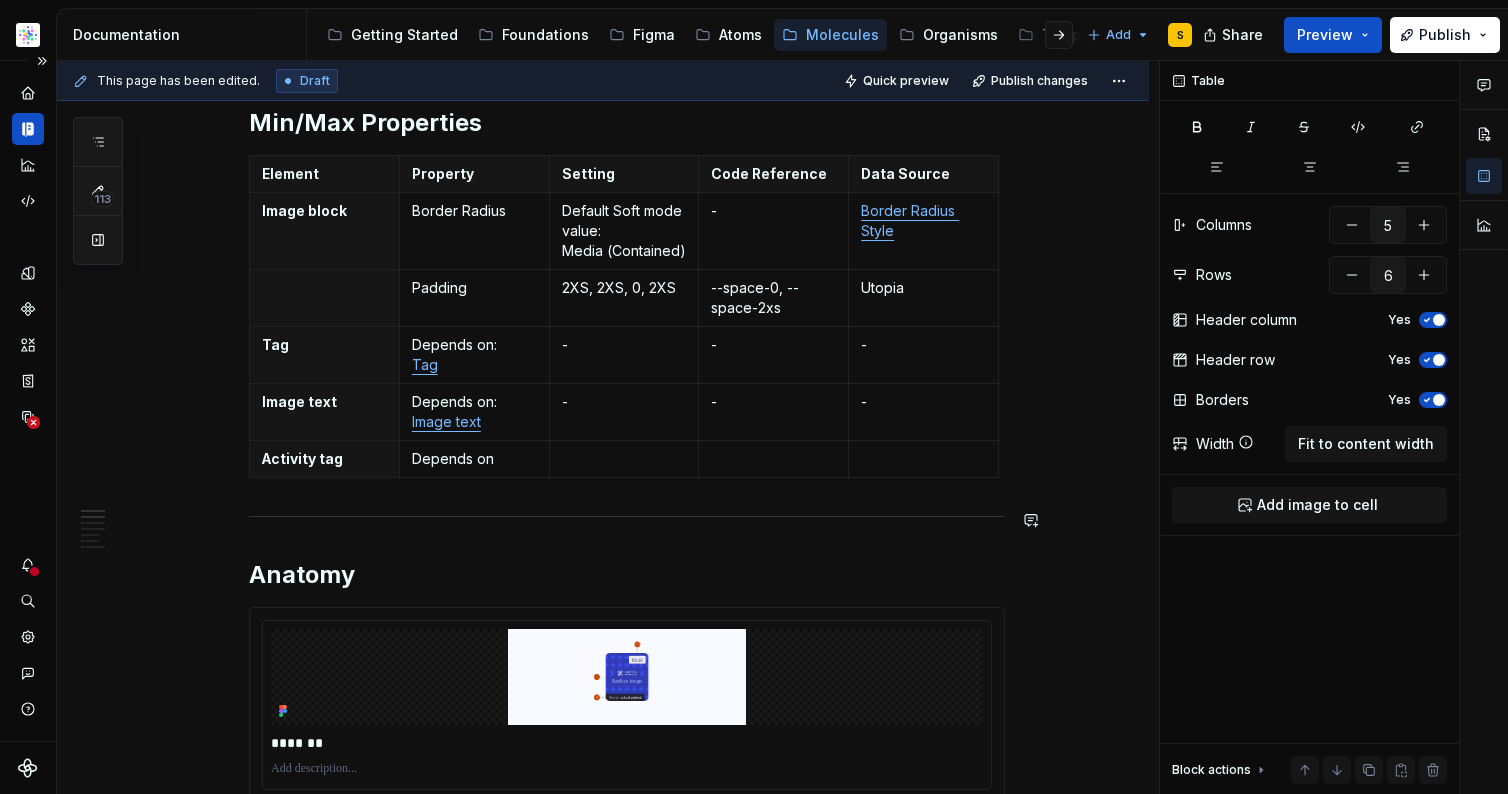 scroll, scrollTop: 292, scrollLeft: 0, axis: vertical 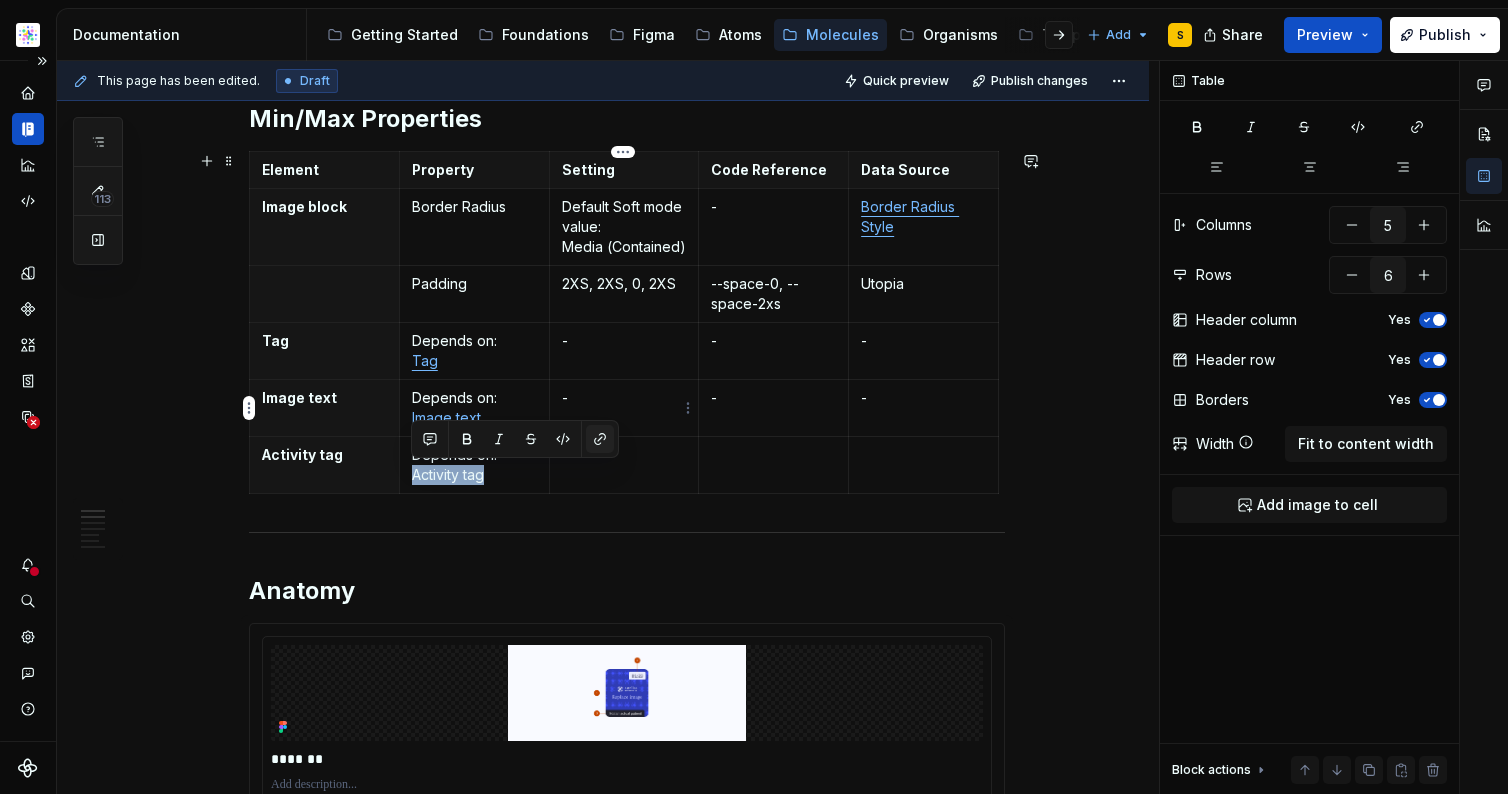 click at bounding box center (600, 439) 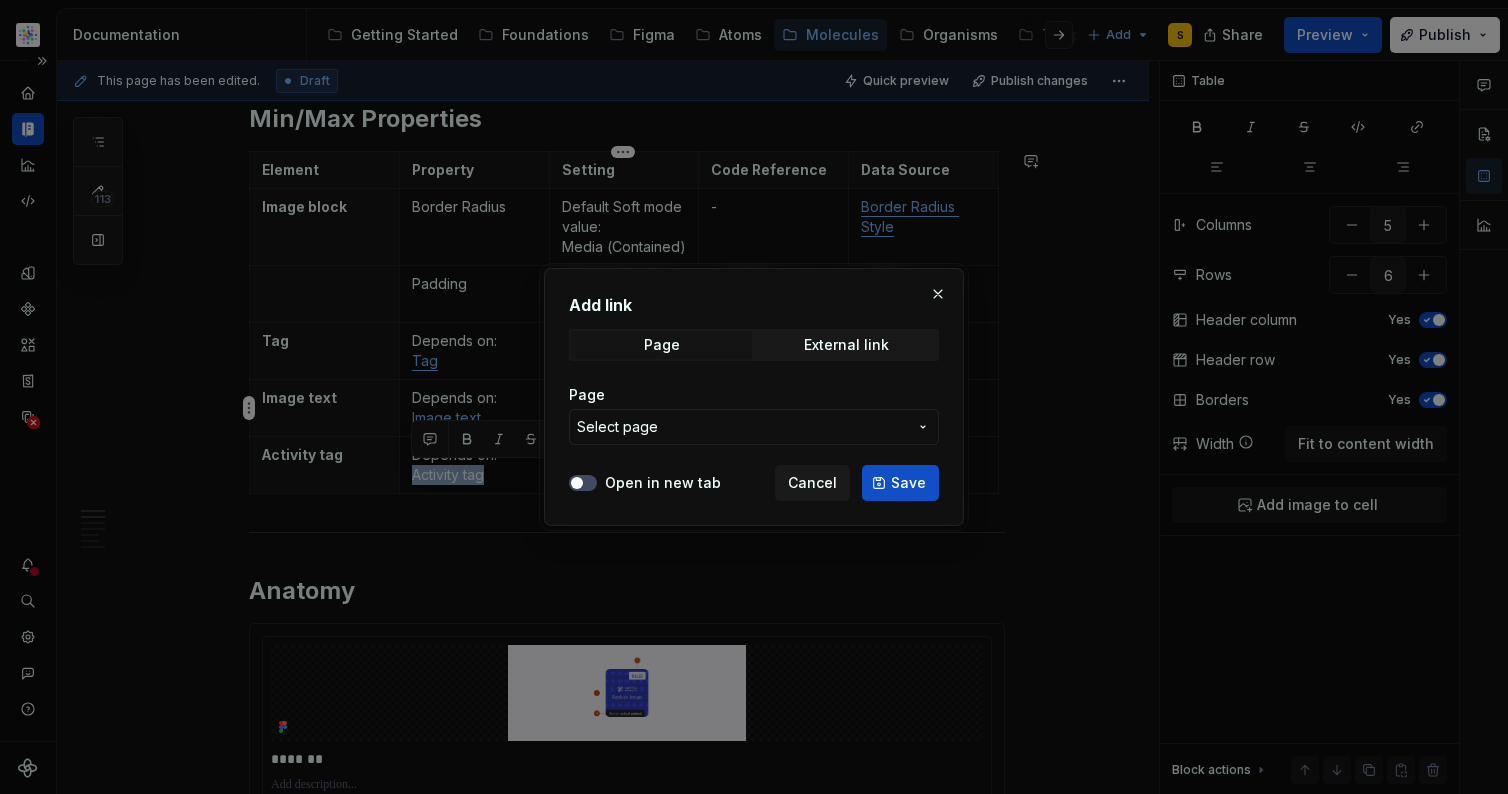click on "Select page" at bounding box center (742, 427) 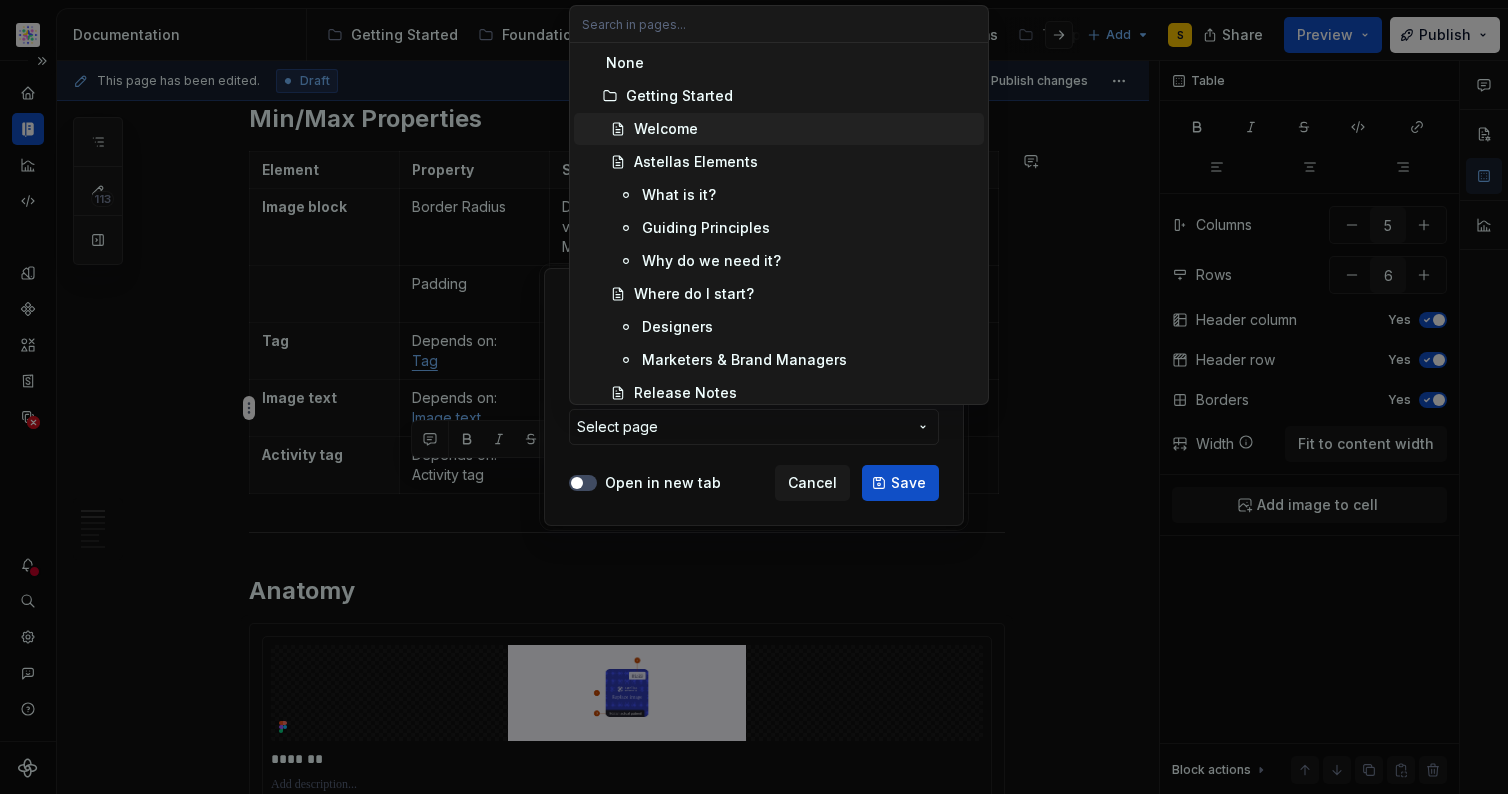click at bounding box center (779, 24) 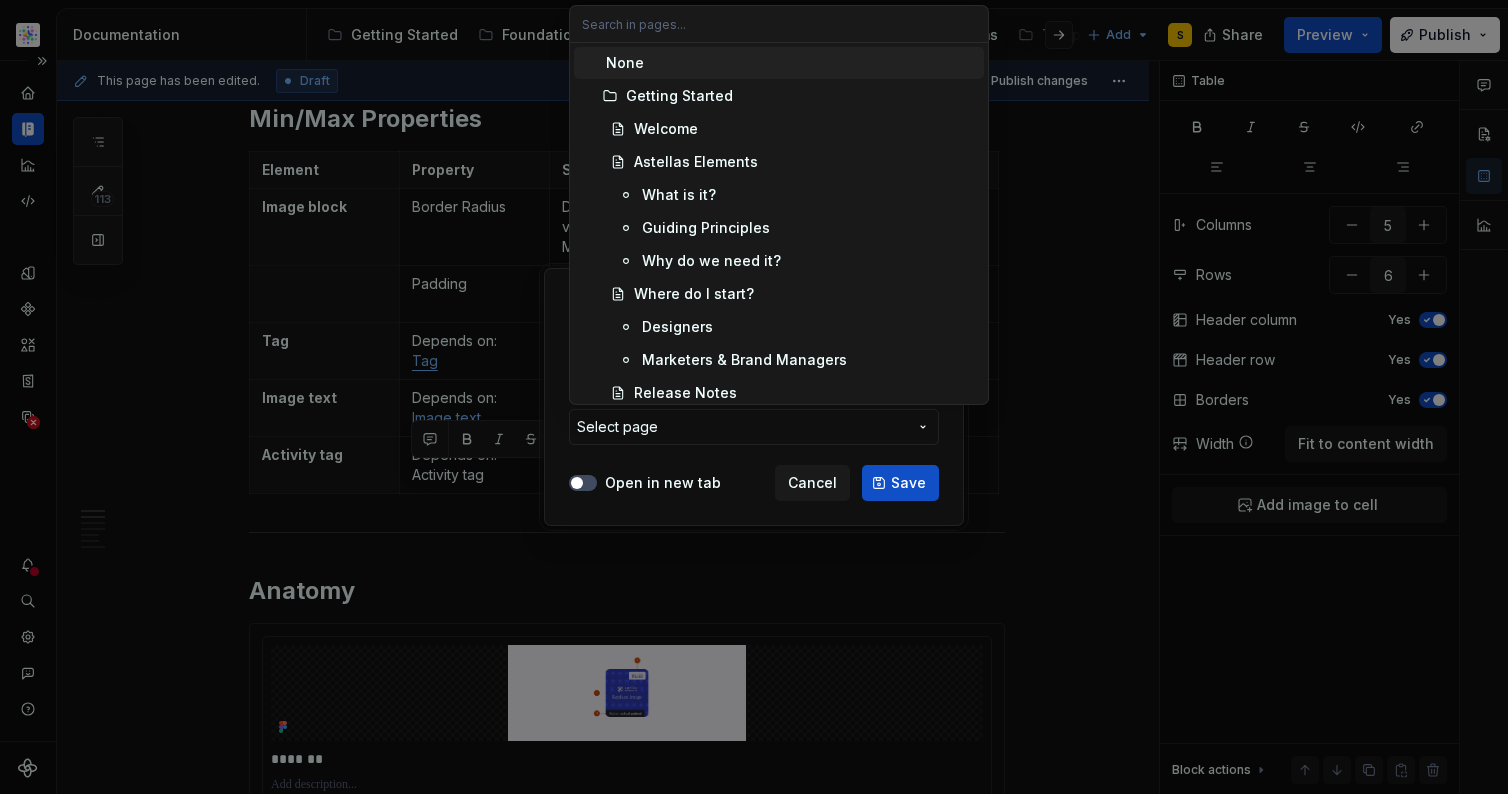 click at bounding box center (779, 24) 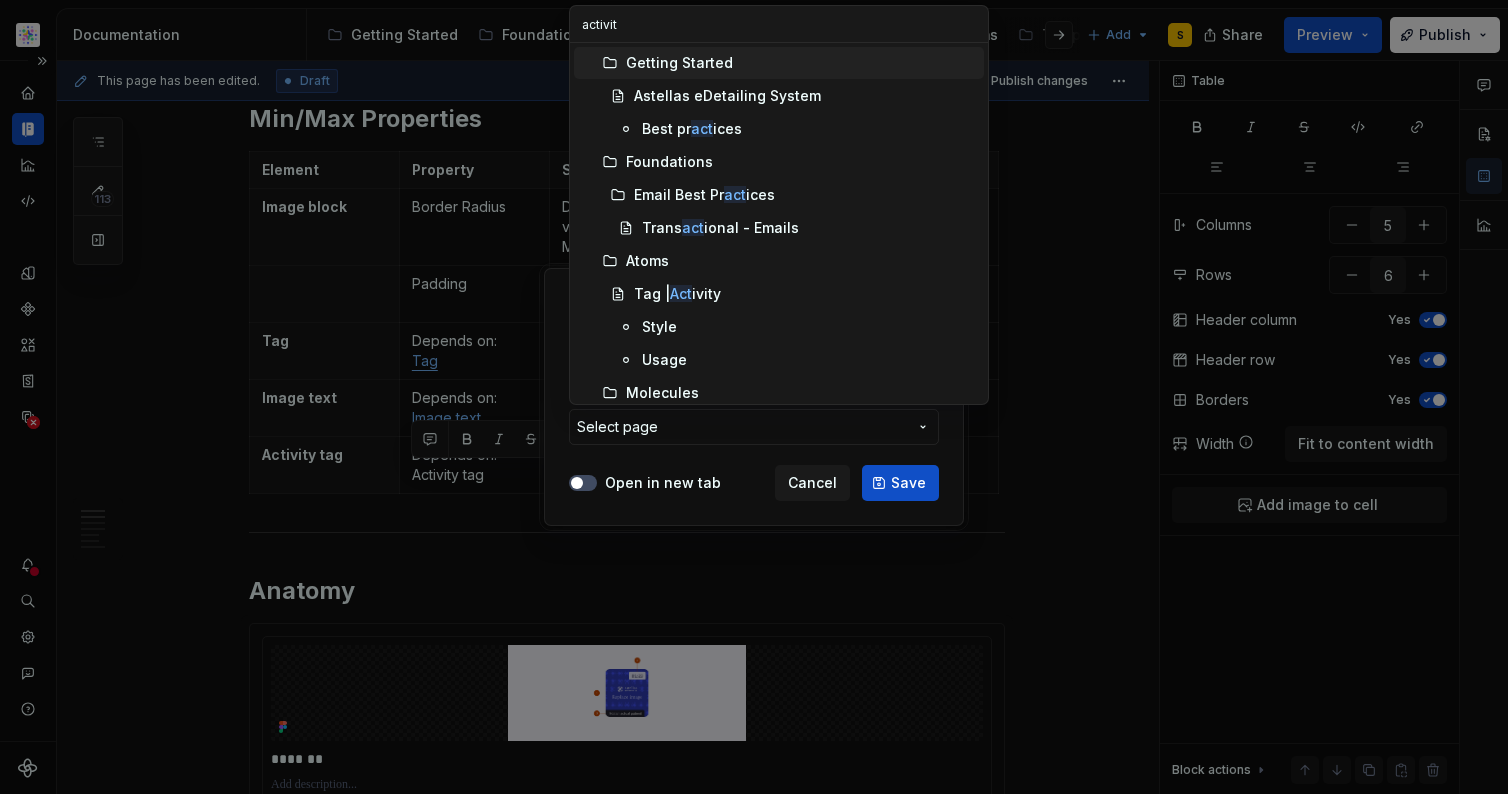 type on "activity" 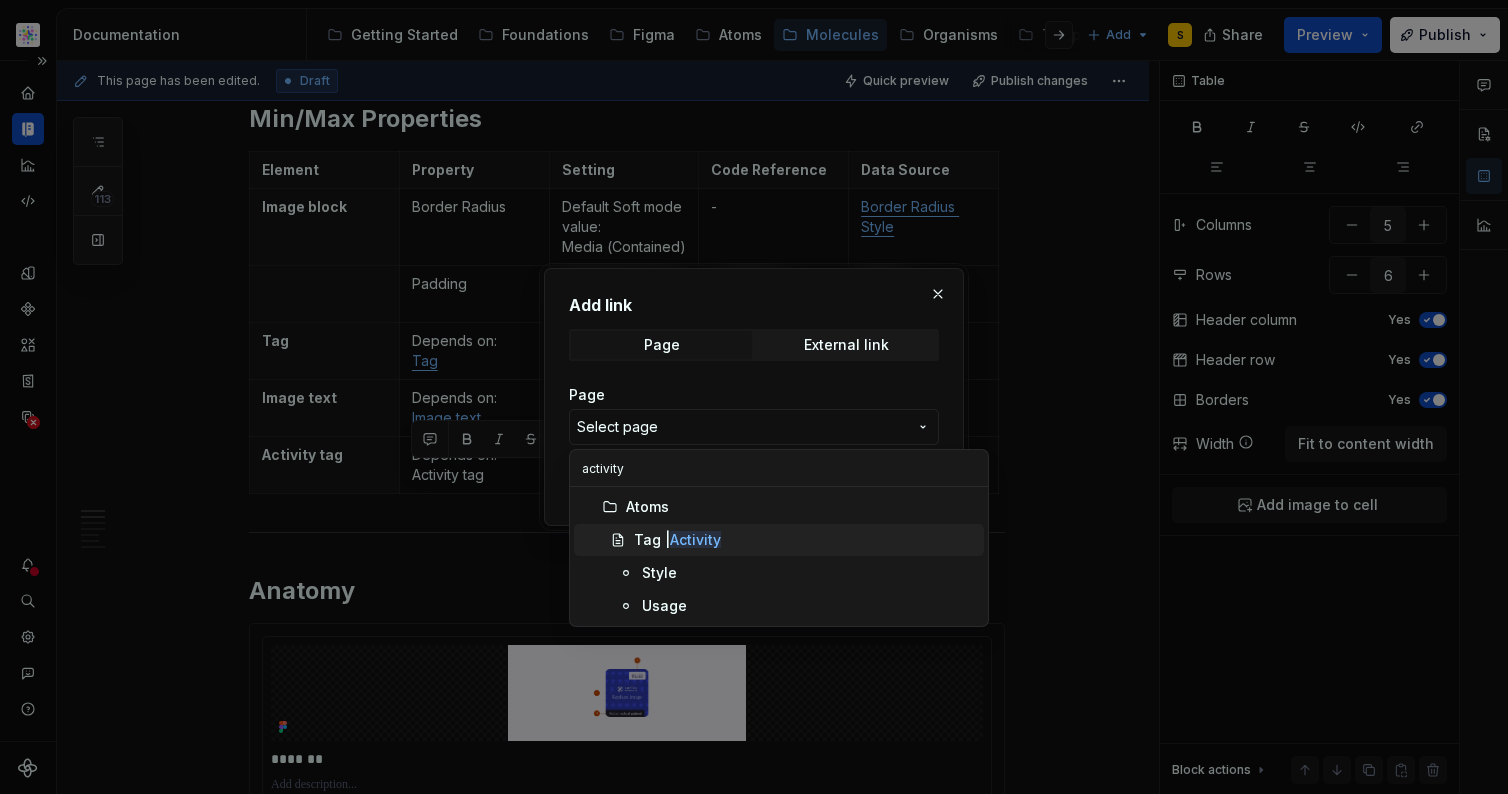 click on "Activity" at bounding box center [695, 539] 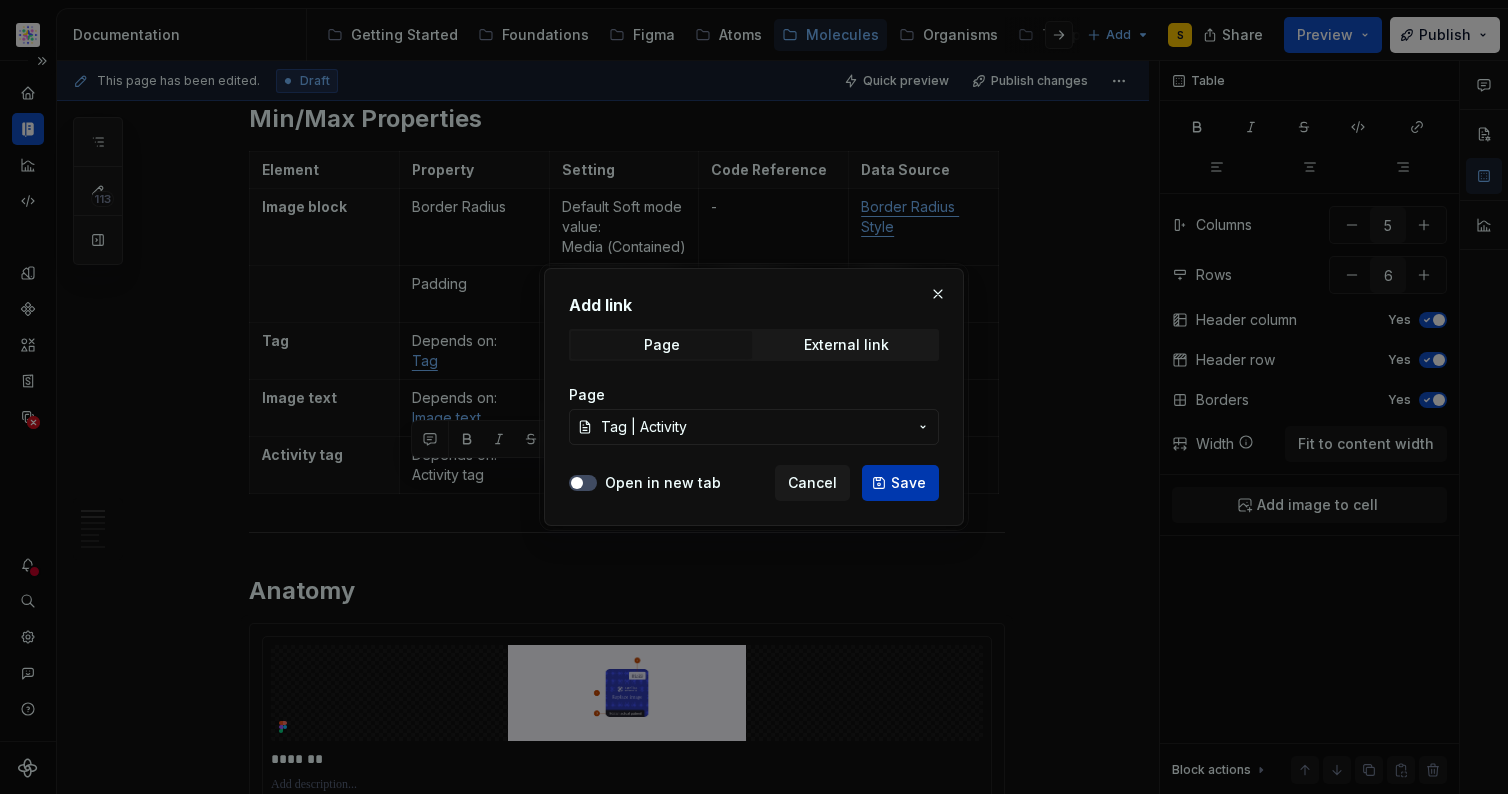 click on "Save" at bounding box center [900, 483] 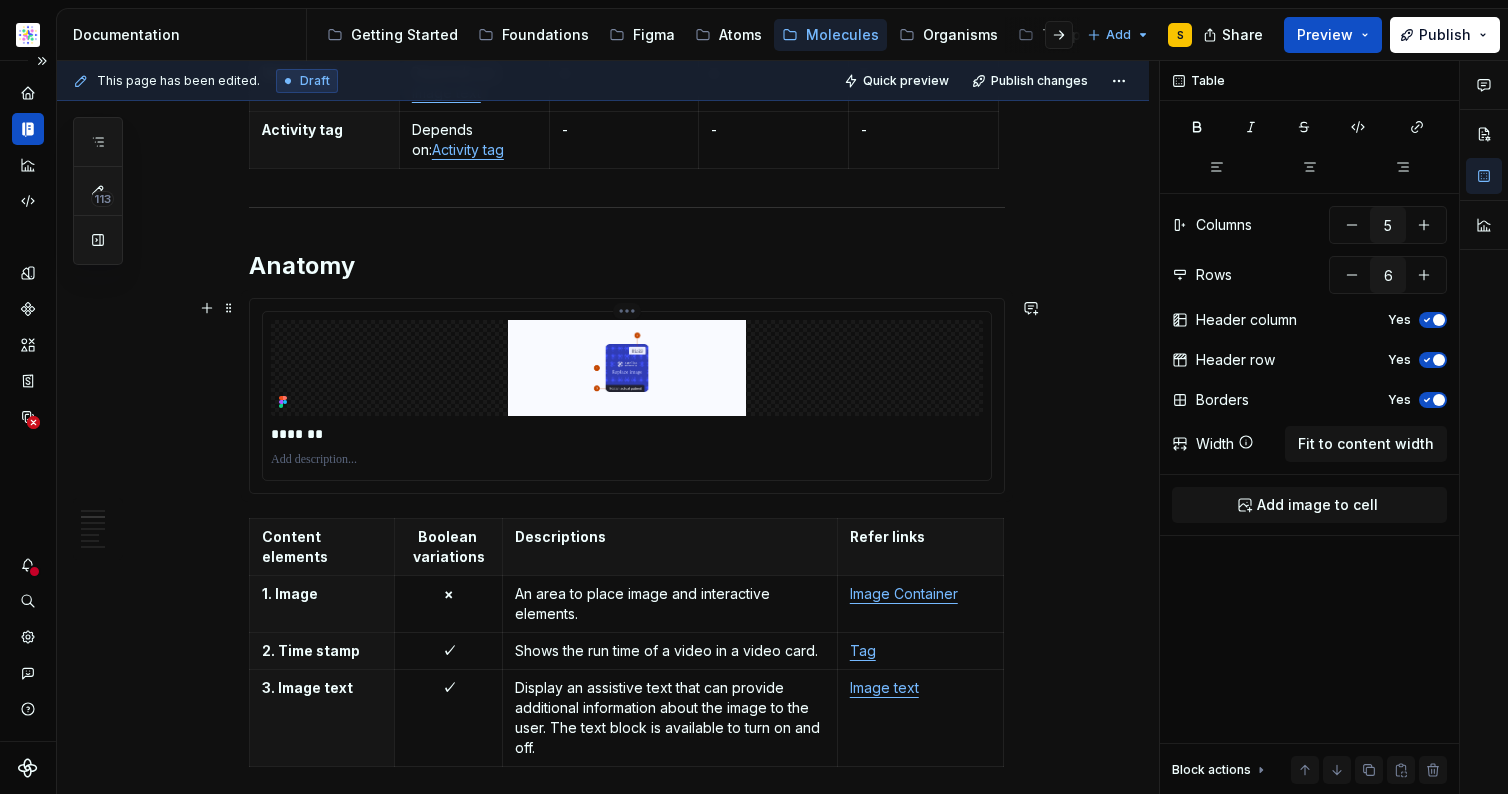 scroll, scrollTop: 632, scrollLeft: 0, axis: vertical 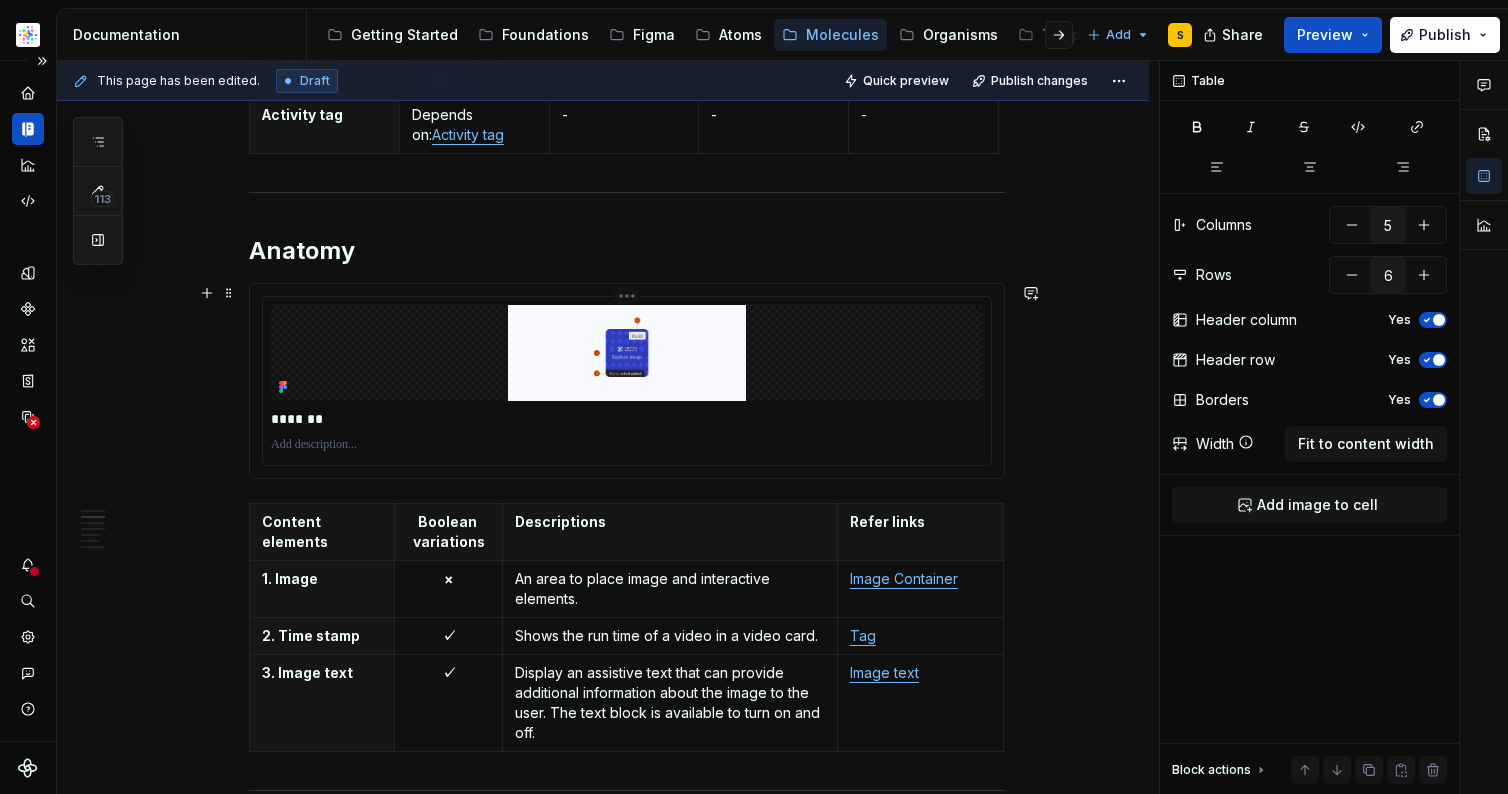 click at bounding box center [627, 353] 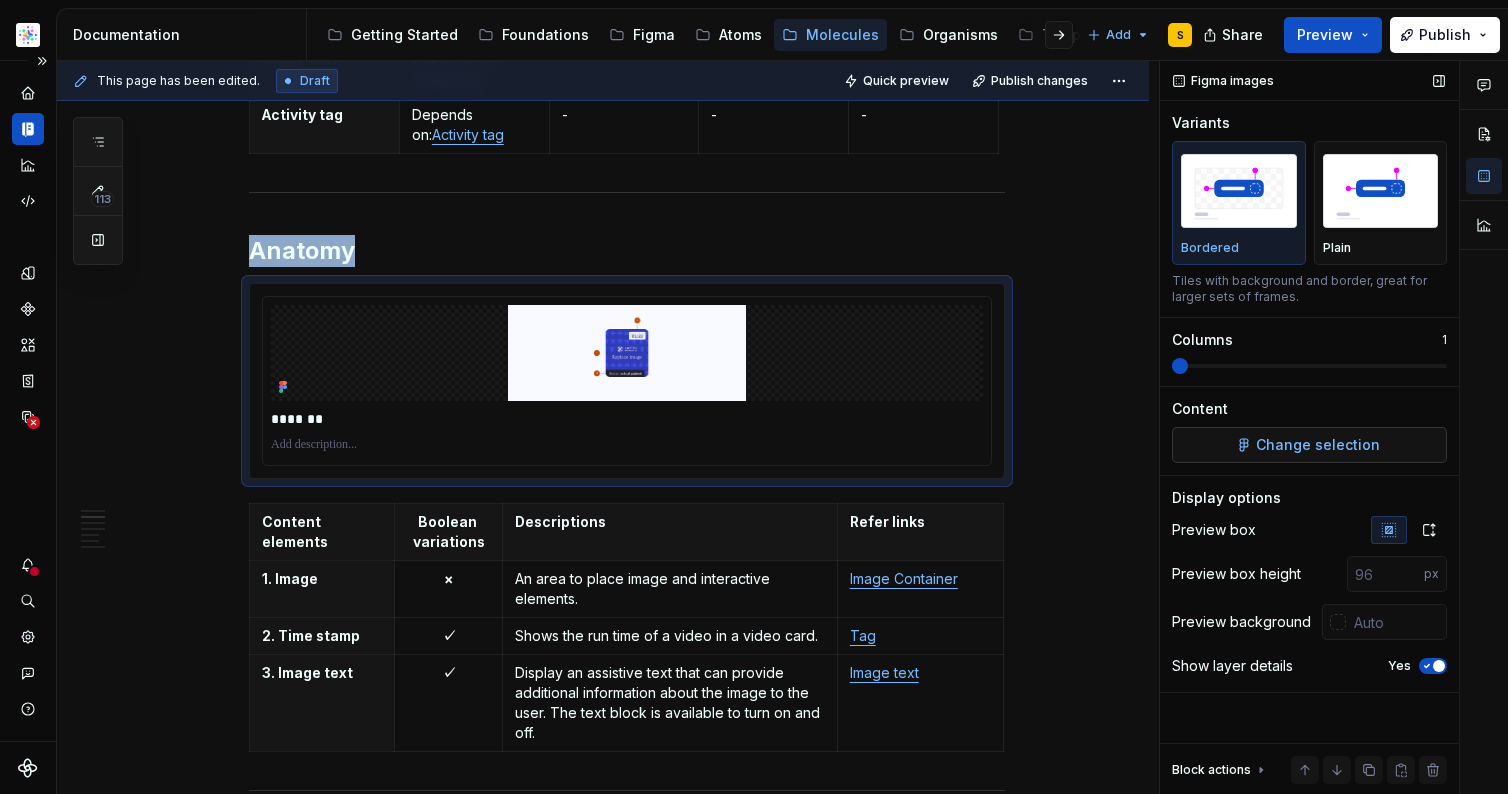 click on "Change selection" at bounding box center [1318, 445] 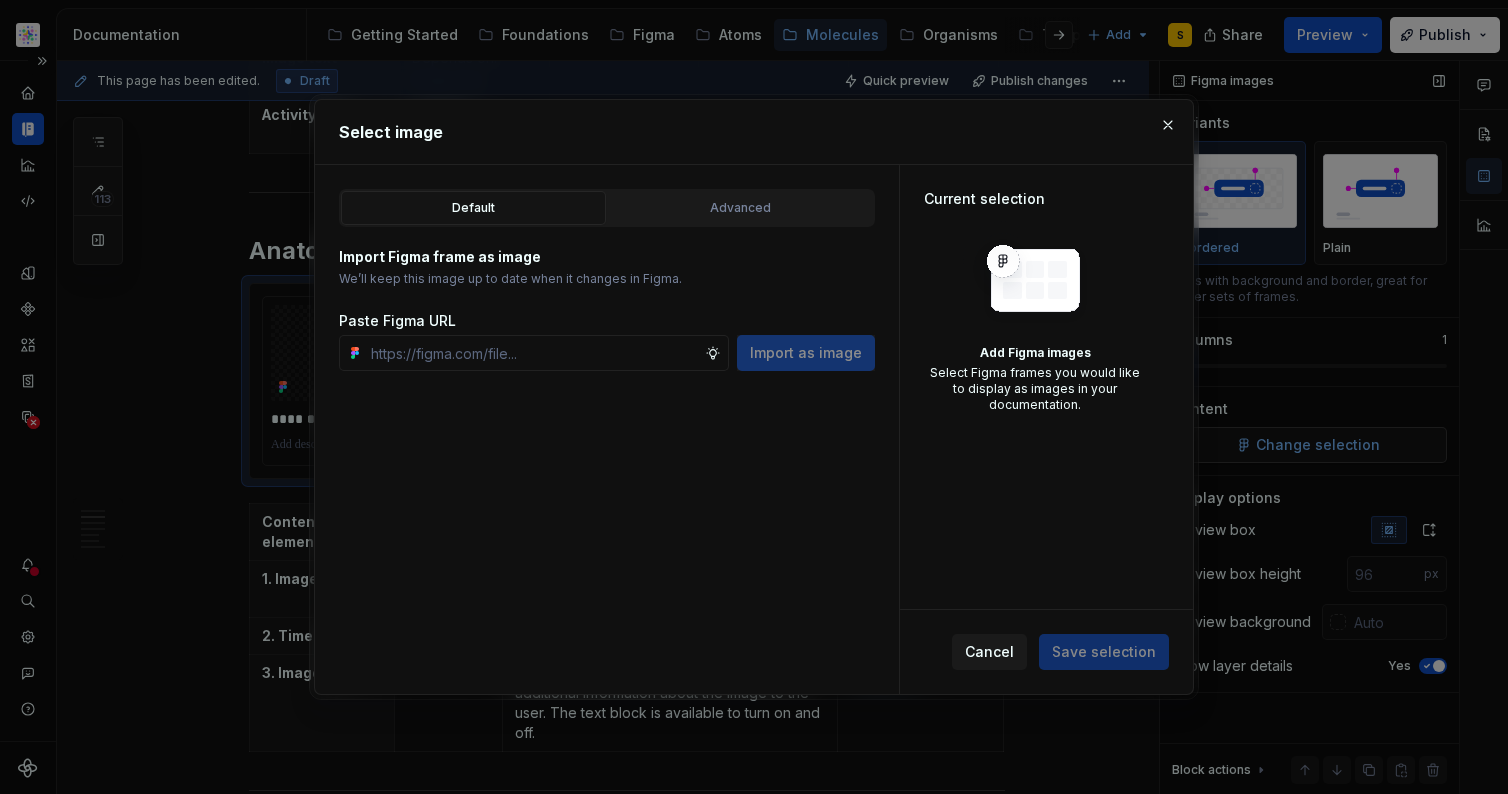 type on "*" 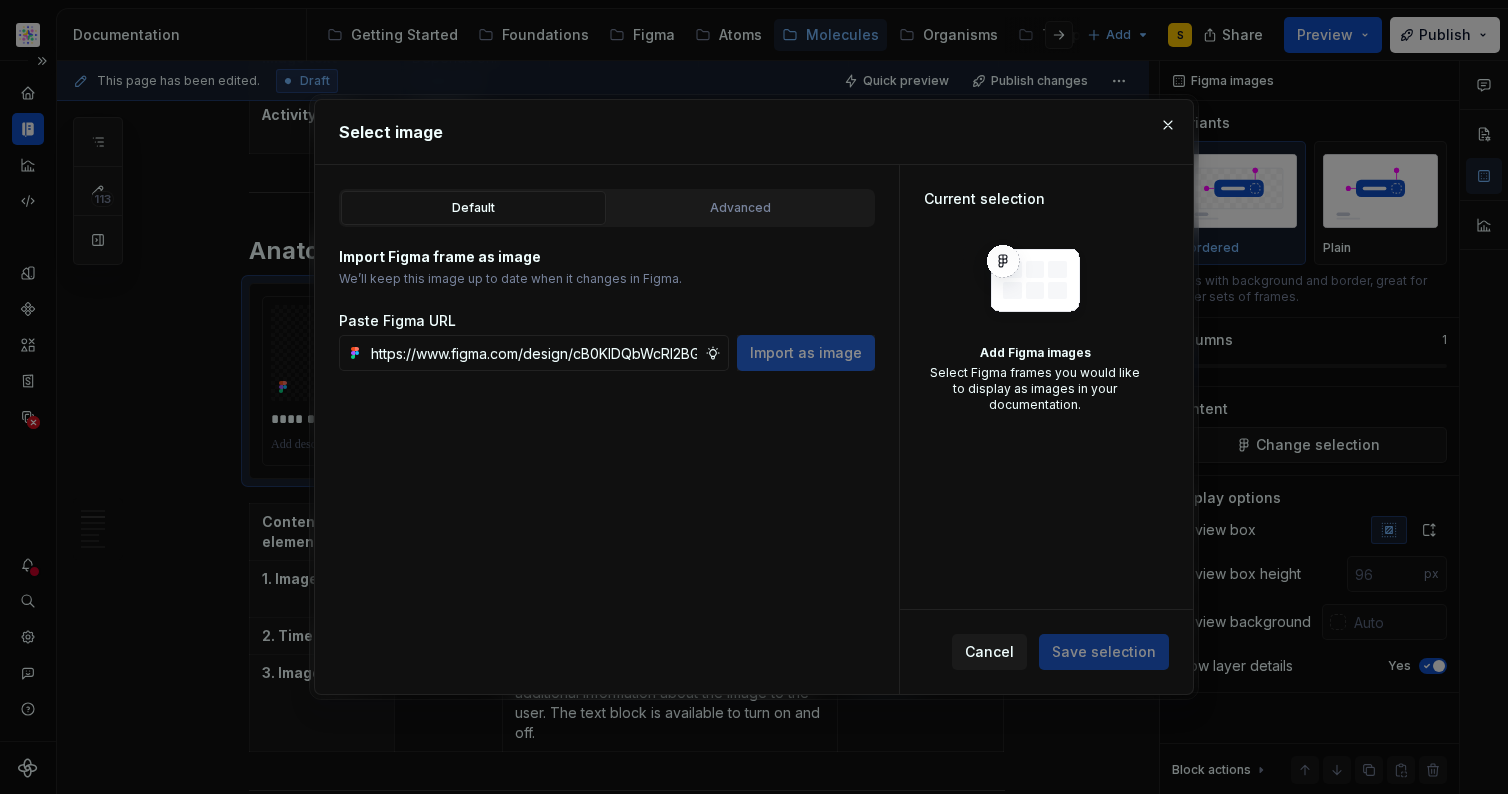 scroll, scrollTop: 0, scrollLeft: 560, axis: horizontal 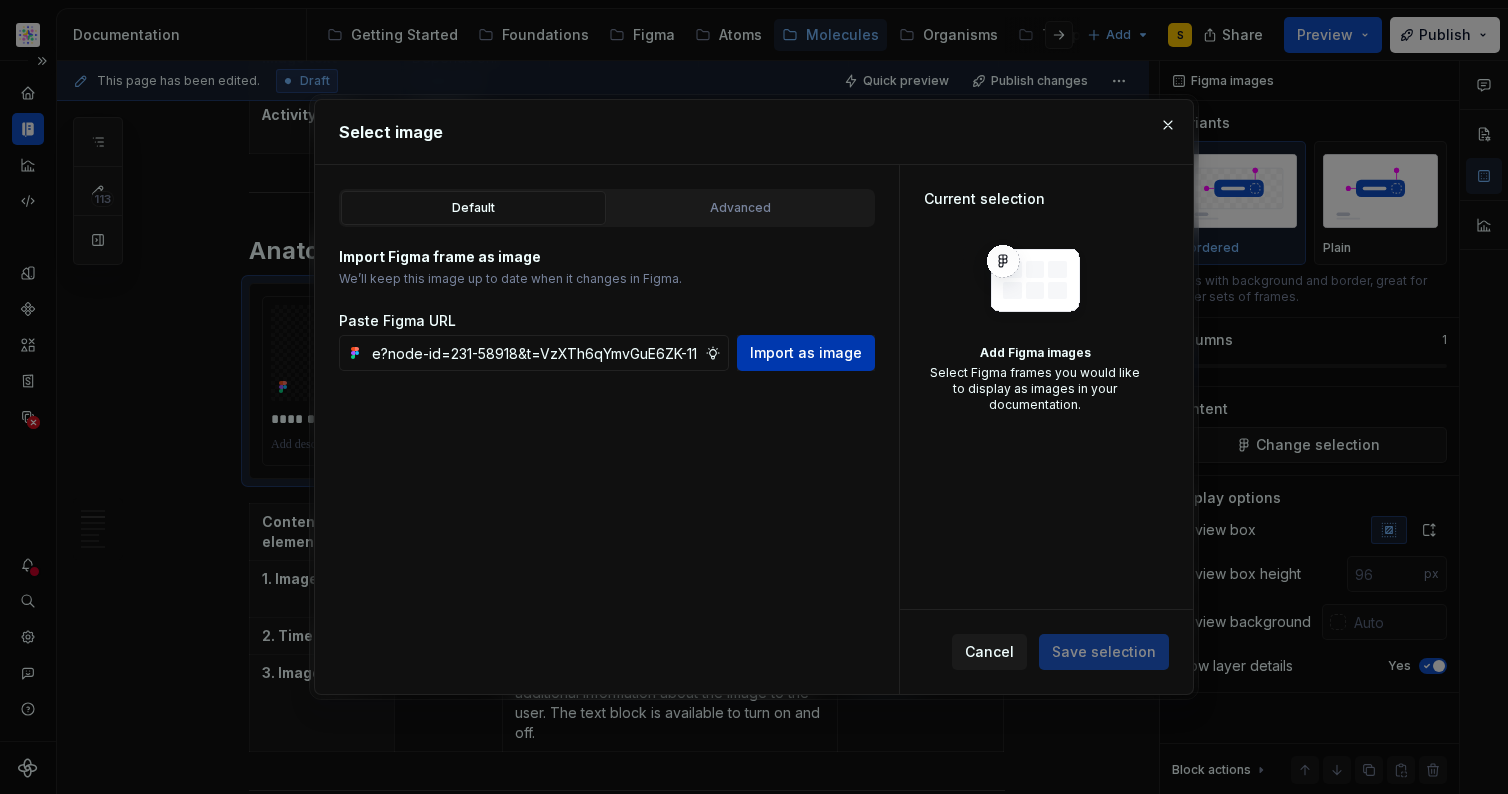 type on "https://www.figma.com/design/cB0KIDQbWcRl2BGSwEfTYL/Documentation-Molecule?node-id=231-58918&t=VzXTh6qYmvGuE6ZK-11" 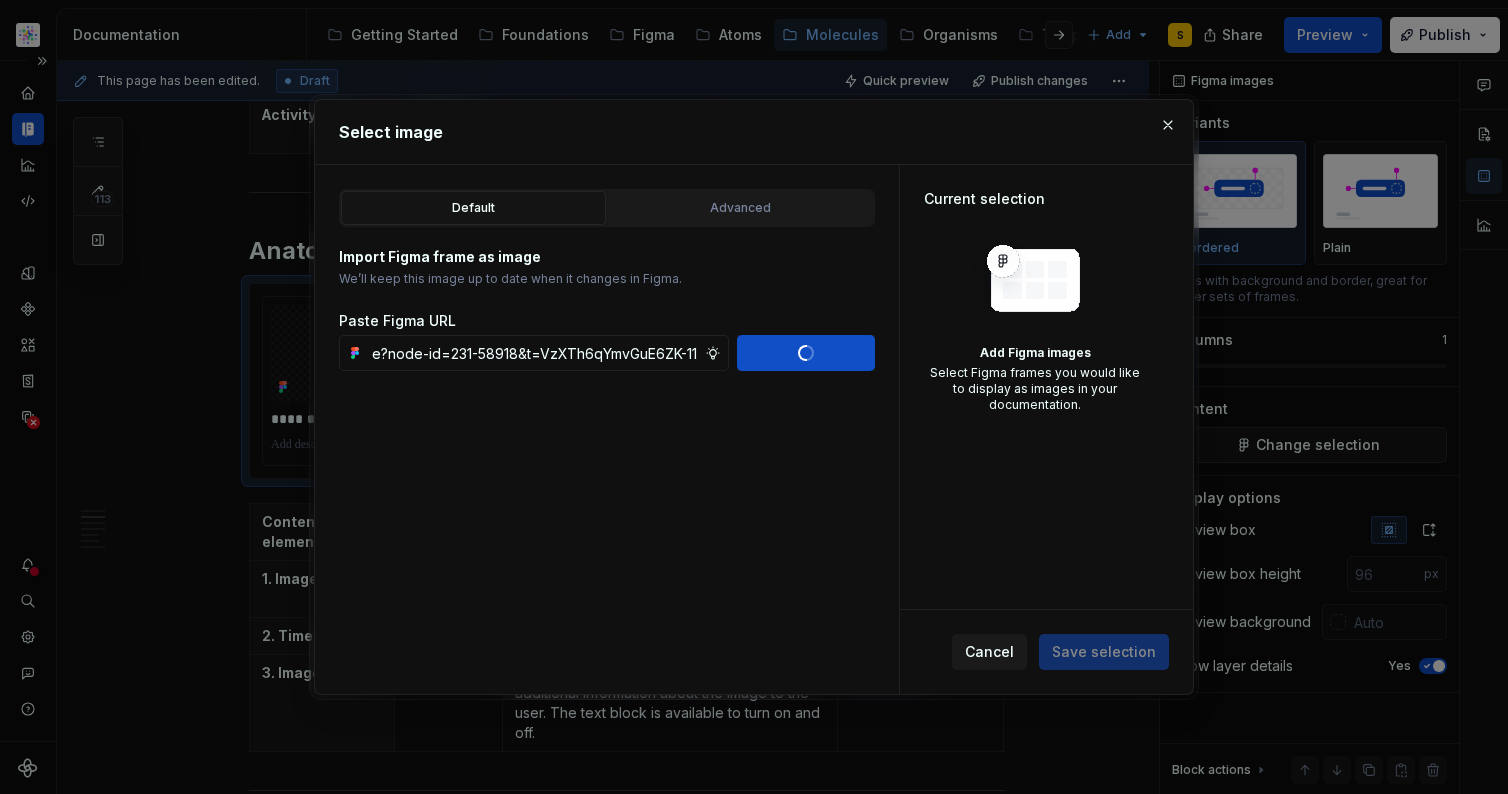 scroll, scrollTop: 0, scrollLeft: 0, axis: both 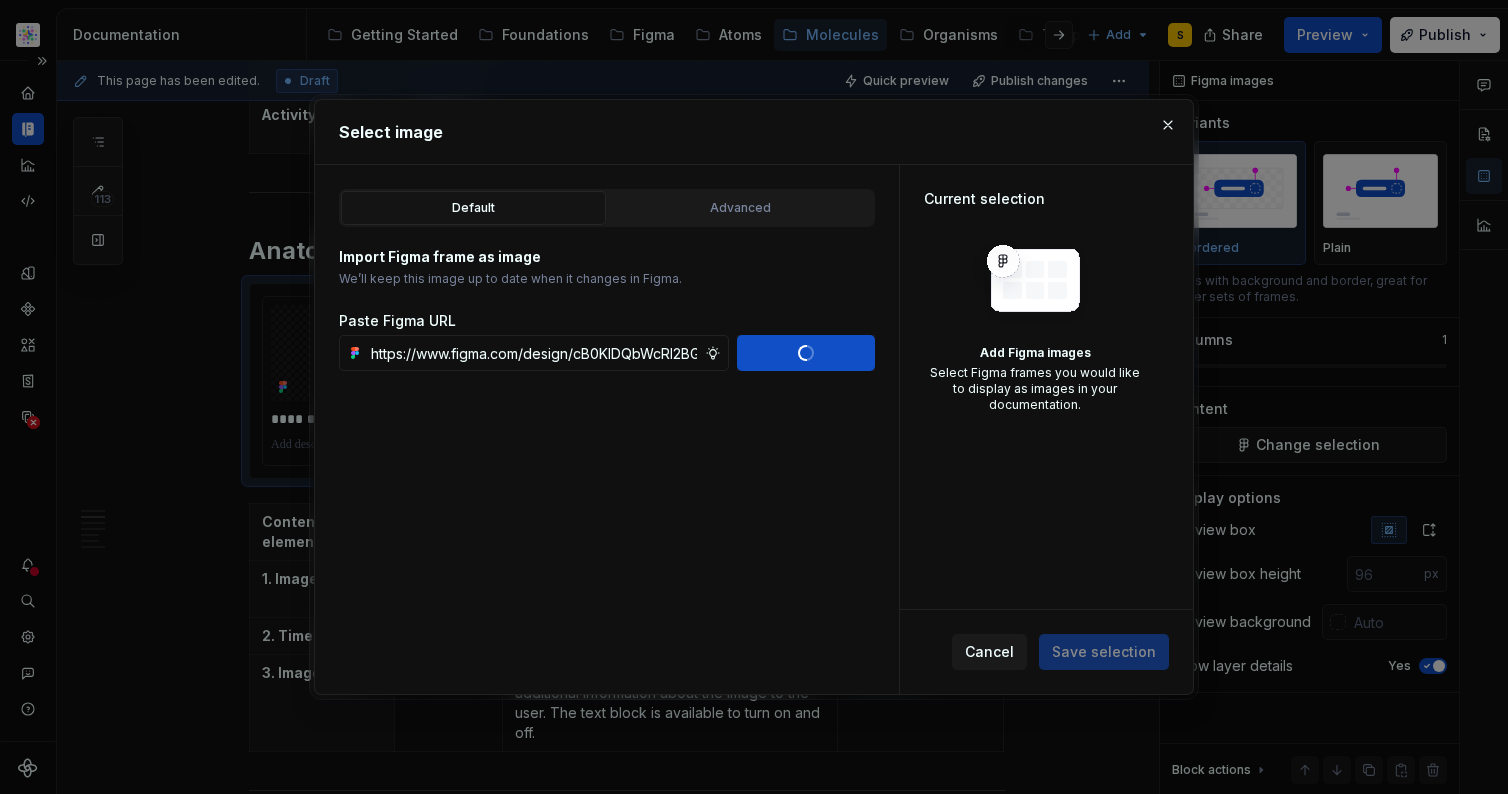 type 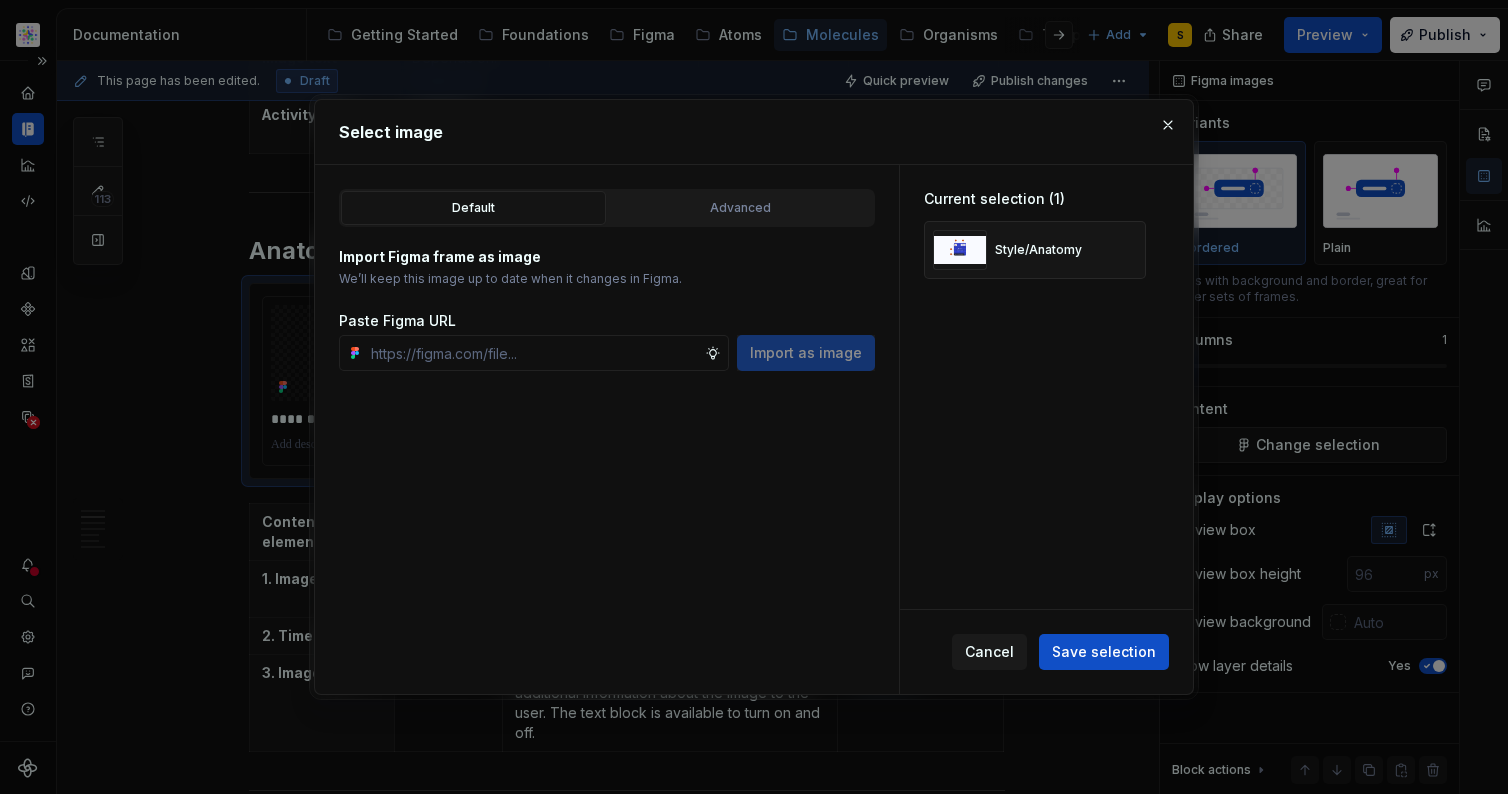 click on "Save selection" at bounding box center [1104, 652] 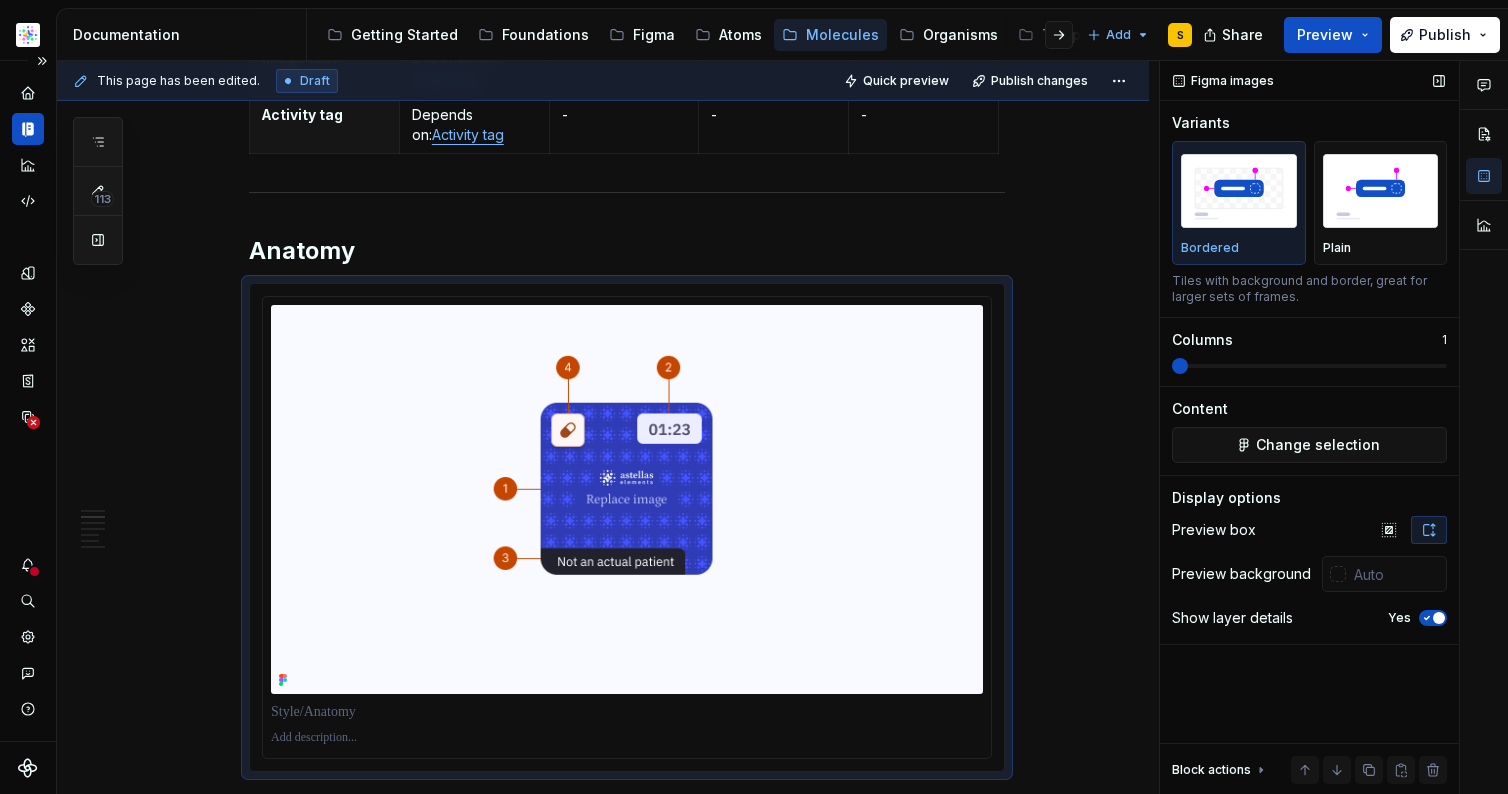 type on "*" 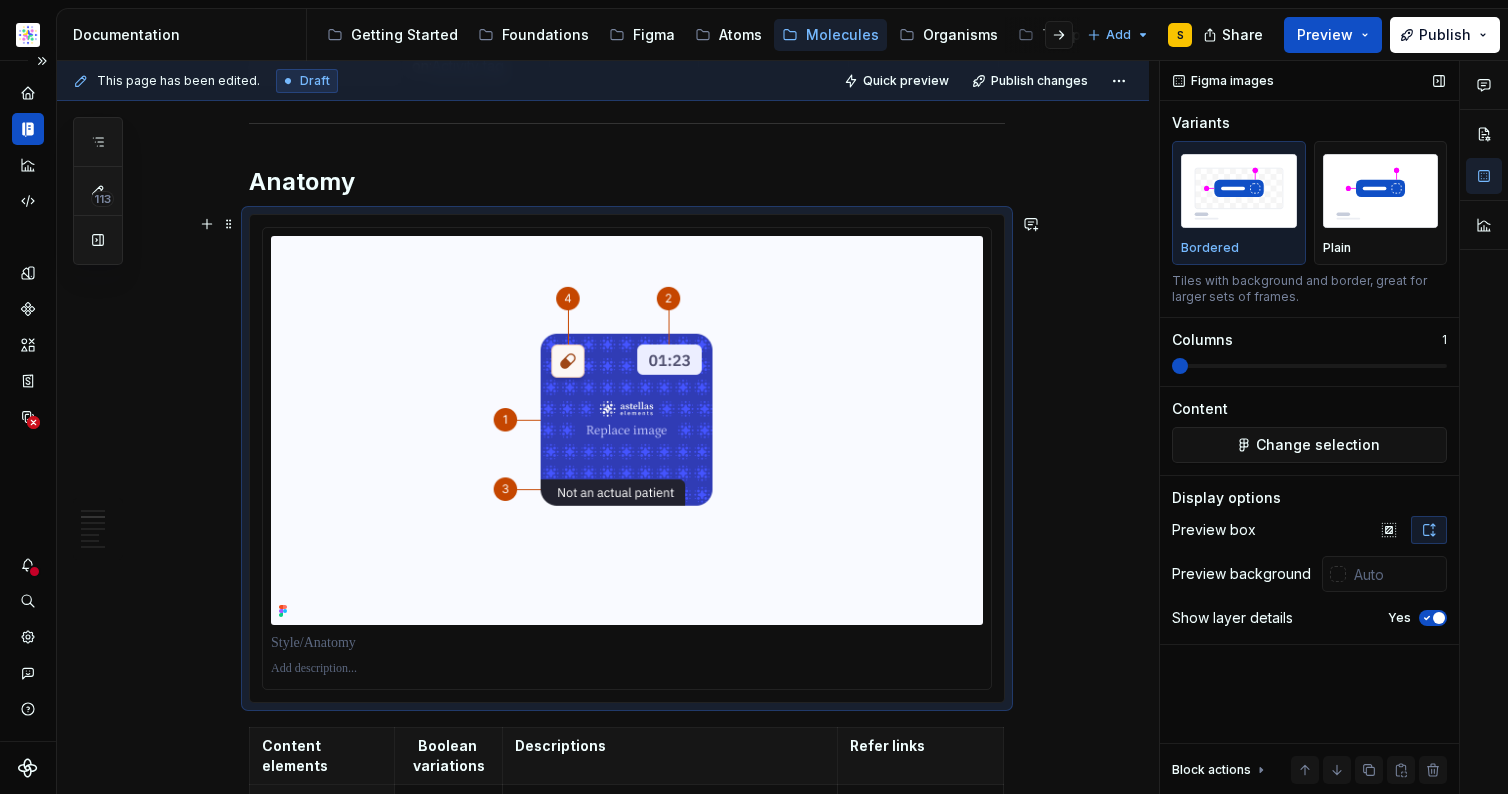 scroll, scrollTop: 704, scrollLeft: 0, axis: vertical 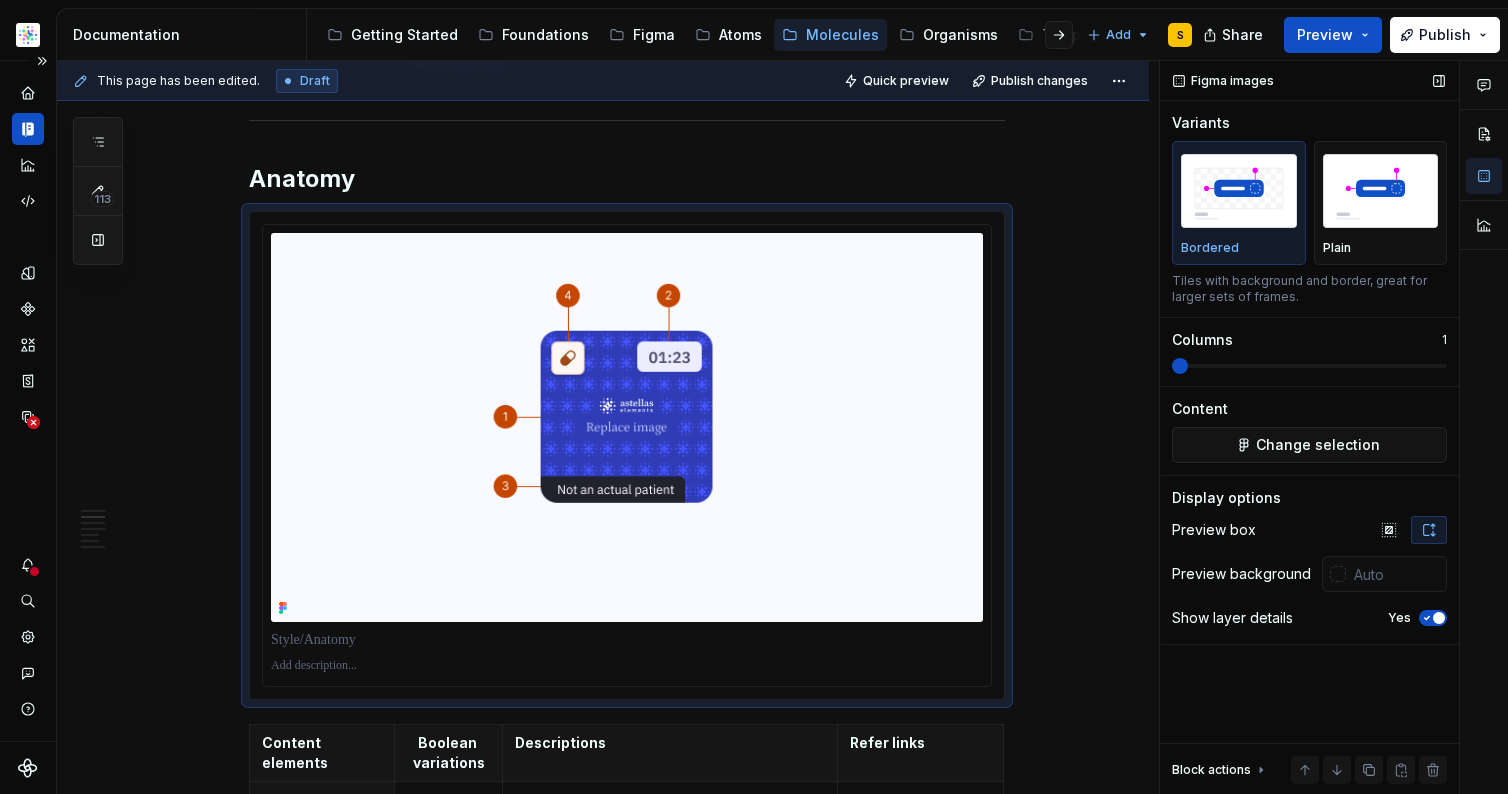 click at bounding box center [1439, 618] 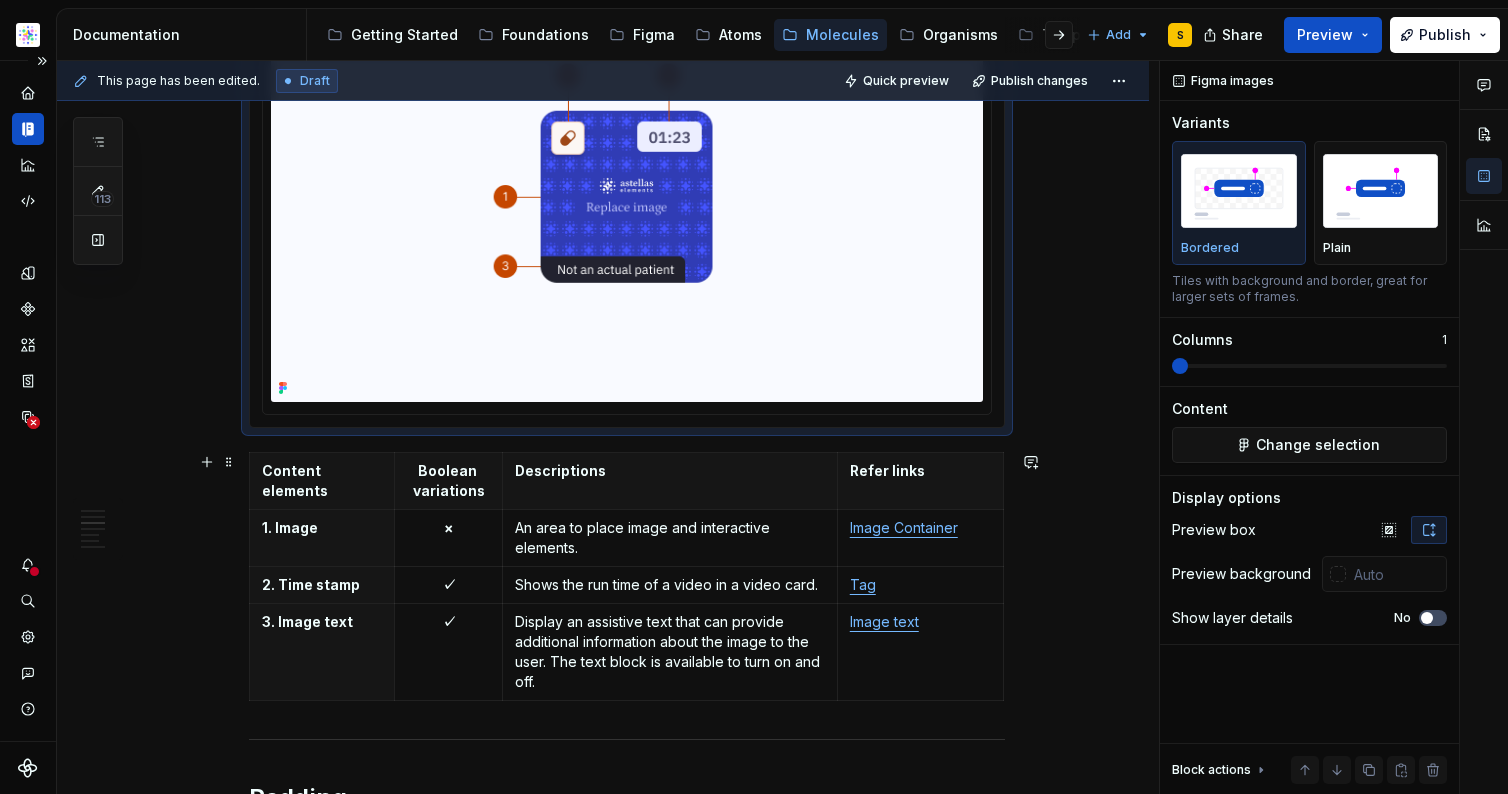 scroll, scrollTop: 1048, scrollLeft: 0, axis: vertical 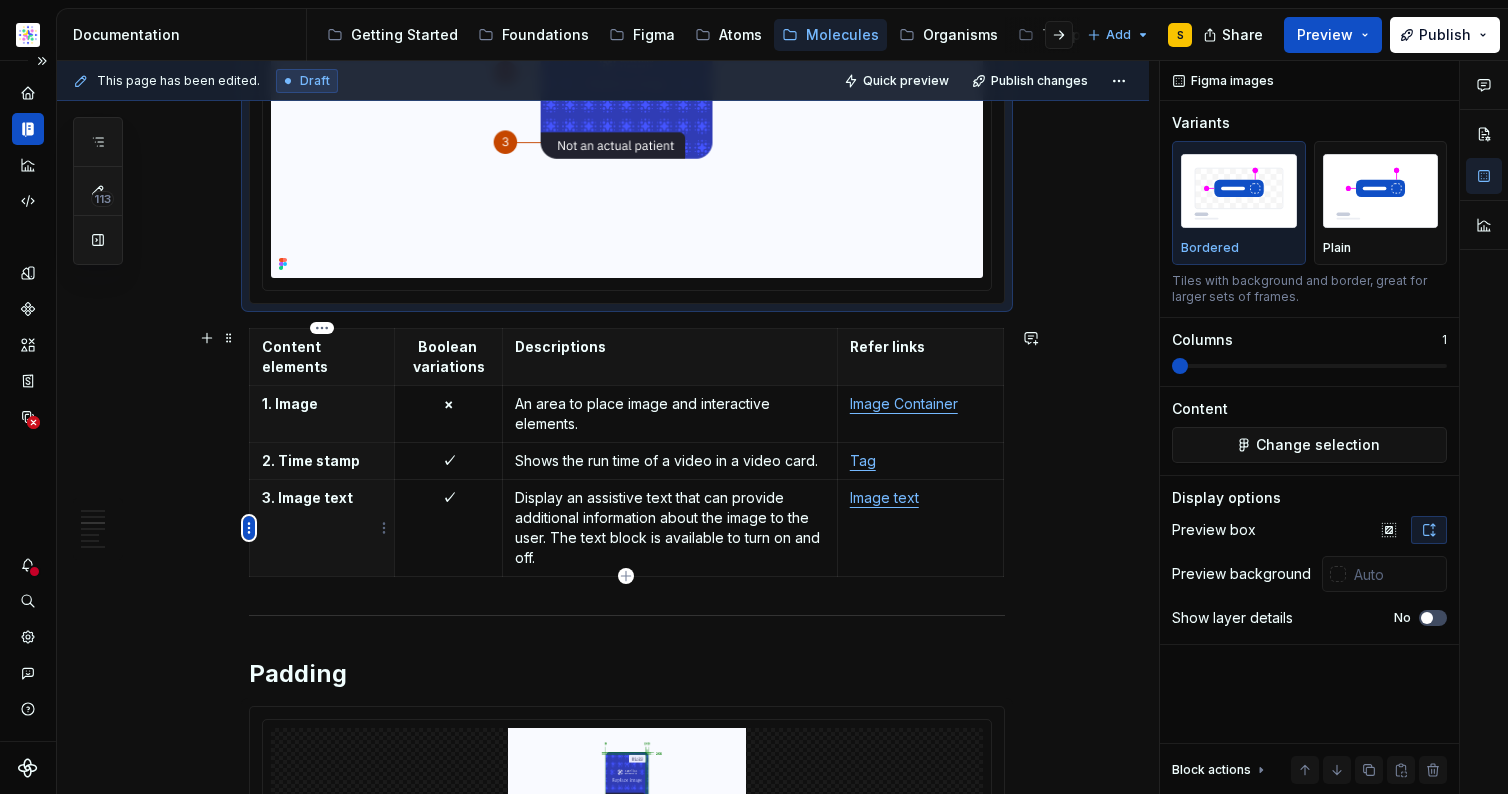 click on "Astellas Elements S Dataset Core Documentation
Accessibility guide for tree Page tree.
Navigate the tree with the arrow keys. Common tree hotkeys apply. Further keybindings are available:
enter to execute primary action on focused item
f2 to start renaming the focused item
escape to abort renaming an item
control+d to start dragging selected items
Getting Started Foundations Figma Atoms Molecules Organisms Templates Email Add S Share Preview Publish 113 Pages Add
Accessibility guide for tree Page tree.
Navigate the tree with the arrow keys. Common tree hotkeys apply. Further keybindings are available:
enter to execute primary action on focused item
f2 to start renaming the focused item
escape to abort renaming an item
control+d to start dragging selected items
Overview SF Anchor Link | Alphabet Style Usage Button set | Primary Style Usage Demo Button set | Tertiary S" at bounding box center [754, 397] 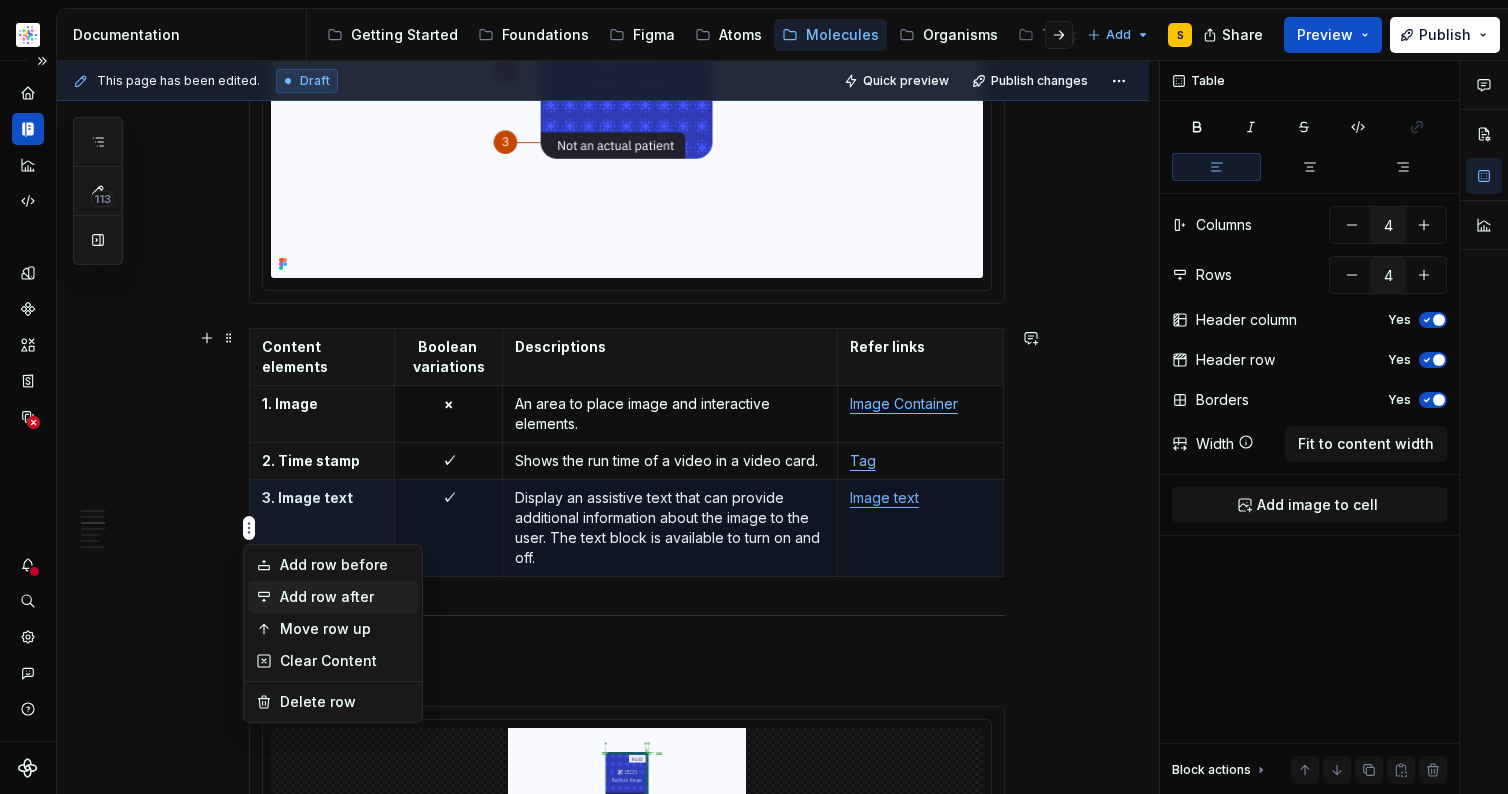click on "Add row after" at bounding box center (345, 597) 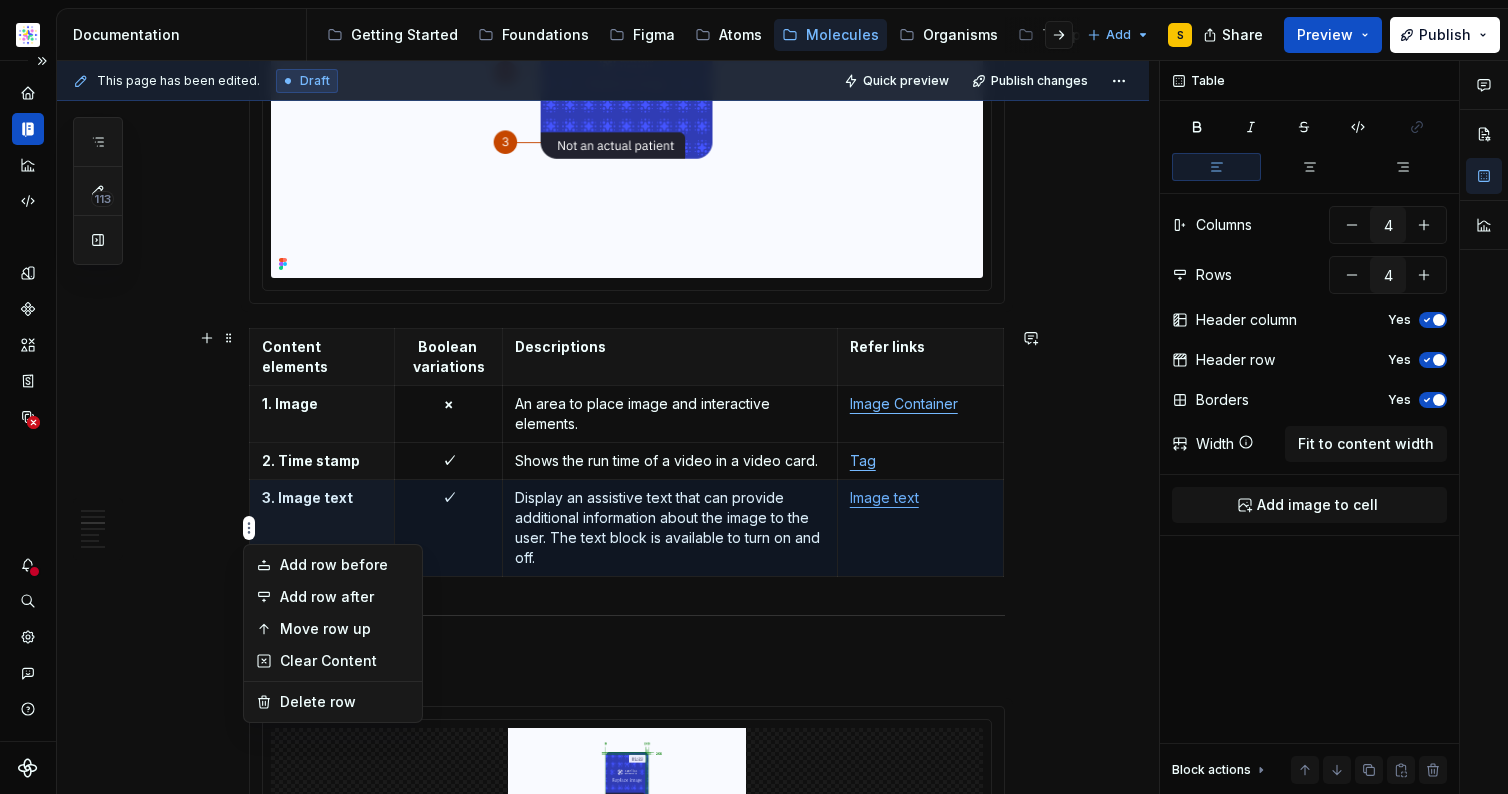 type on "5" 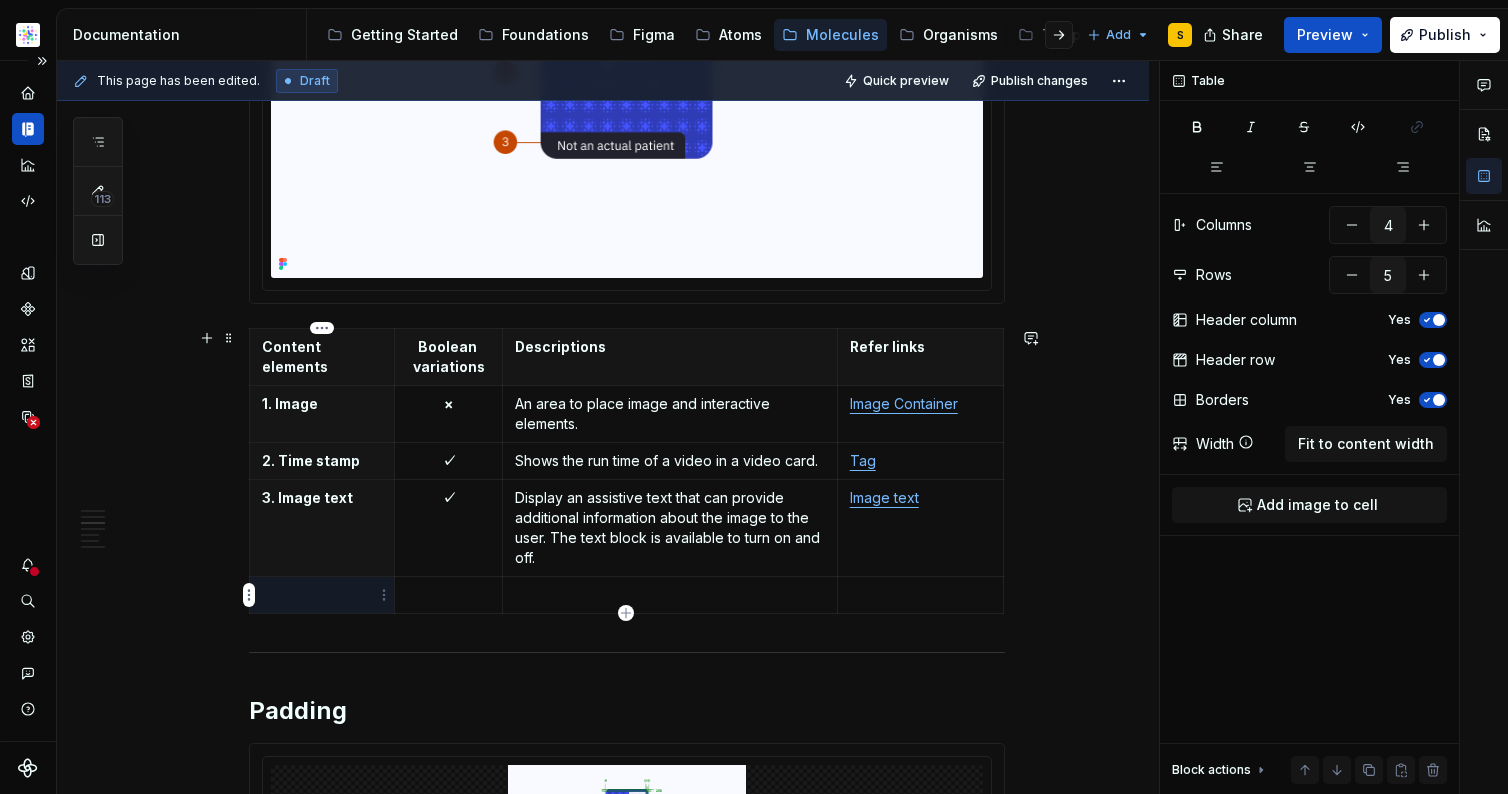 click at bounding box center (322, 595) 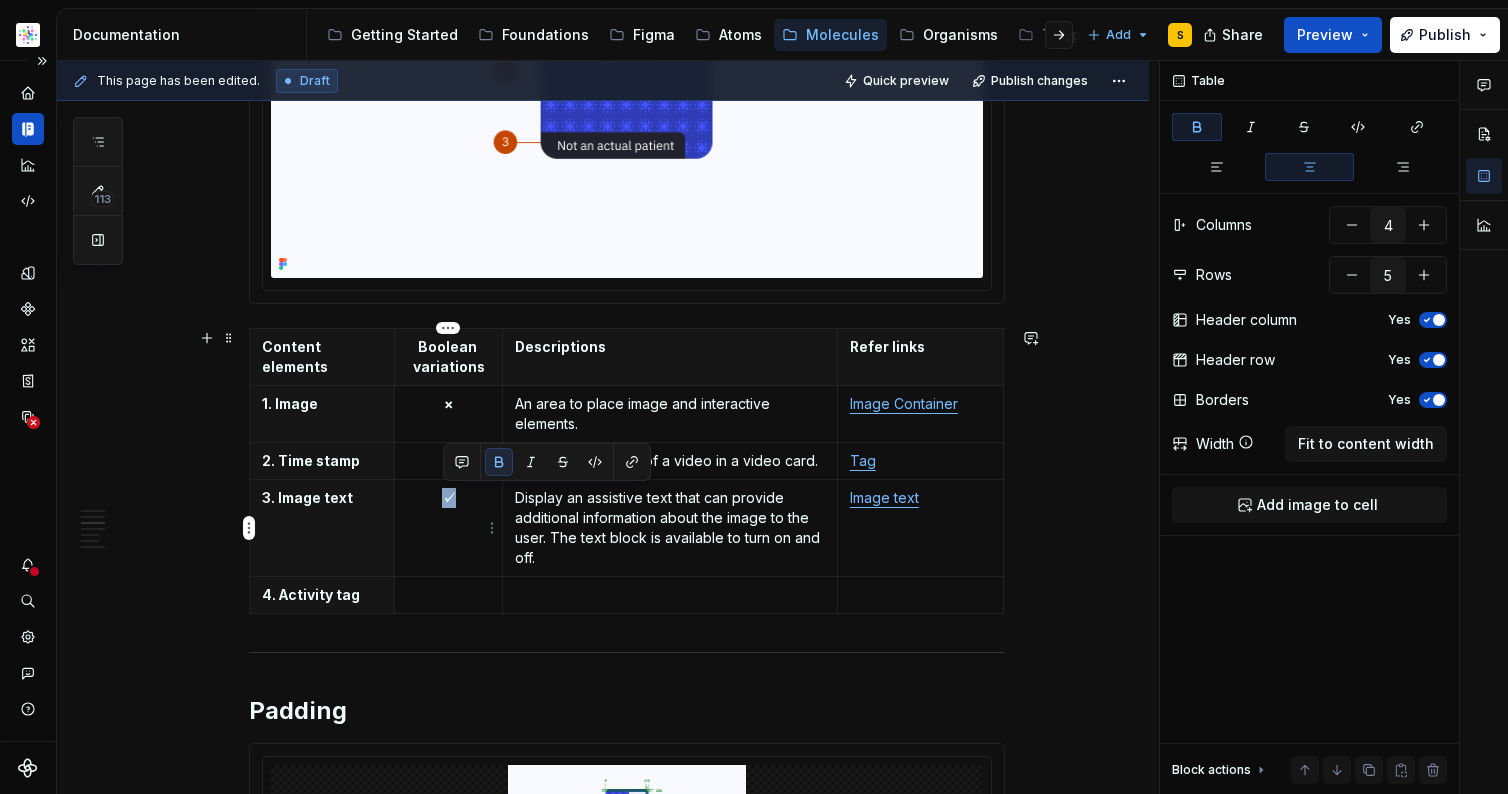 drag, startPoint x: 443, startPoint y: 496, endPoint x: 455, endPoint y: 498, distance: 12.165525 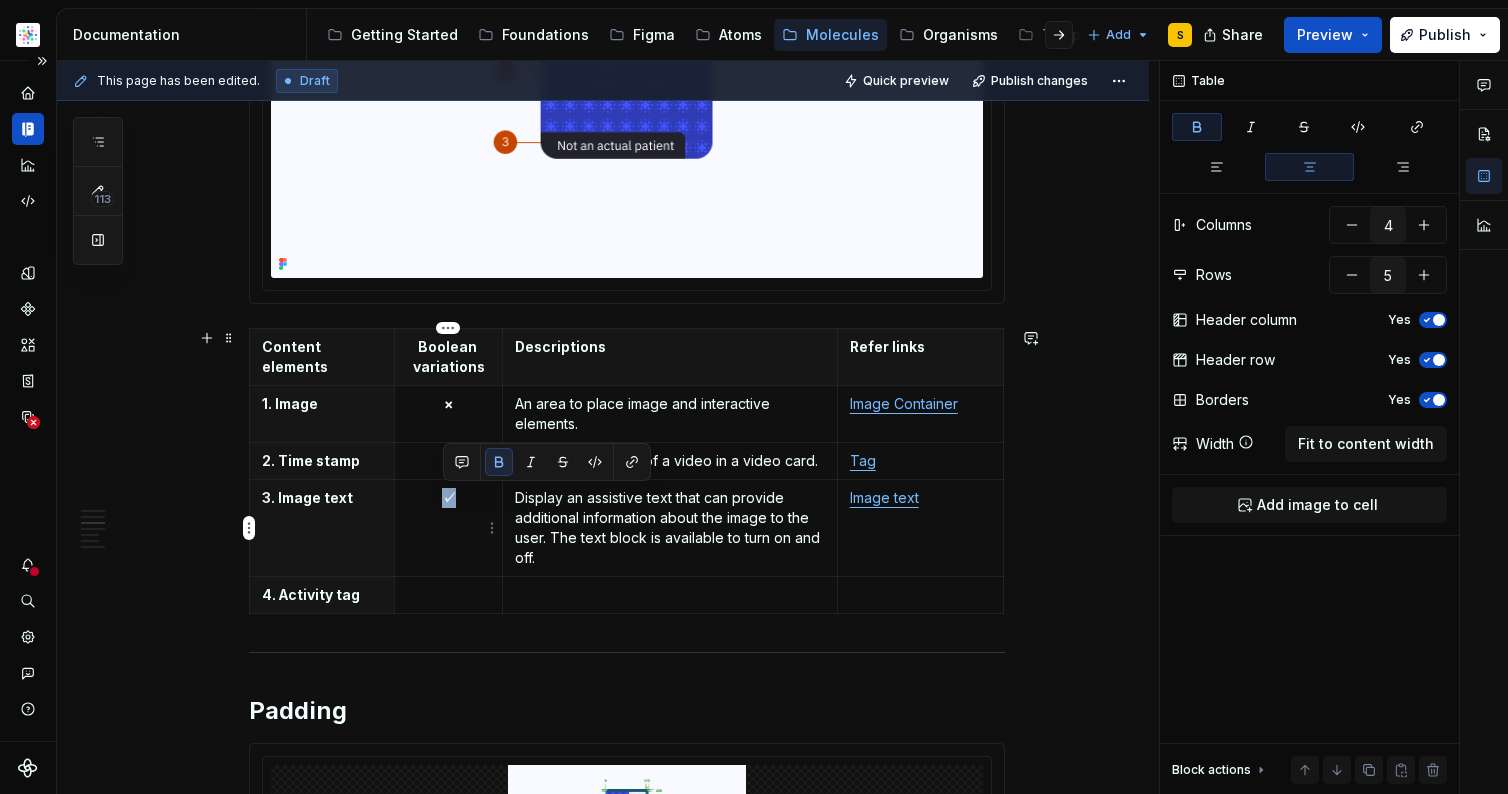click on "✓" at bounding box center (448, 498) 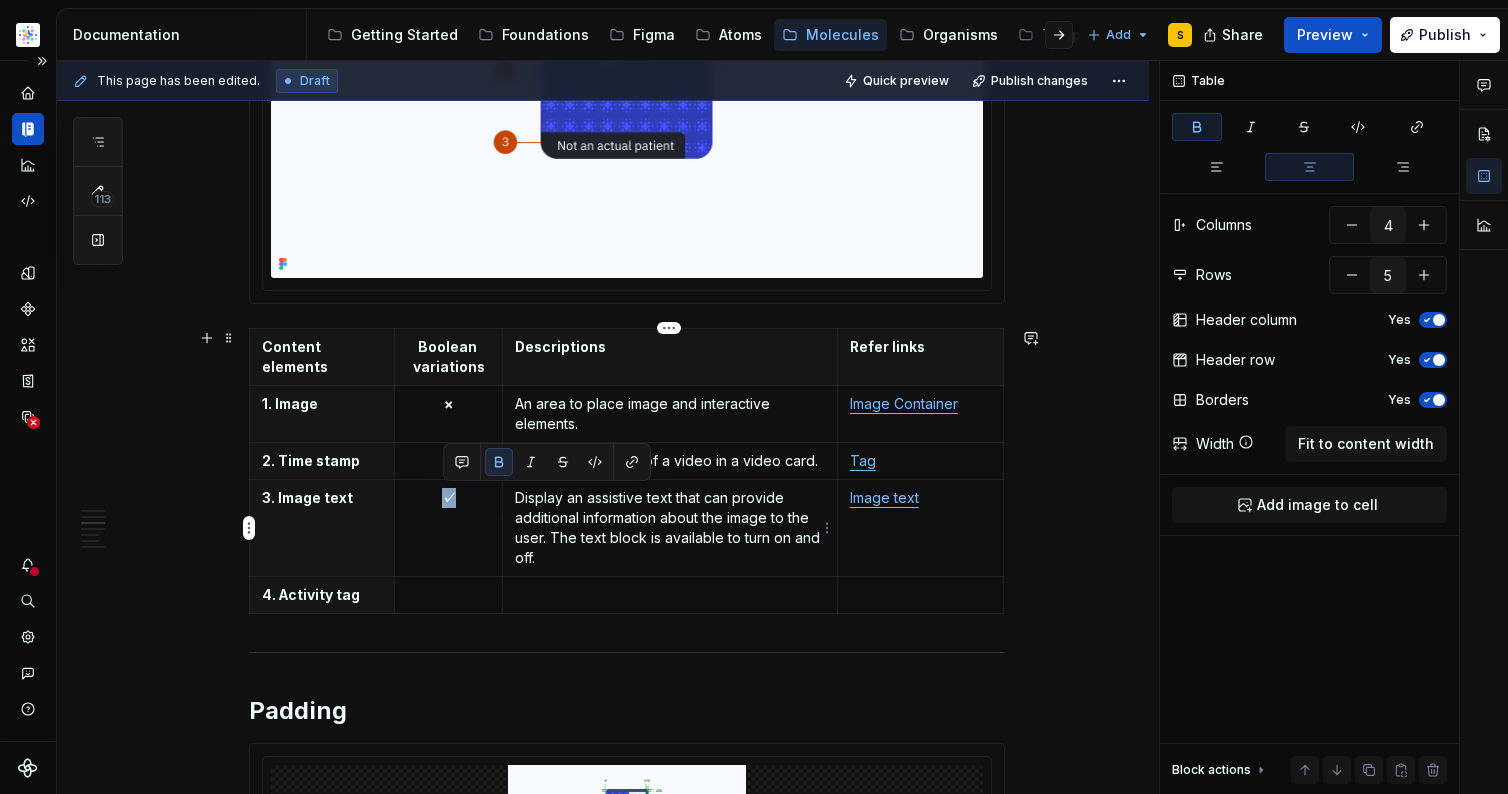 copy on "✓" 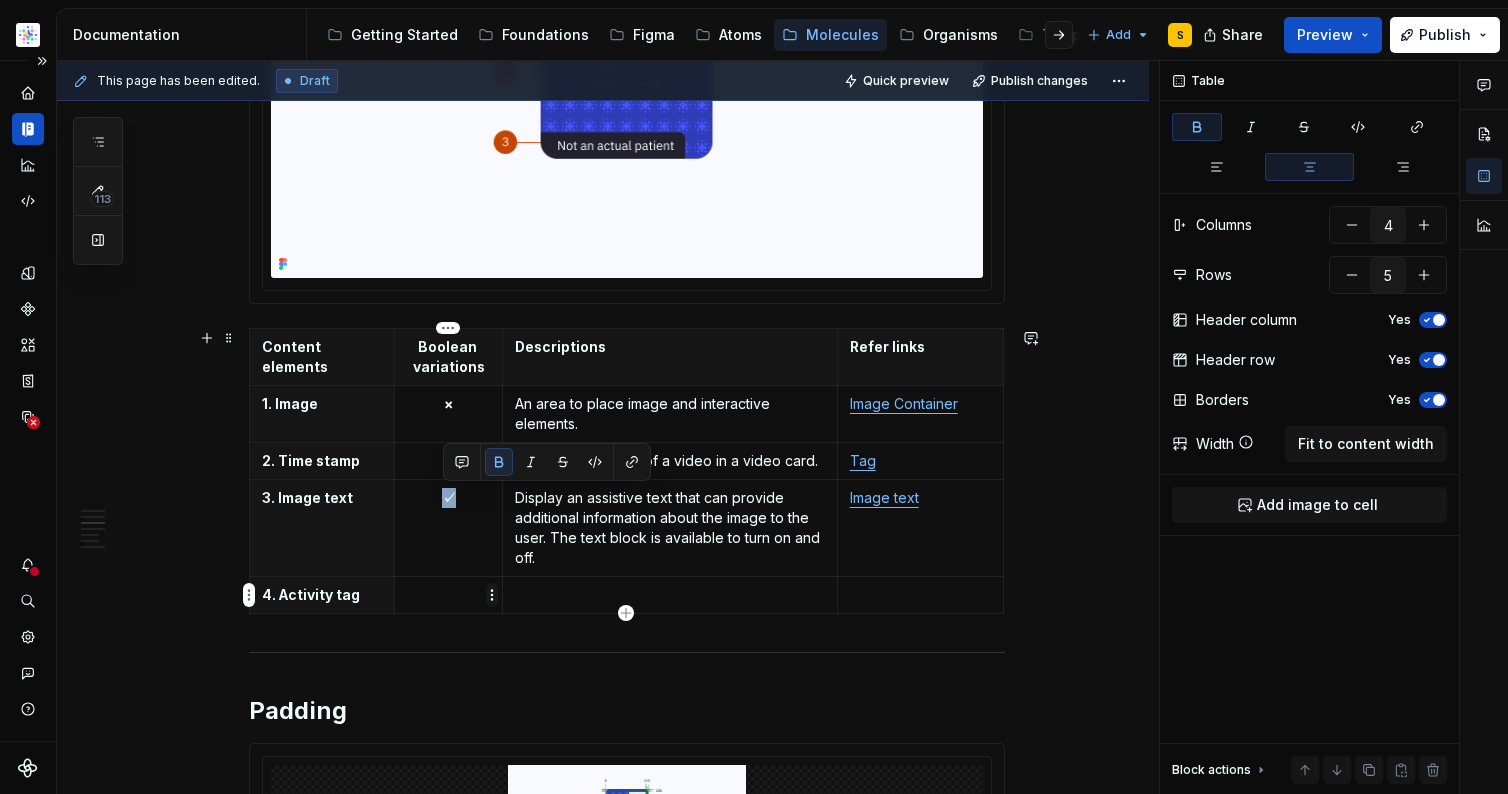 drag, startPoint x: 476, startPoint y: 596, endPoint x: 490, endPoint y: 586, distance: 17.20465 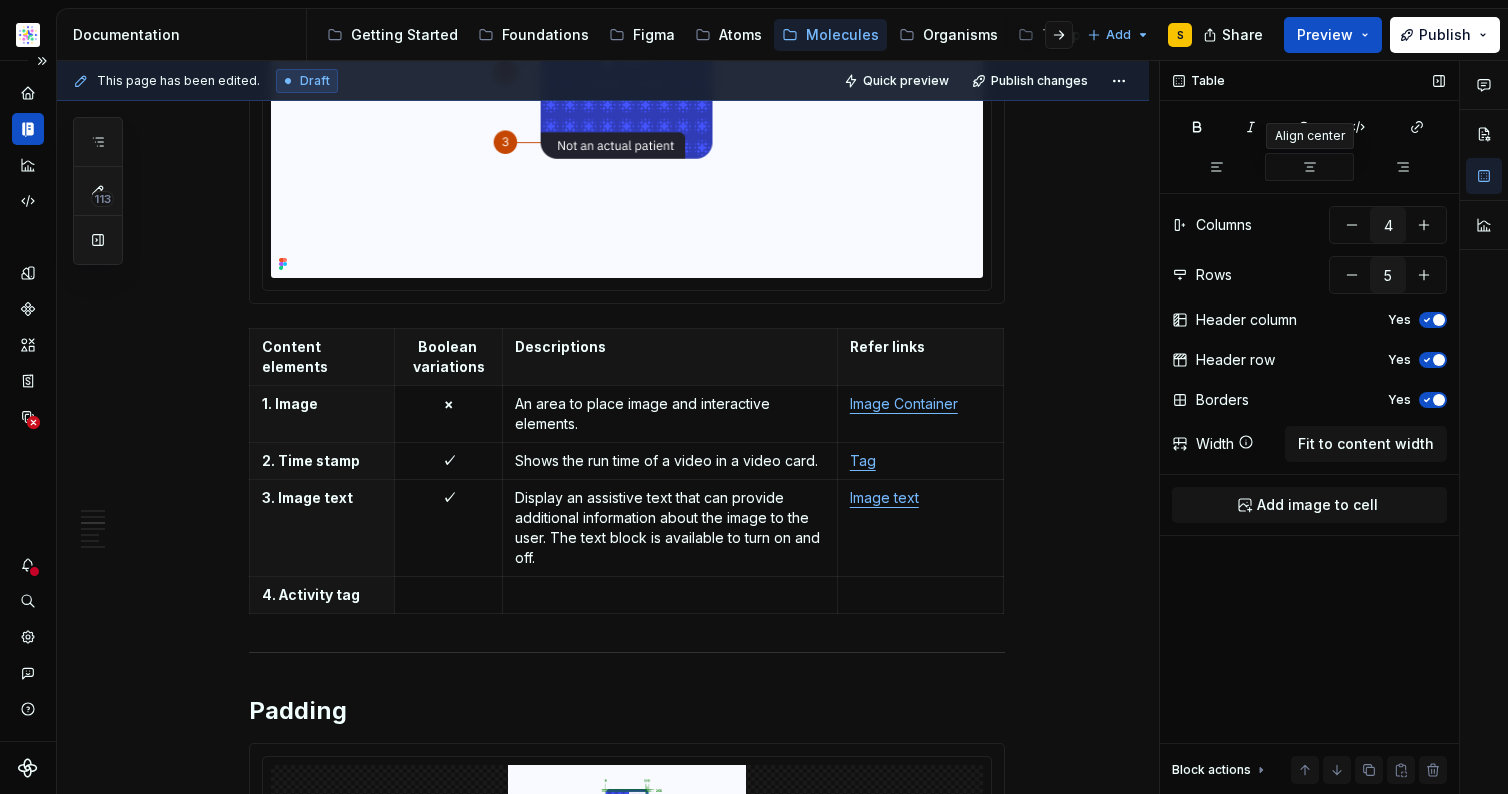 click at bounding box center [1309, 167] 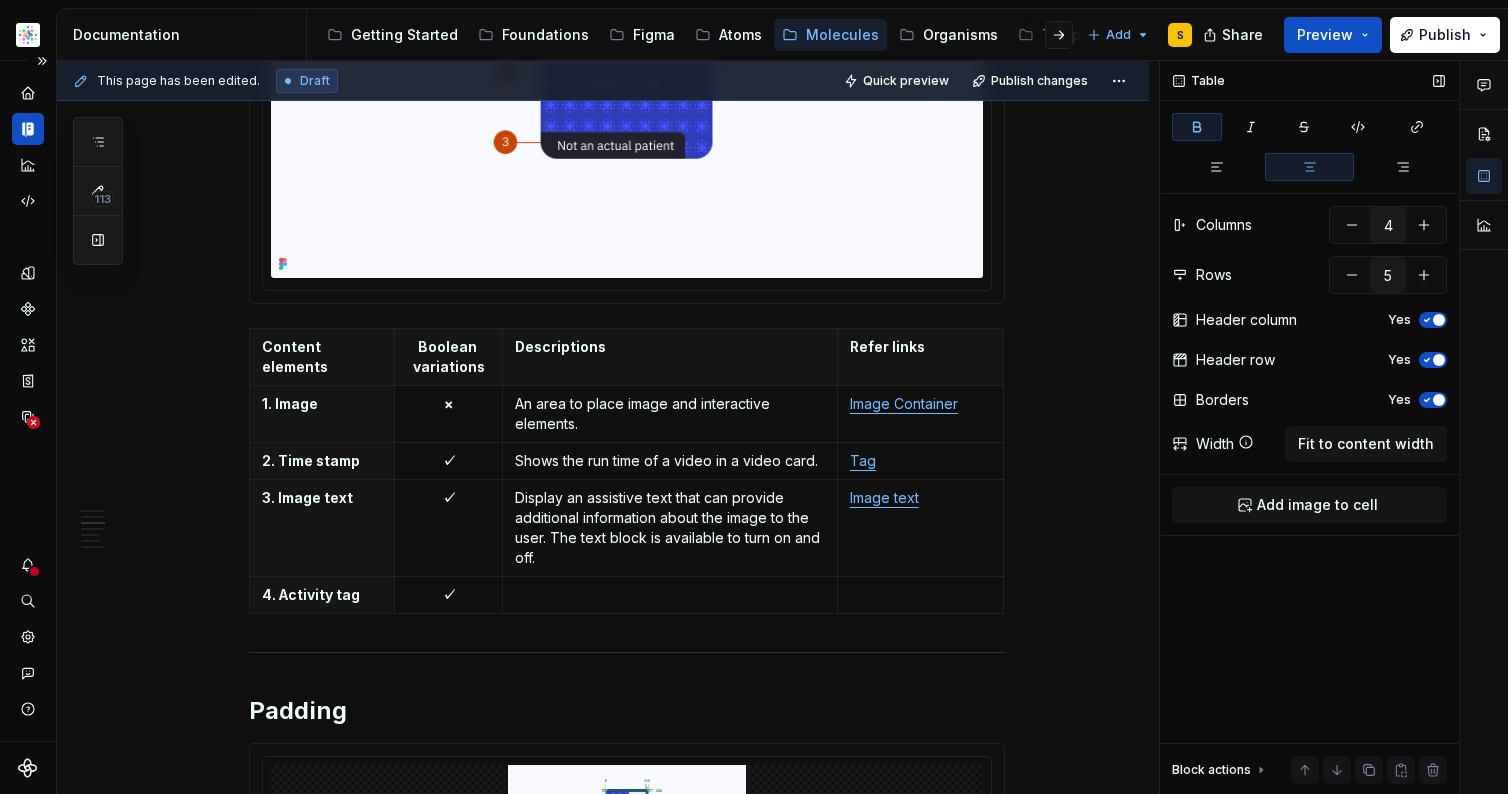 type on "*" 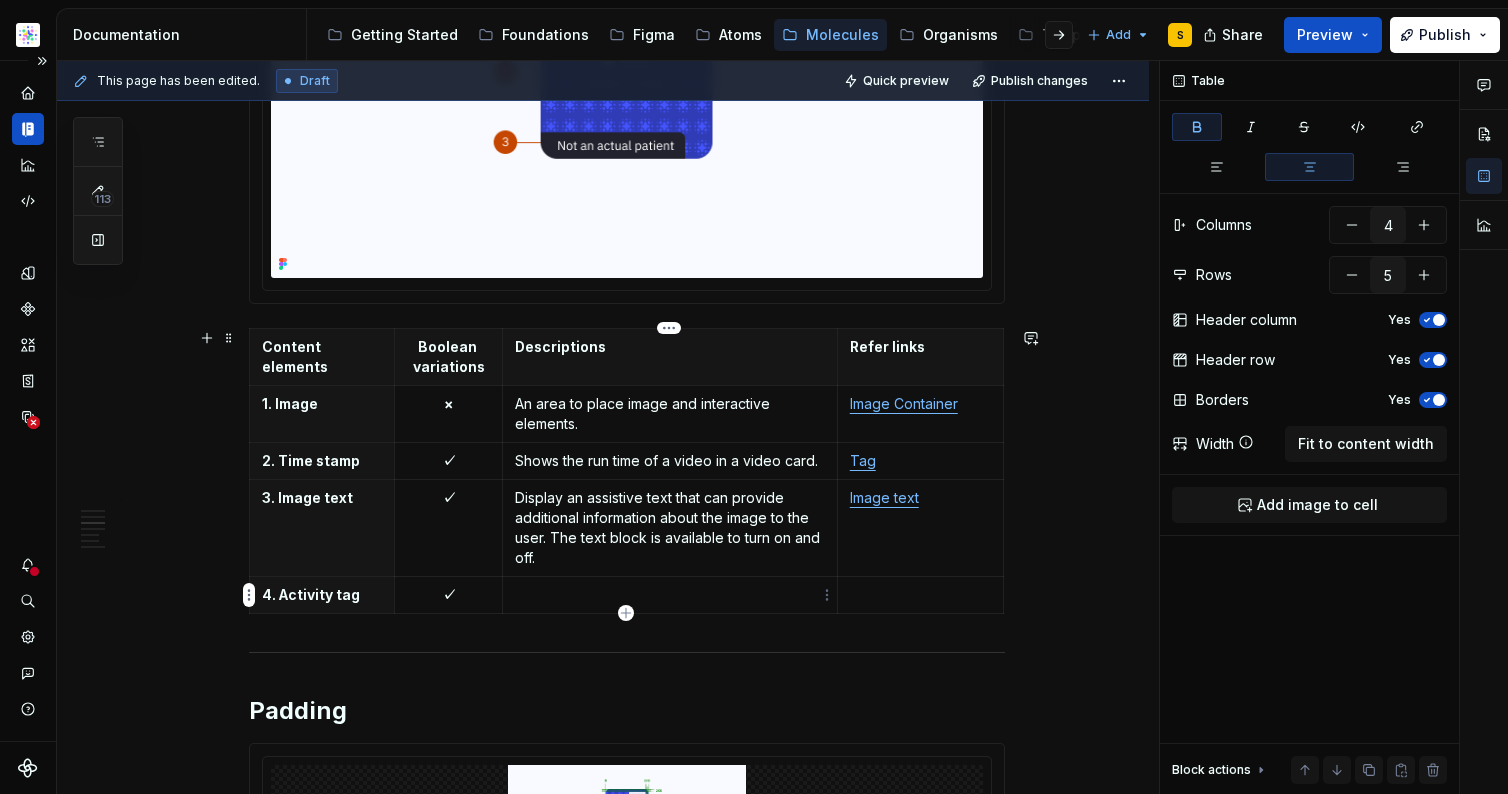 click 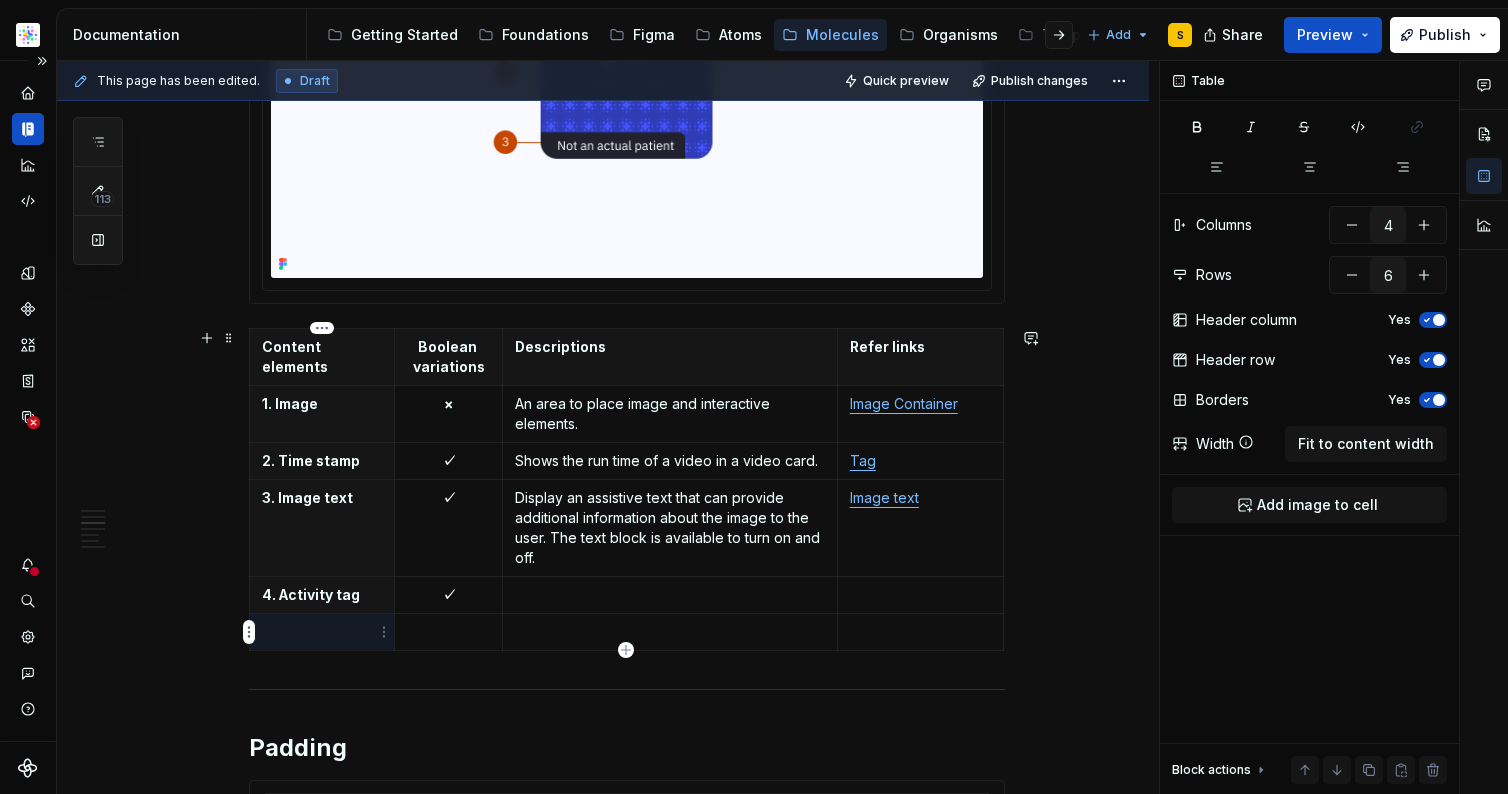 click on "Astellas Elements S Dataset Core Documentation
Accessibility guide for tree Page tree.
Navigate the tree with the arrow keys. Common tree hotkeys apply. Further keybindings are available:
enter to execute primary action on focused item
f2 to start renaming the focused item
escape to abort renaming an item
control+d to start dragging selected items
Getting Started Foundations Figma Atoms Molecules Organisms Templates Email Add S Share Preview Publish 113 Pages Add
Accessibility guide for tree Page tree.
Navigate the tree with the arrow keys. Common tree hotkeys apply. Further keybindings are available:
enter to execute primary action on focused item
f2 to start renaming the focused item
escape to abort renaming an item
control+d to start dragging selected items
Overview SF Anchor Link | Alphabet Style Usage Button set | Primary Style Usage Demo Button set | Tertiary S" at bounding box center (754, 397) 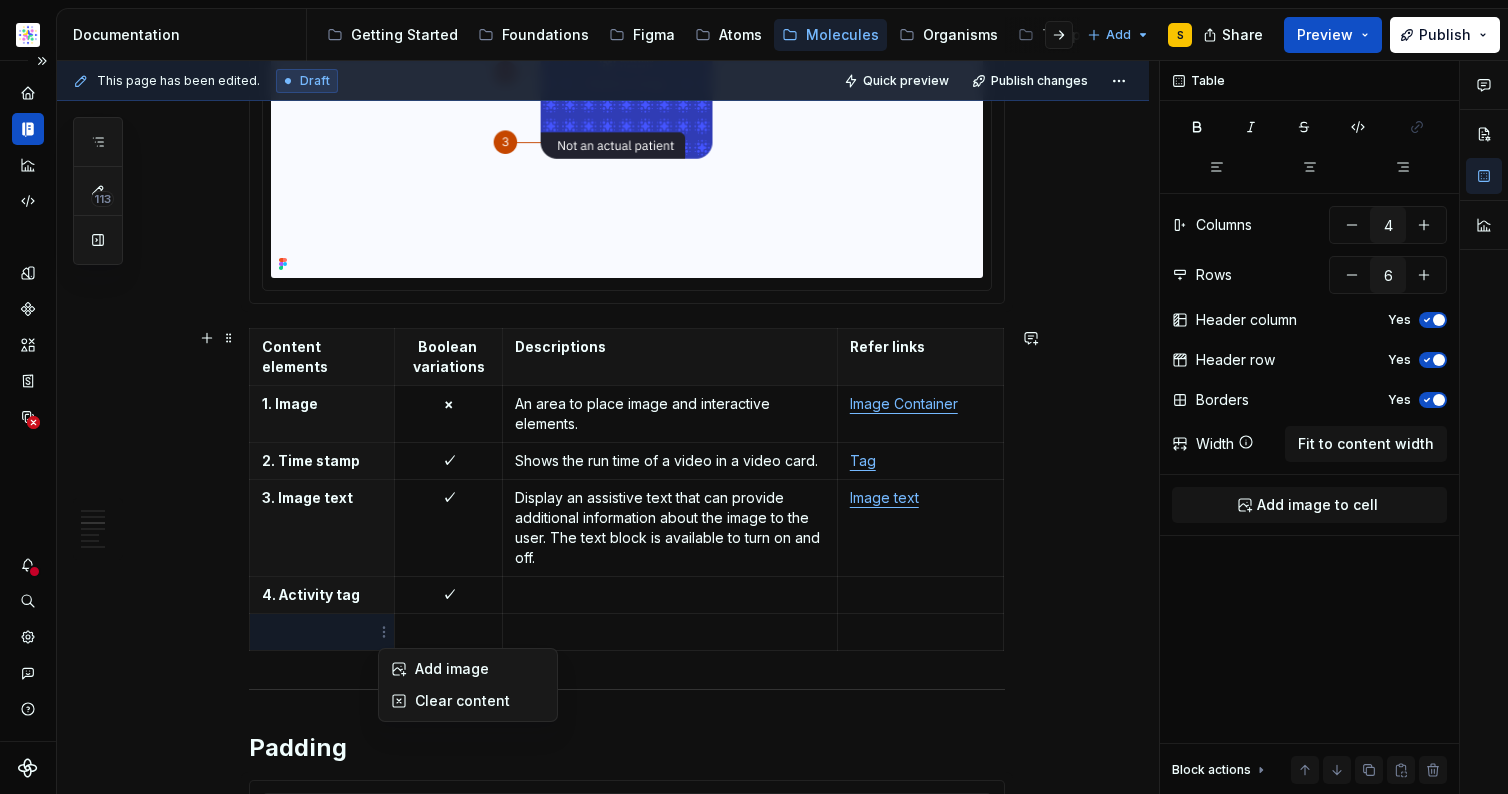 click on "Astellas Elements S Dataset Core Documentation
Accessibility guide for tree Page tree.
Navigate the tree with the arrow keys. Common tree hotkeys apply. Further keybindings are available:
enter to execute primary action on focused item
f2 to start renaming the focused item
escape to abort renaming an item
control+d to start dragging selected items
Getting Started Foundations Figma Atoms Molecules Organisms Templates Email Add S Share Preview Publish 113 Pages Add
Accessibility guide for tree Page tree.
Navigate the tree with the arrow keys. Common tree hotkeys apply. Further keybindings are available:
enter to execute primary action on focused item
f2 to start renaming the focused item
escape to abort renaming an item
control+d to start dragging selected items
Overview SF Anchor Link | Alphabet Style Usage Button set | Primary Style Usage Demo Button set | Tertiary S" at bounding box center [754, 397] 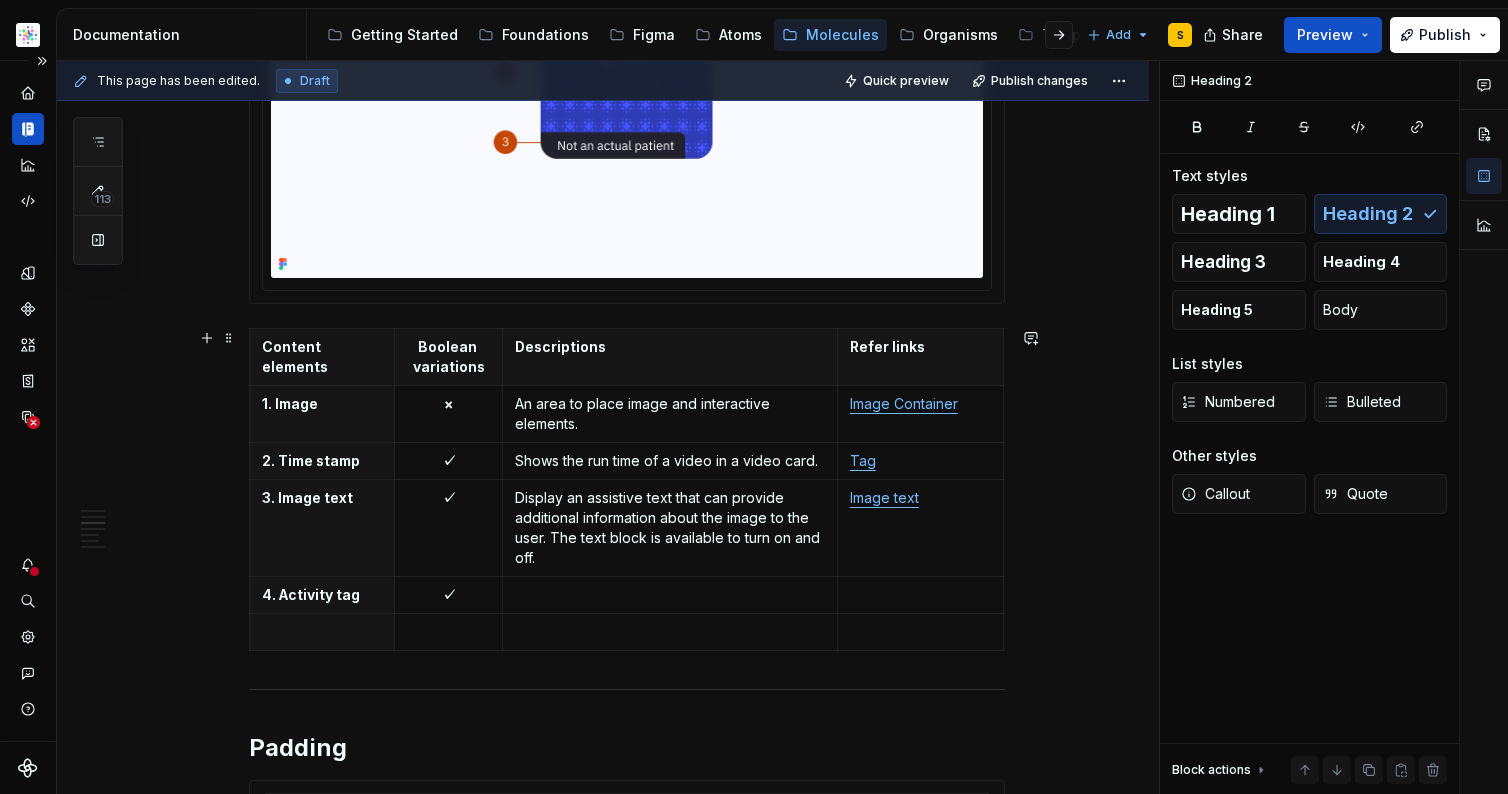 click on "Astellas Elements S Dataset Core Documentation
Accessibility guide for tree Page tree.
Navigate the tree with the arrow keys. Common tree hotkeys apply. Further keybindings are available:
enter to execute primary action on focused item
f2 to start renaming the focused item
escape to abort renaming an item
control+d to start dragging selected items
Getting Started Foundations Figma Atoms Molecules Organisms Templates Email Add S Share Preview Publish 113 Pages Add
Accessibility guide for tree Page tree.
Navigate the tree with the arrow keys. Common tree hotkeys apply. Further keybindings are available:
enter to execute primary action on focused item
f2 to start renaming the focused item
escape to abort renaming an item
control+d to start dragging selected items
Overview SF Anchor Link | Alphabet Style Usage Button set | Primary Style Usage Demo Button set | Tertiary S" at bounding box center [754, 397] 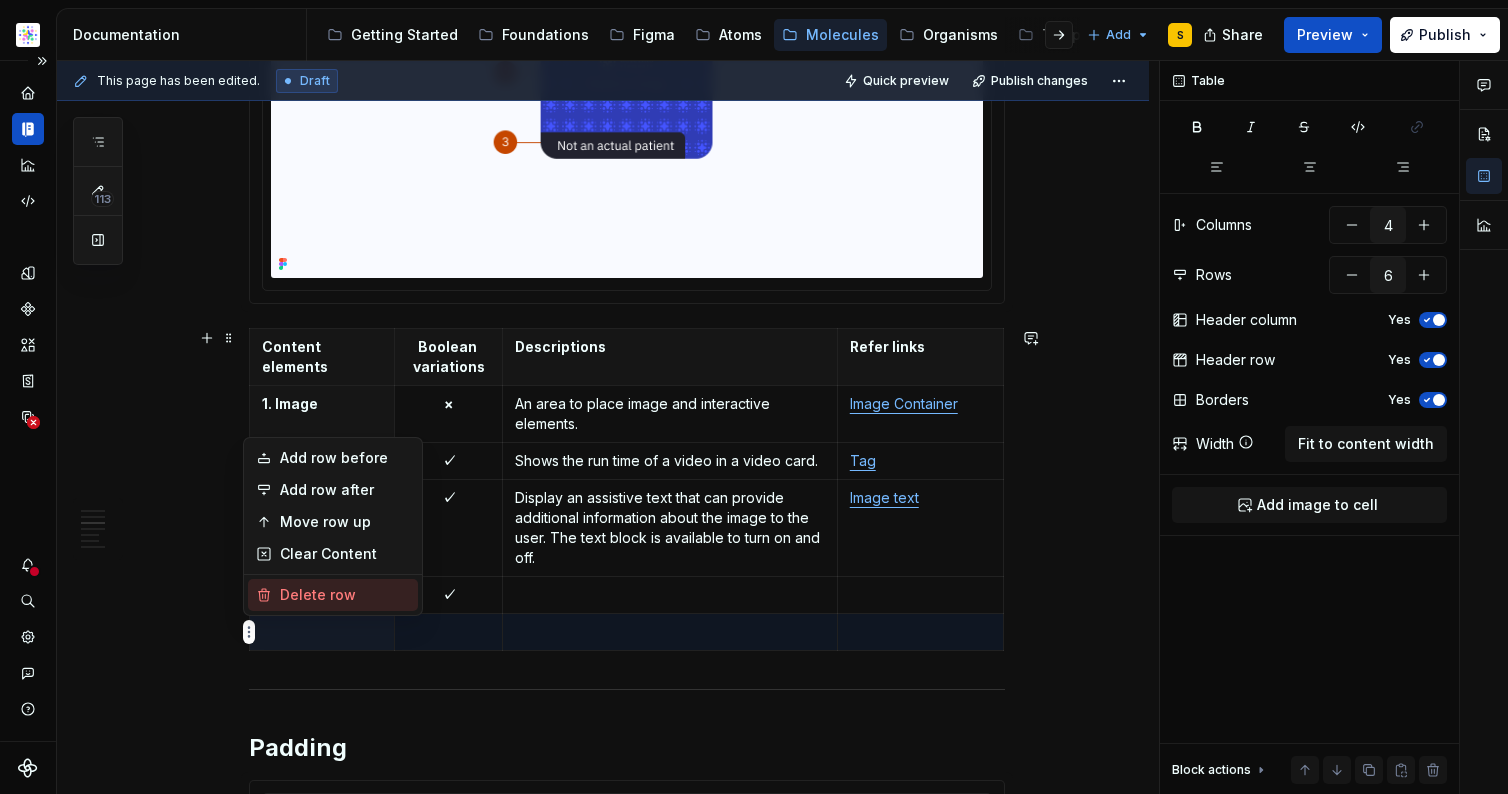 click on "Delete row" at bounding box center (345, 595) 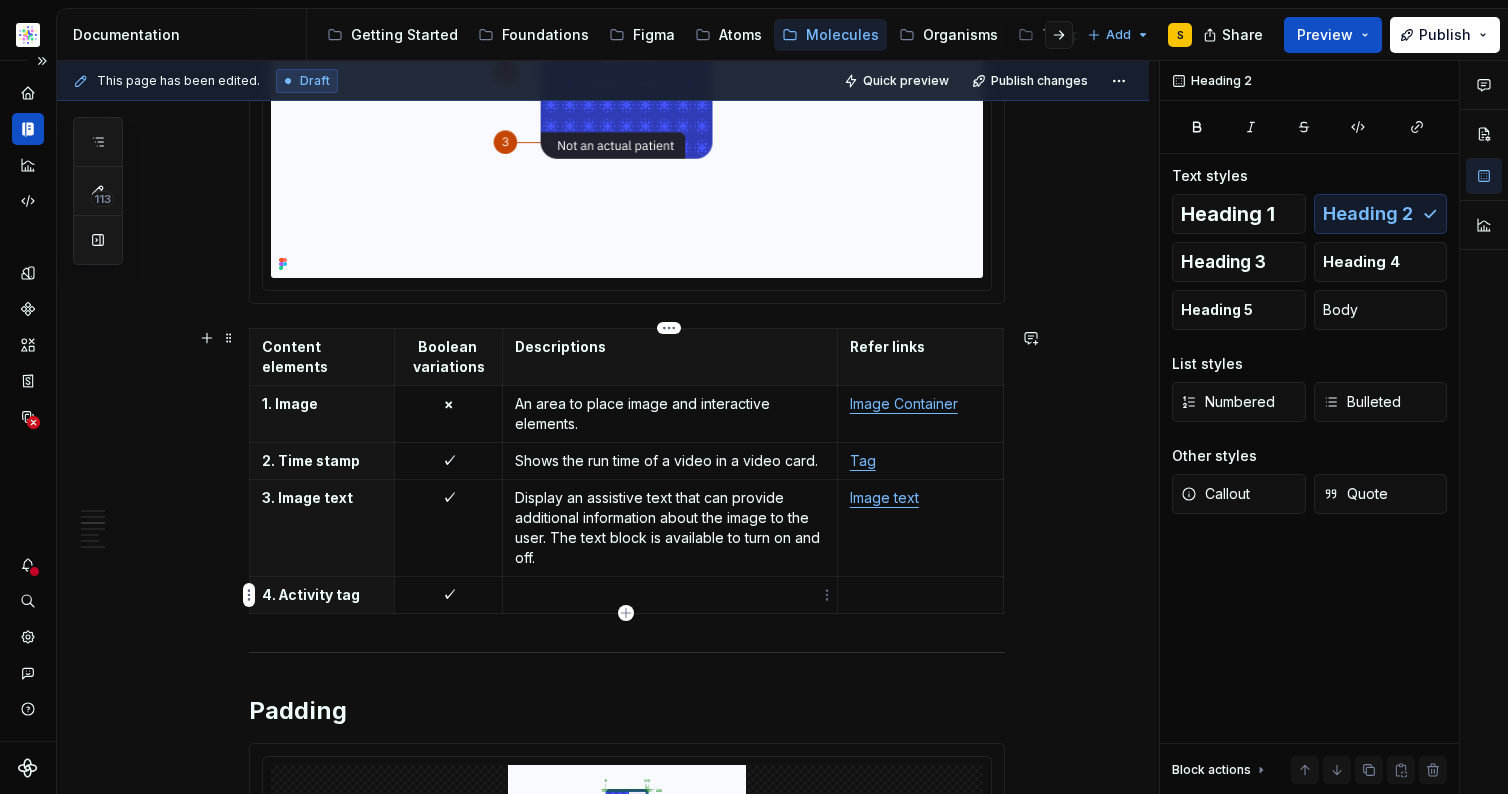 click at bounding box center [670, 595] 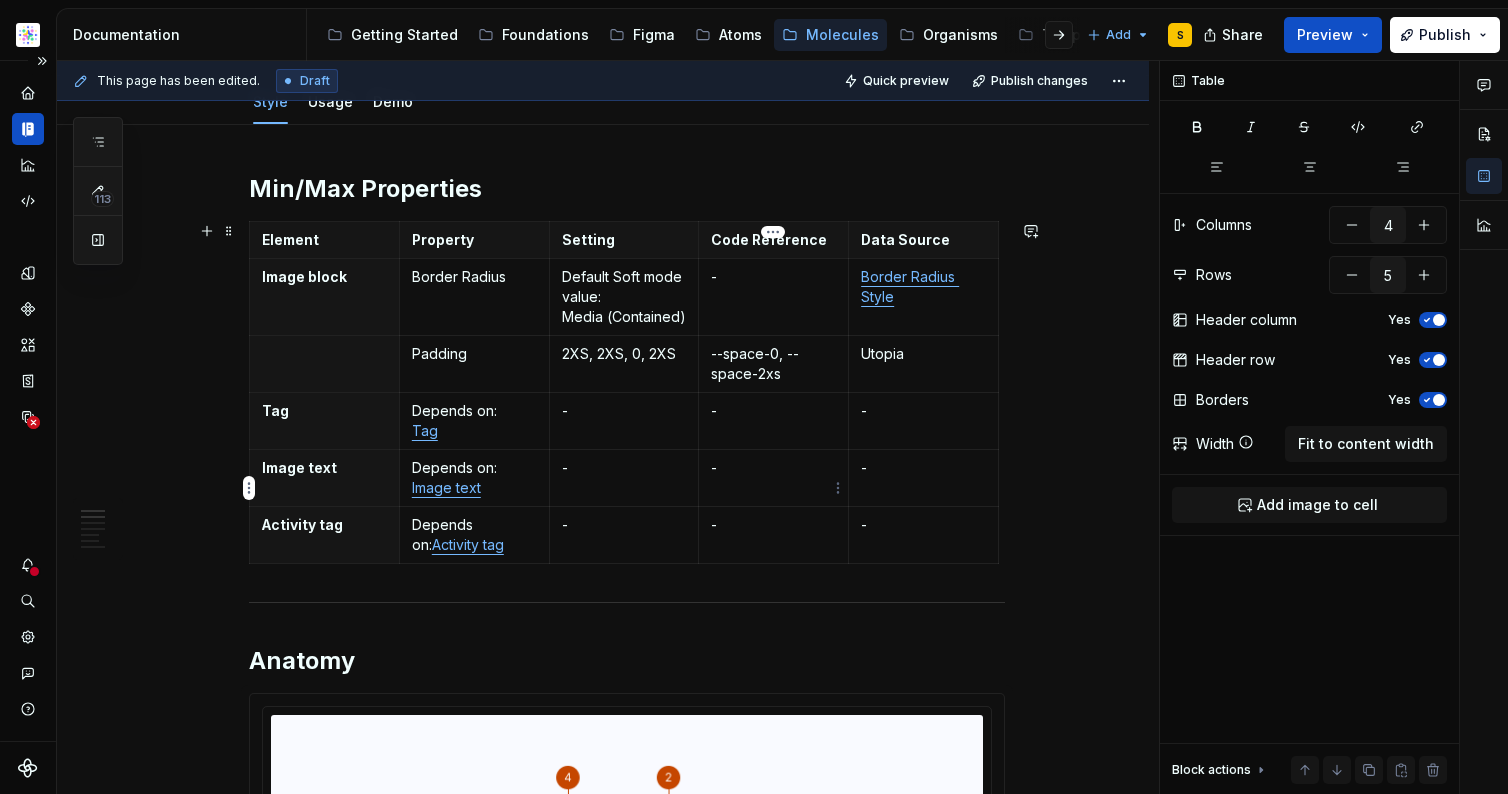 scroll, scrollTop: 212, scrollLeft: 0, axis: vertical 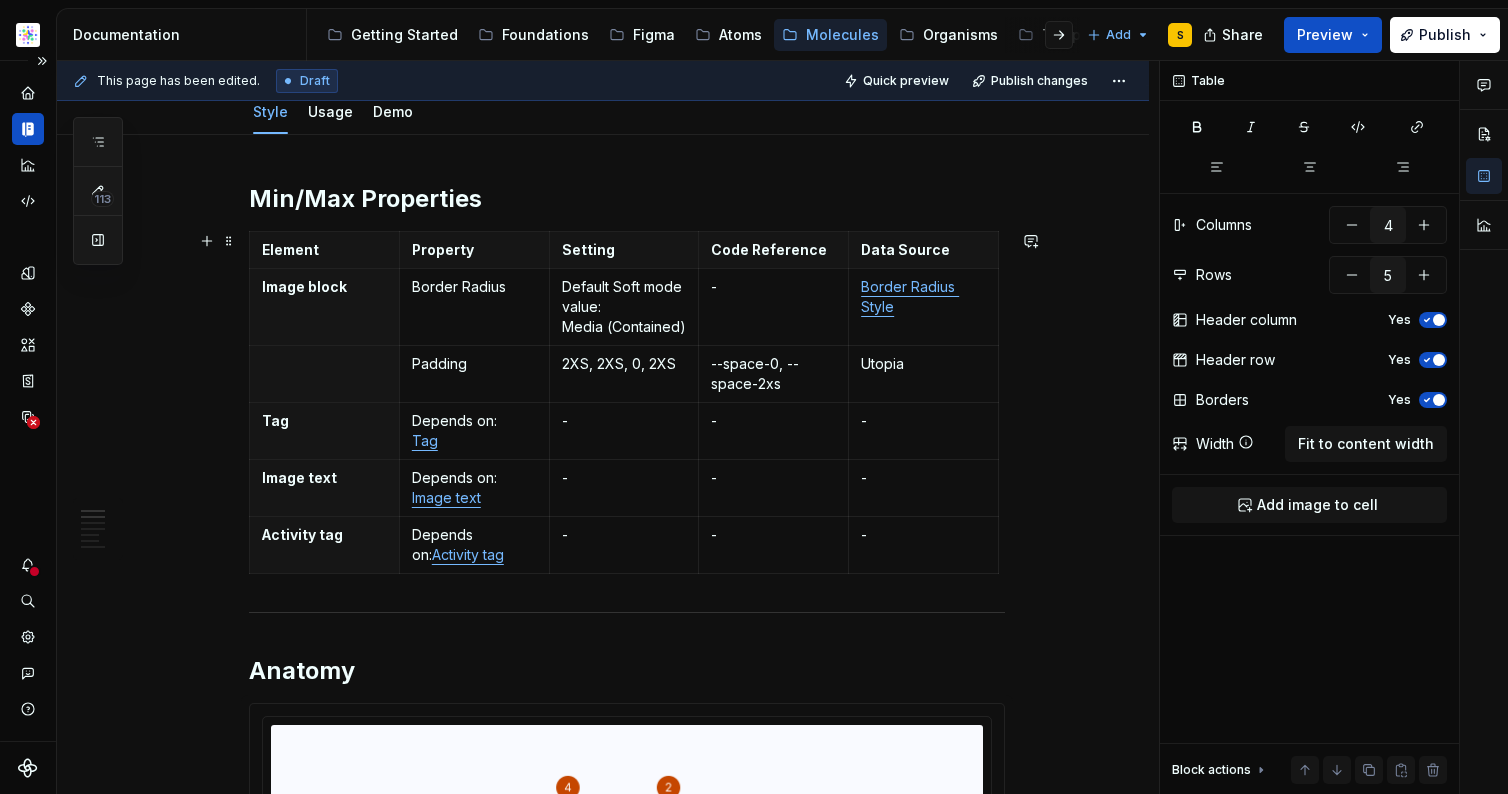 type on "5" 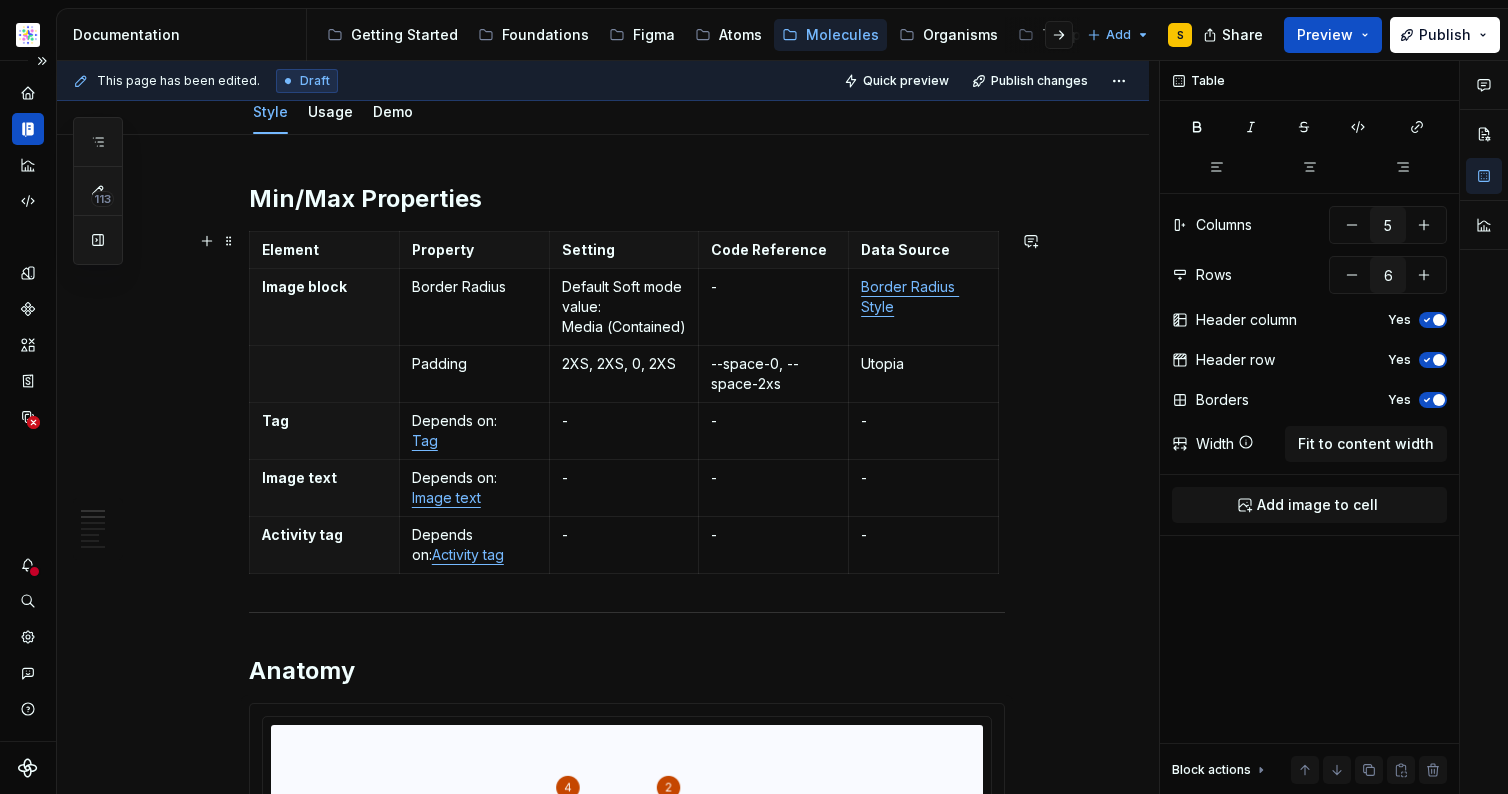 click on "Depends on:  Activity tag" at bounding box center (474, 545) 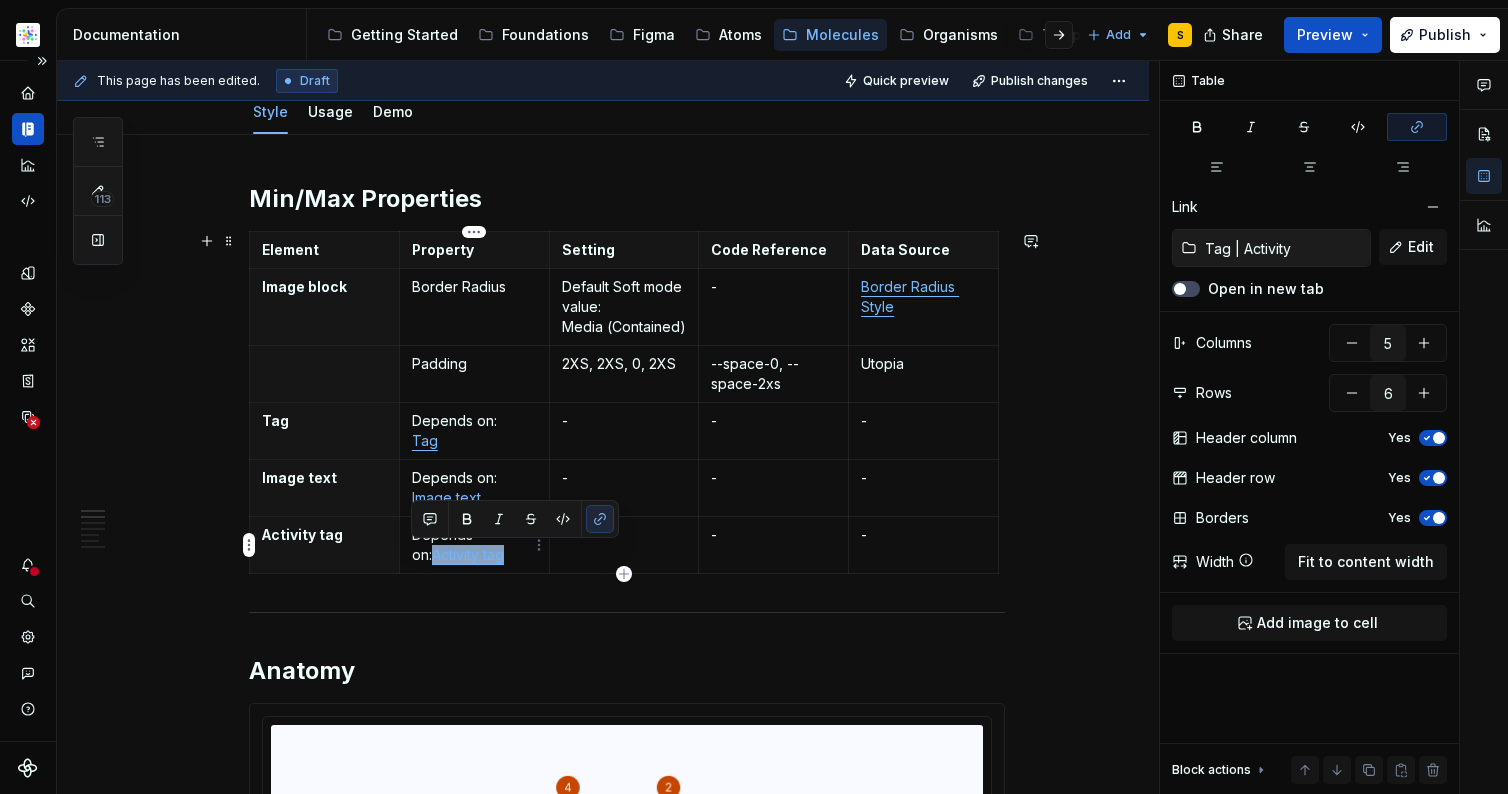 copy on "Activity tag" 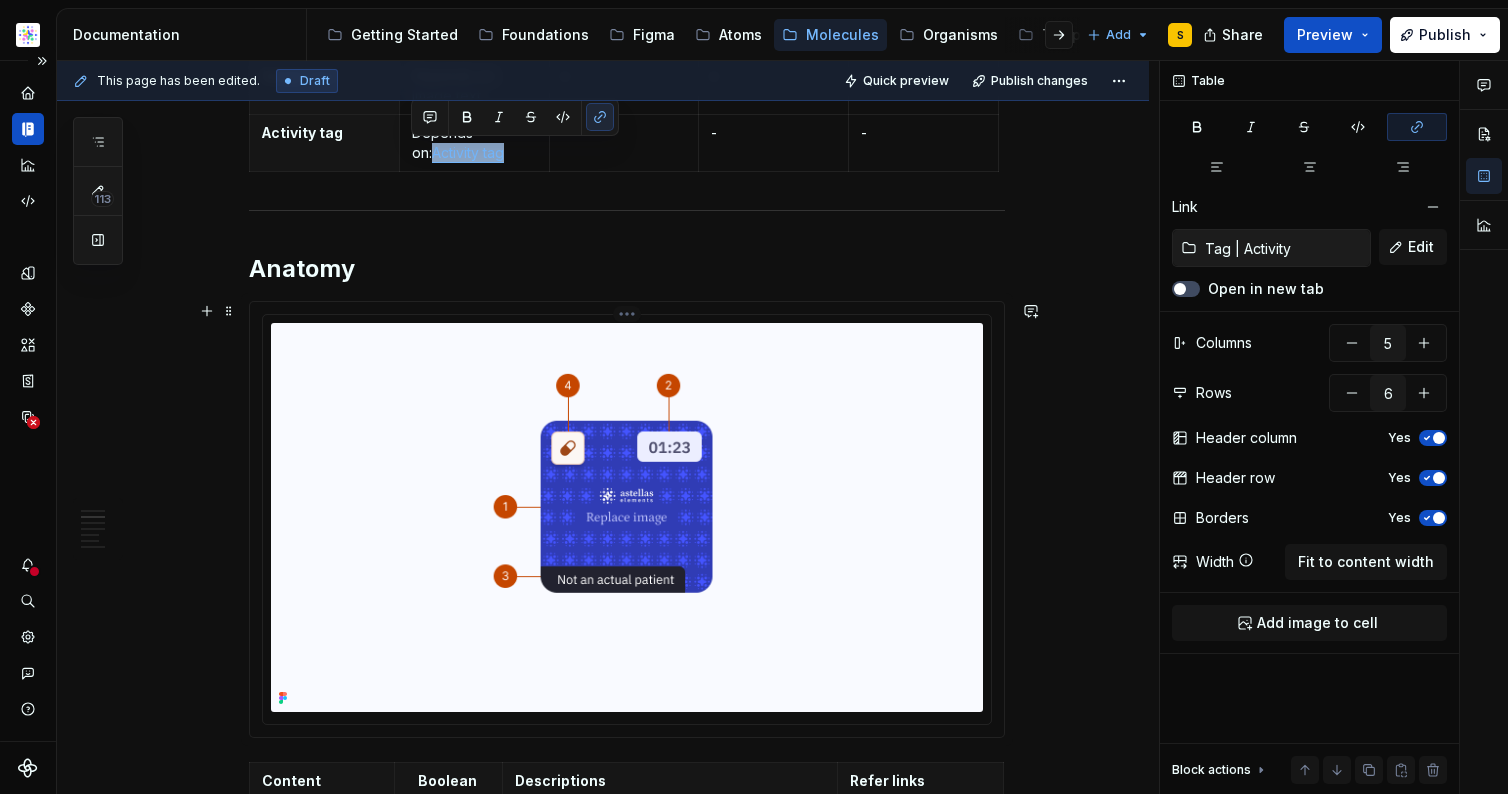 scroll, scrollTop: 912, scrollLeft: 0, axis: vertical 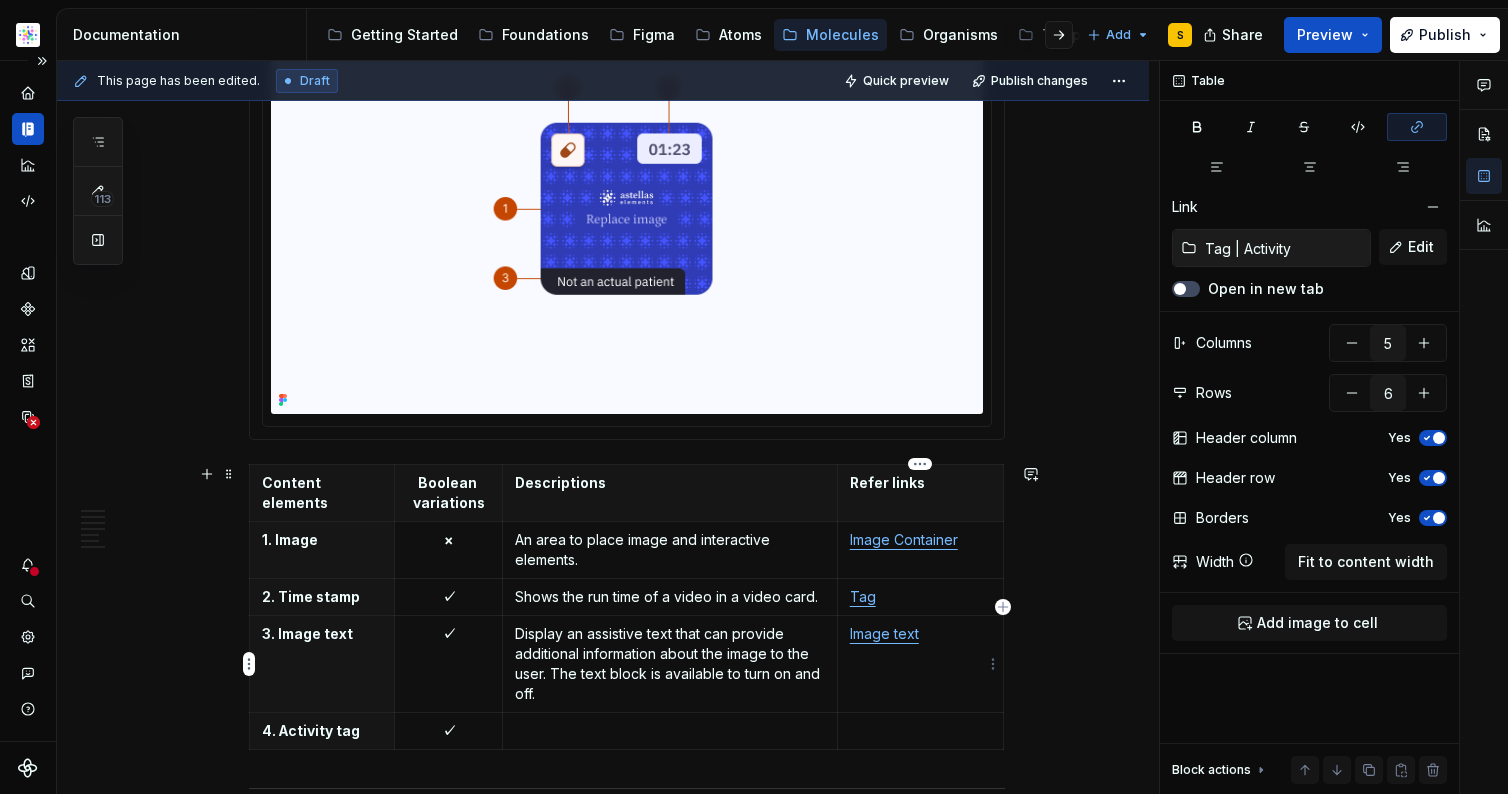 click at bounding box center [920, 731] 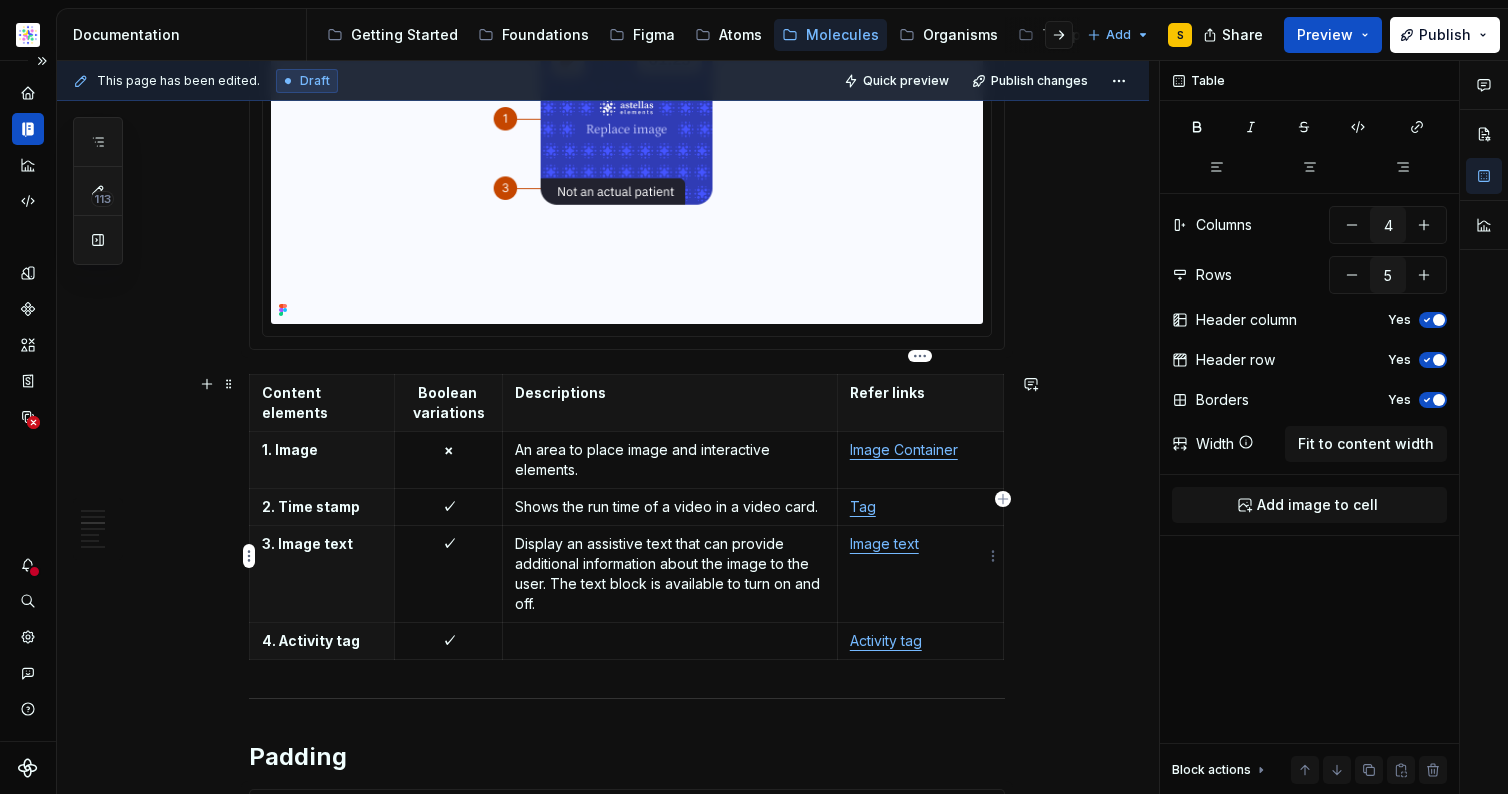 scroll, scrollTop: 1020, scrollLeft: 0, axis: vertical 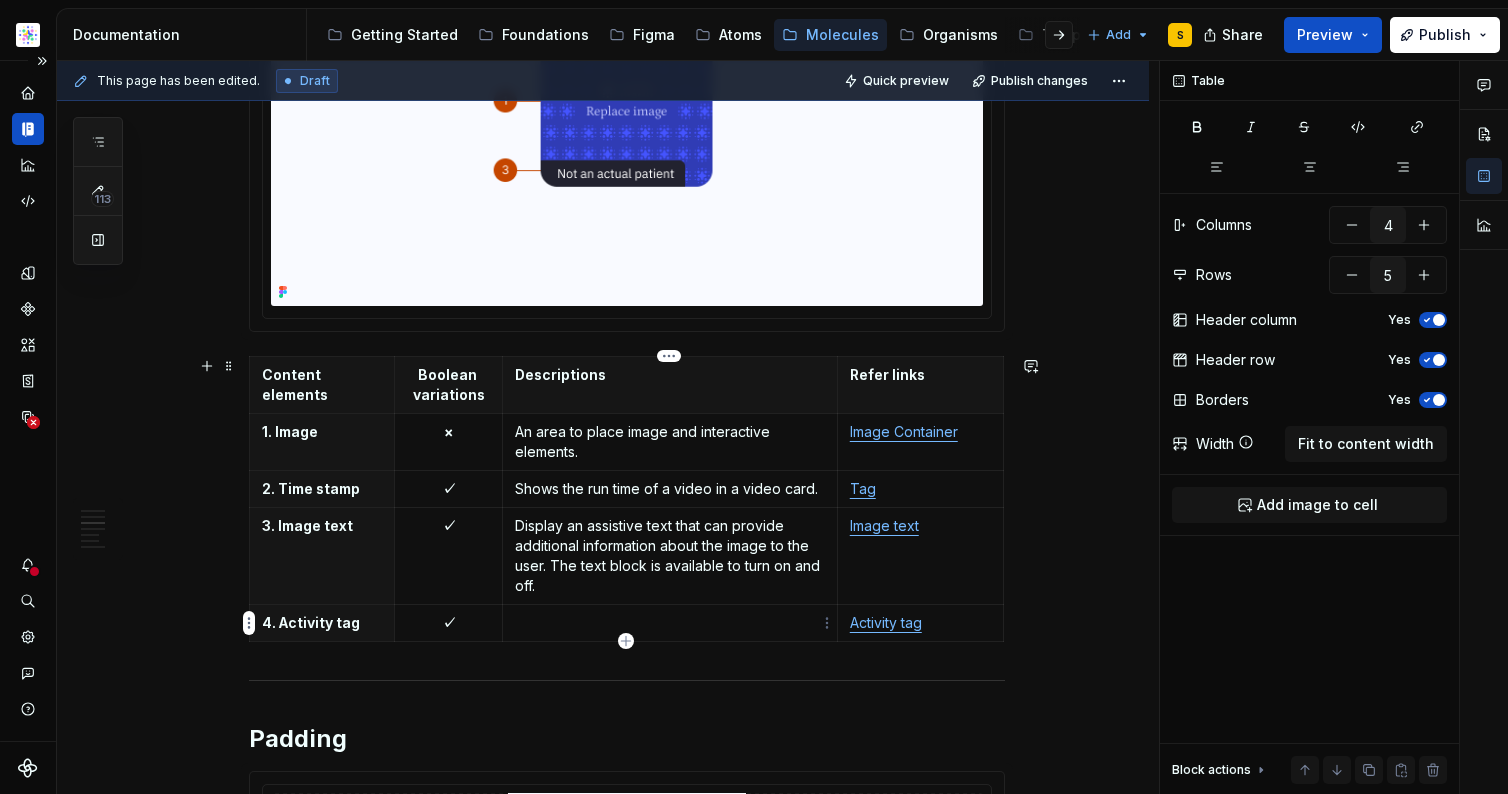 click at bounding box center [670, 623] 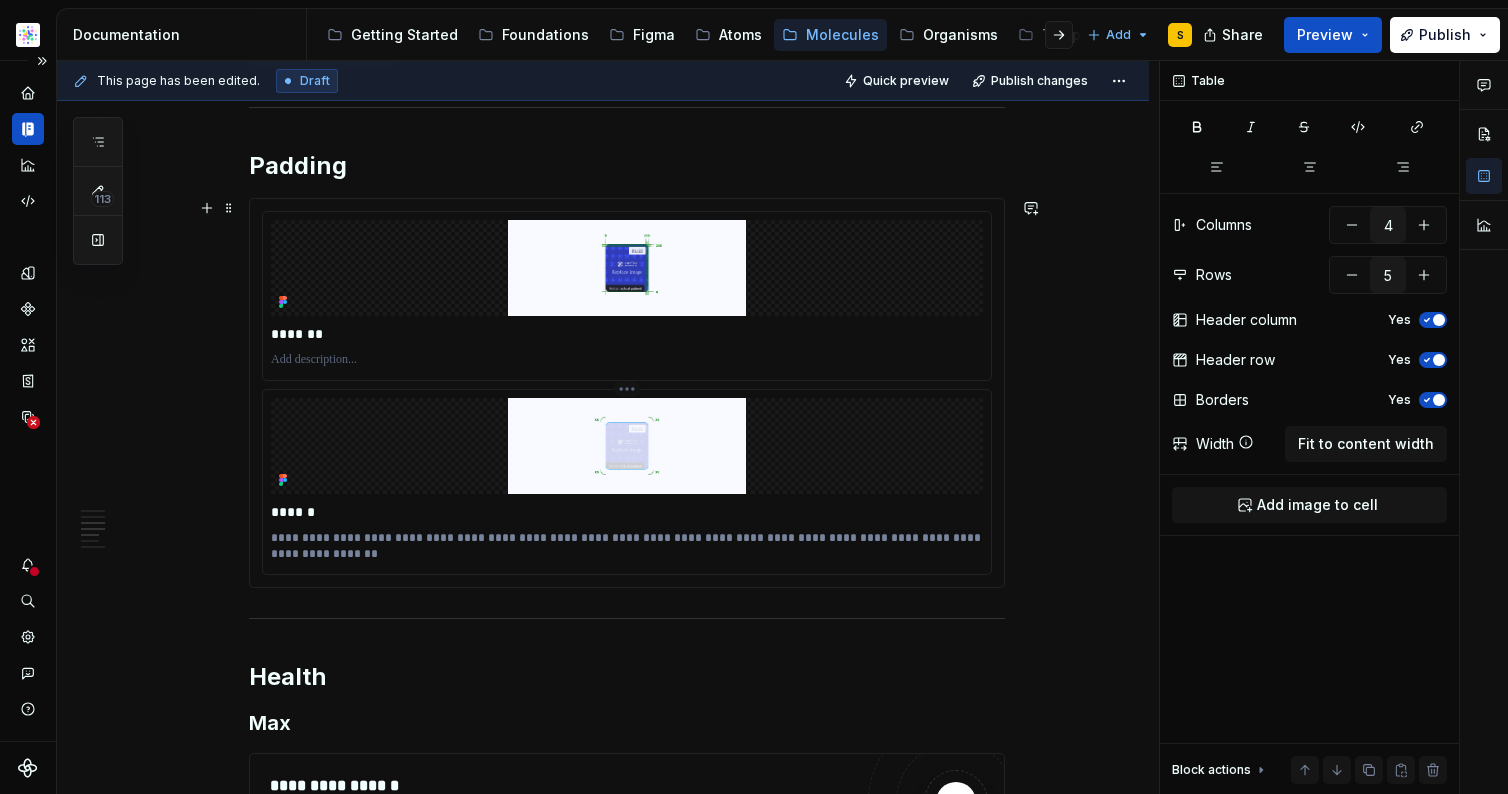 scroll, scrollTop: 1616, scrollLeft: 0, axis: vertical 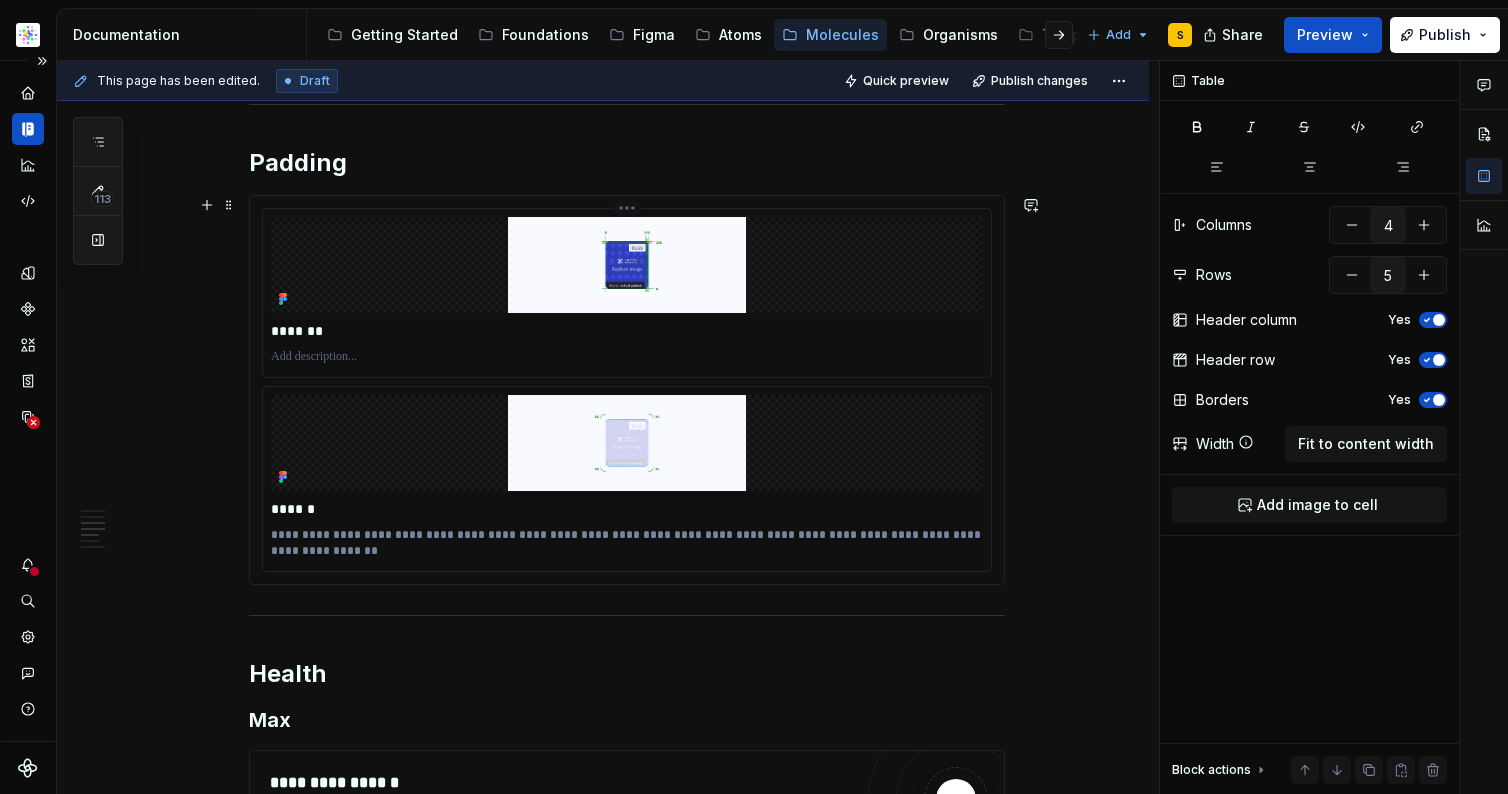 click at bounding box center [627, 265] 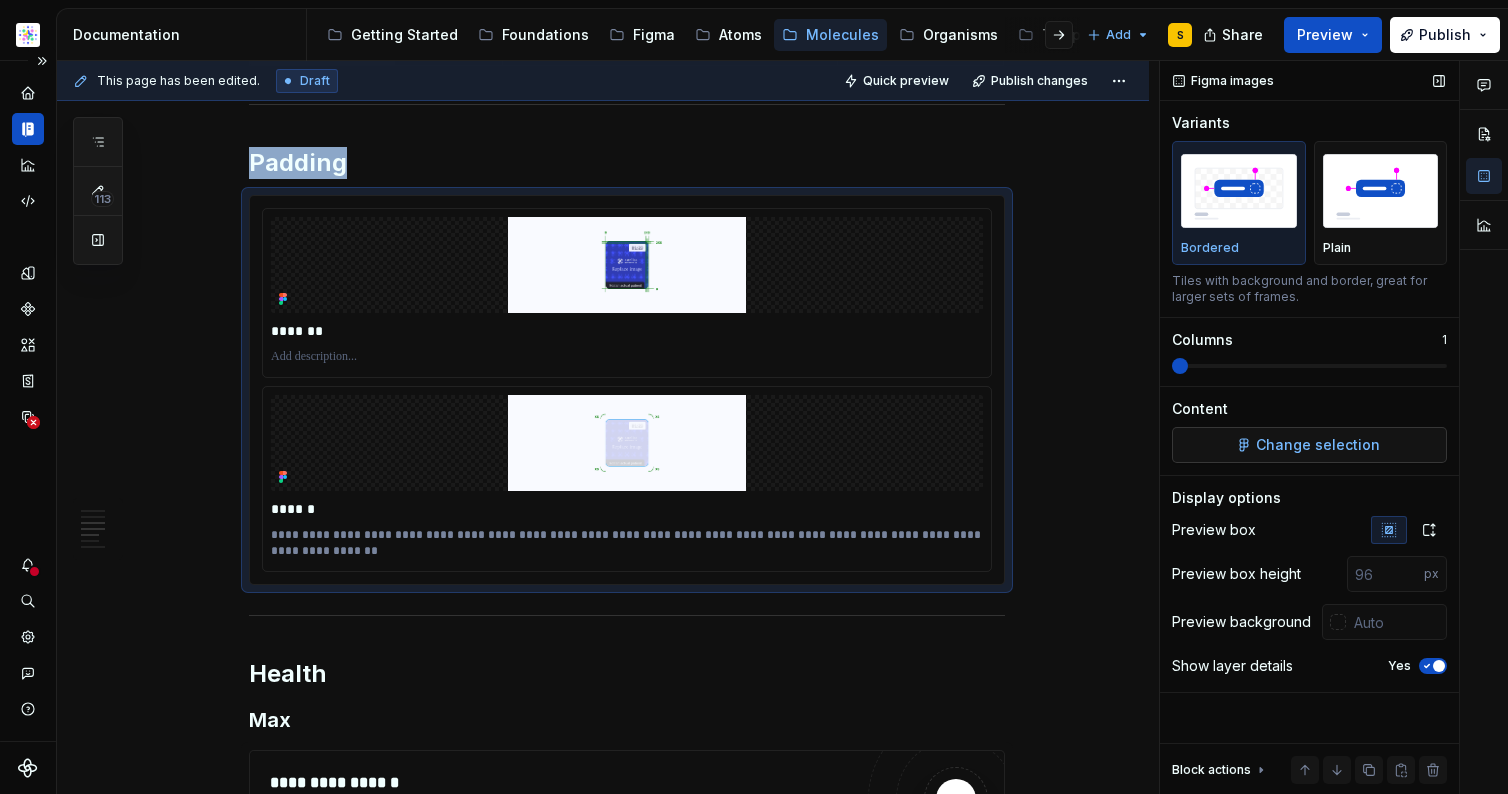 click on "Change selection" at bounding box center [1318, 445] 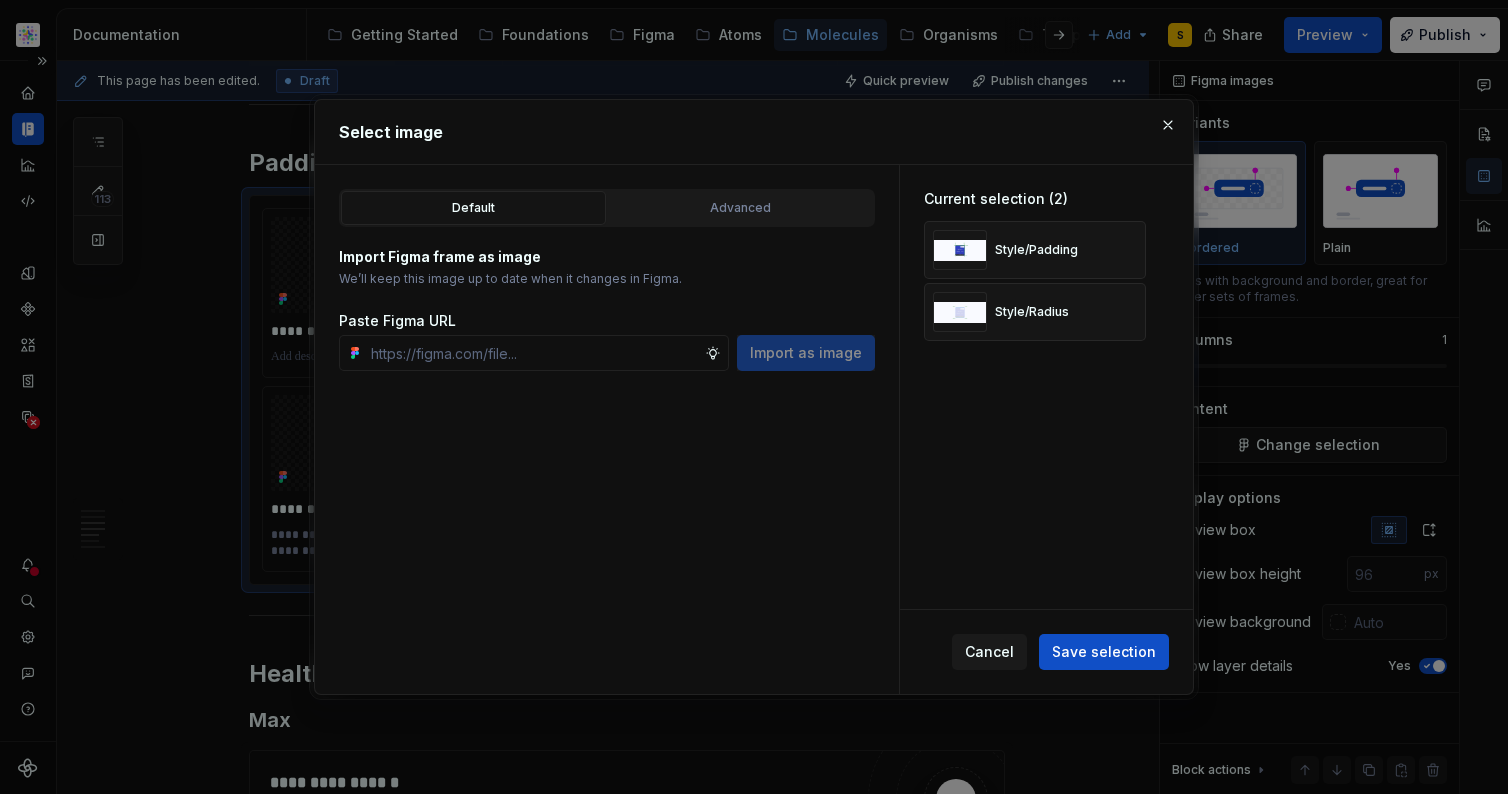 type on "*" 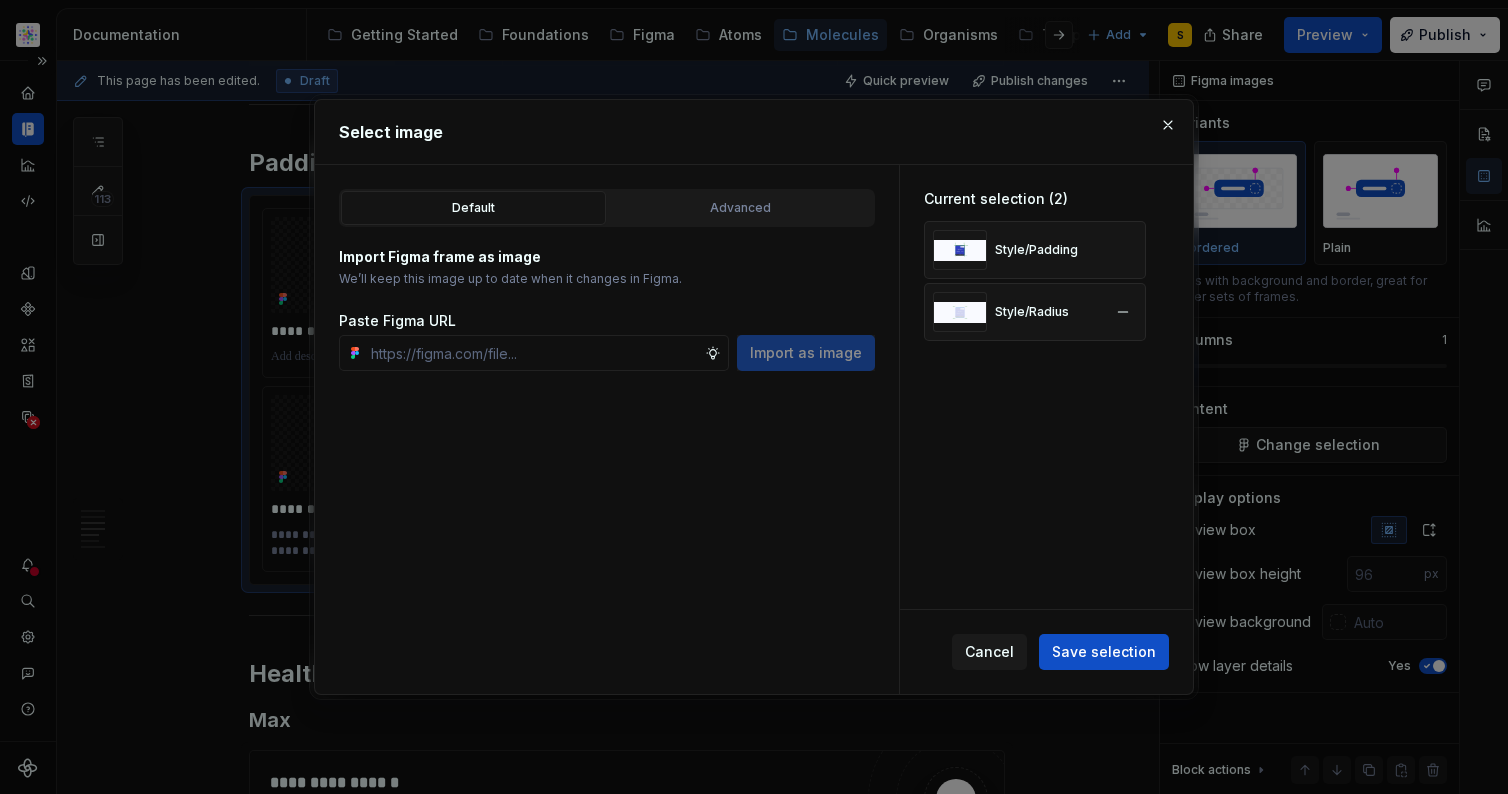click on "Style/Radius" at bounding box center (1035, 312) 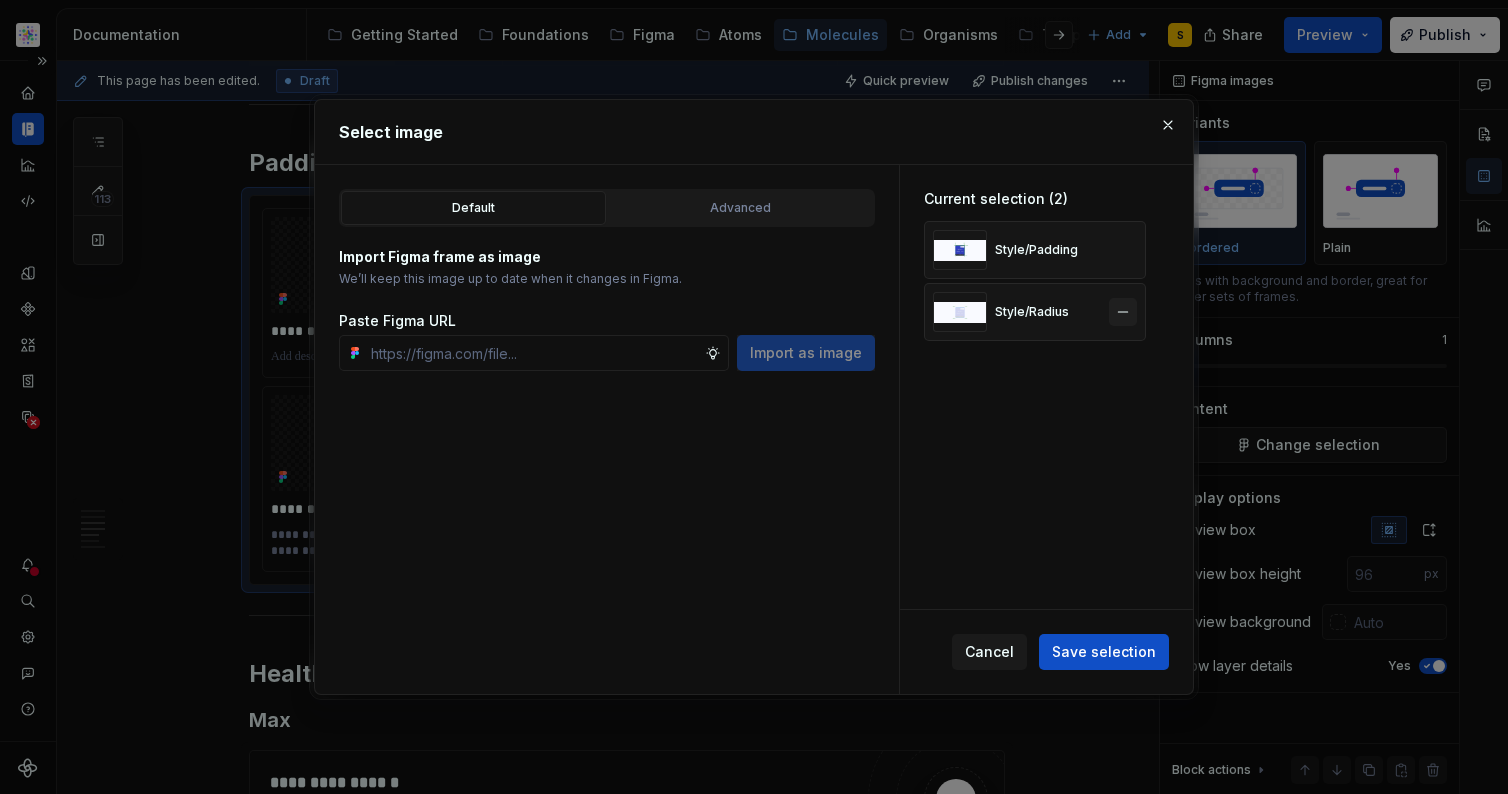 drag, startPoint x: 1122, startPoint y: 245, endPoint x: 1127, endPoint y: 255, distance: 11.18034 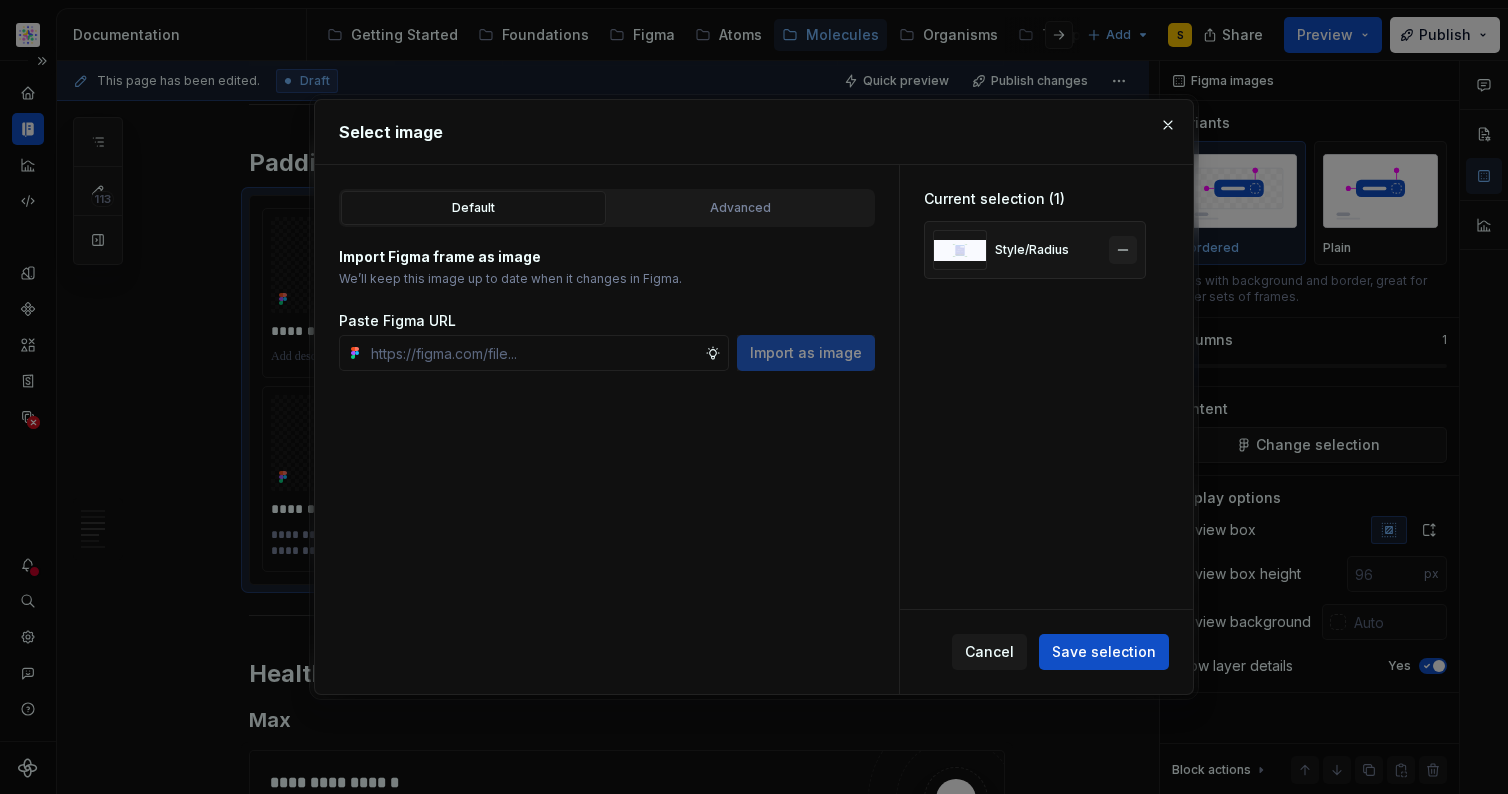 click at bounding box center [1123, 250] 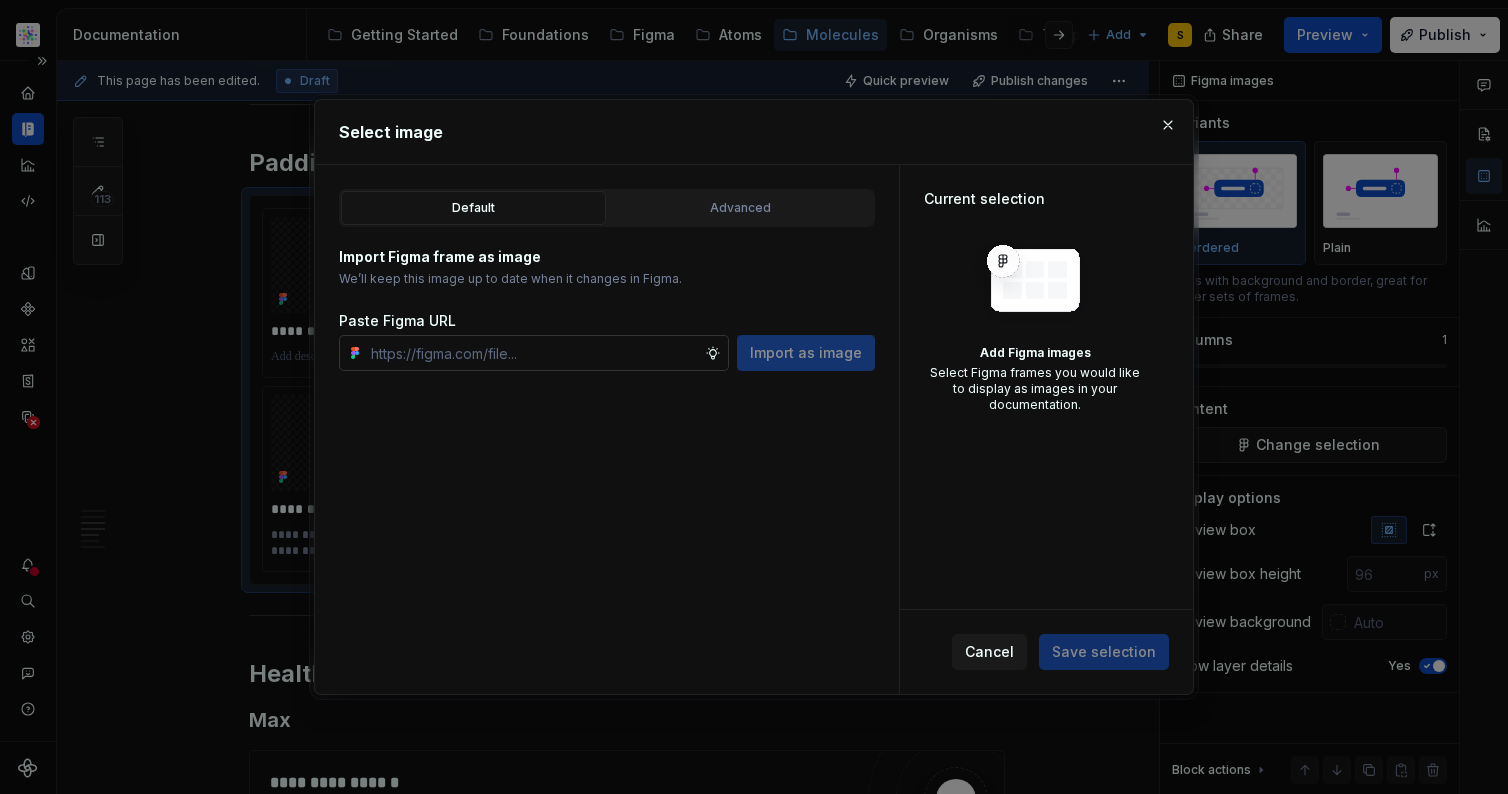 click at bounding box center [534, 353] 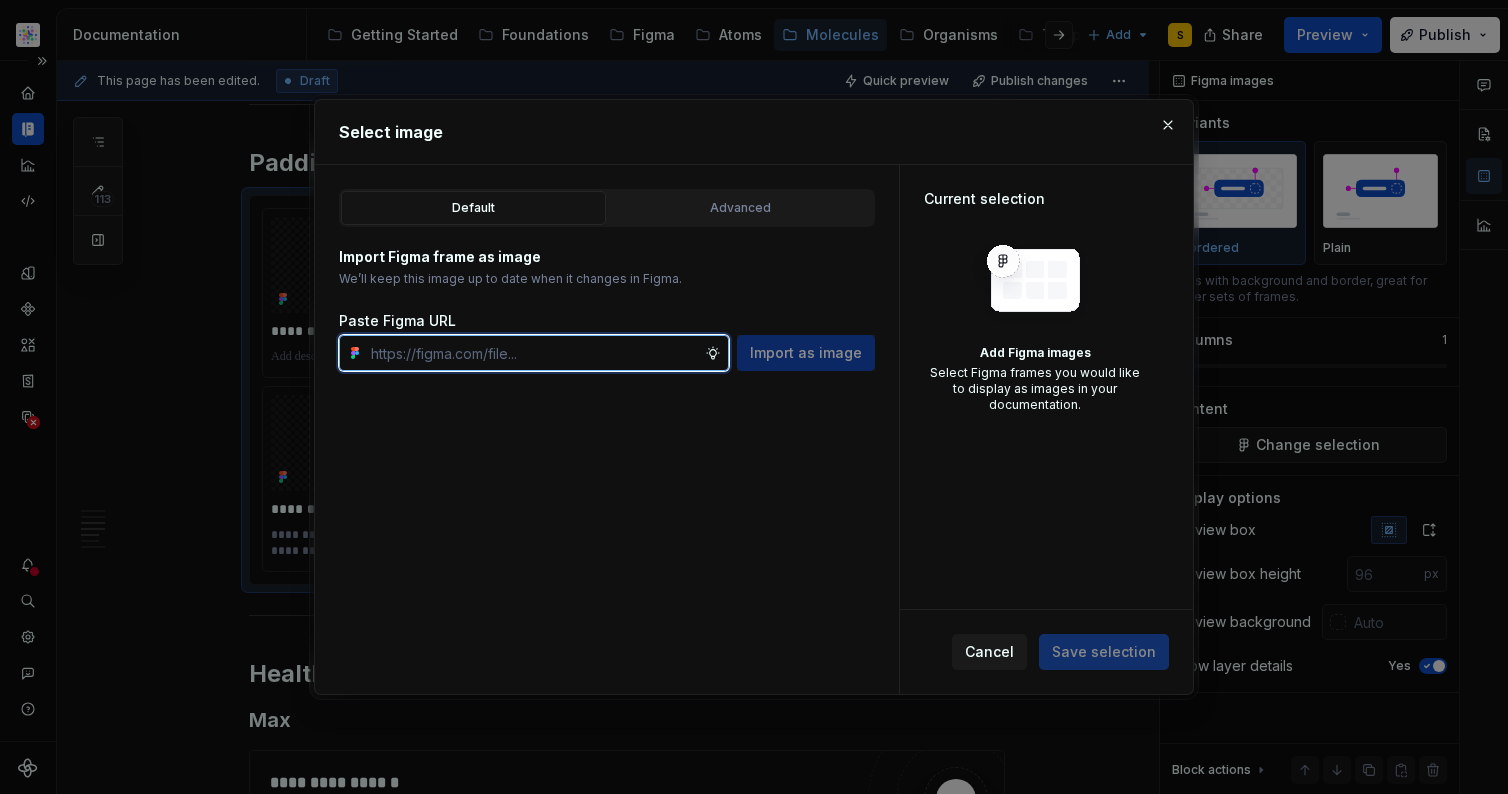 paste on "https://www.figma.com/design/cB0KIDQbWcRl2BGSwEfTYL/Documentation-Molecule?node-id=231-58932&t=VzXTh6qYmvGuE6ZK-11" 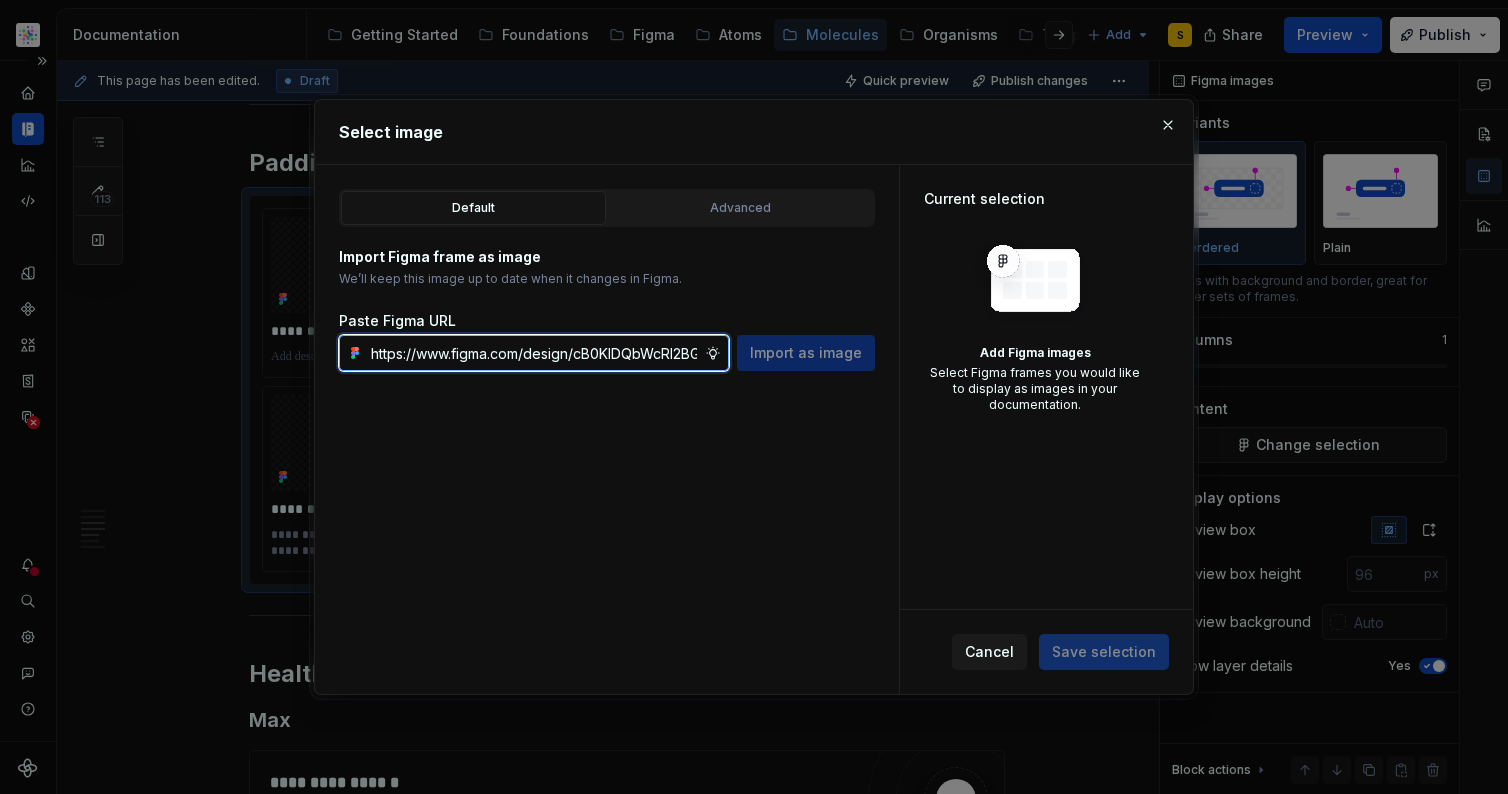 scroll, scrollTop: 0, scrollLeft: 563, axis: horizontal 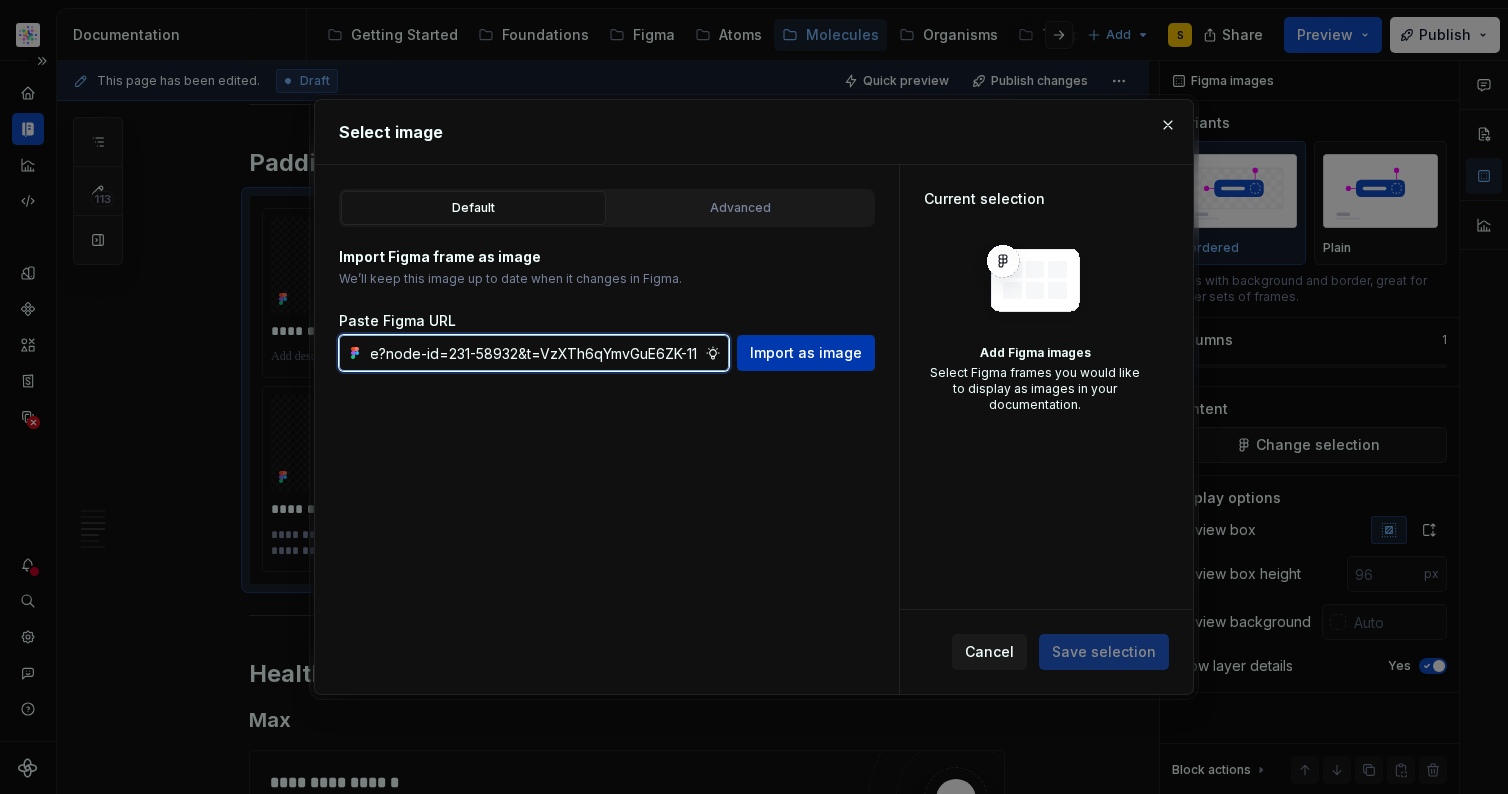 type on "https://www.figma.com/design/cB0KIDQbWcRl2BGSwEfTYL/Documentation-Molecule?node-id=231-58932&t=VzXTh6qYmvGuE6ZK-11" 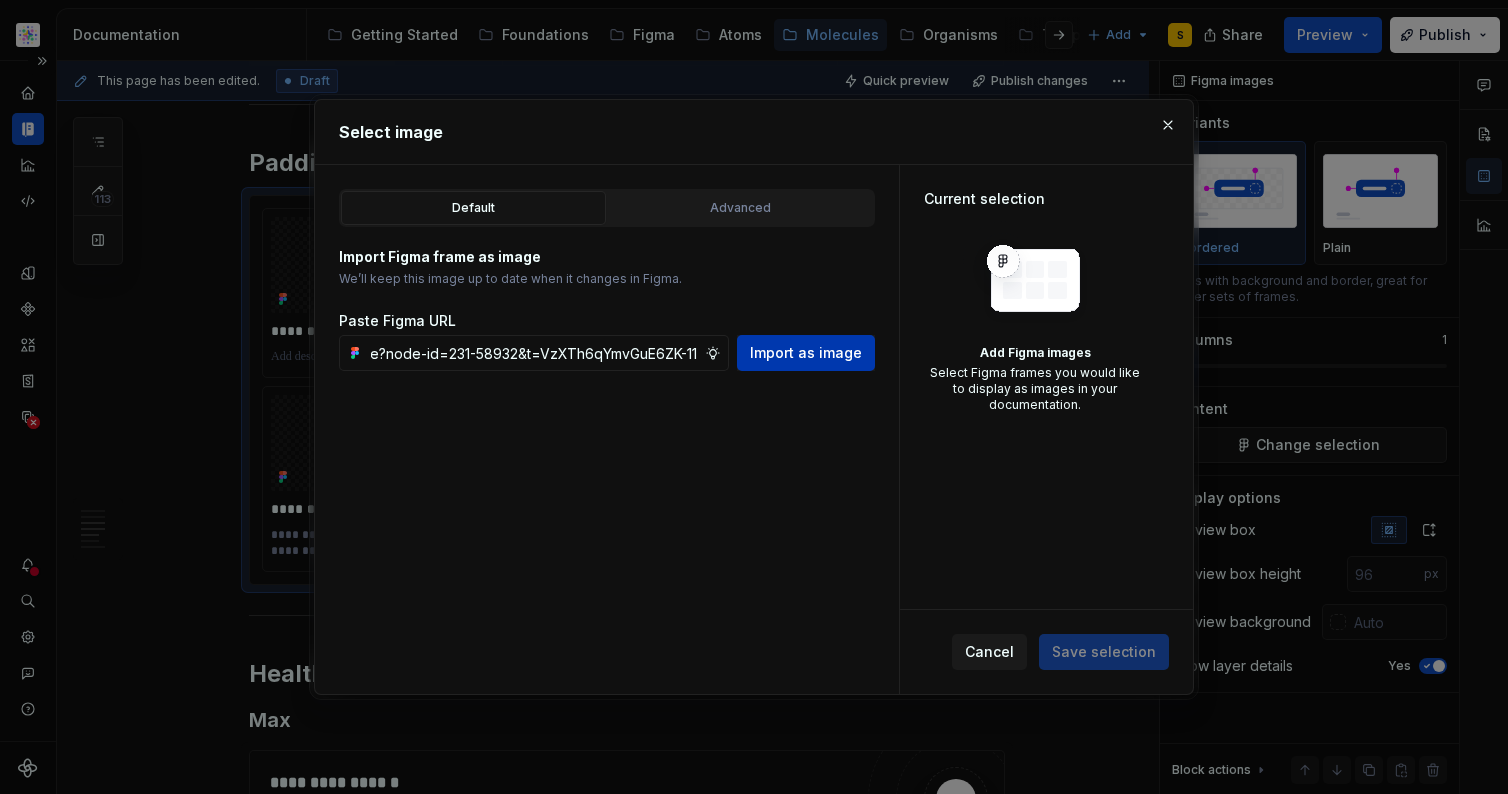 click on "Import as image" at bounding box center (806, 353) 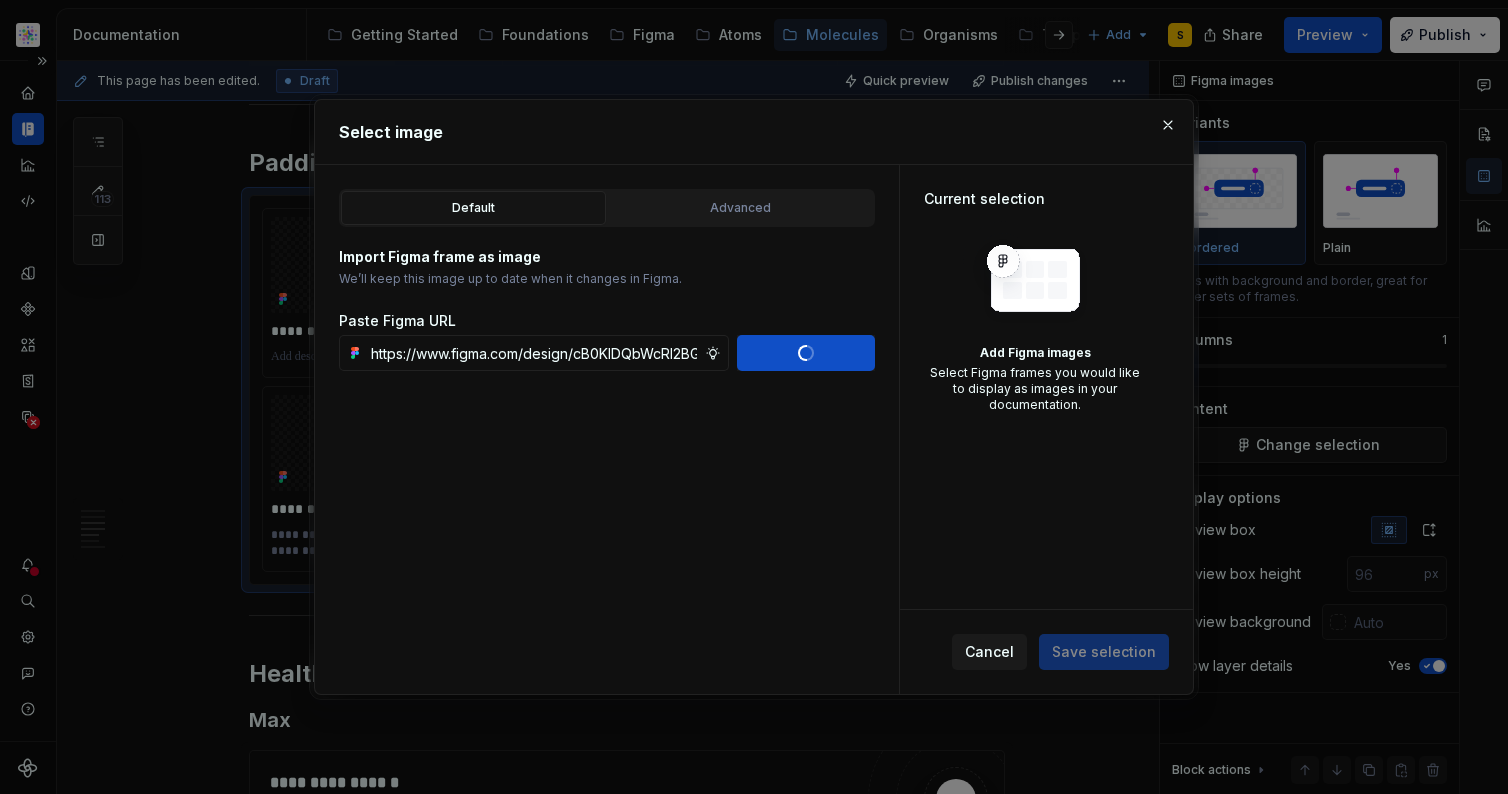 type 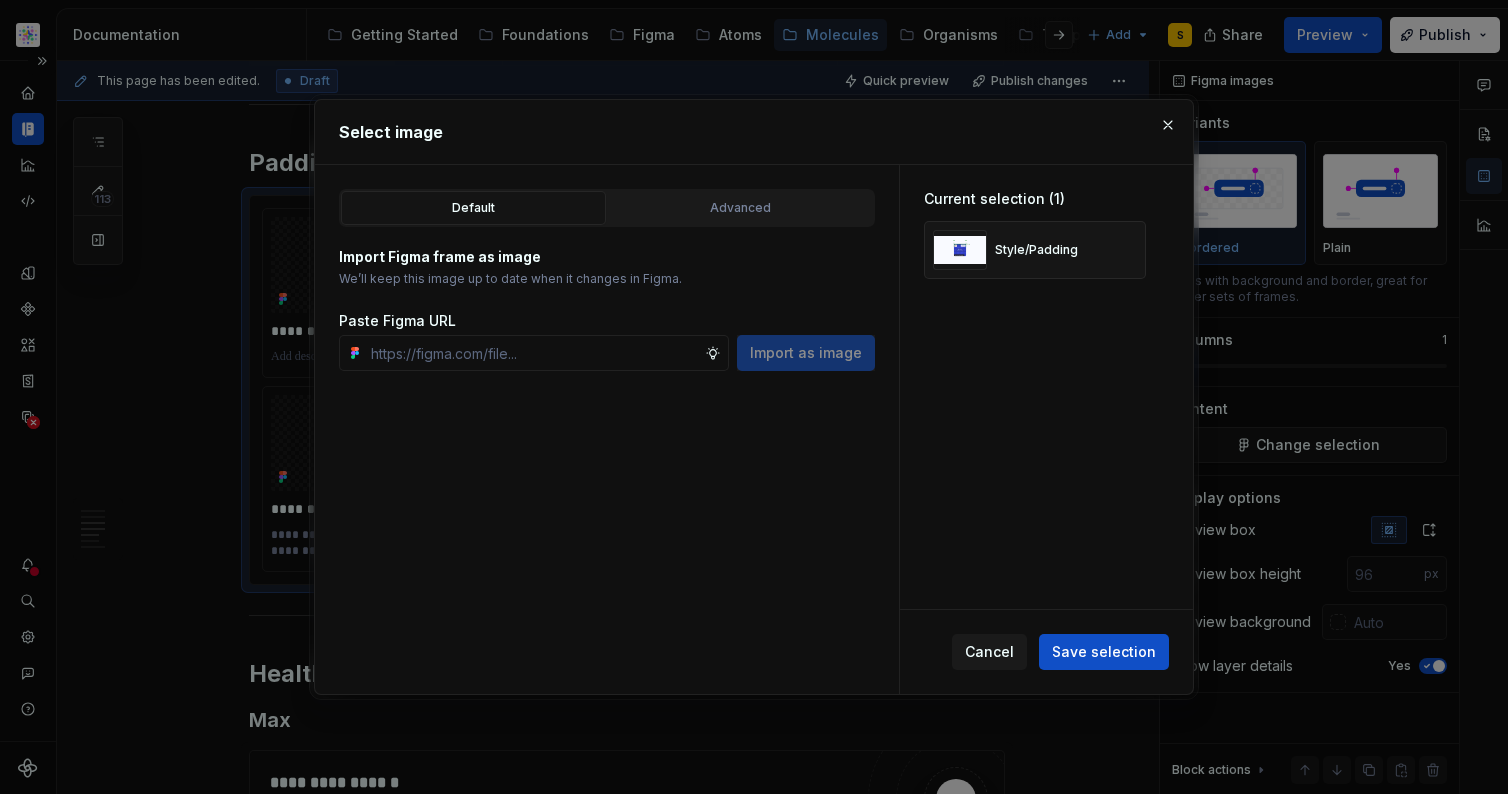 click on "Save selection" at bounding box center [1104, 652] 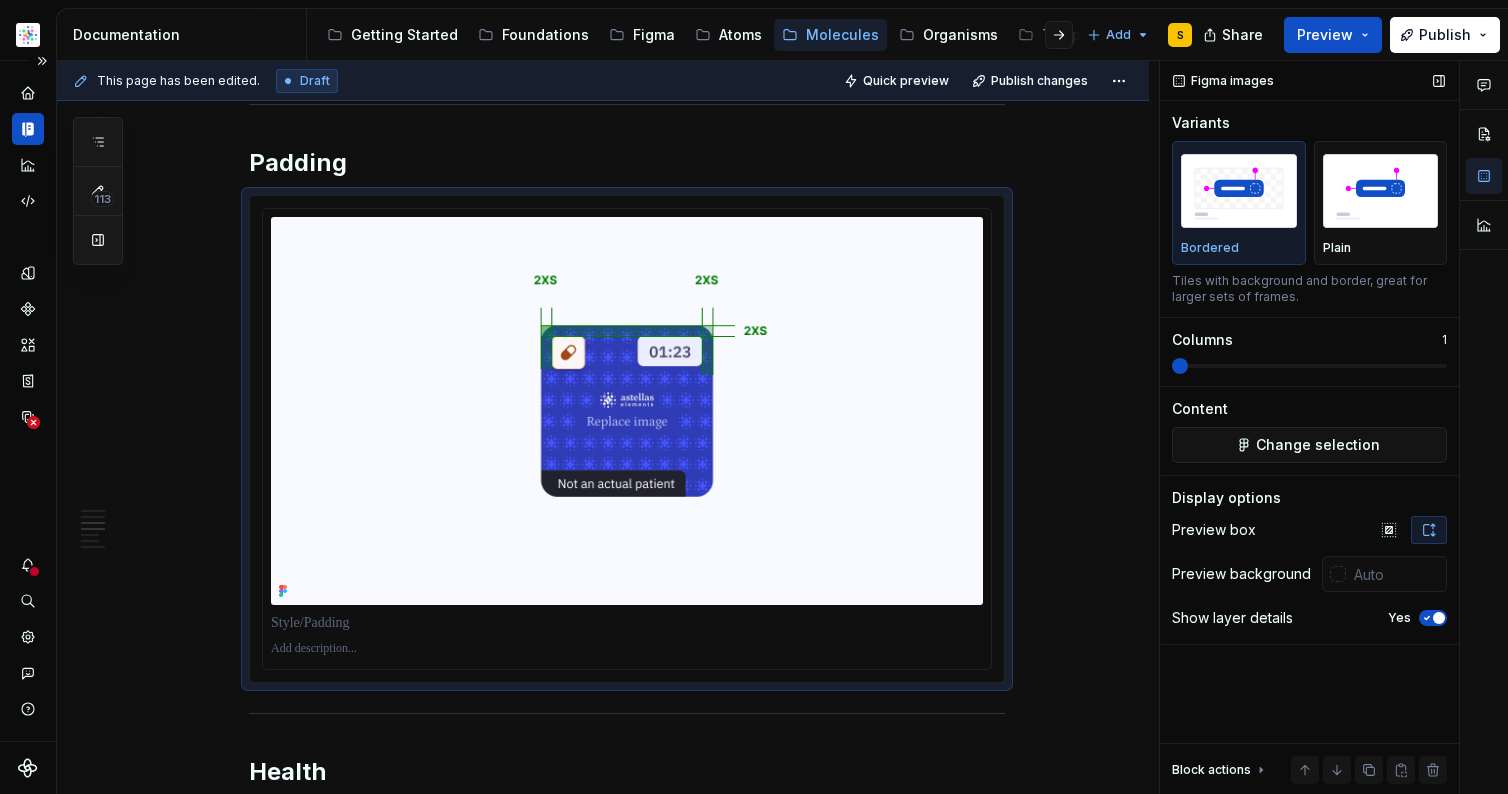 click at bounding box center (1439, 618) 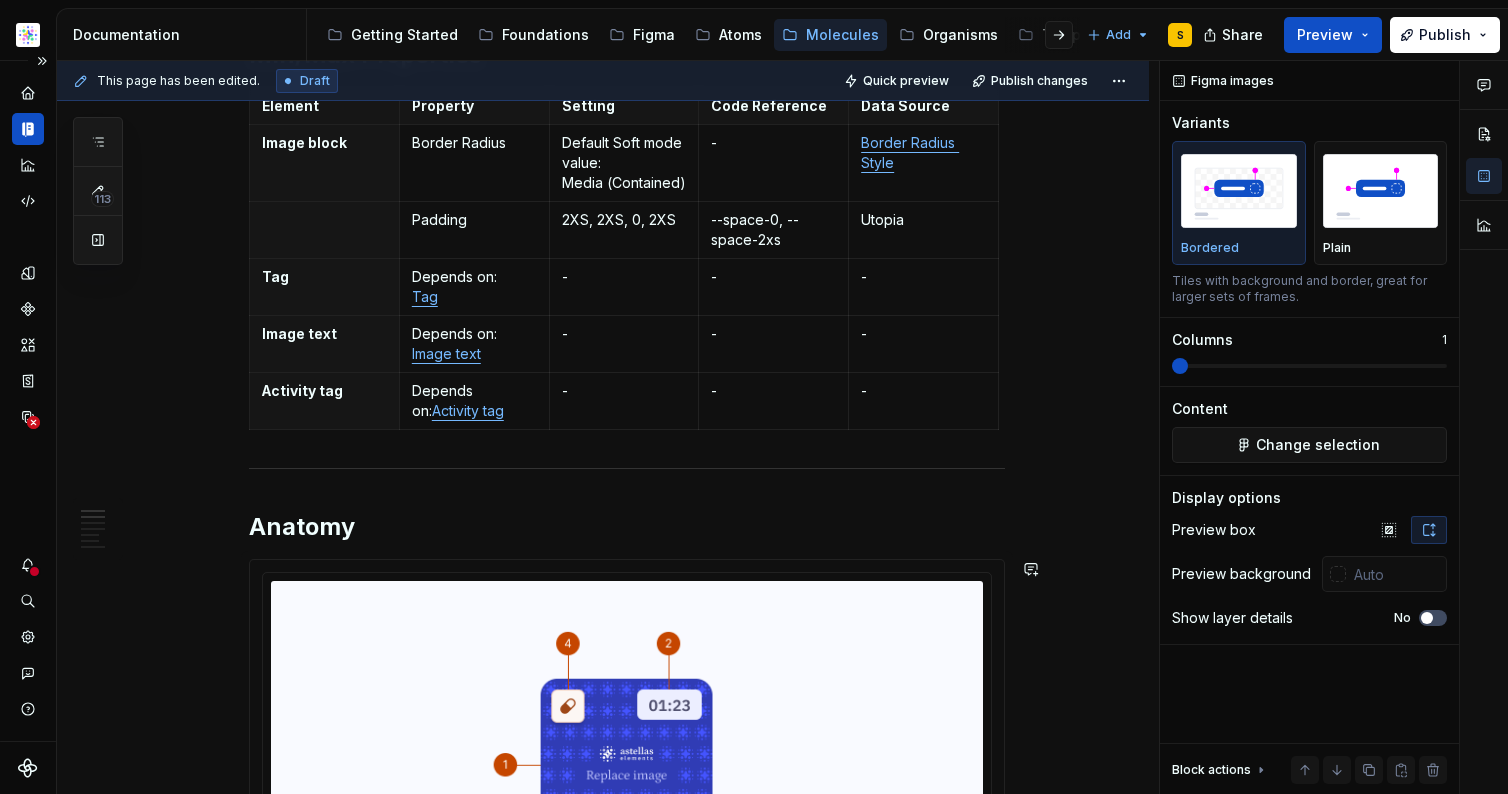 scroll, scrollTop: 0, scrollLeft: 0, axis: both 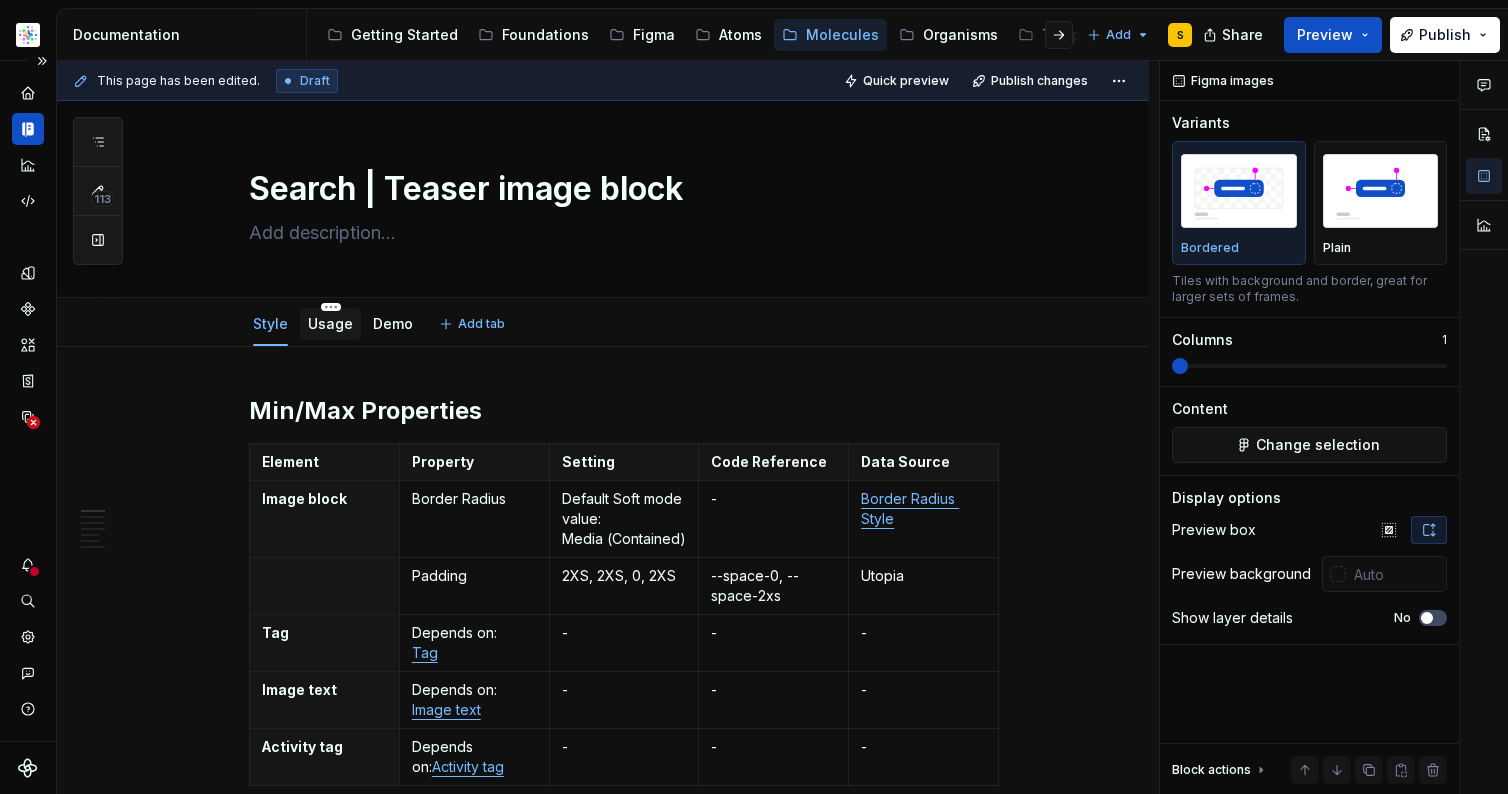 click on "Usage" at bounding box center (330, 323) 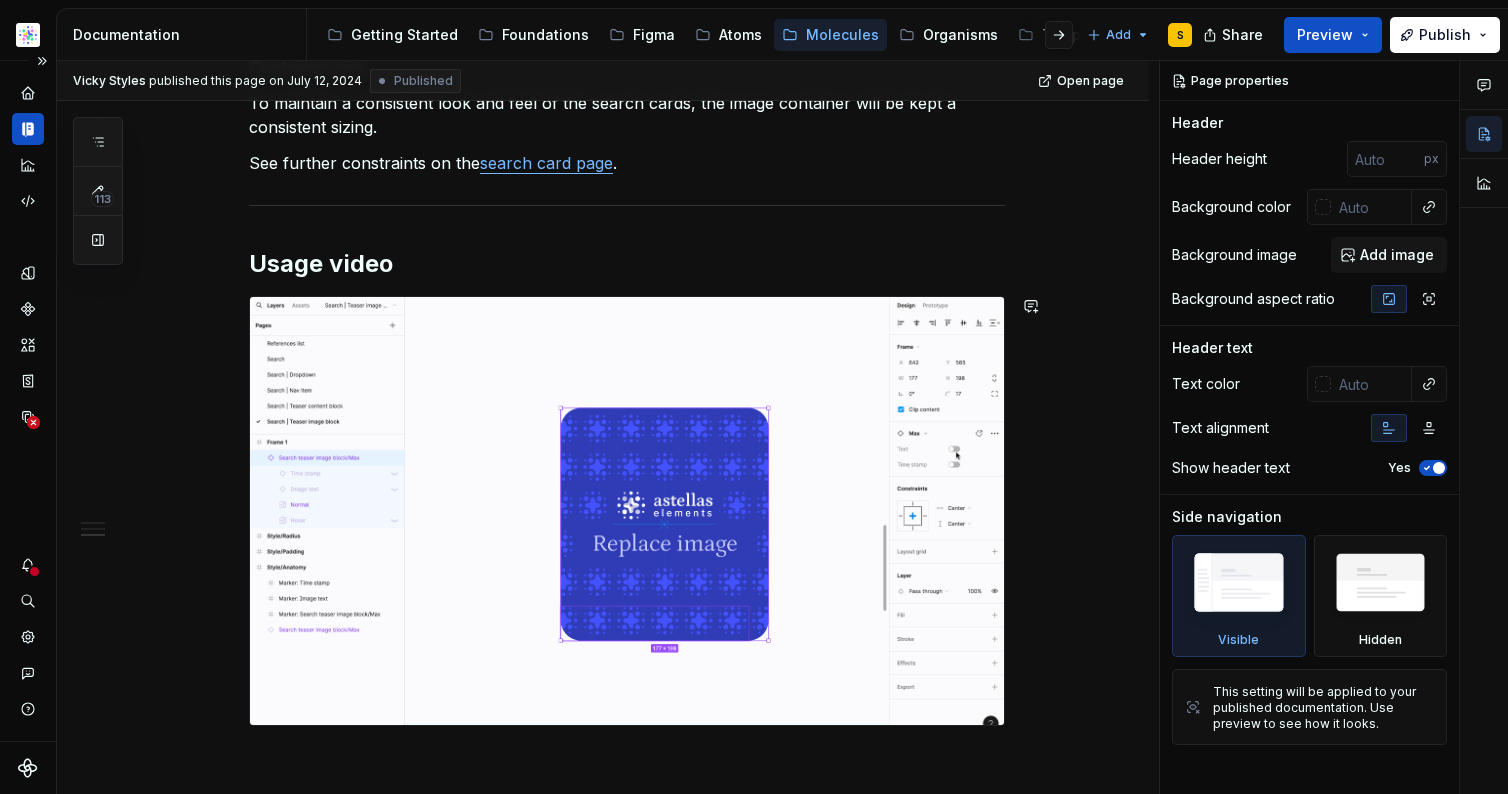 scroll, scrollTop: 554, scrollLeft: 0, axis: vertical 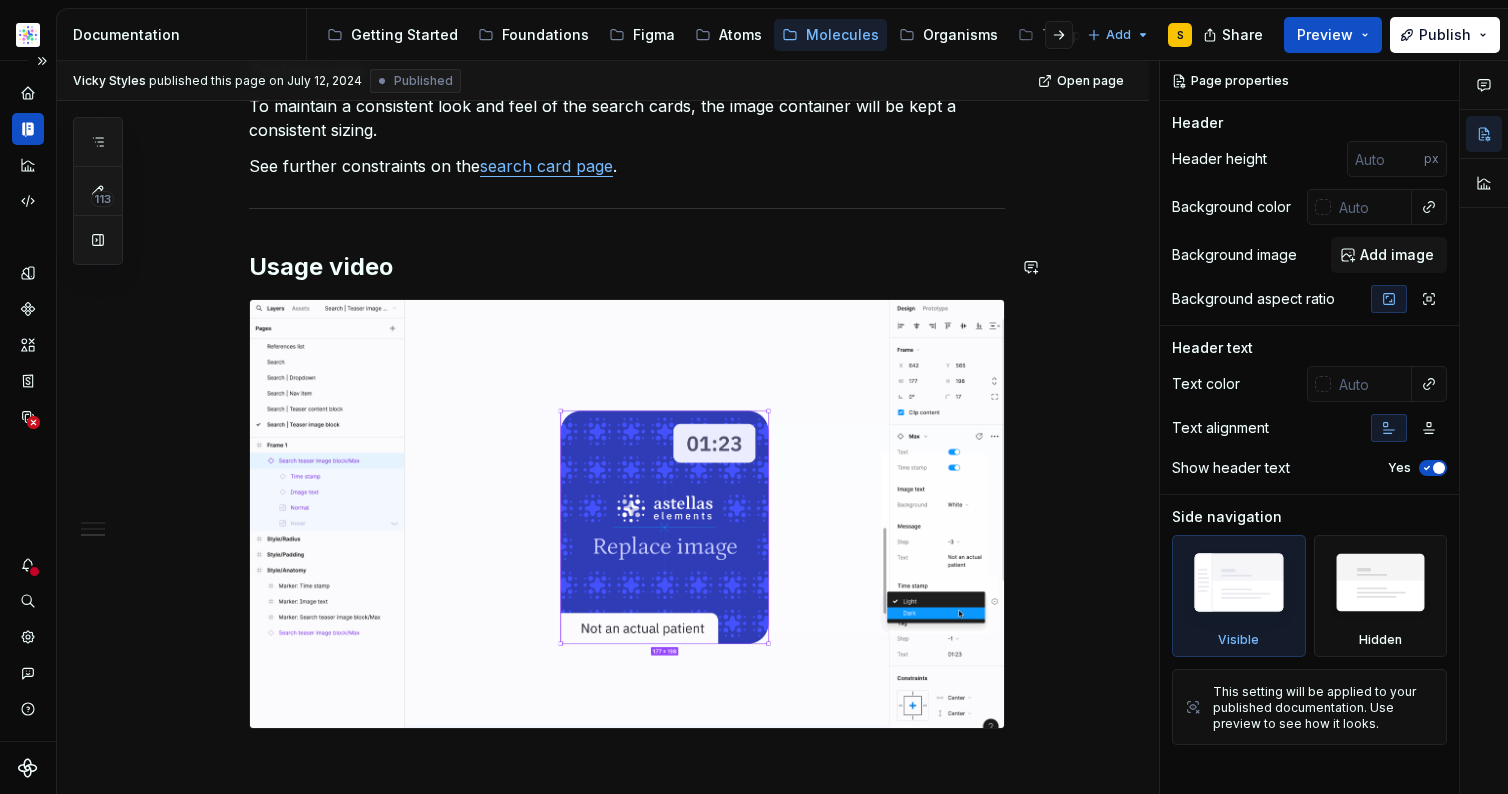 click on "Overview The search teaser image block is used within the  search card component . This teaser image block is specific to the search card and so there is limited flexibility of this component.  Constraints Container size To maintain a consistent look and feel of the search cards, the image container will be kept a consistent sizing. See further constraints on the  search card page . Usage video" at bounding box center [627, 285] 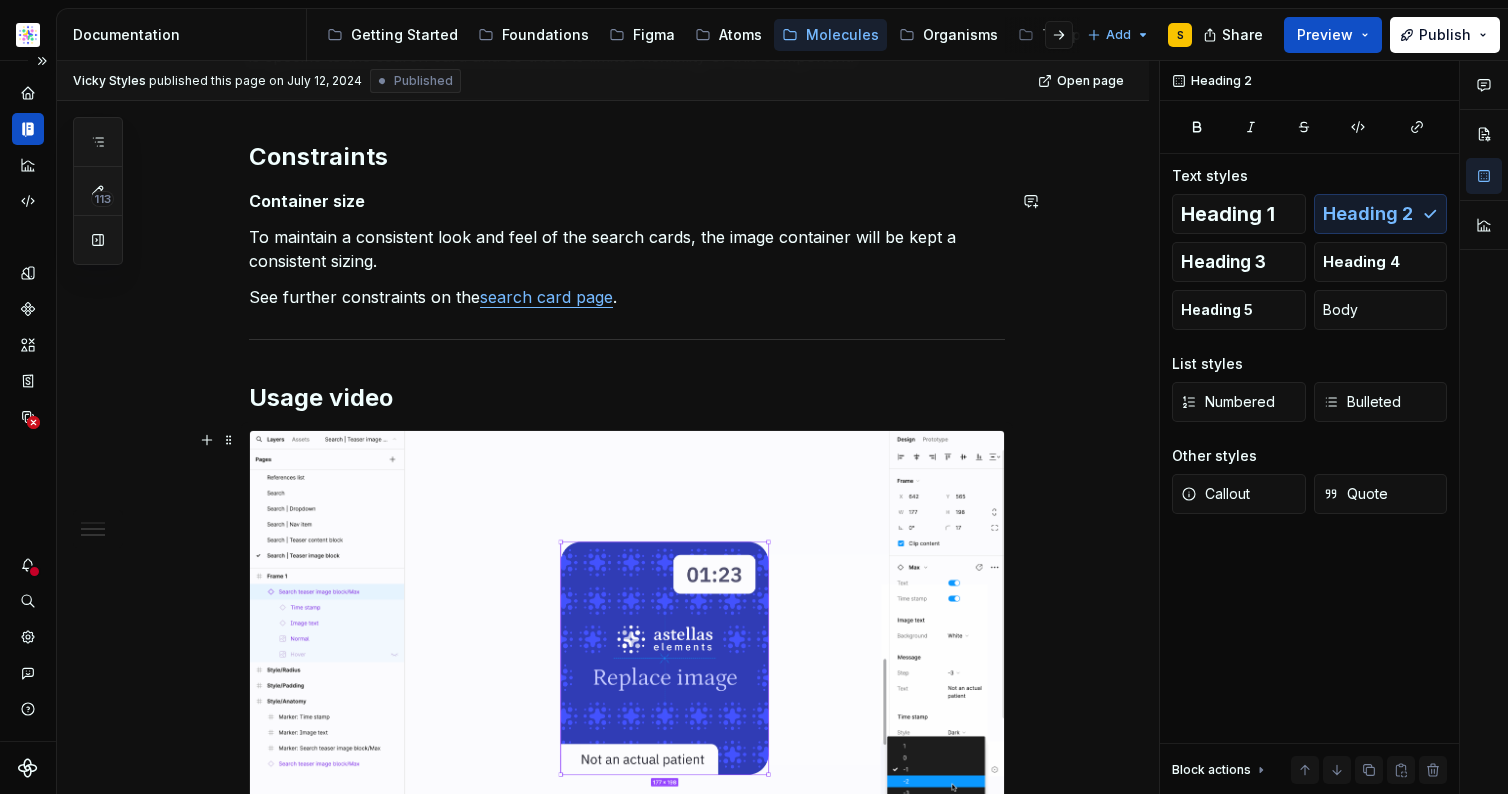 scroll, scrollTop: 598, scrollLeft: 0, axis: vertical 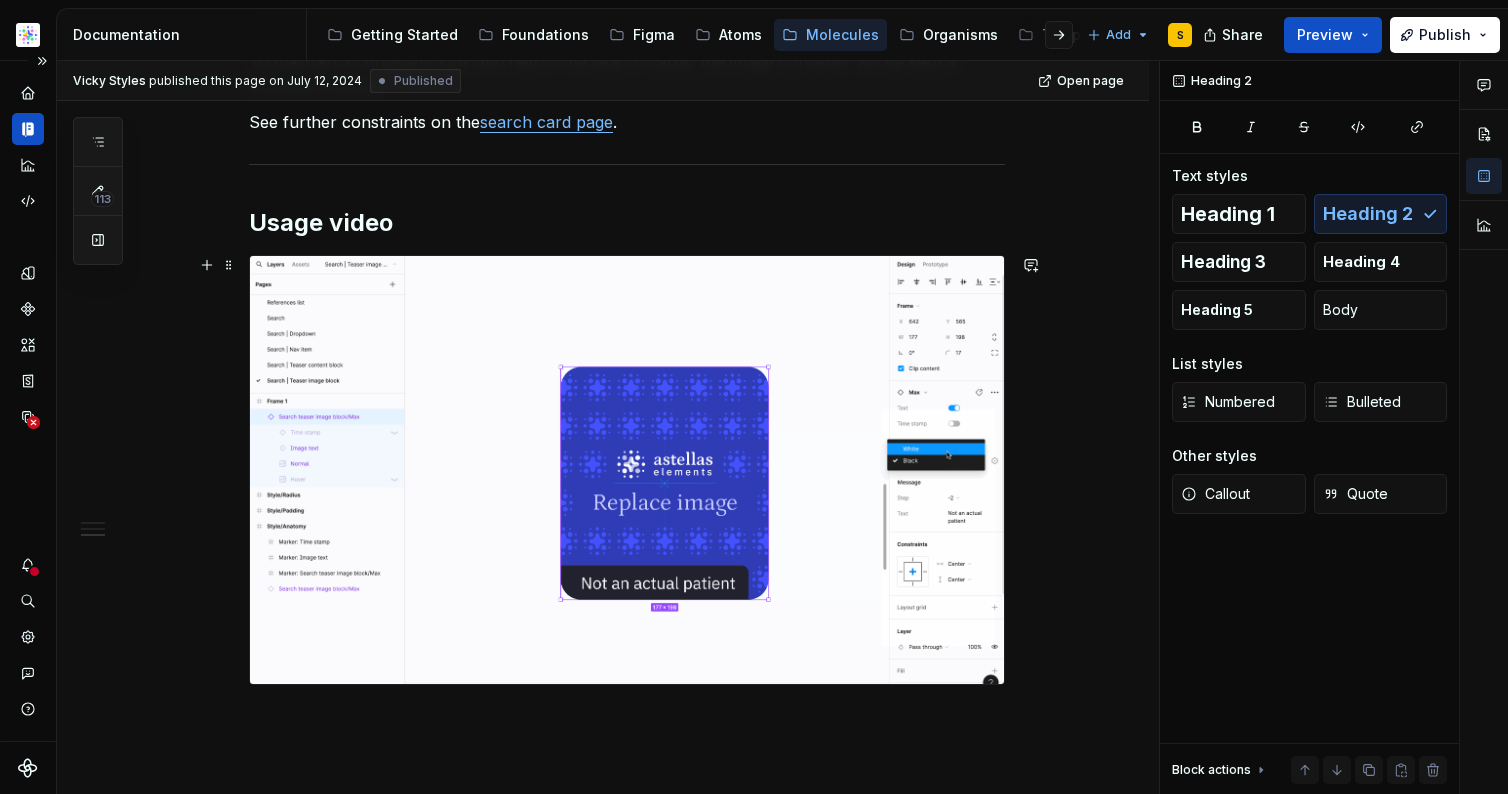 click at bounding box center [627, 470] 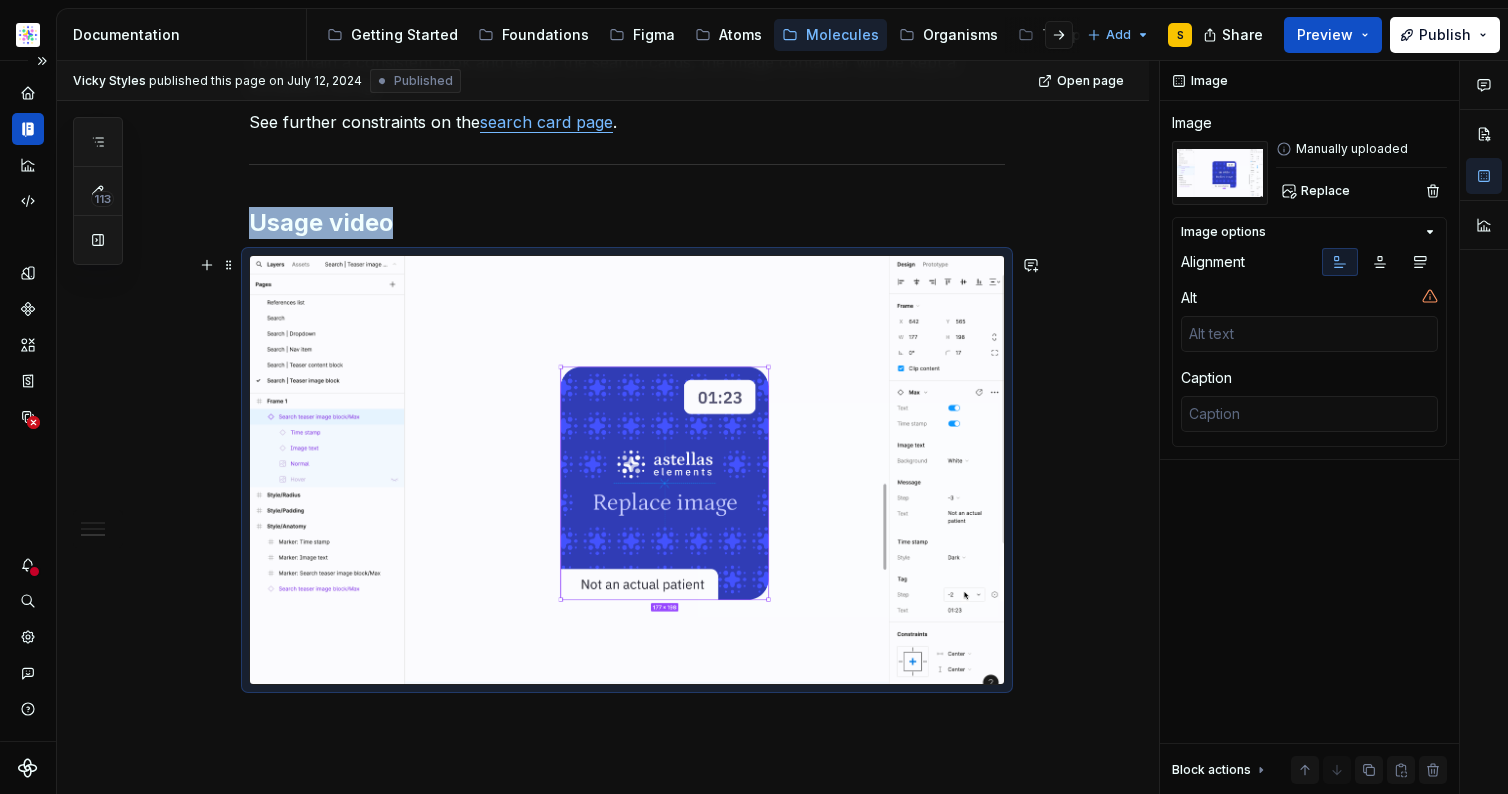 click at bounding box center [627, 470] 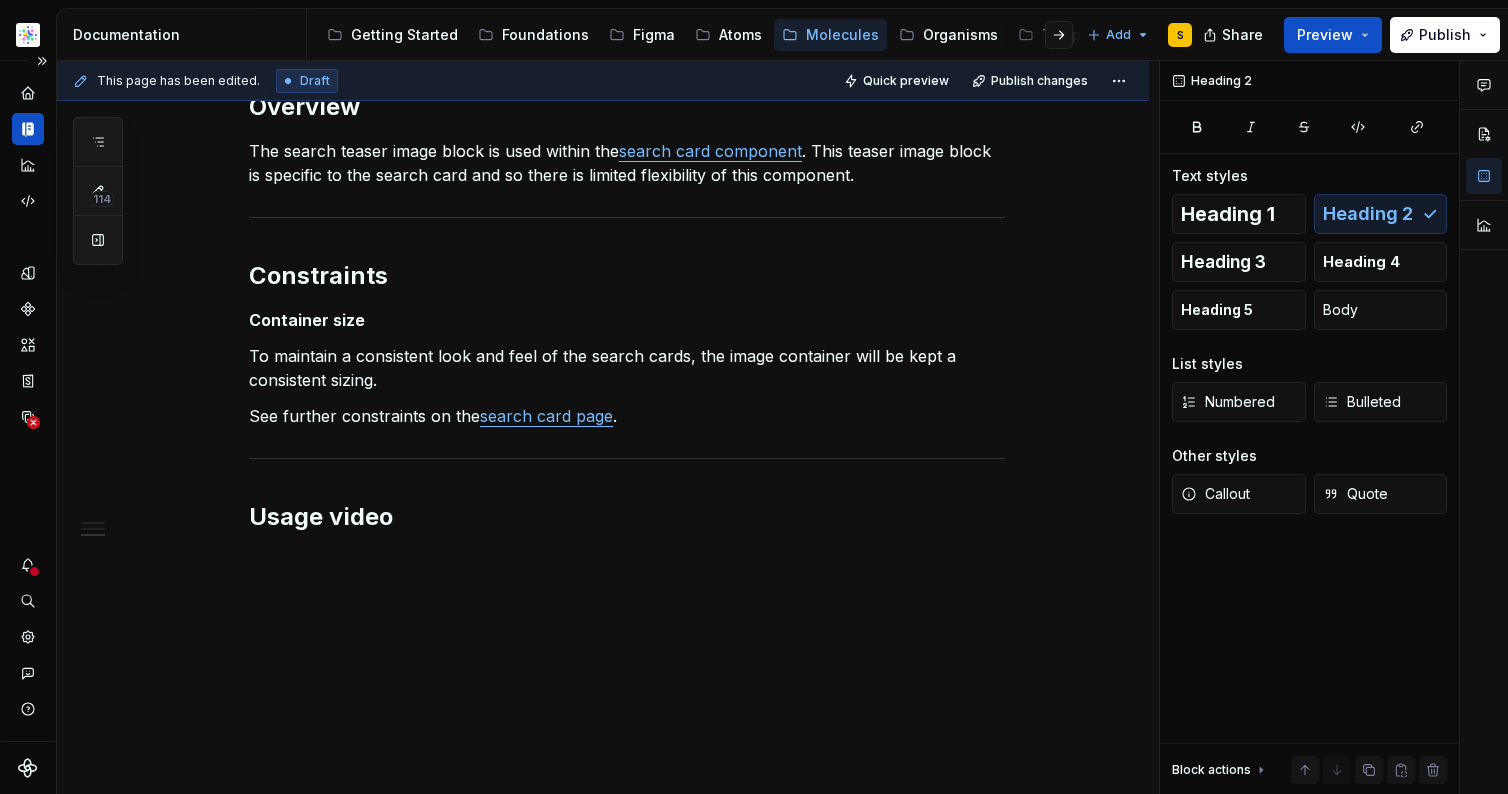 type on "*" 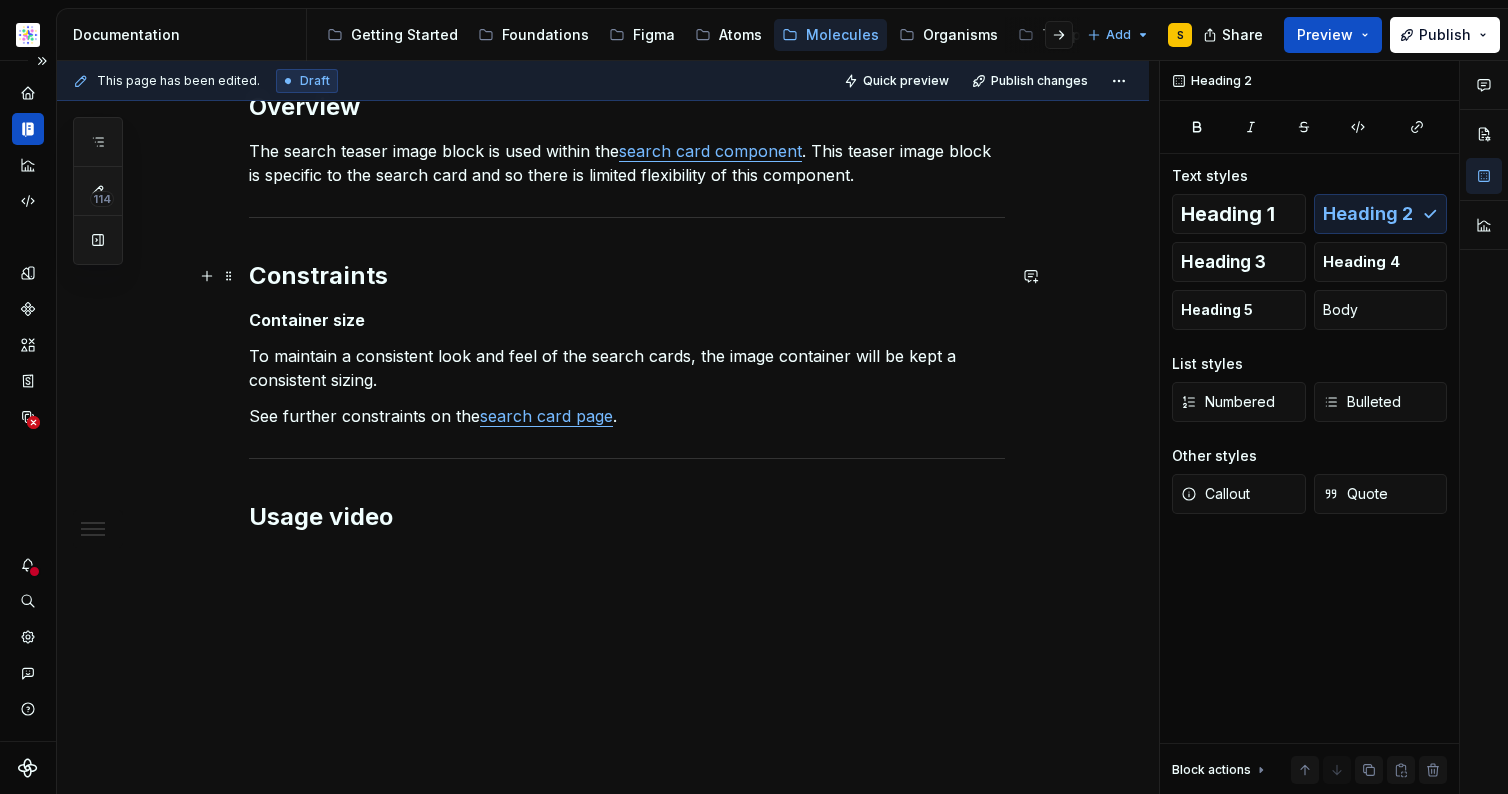scroll, scrollTop: 304, scrollLeft: 0, axis: vertical 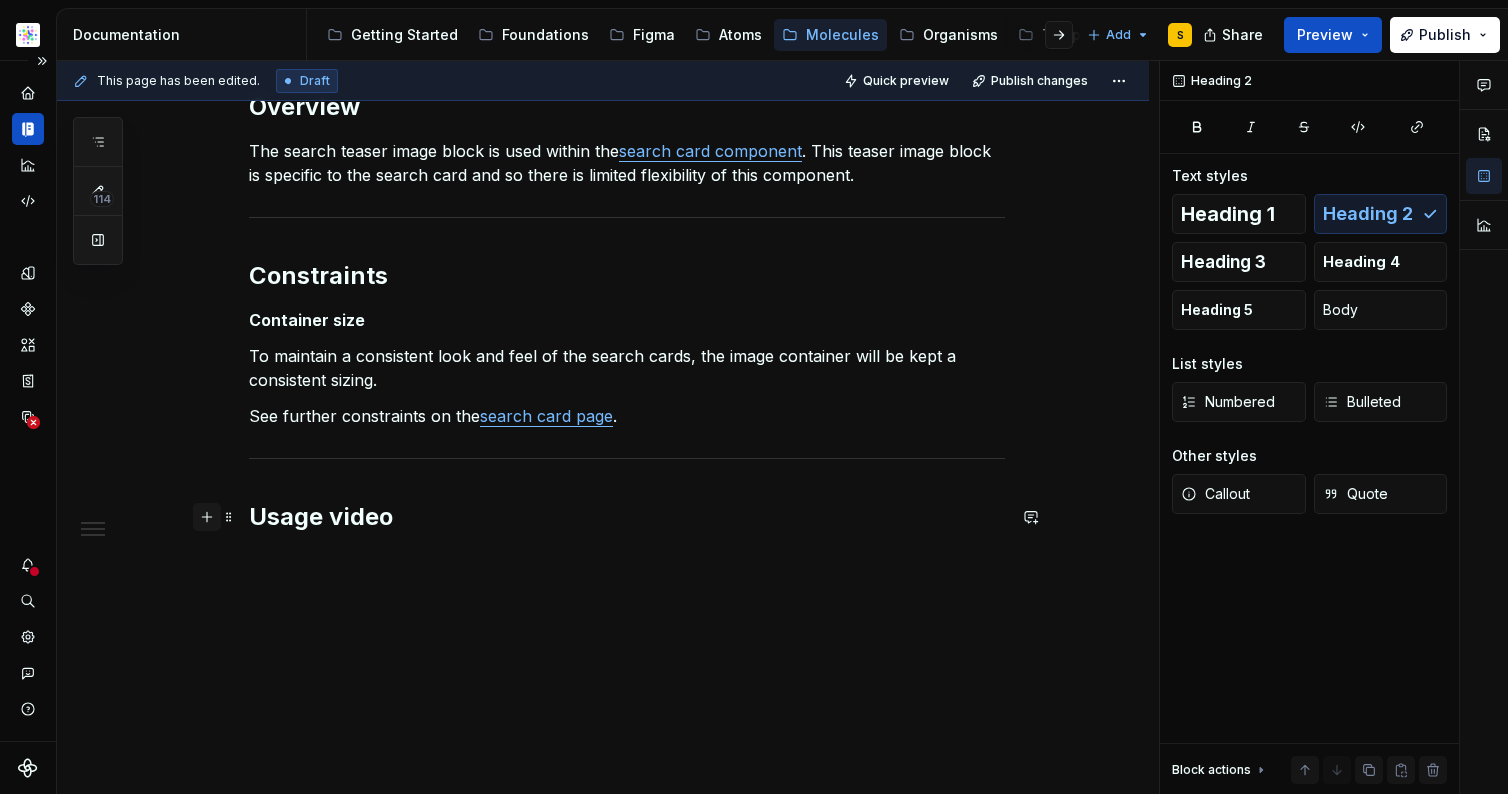 click at bounding box center (207, 517) 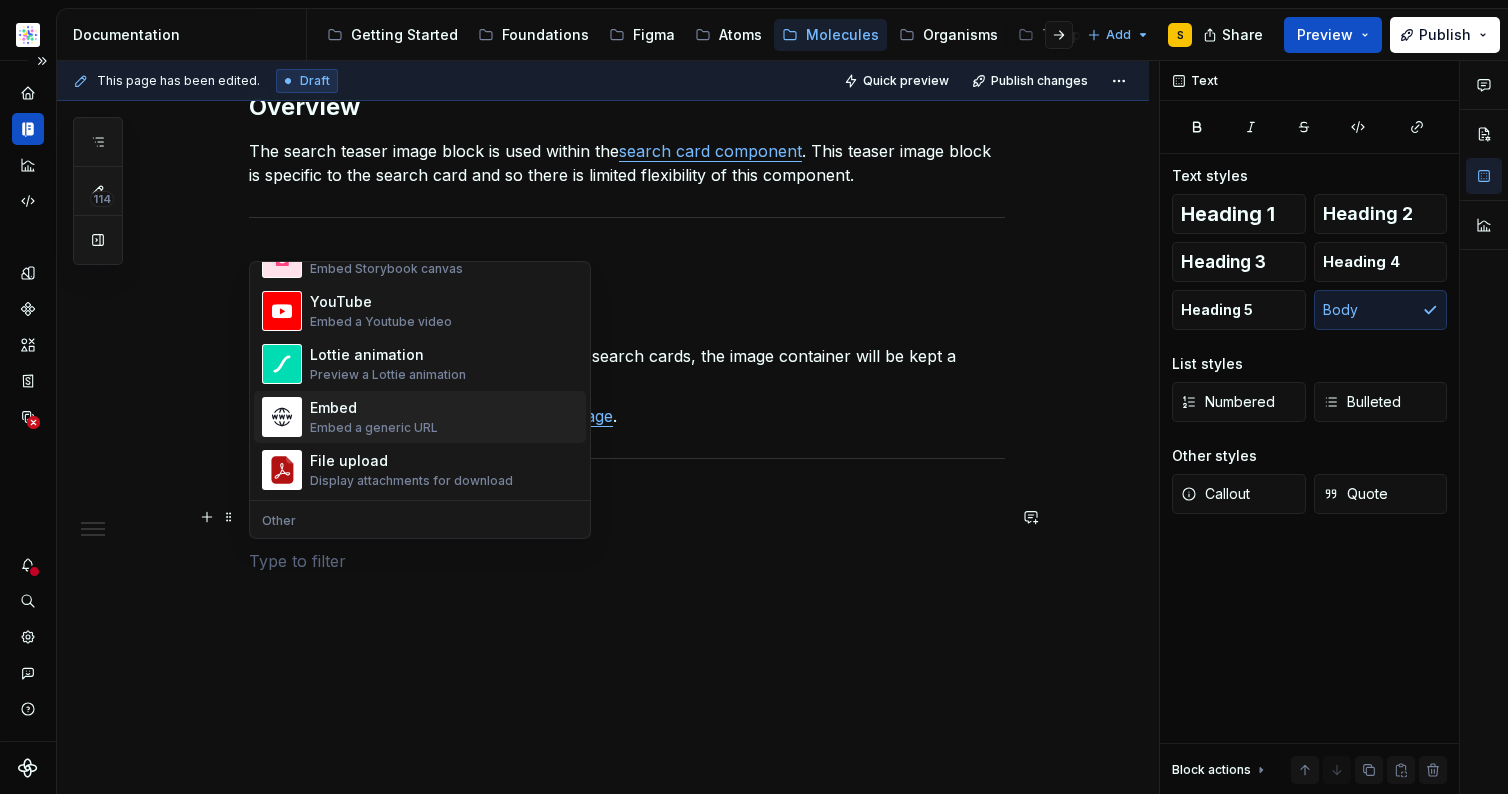 scroll, scrollTop: 1072, scrollLeft: 0, axis: vertical 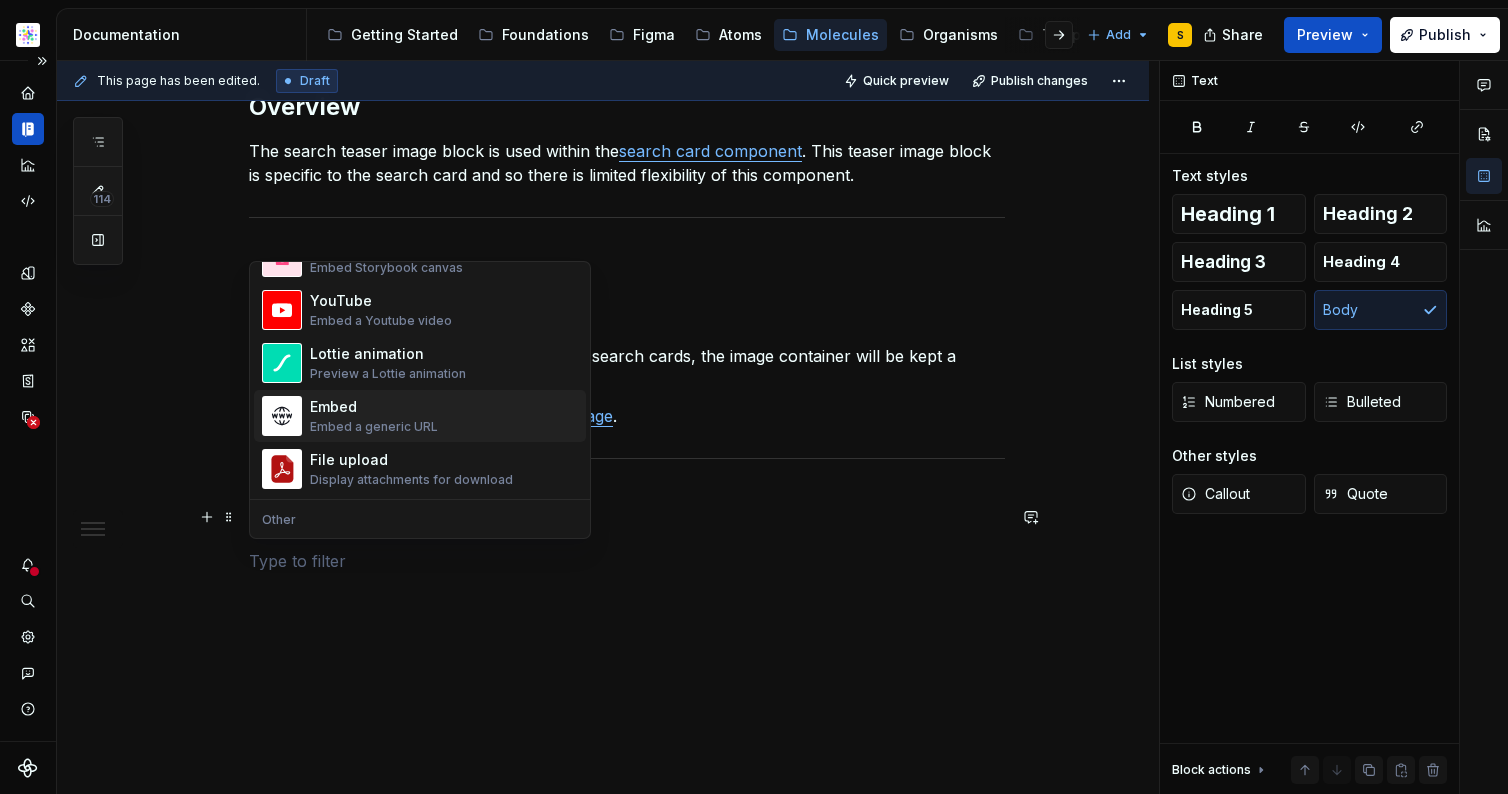 click on "Embed a generic URL" at bounding box center (374, 427) 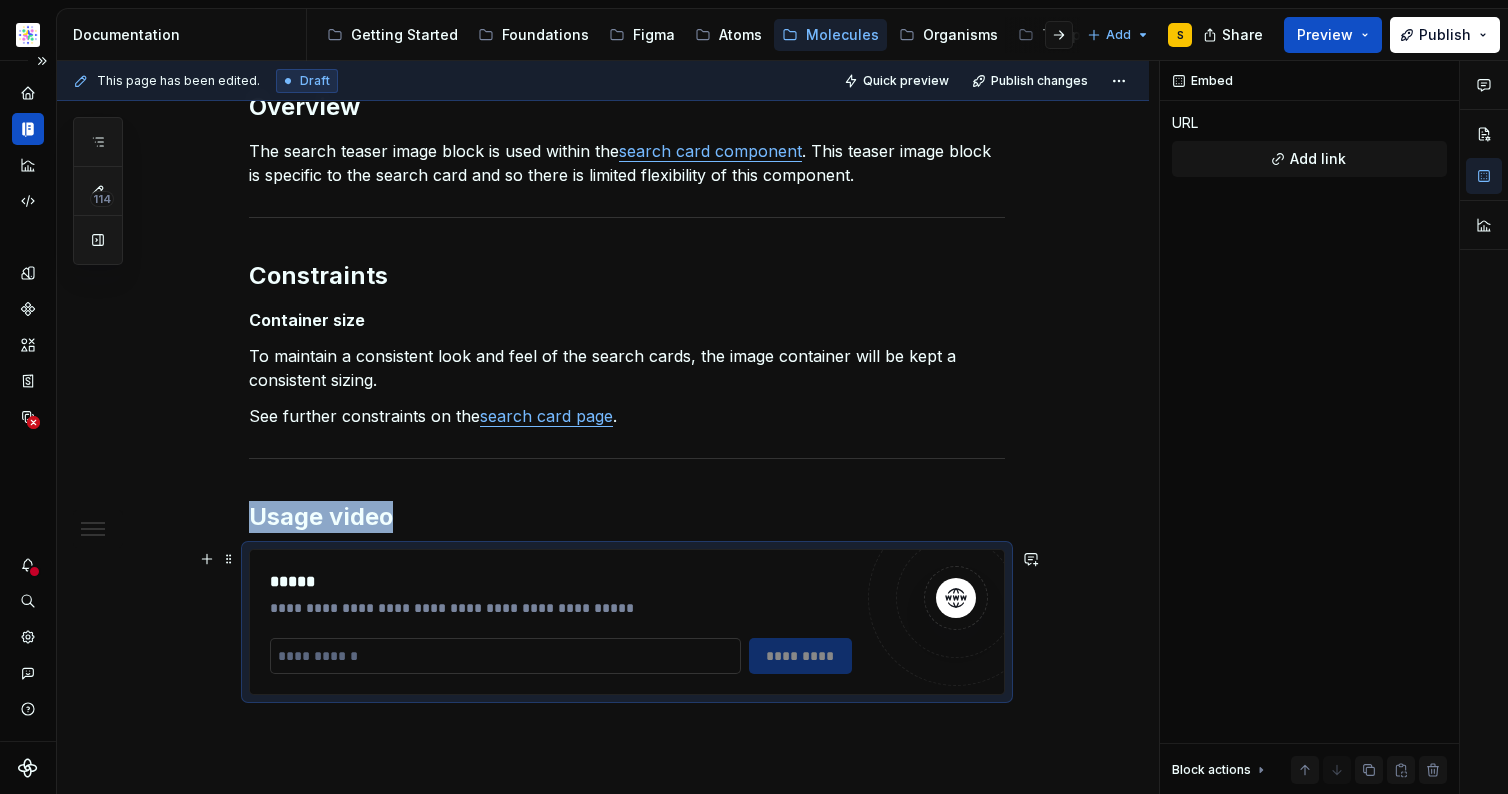 click at bounding box center (505, 656) 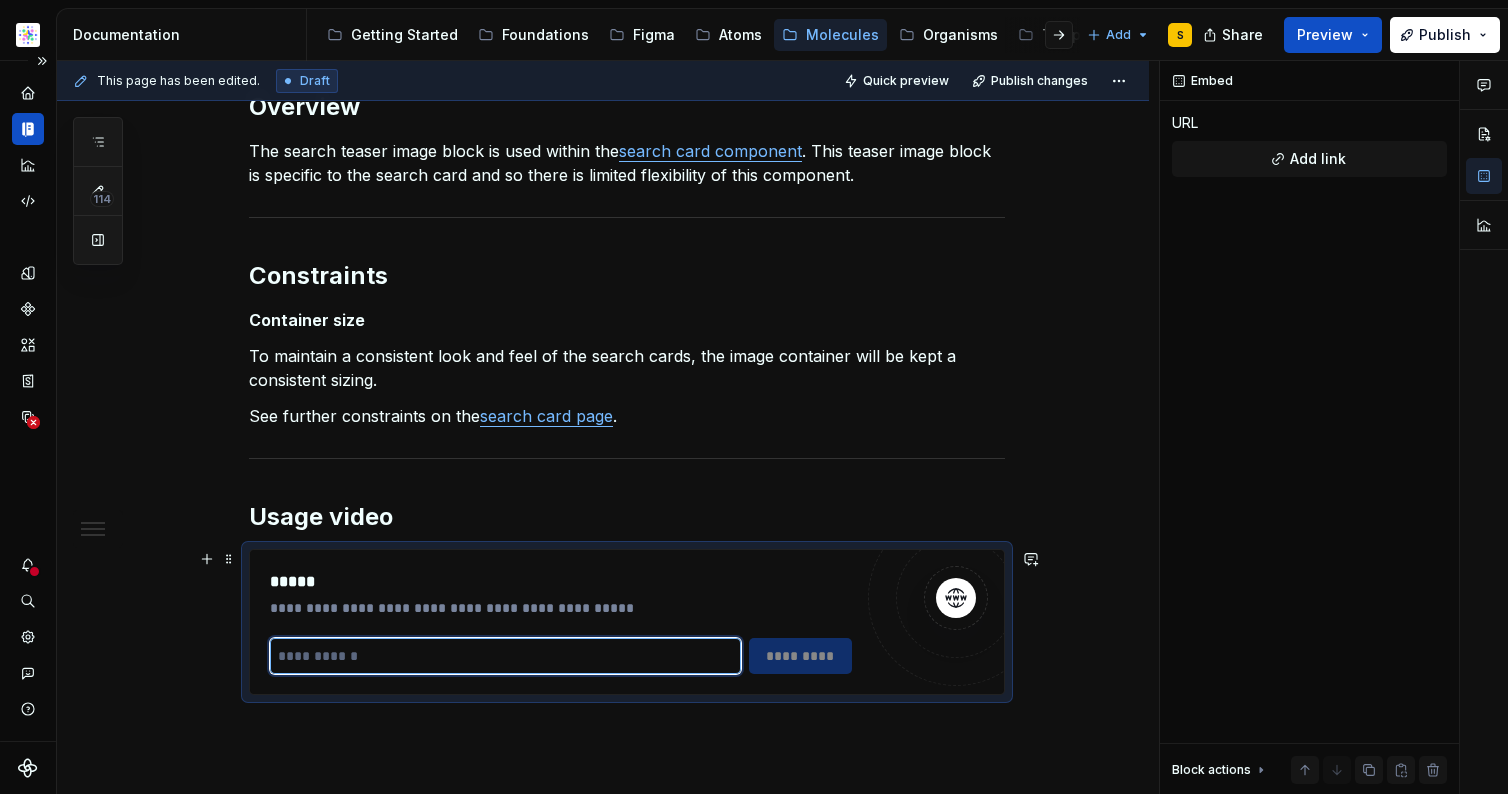 paste on "**********" 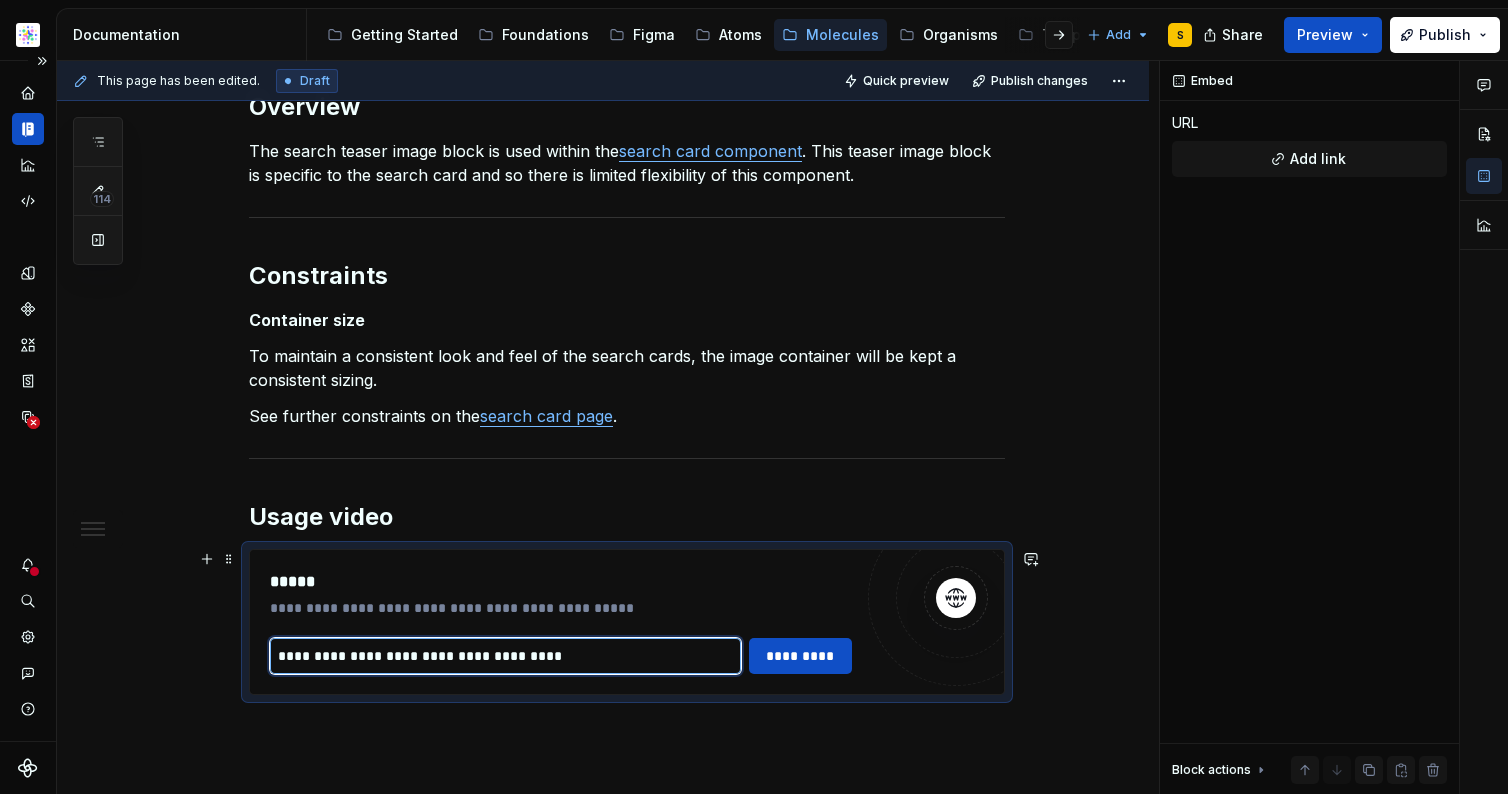 drag, startPoint x: 492, startPoint y: 656, endPoint x: 621, endPoint y: 652, distance: 129.062 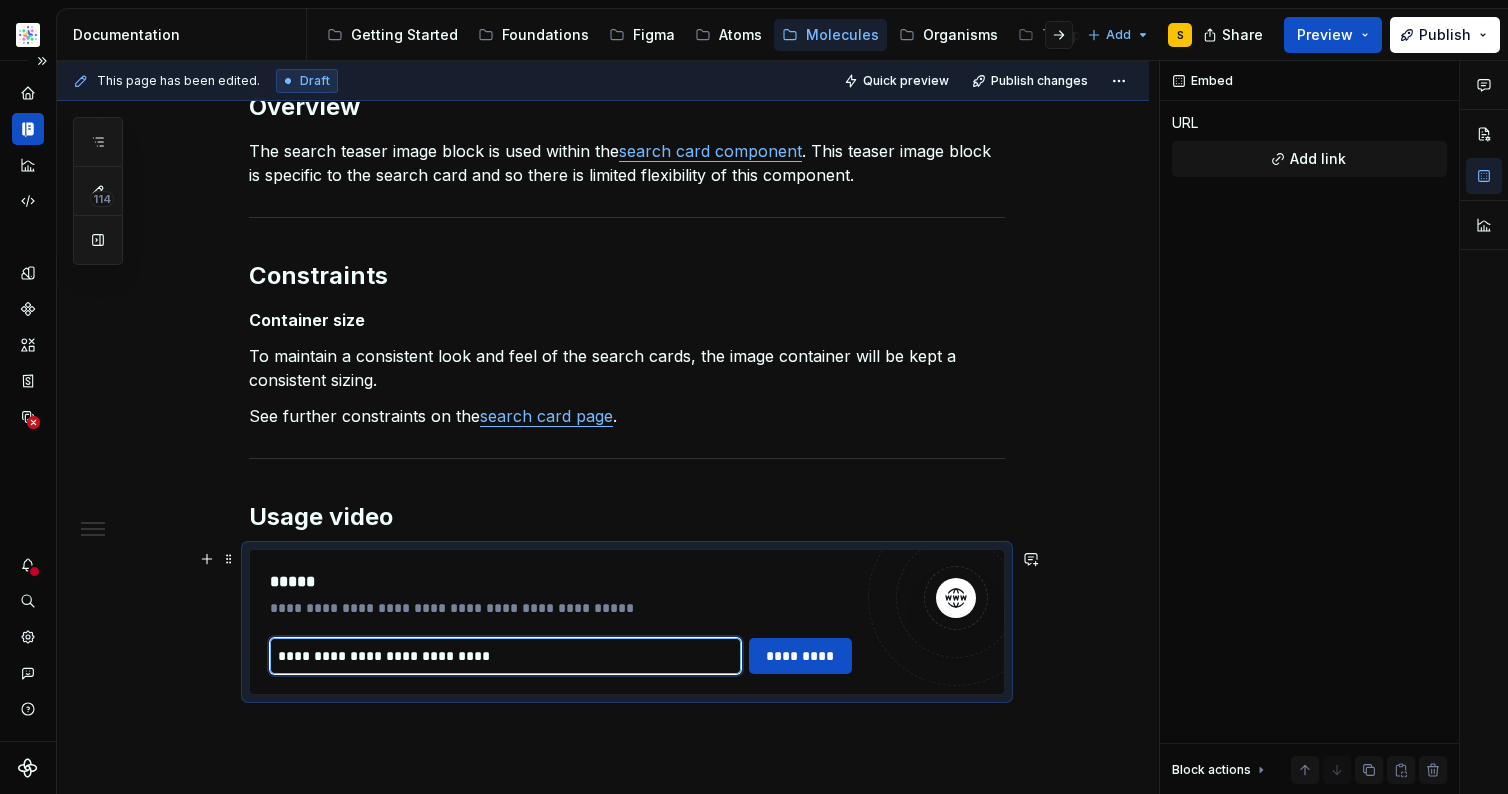 type on "**********" 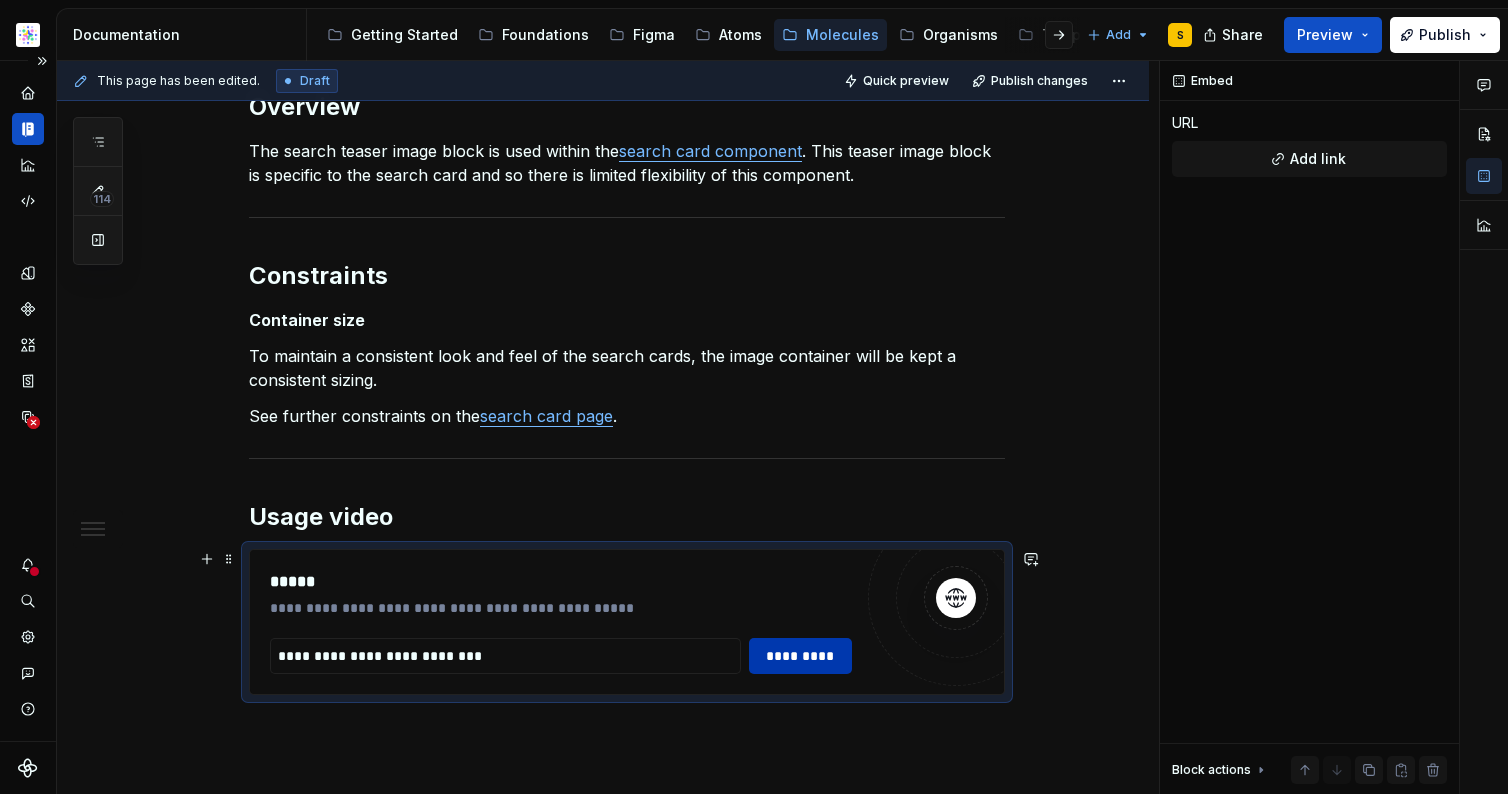 click on "*********" at bounding box center (801, 656) 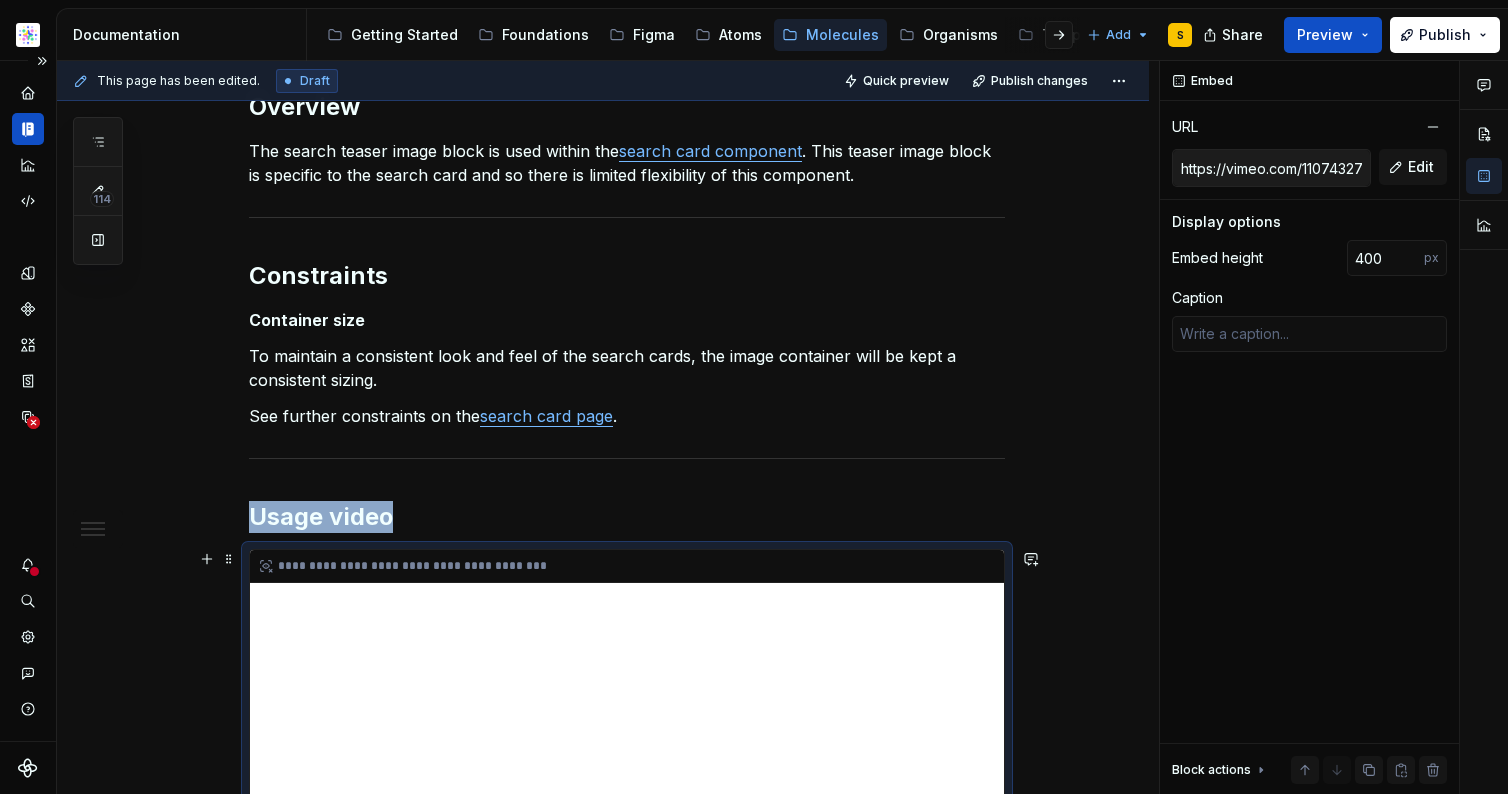 scroll, scrollTop: 461, scrollLeft: 0, axis: vertical 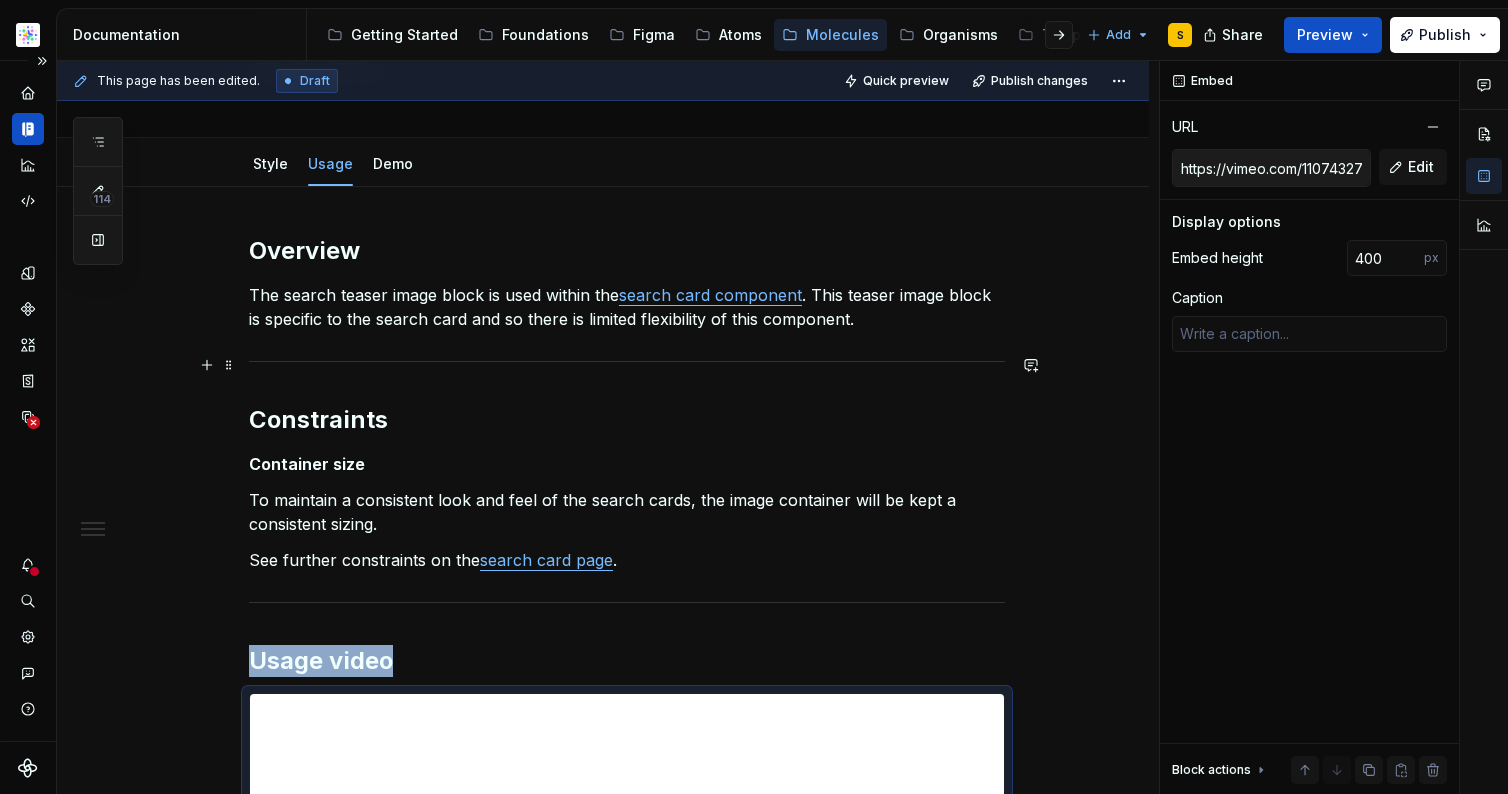 click at bounding box center (627, 361) 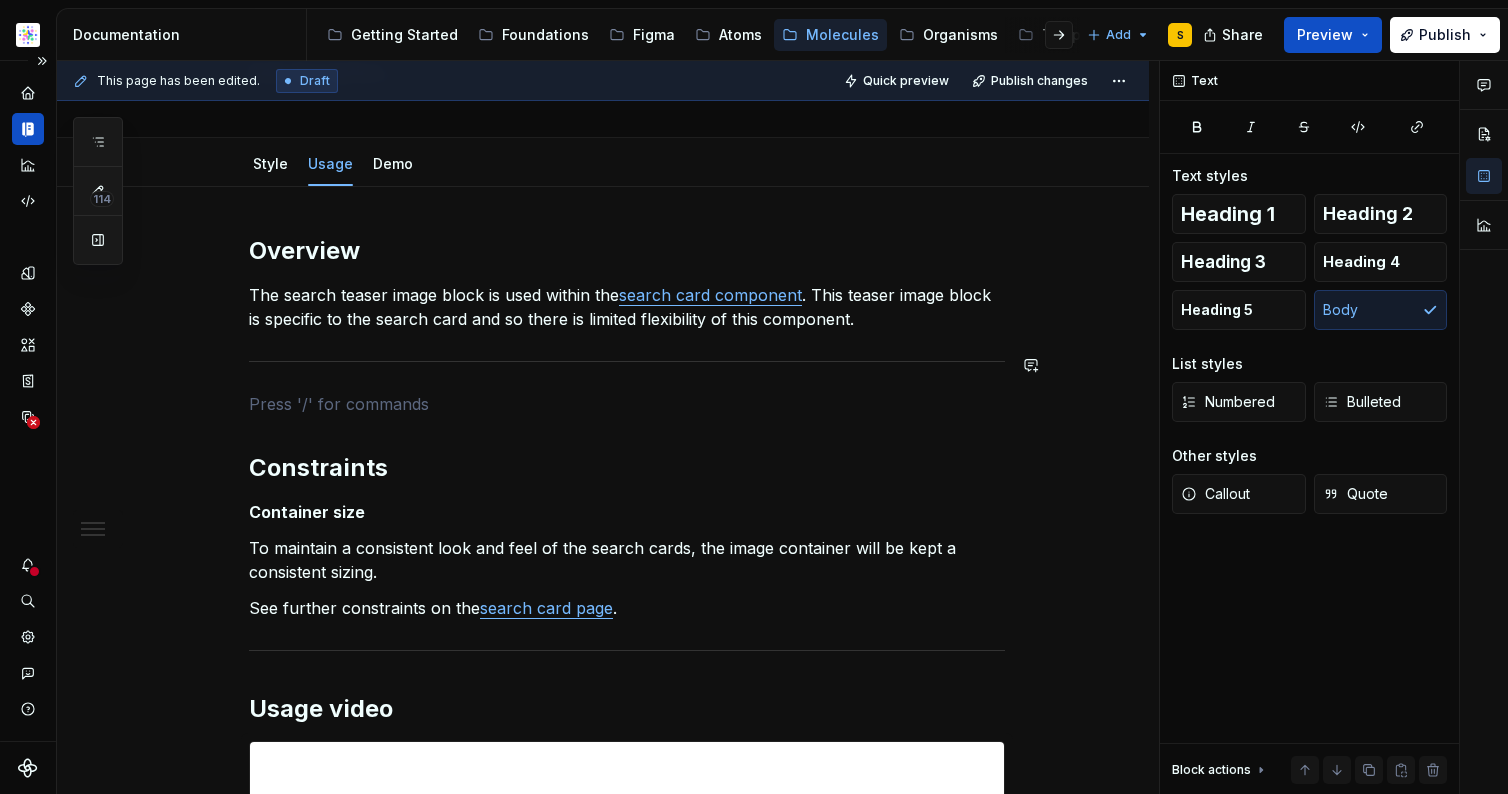type on "*" 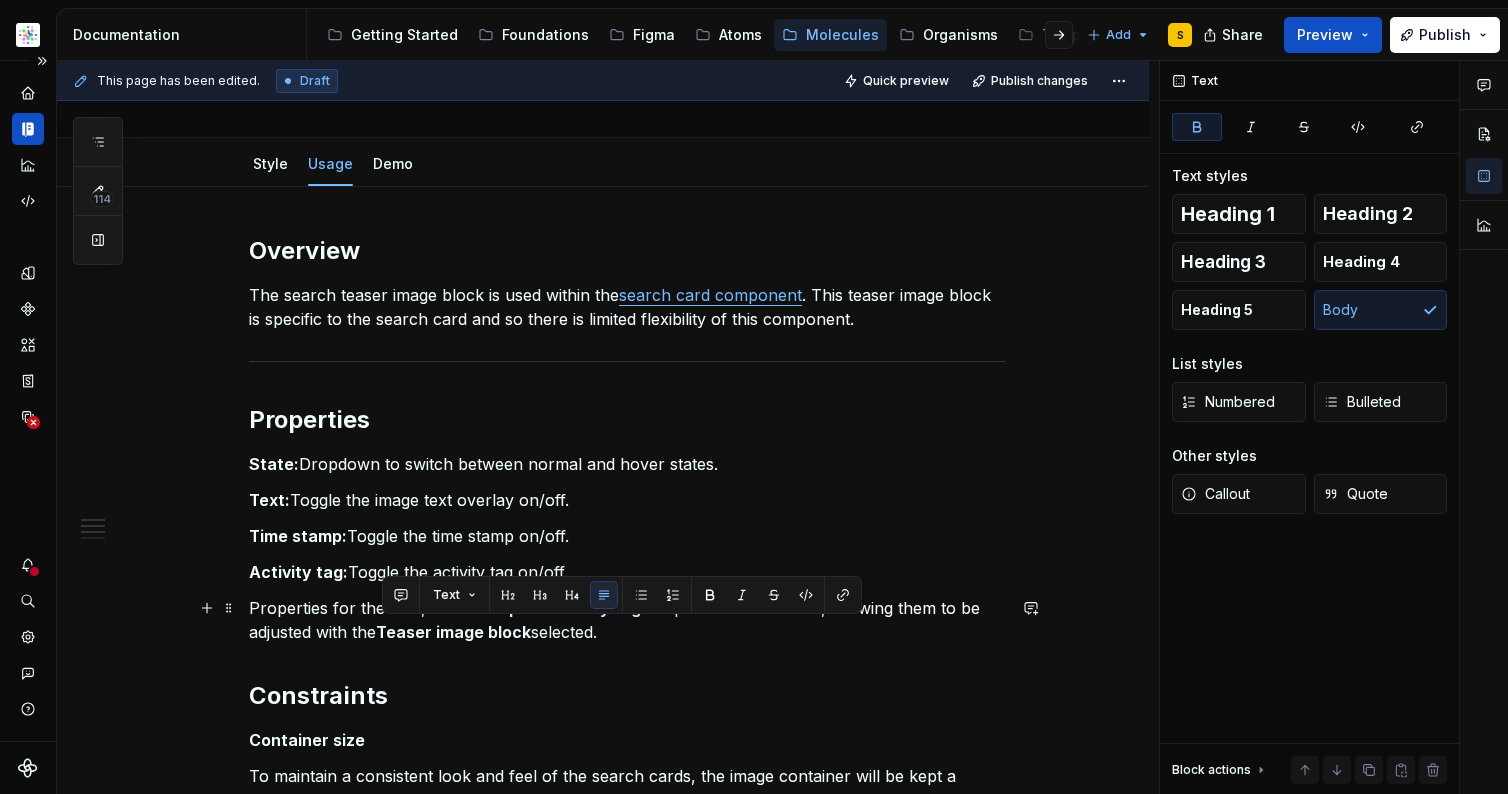 click on "Properties for the  Text ,  Time stamp  and  Activity tag  components are nested, allowing them to be adjusted with the  Teaser image block  selected." at bounding box center [627, 620] 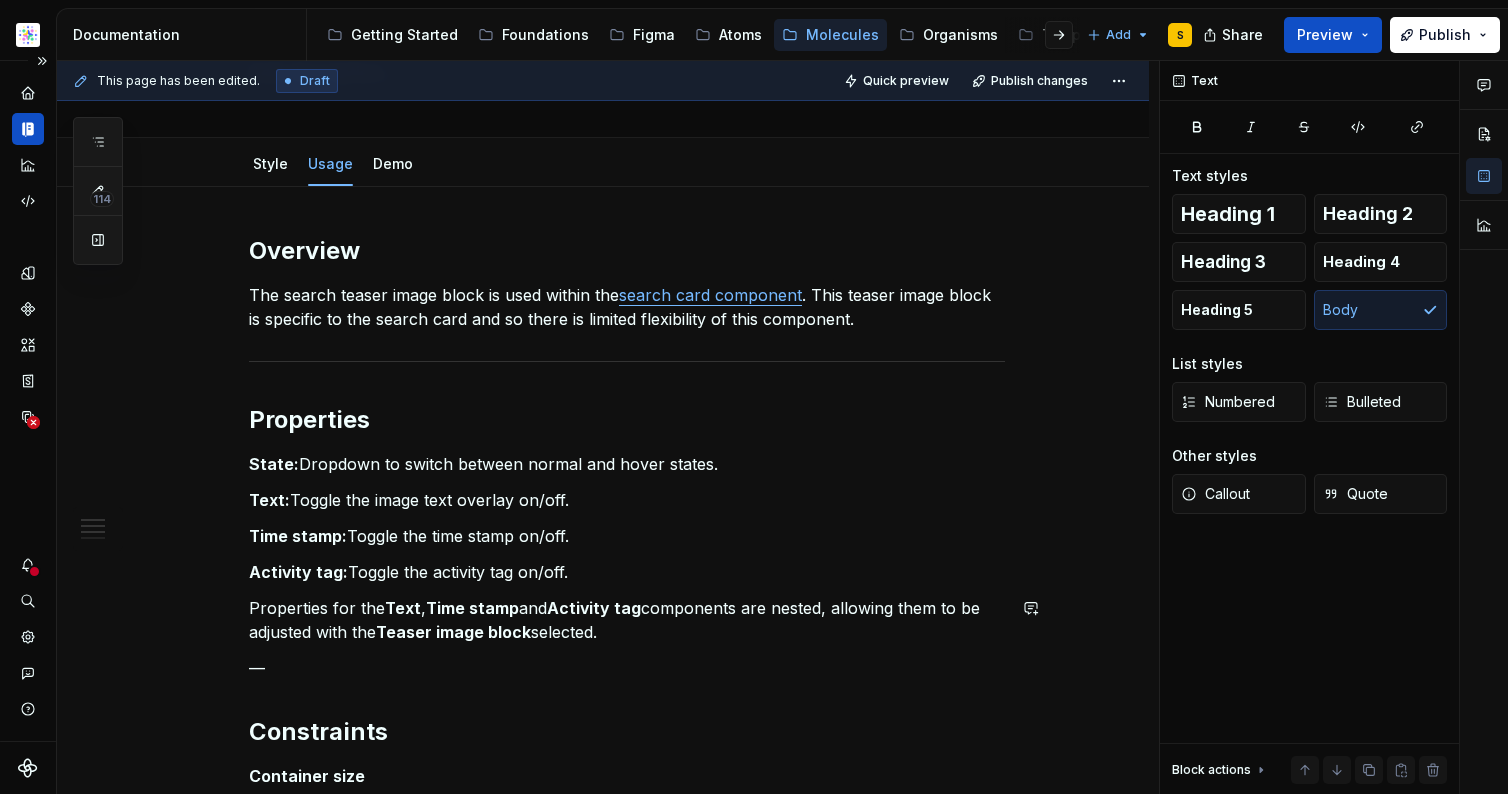 scroll, scrollTop: 192, scrollLeft: 0, axis: vertical 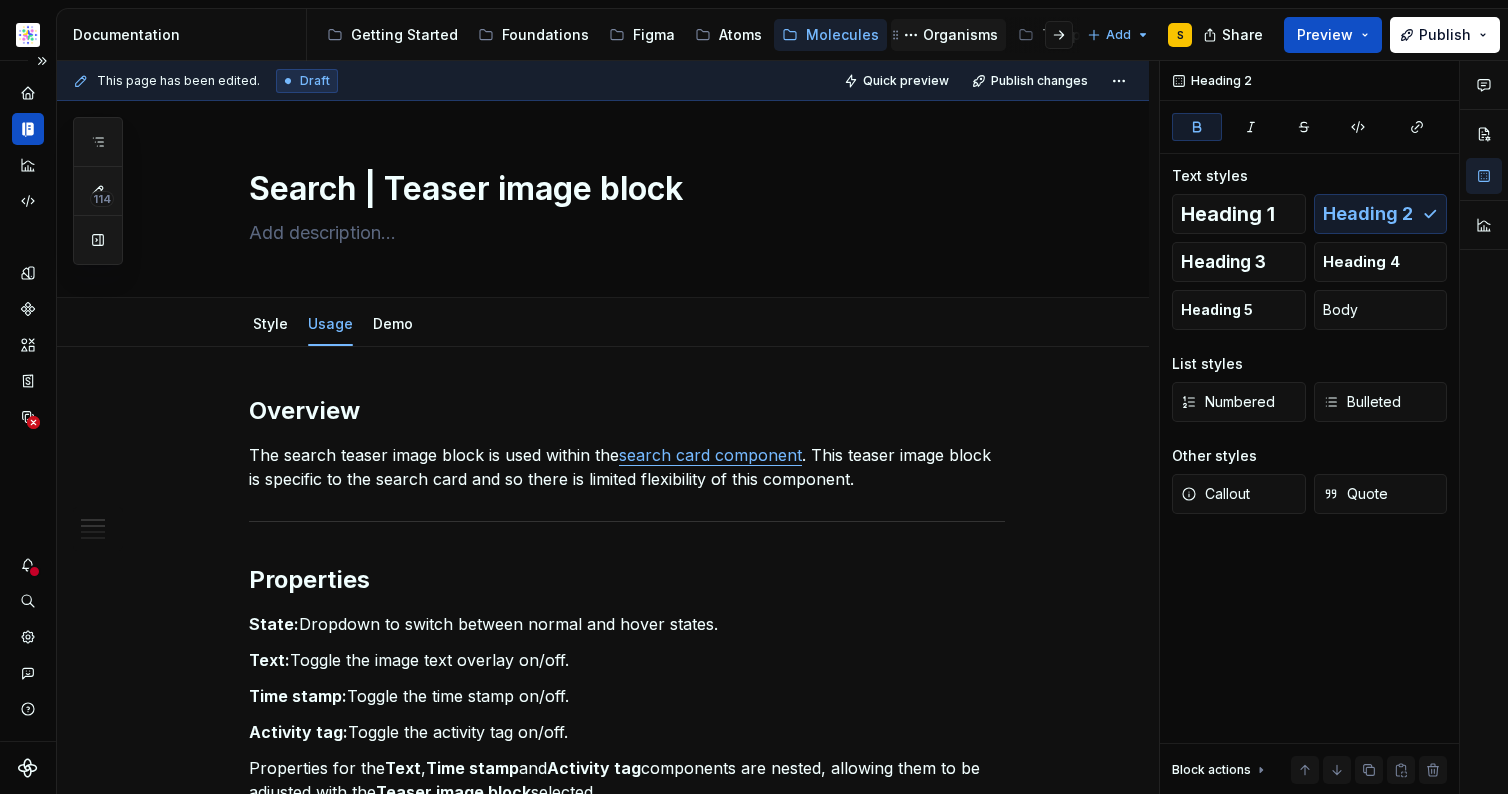 click on "Organisms" at bounding box center [960, 35] 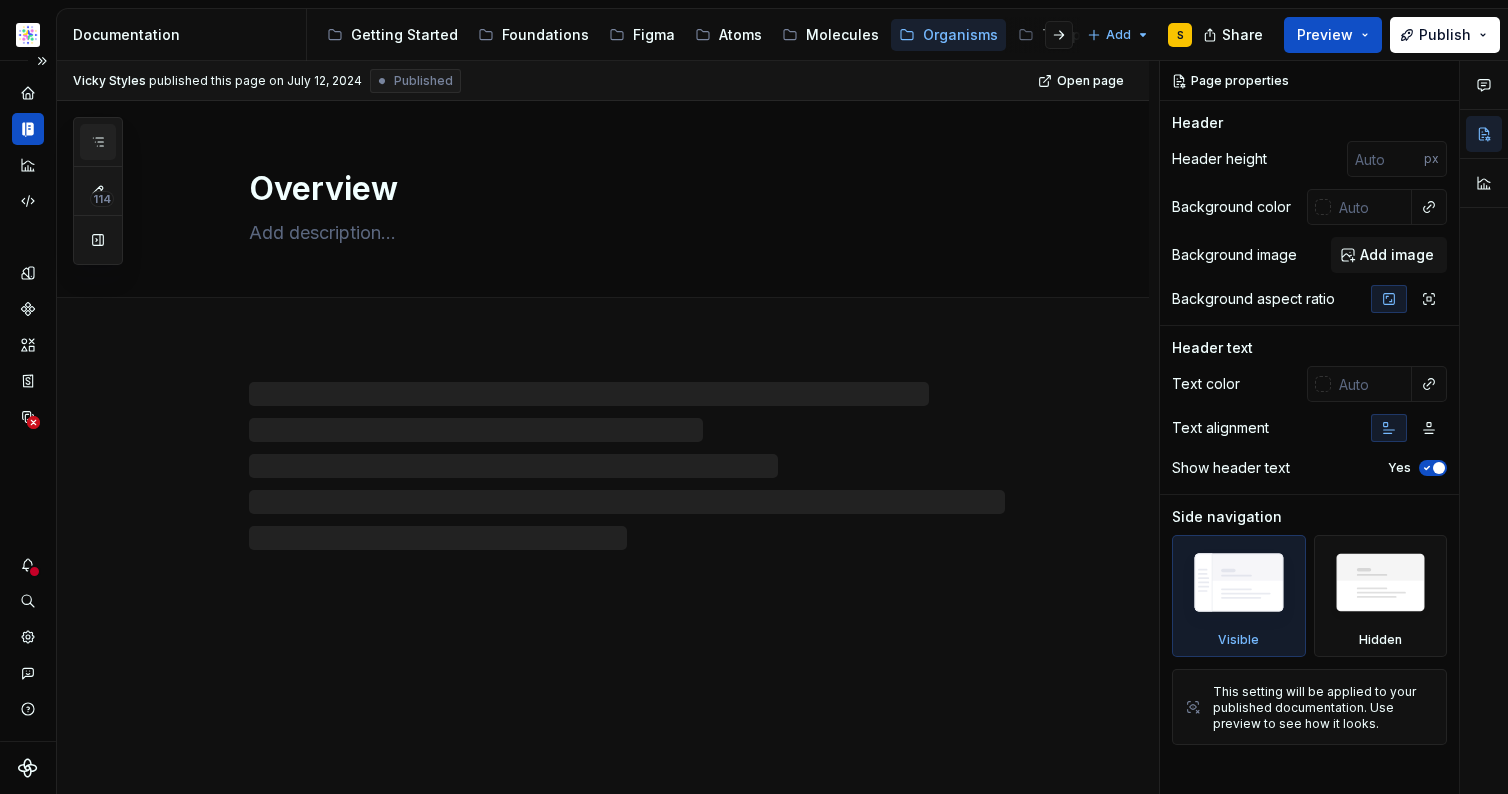 scroll, scrollTop: 6822, scrollLeft: 0, axis: vertical 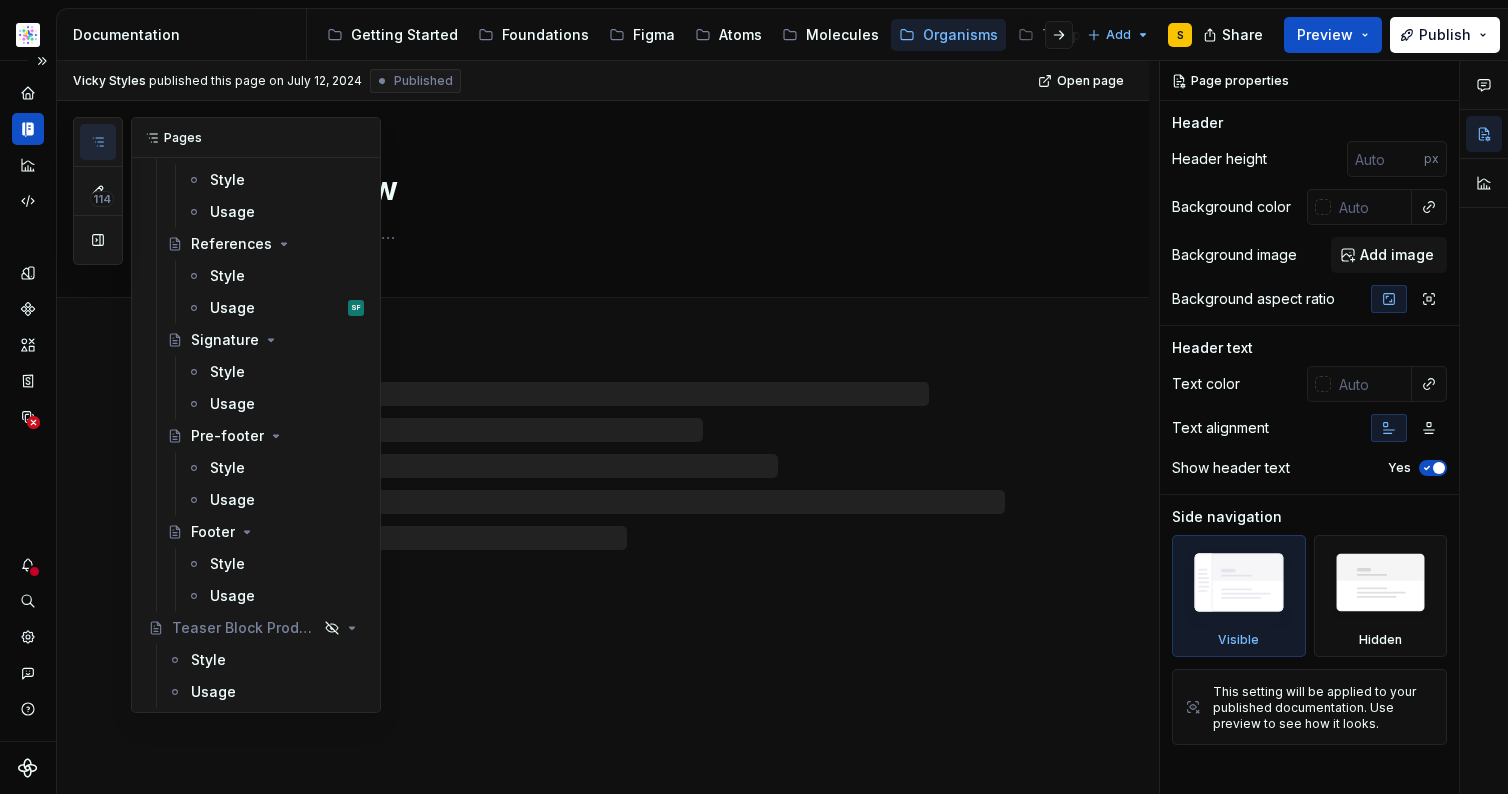 click 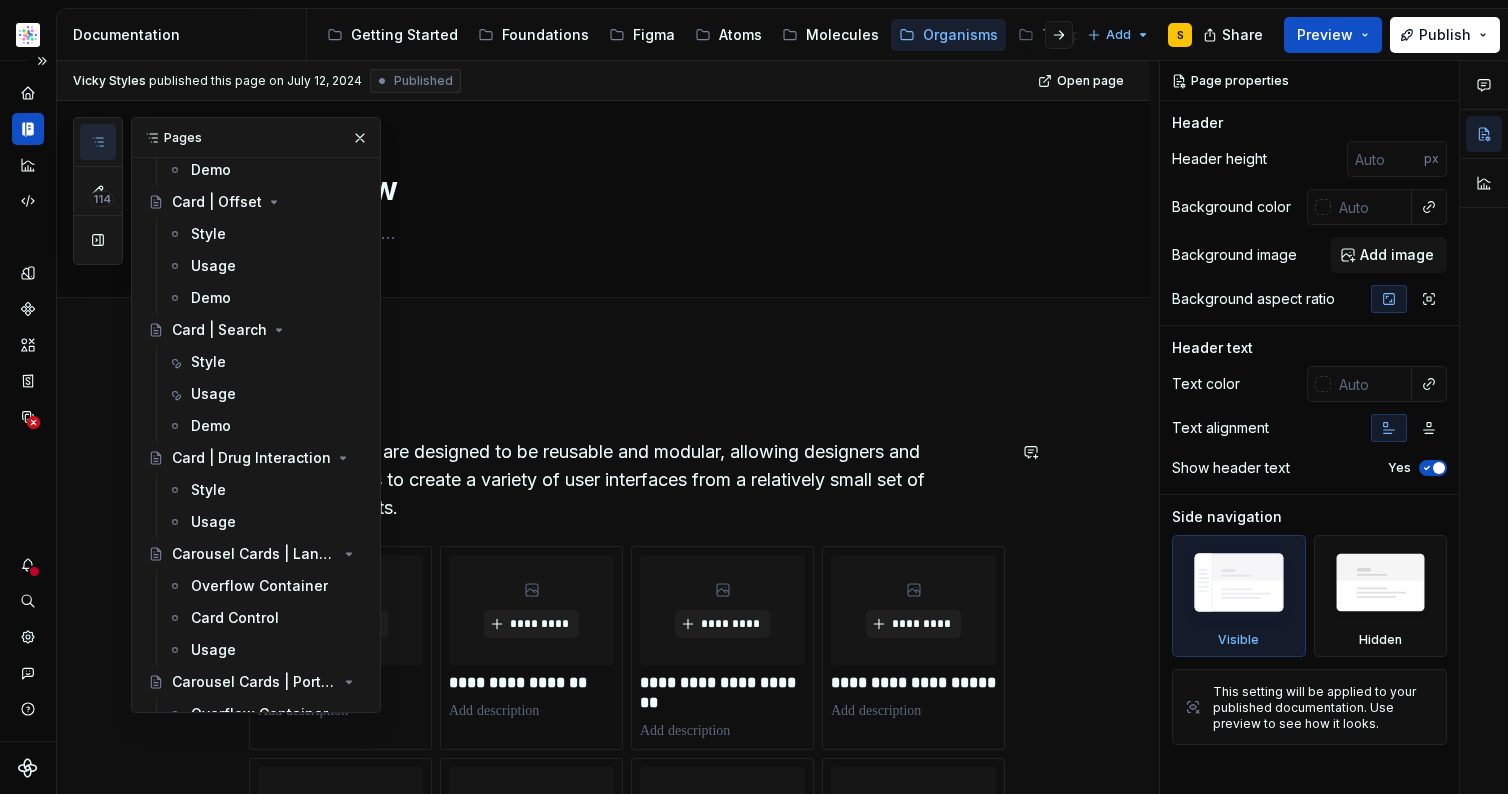 scroll, scrollTop: 1158, scrollLeft: 0, axis: vertical 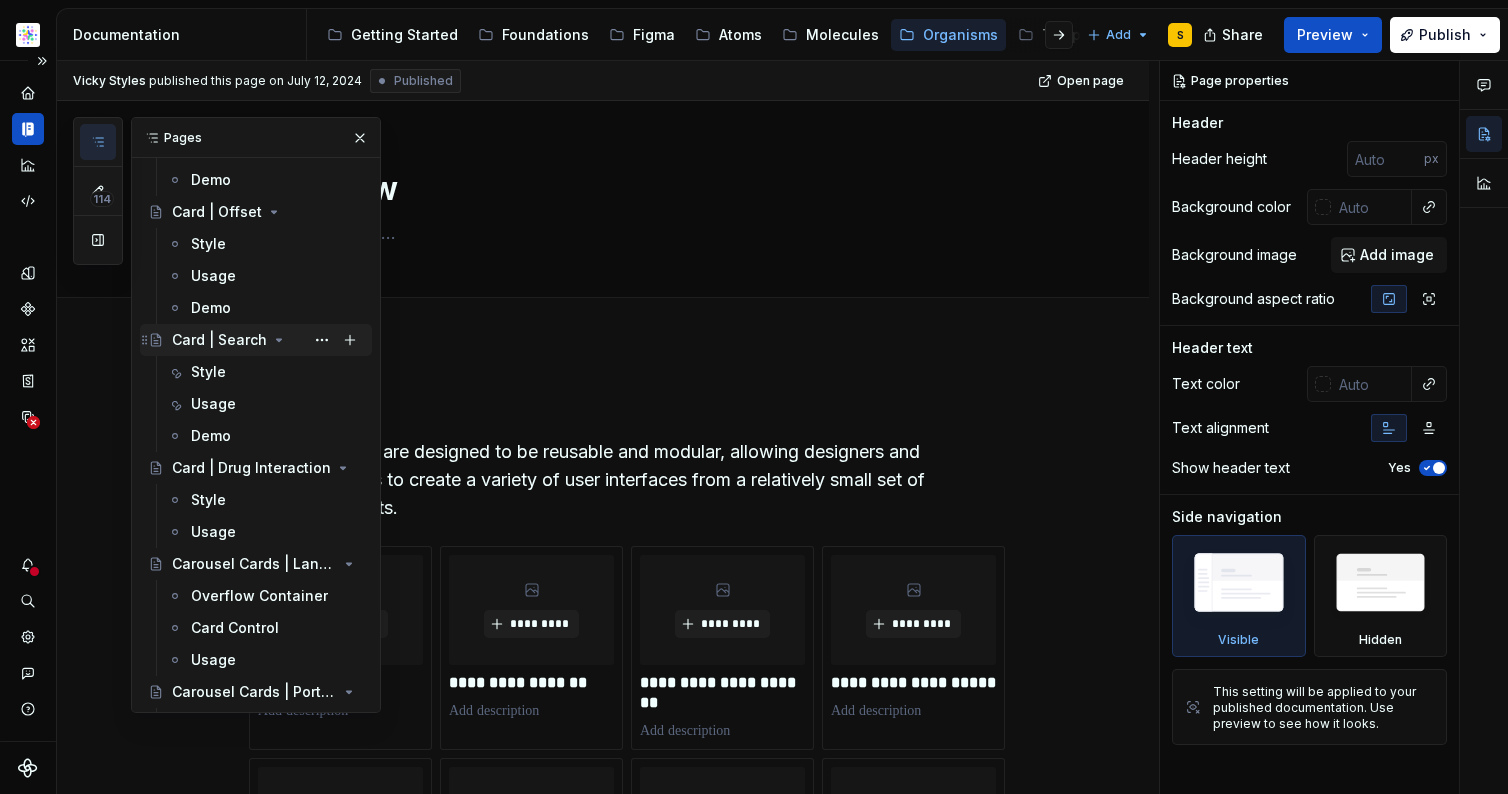click on "Card | Search" at bounding box center [219, 340] 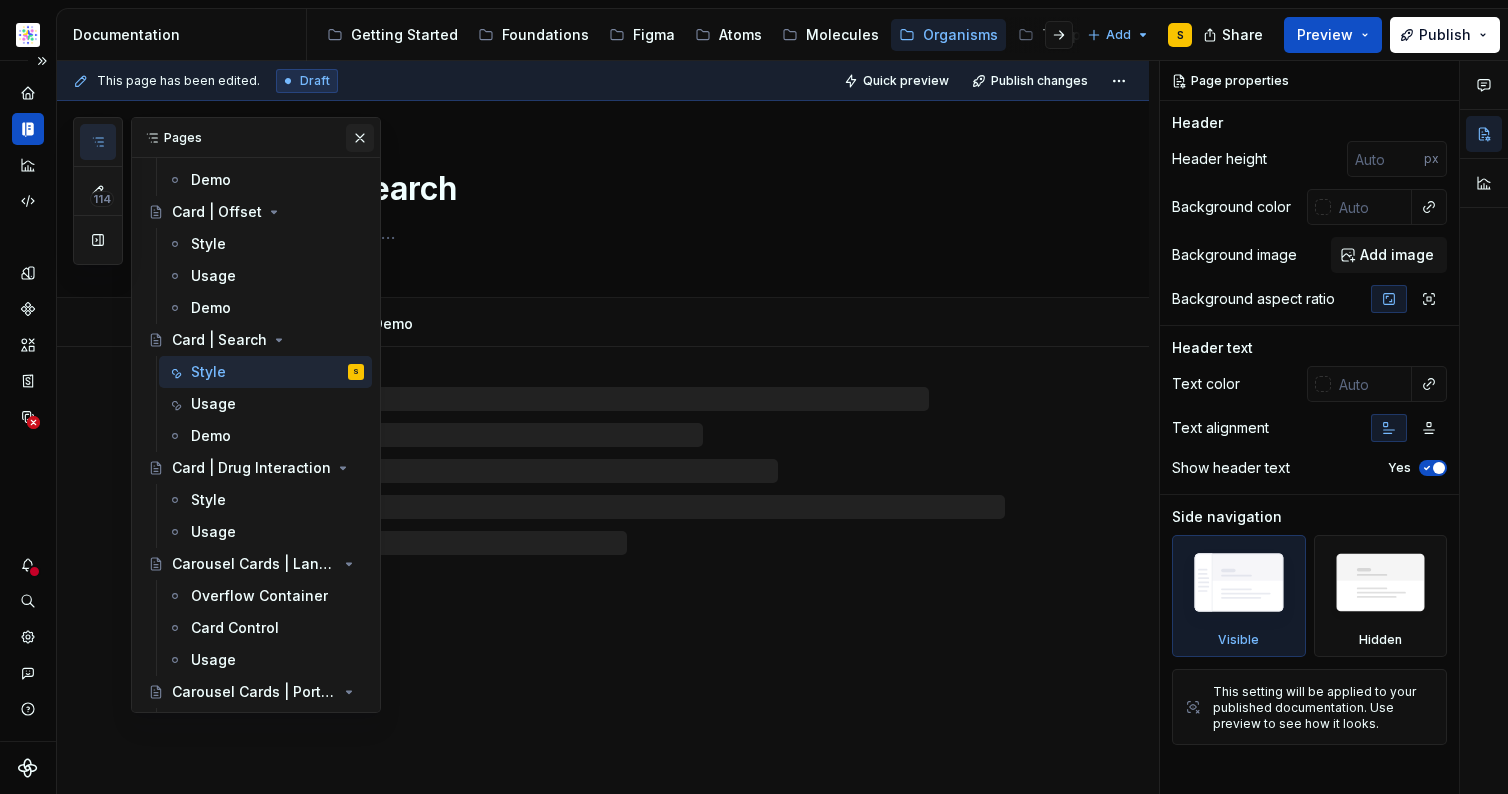 click at bounding box center (360, 138) 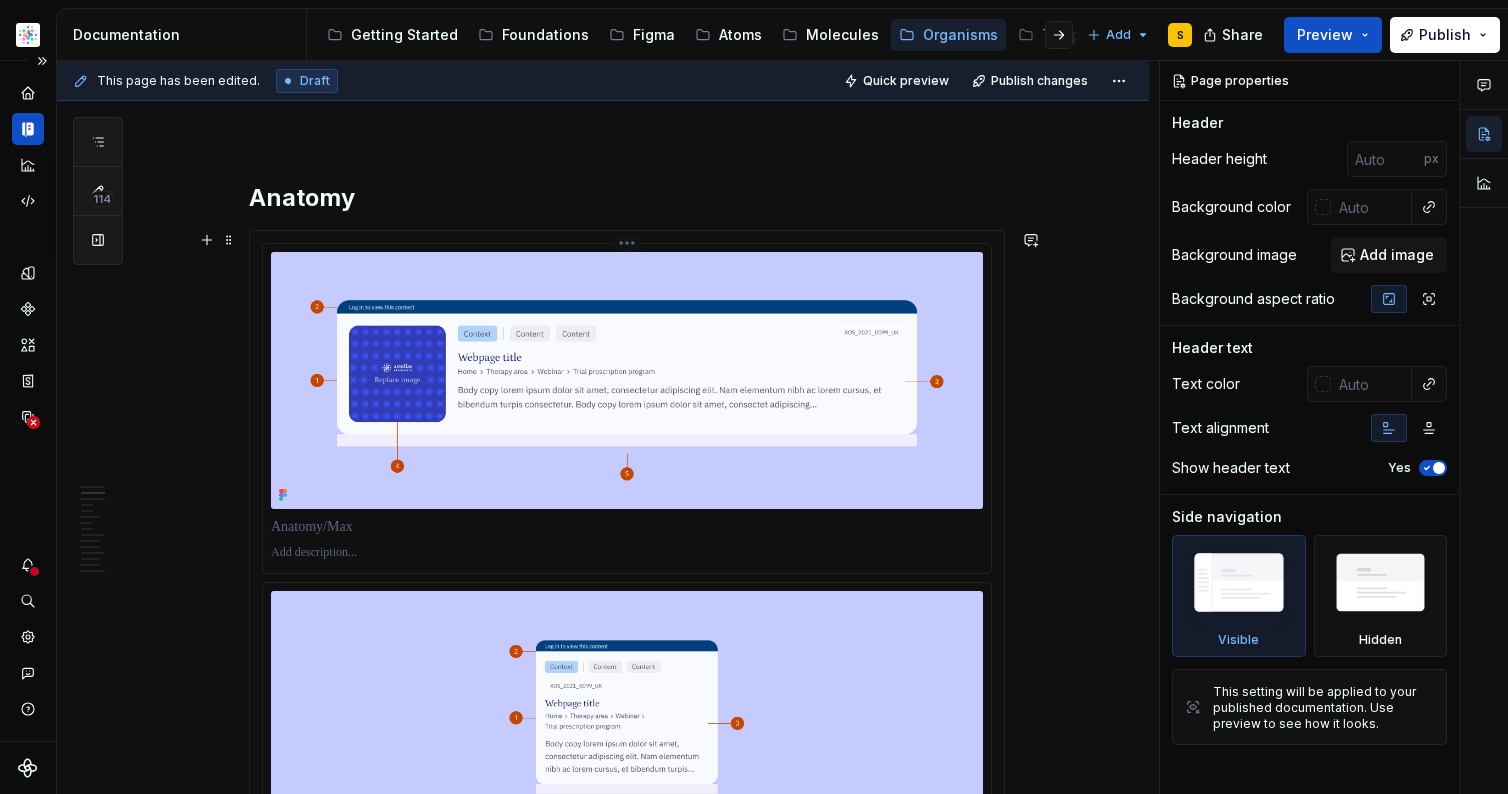 scroll, scrollTop: 996, scrollLeft: 0, axis: vertical 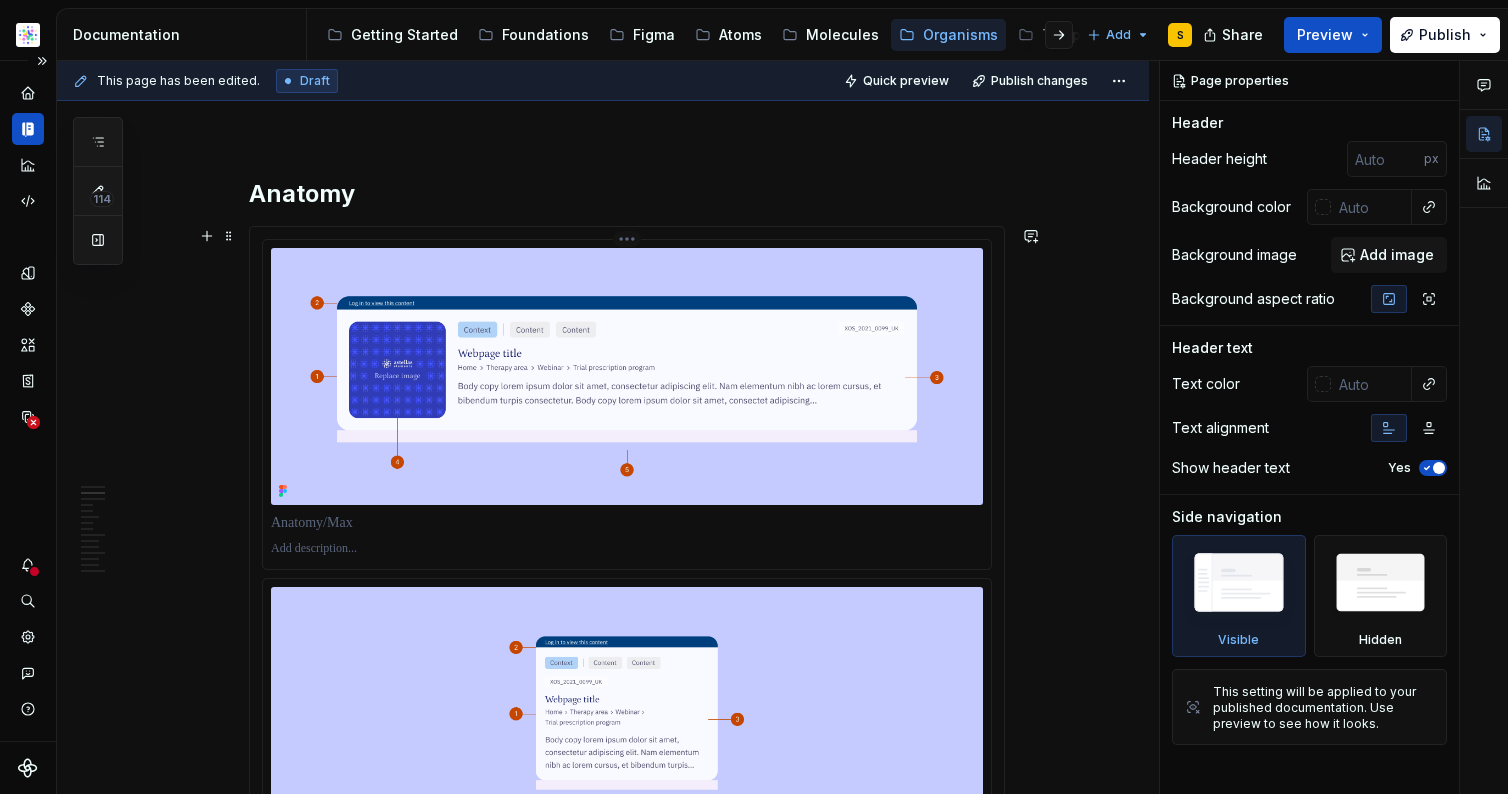click at bounding box center (627, 376) 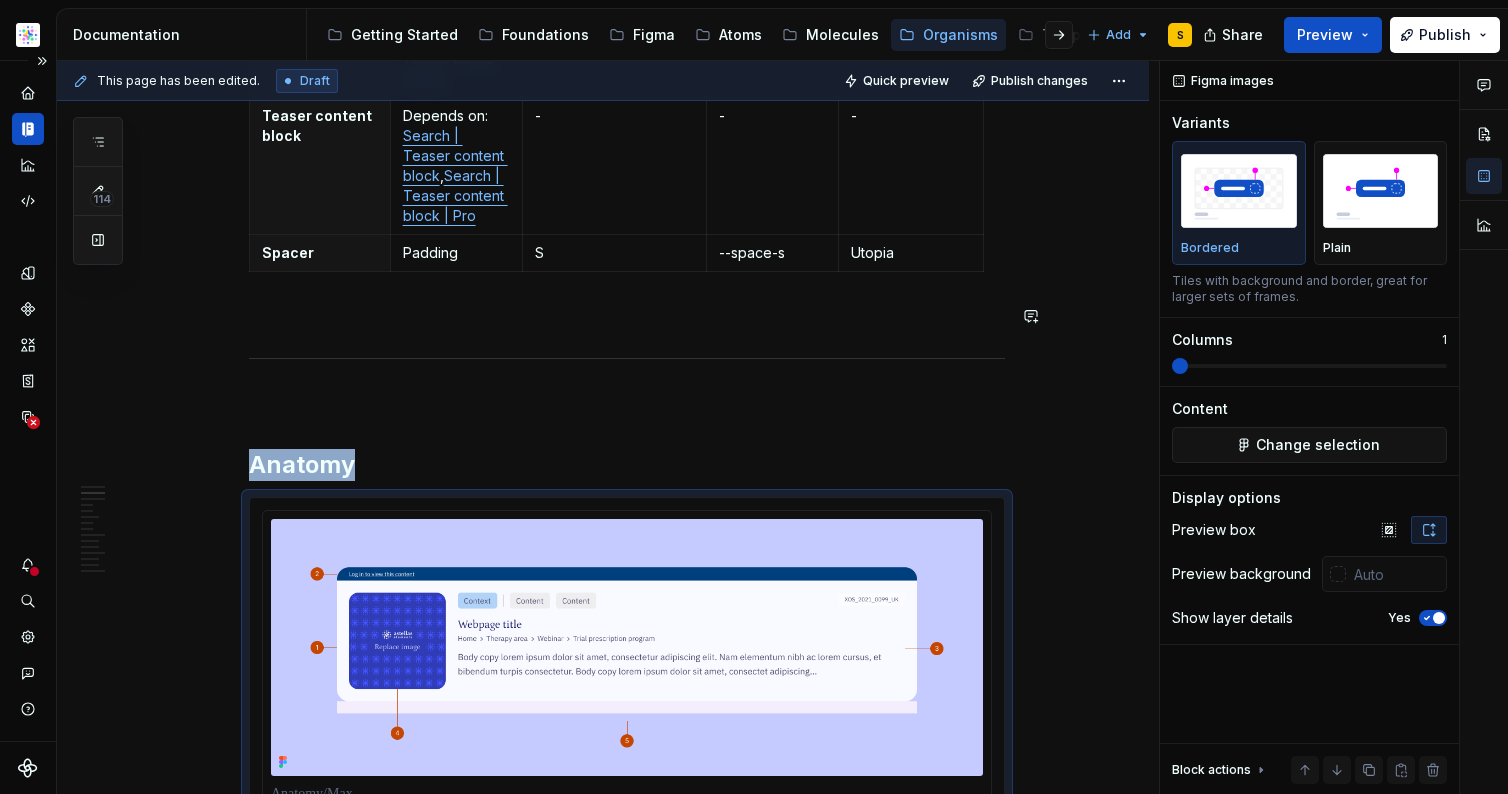 scroll, scrollTop: 712, scrollLeft: 0, axis: vertical 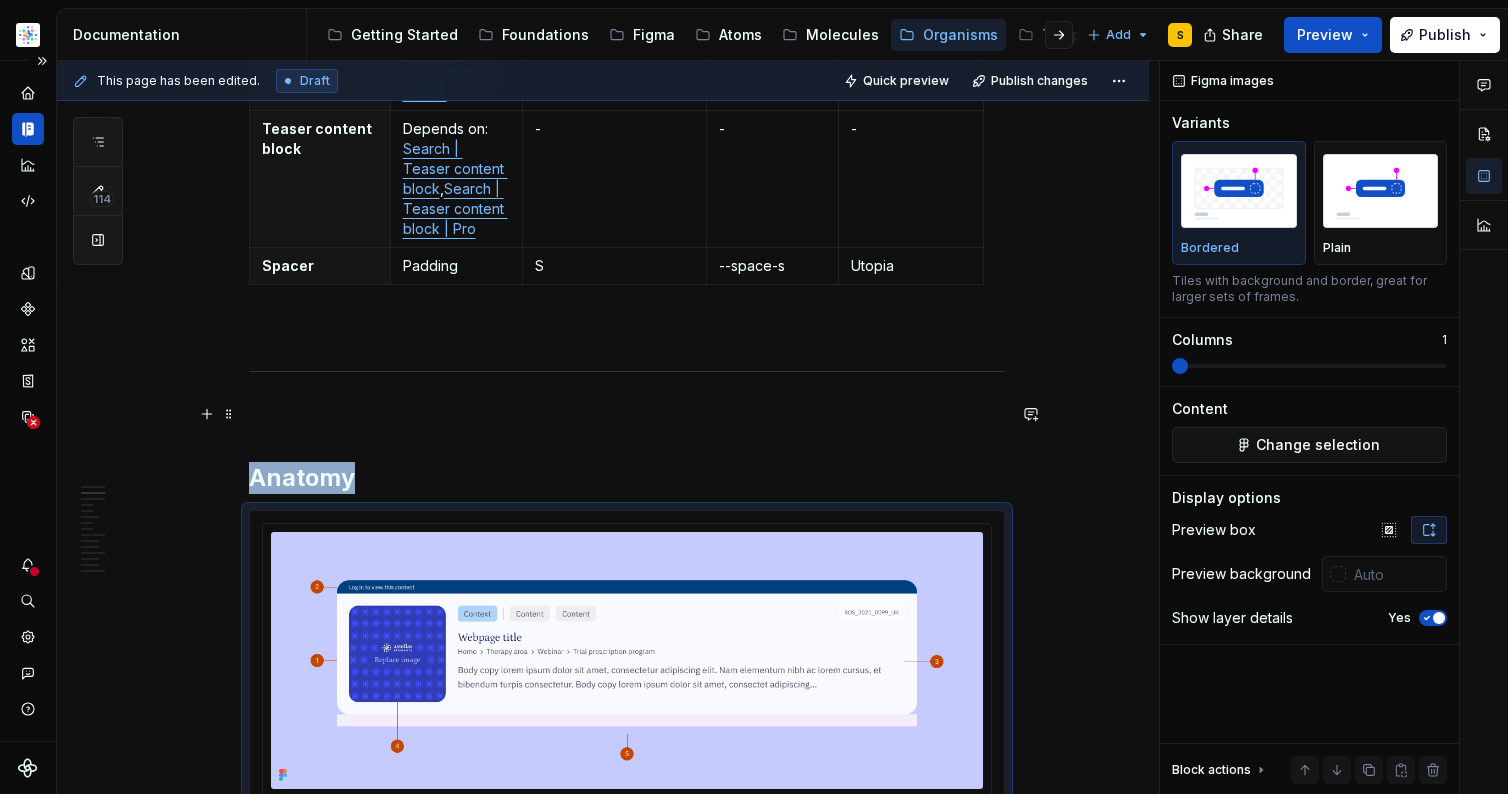 click on "Min/Max Properties Element Property Setting Code Reference Data Source Search teaser container Border radius Default Soft mode value: Container (Content) - Border Radius Style Surface colour  Primary/Element/Pale - Token Padding S --space-s Utopia Gap S --space-s Utopia Shadow Depends on  Shadow   - - Search teaser image blocks Depends on:  Search | Teaser image blocks - - - Teaser content block Depends on:  Search | Teaser content block ,  Search | Teaser content block | Pro - - - Spacer Padding S --space-s Utopia Anatomy Content elements Boolean variants Descriptions Refer links 1. Search card container × Houses the contents of the search card. - 2. Restricted access banner ✓ Informs users that the search result has restricted content that requires the user to be signed in to view. Search | Restricted access banner 3. Search teaser content block × Content displaying search results information, can be instance swapped to the Pro teaser block variant.  Search | teaser content block ,  ✓ 5. Spacer ✓" at bounding box center (627, 2834) 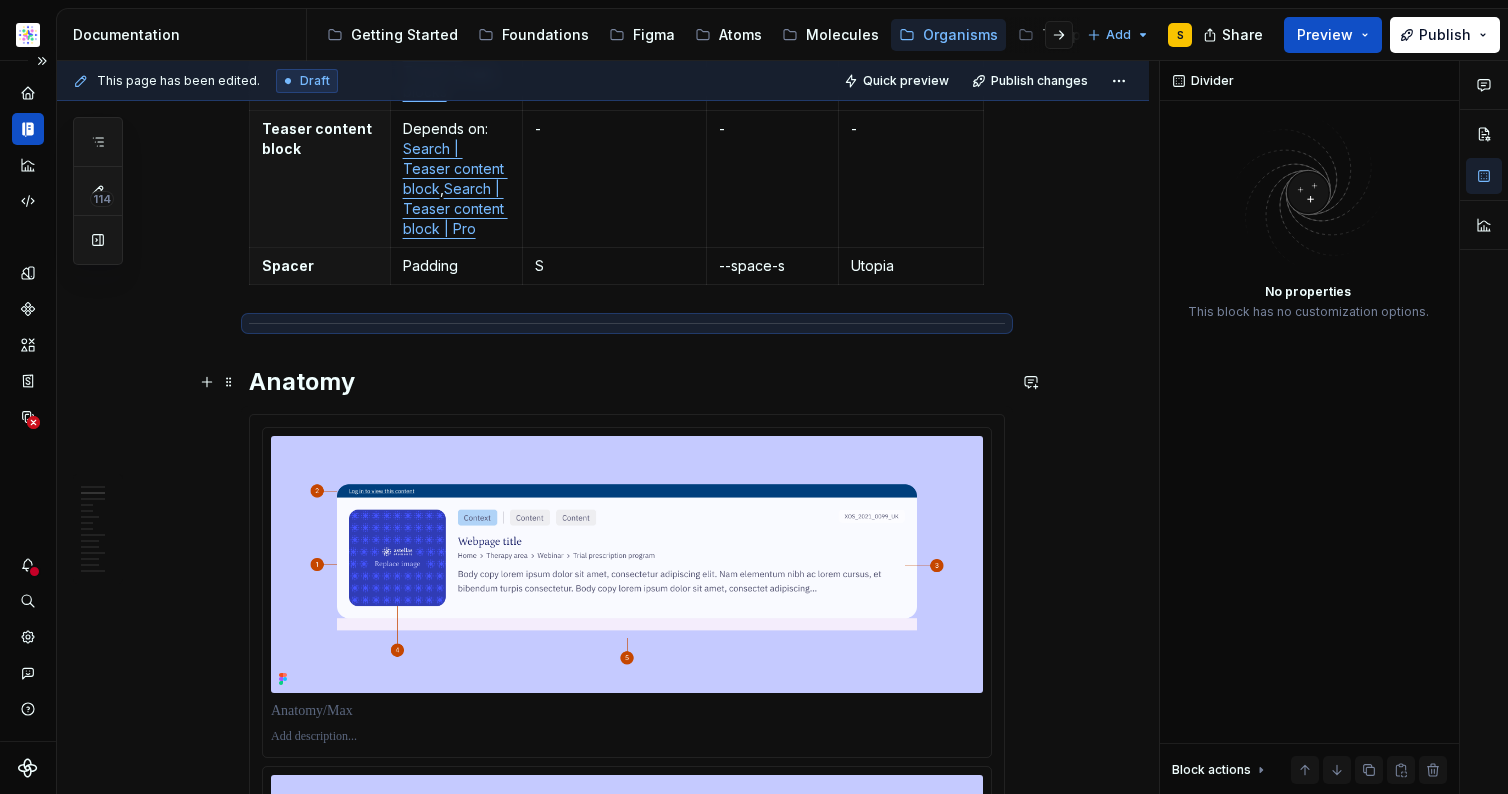 click at bounding box center [627, 564] 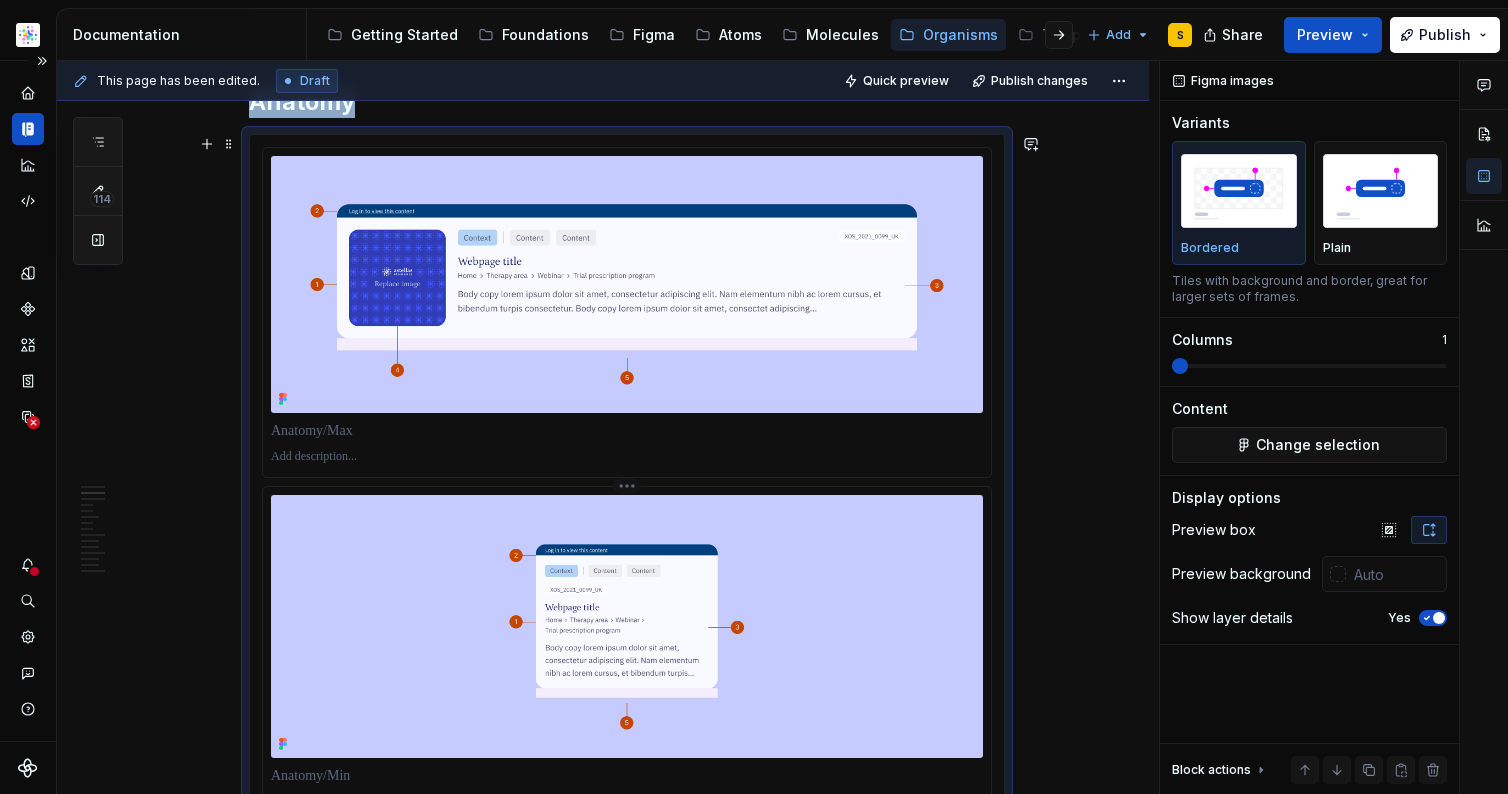 scroll, scrollTop: 996, scrollLeft: 0, axis: vertical 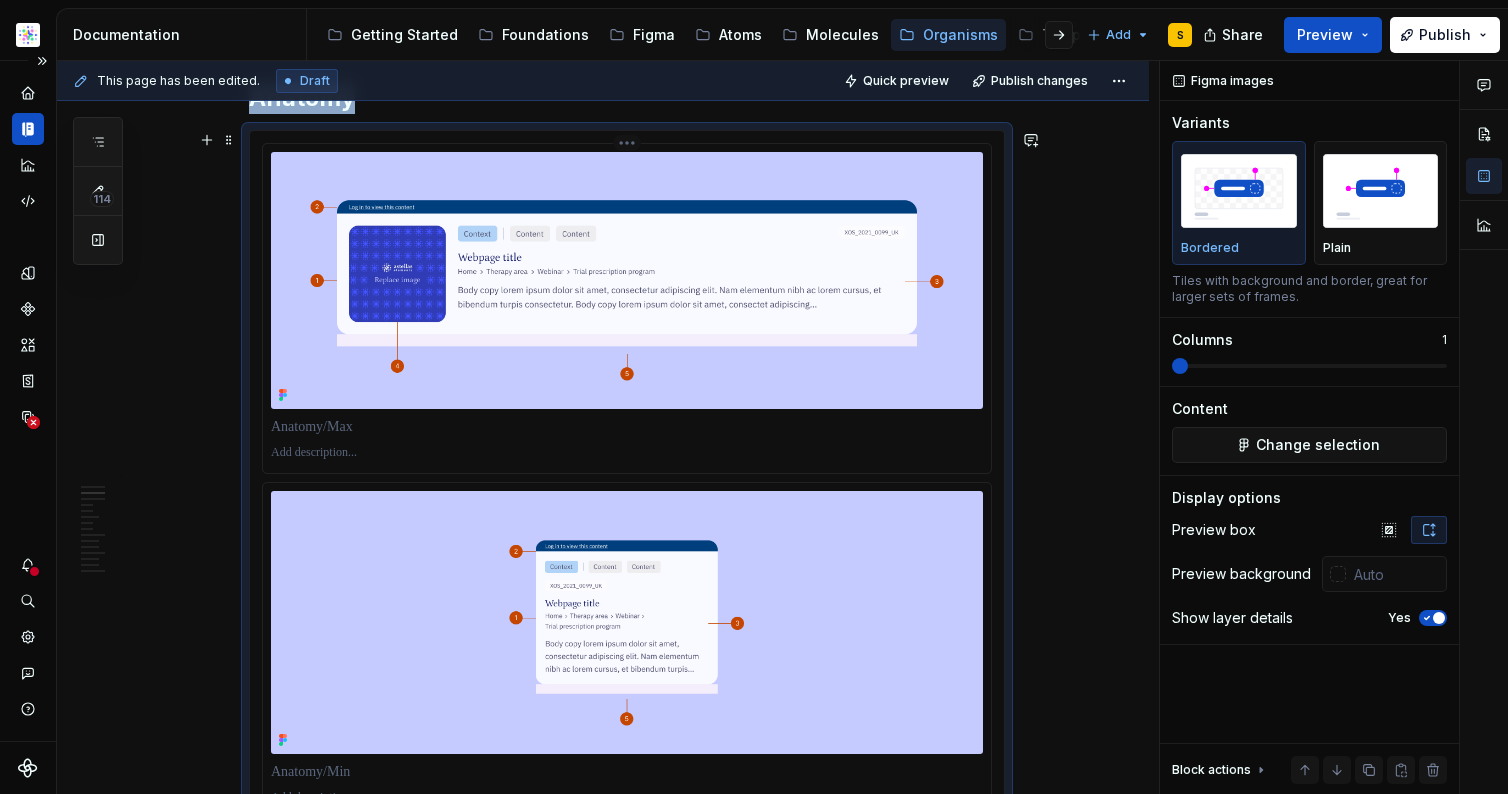 click at bounding box center (627, 427) 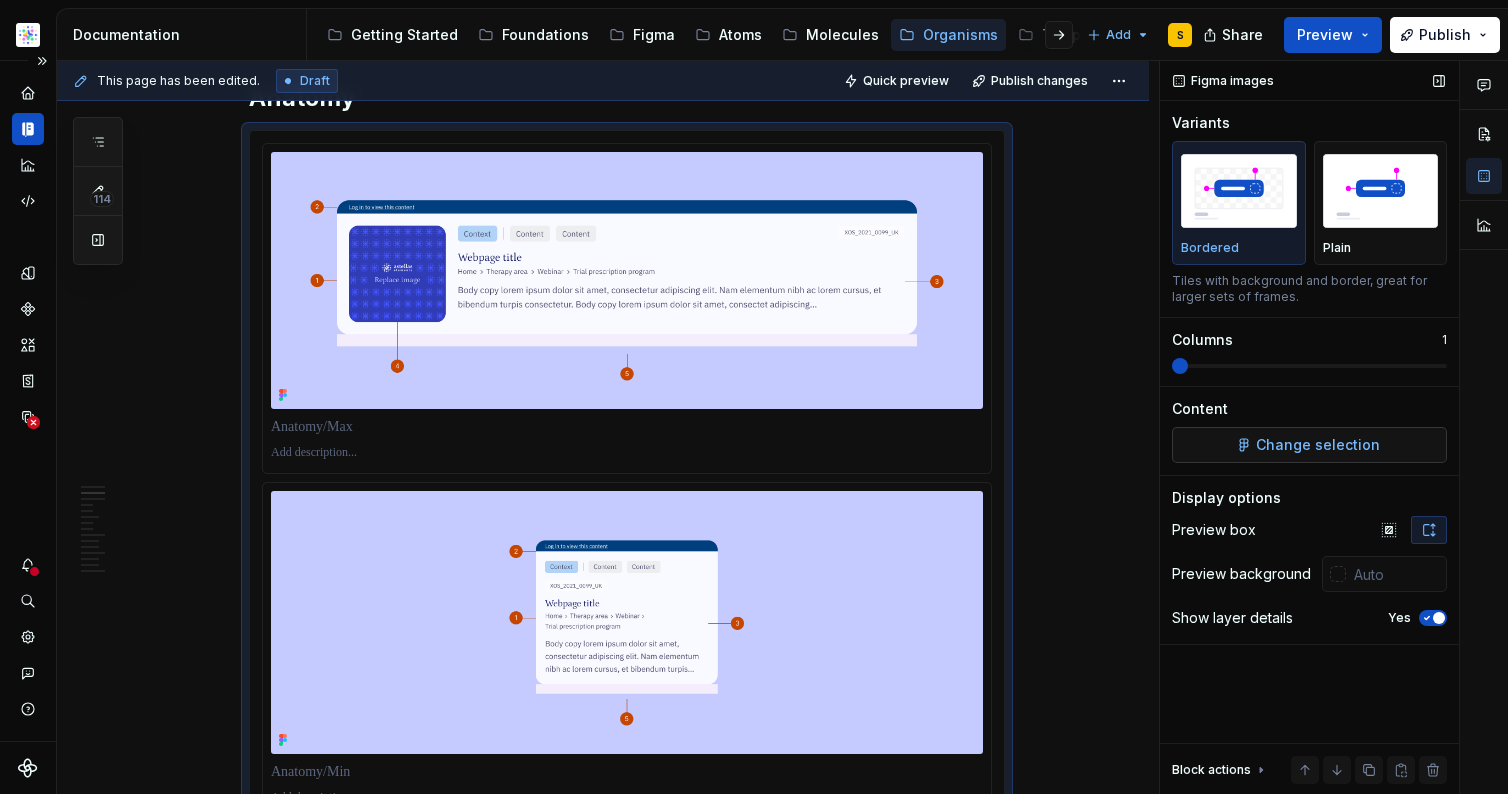 click on "Change selection" at bounding box center (1309, 445) 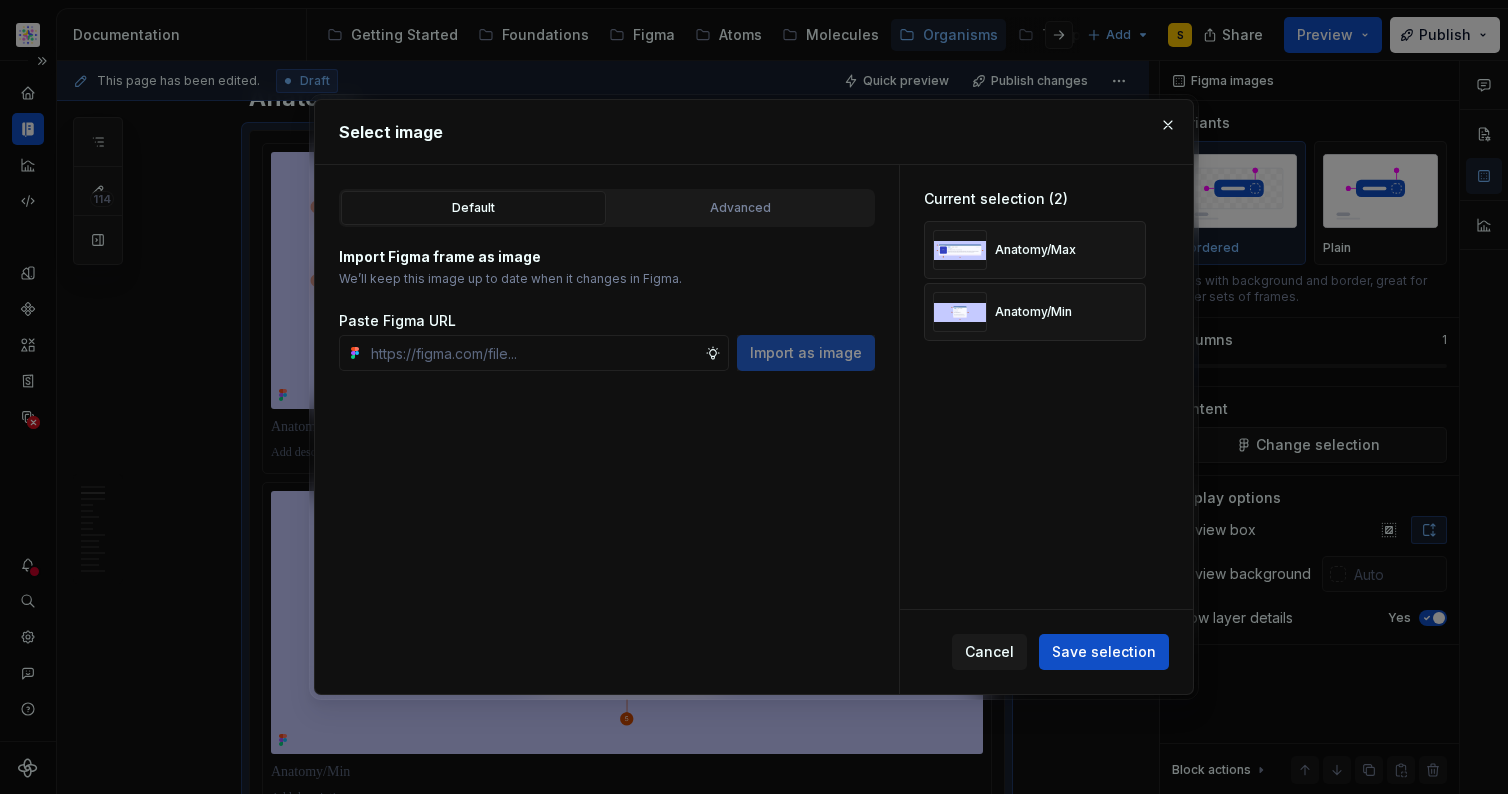 type on "*" 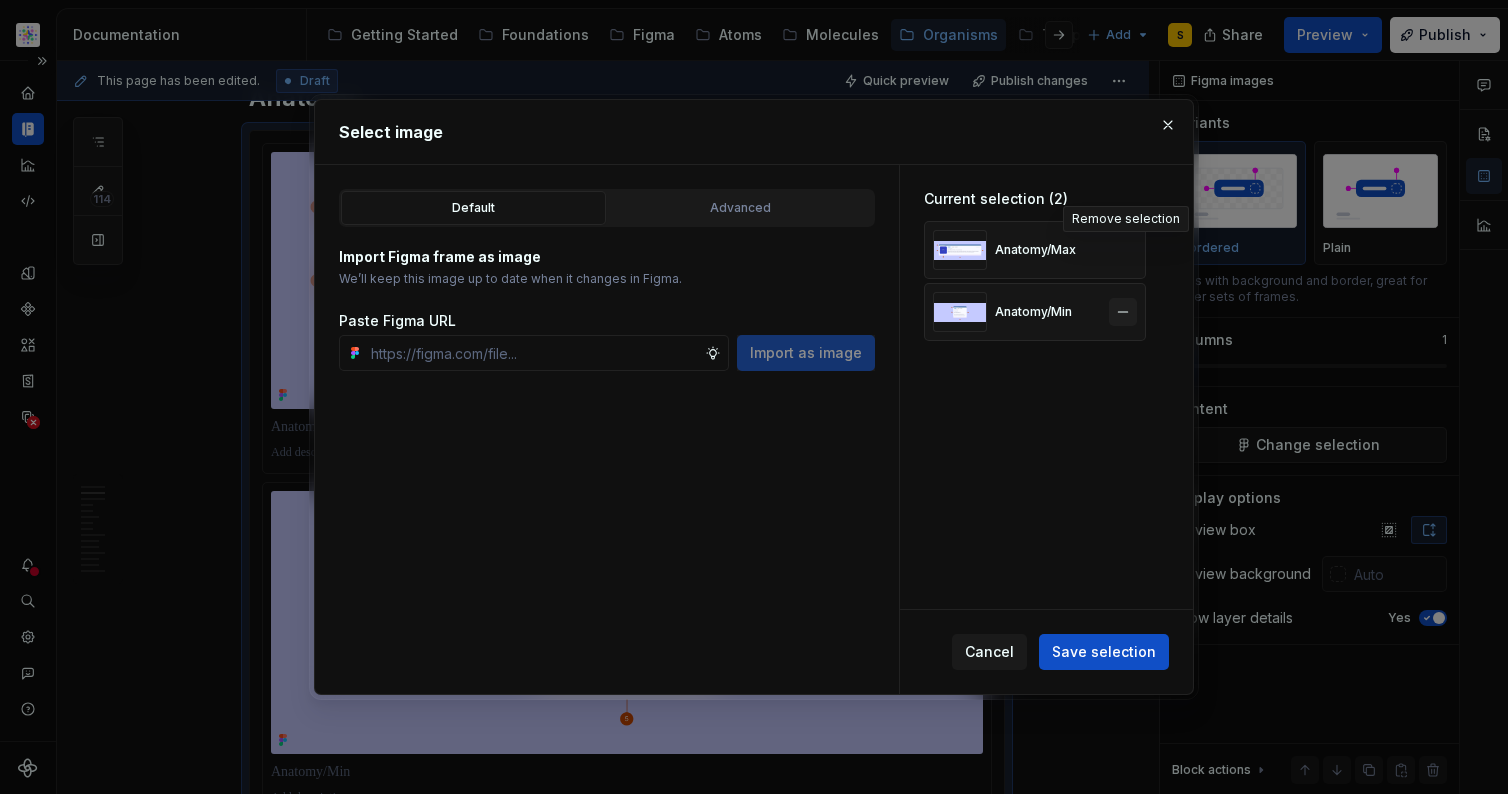 click at bounding box center [1123, 250] 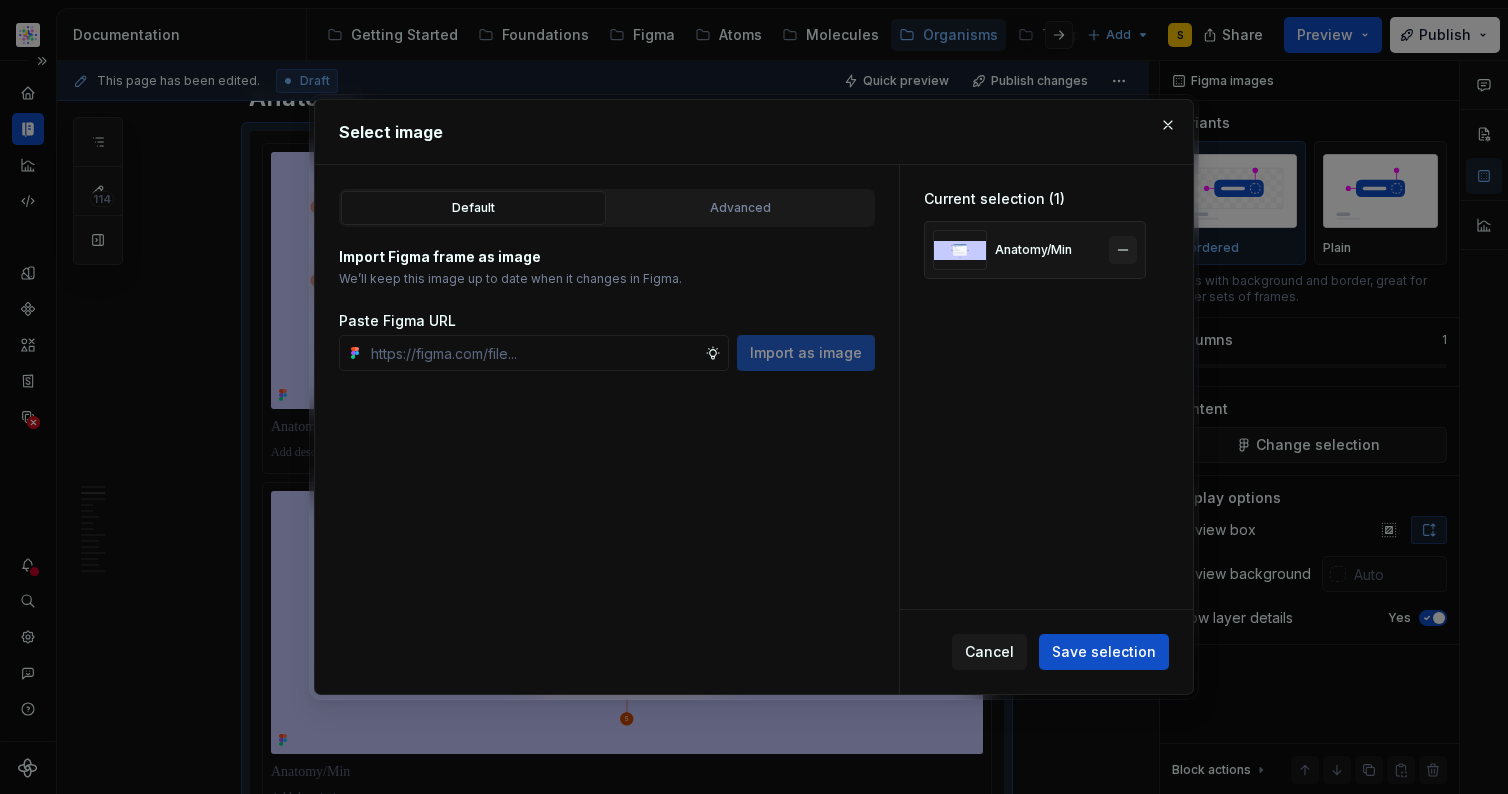 click at bounding box center [1123, 250] 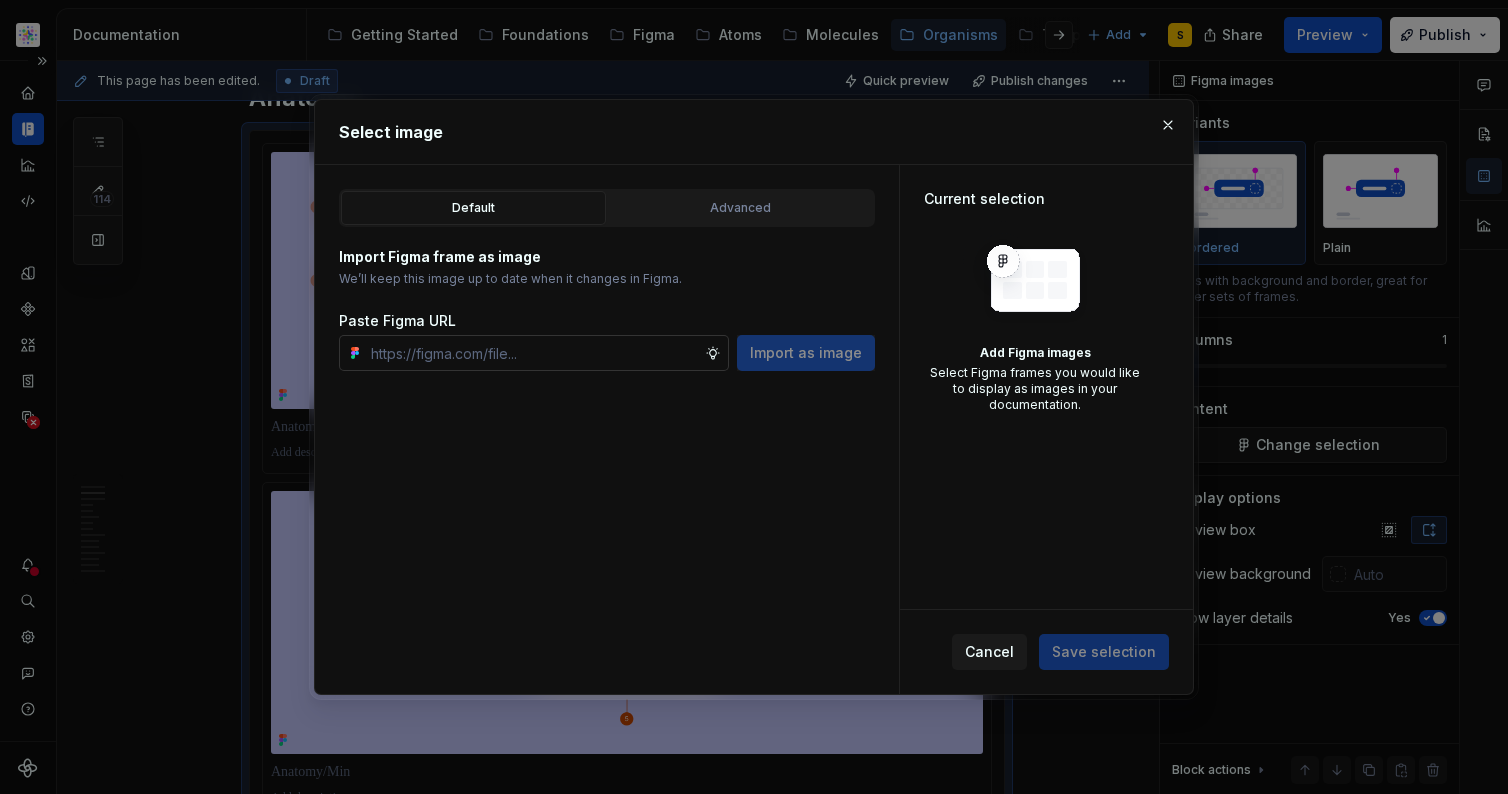 click at bounding box center (534, 353) 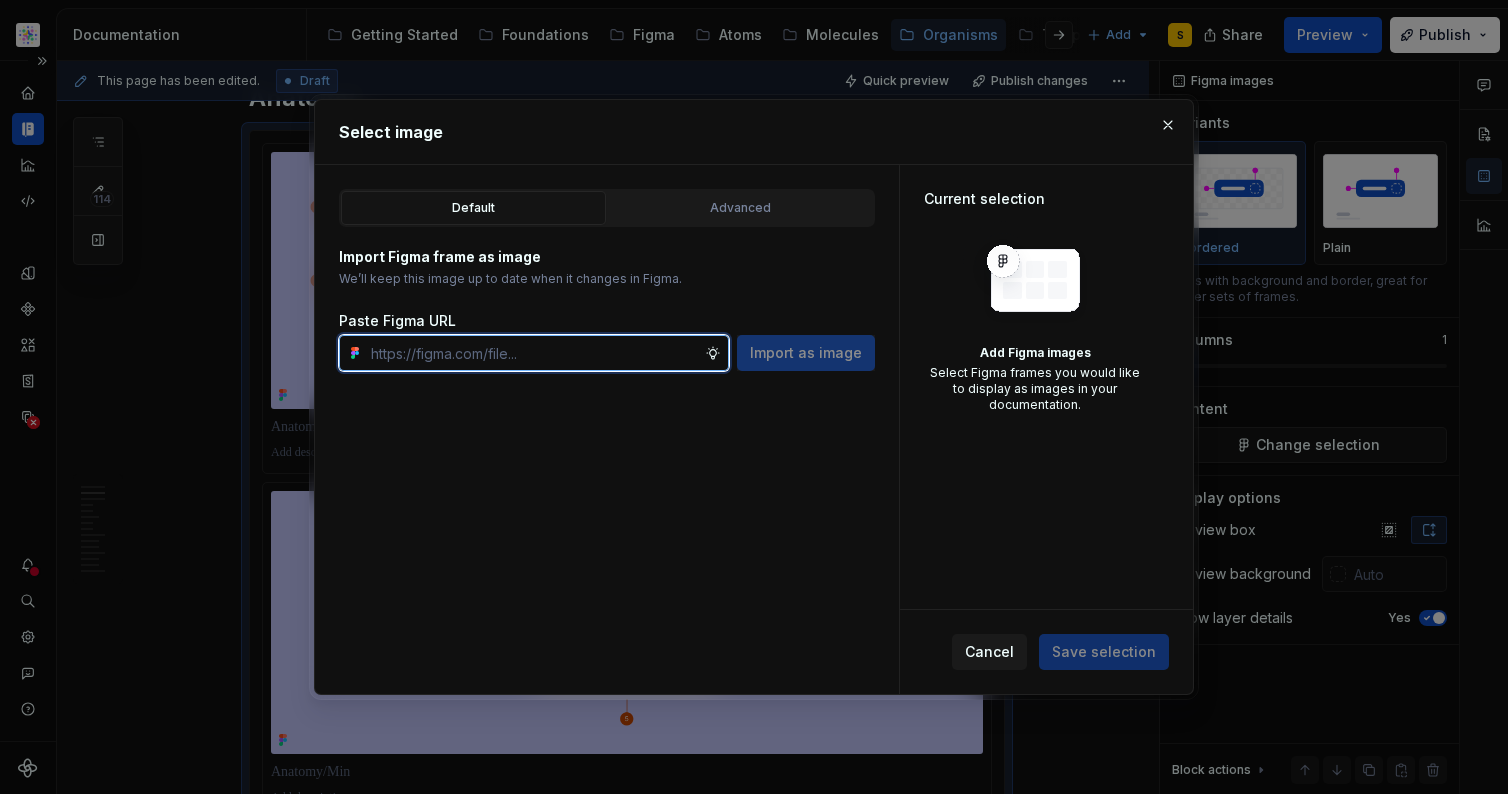 paste on "https://www.figma.com/design/7EivuZFrhS70O9nxlsg3Ul/Documentation-Organism?node-id=926-24797&t=ZFvIOwKMhntf20FS-11" 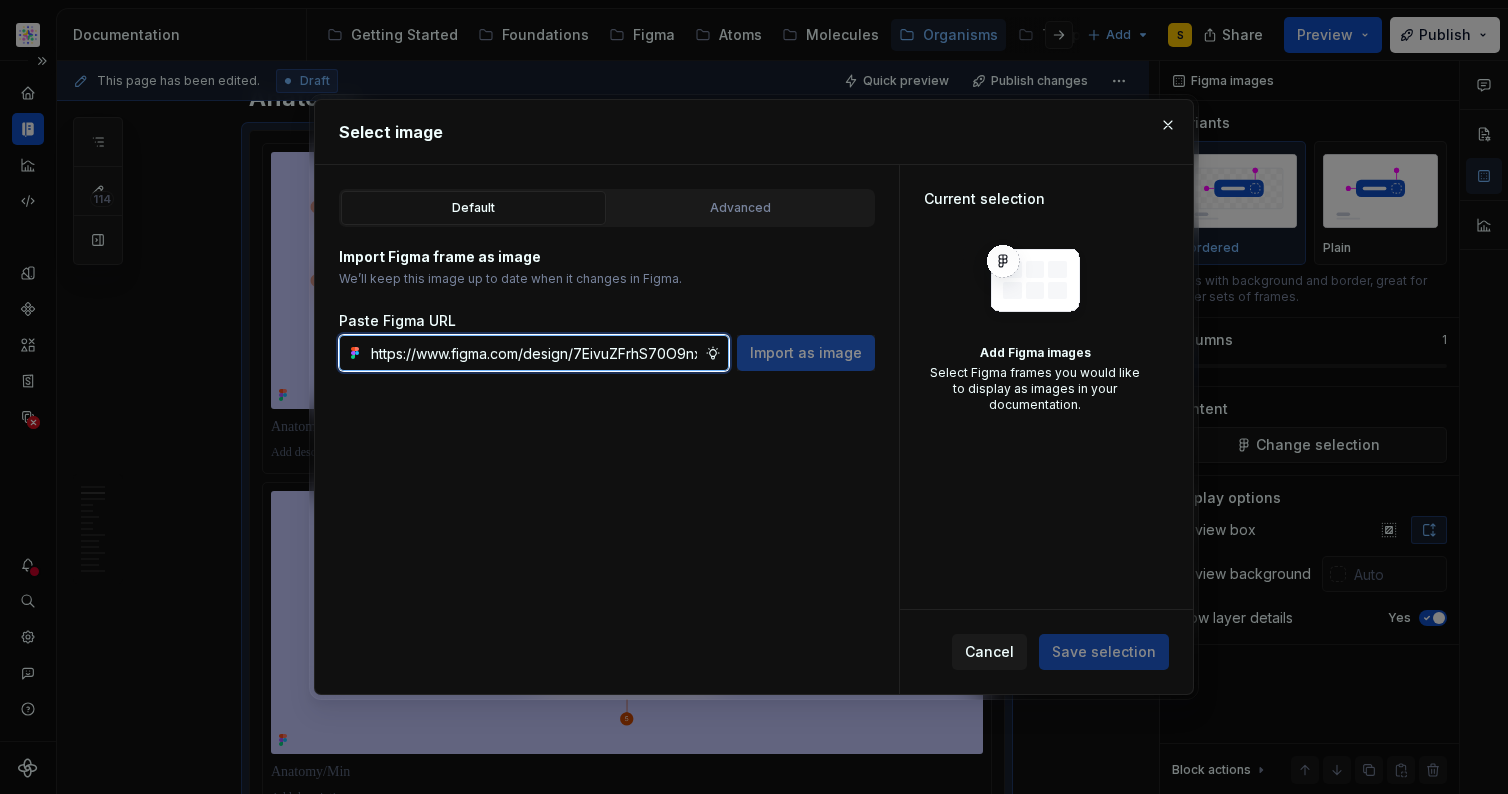 scroll, scrollTop: 0, scrollLeft: 537, axis: horizontal 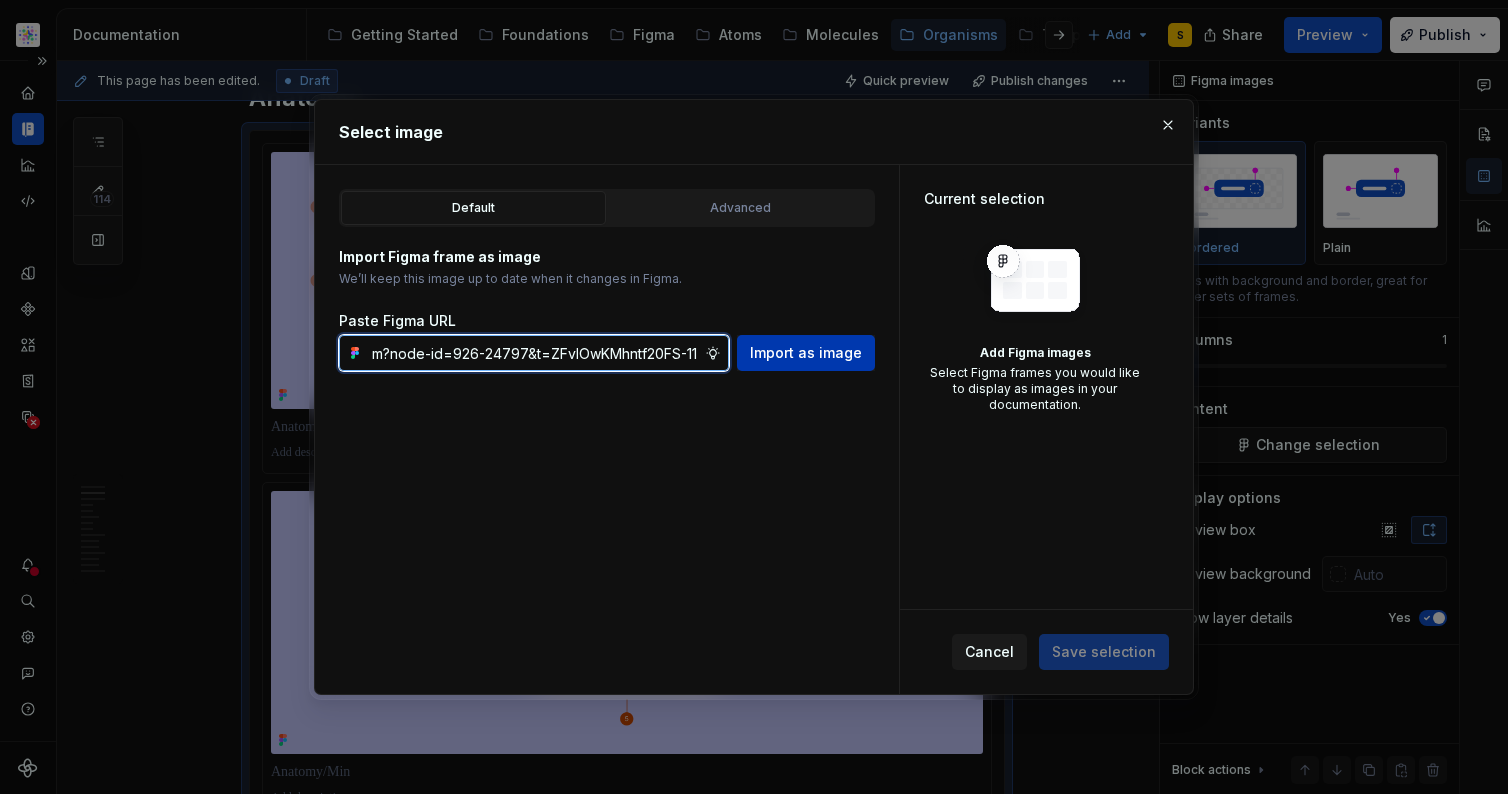 type on "https://www.figma.com/design/7EivuZFrhS70O9nxlsg3Ul/Documentation-Organism?node-id=926-24797&t=ZFvIOwKMhntf20FS-11" 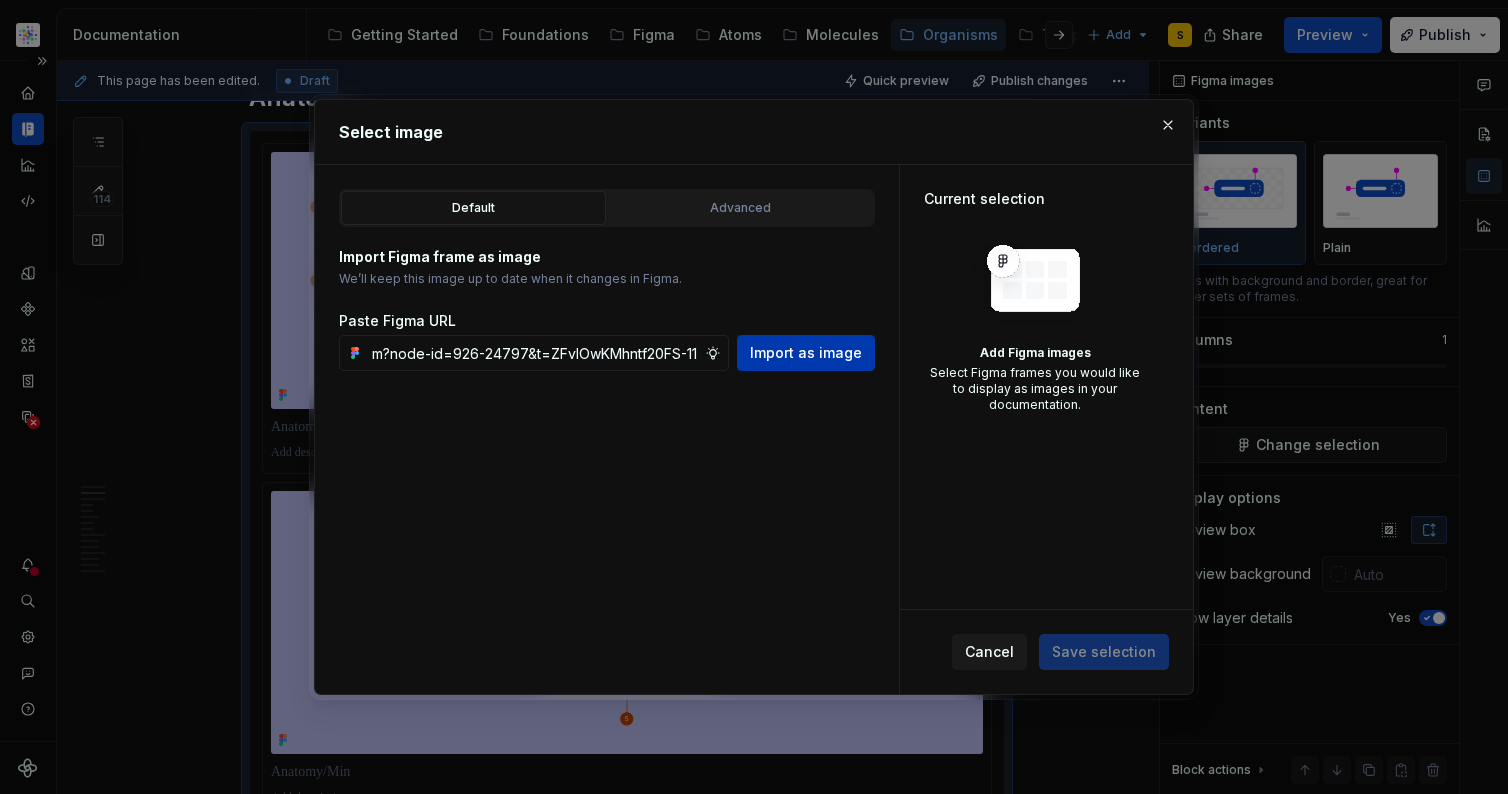click on "Import as image" at bounding box center (806, 353) 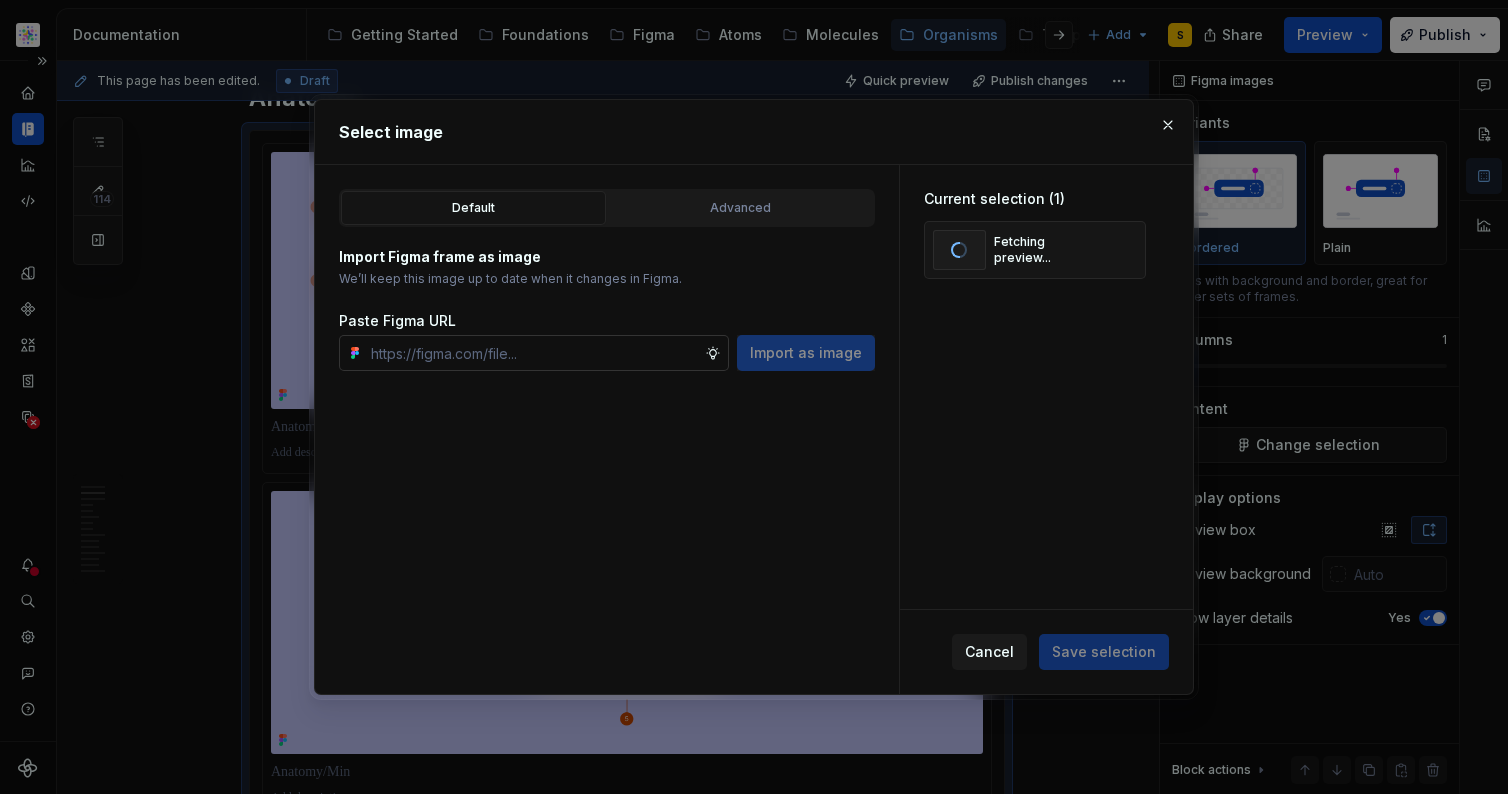 drag, startPoint x: 650, startPoint y: 349, endPoint x: 664, endPoint y: 351, distance: 14.142136 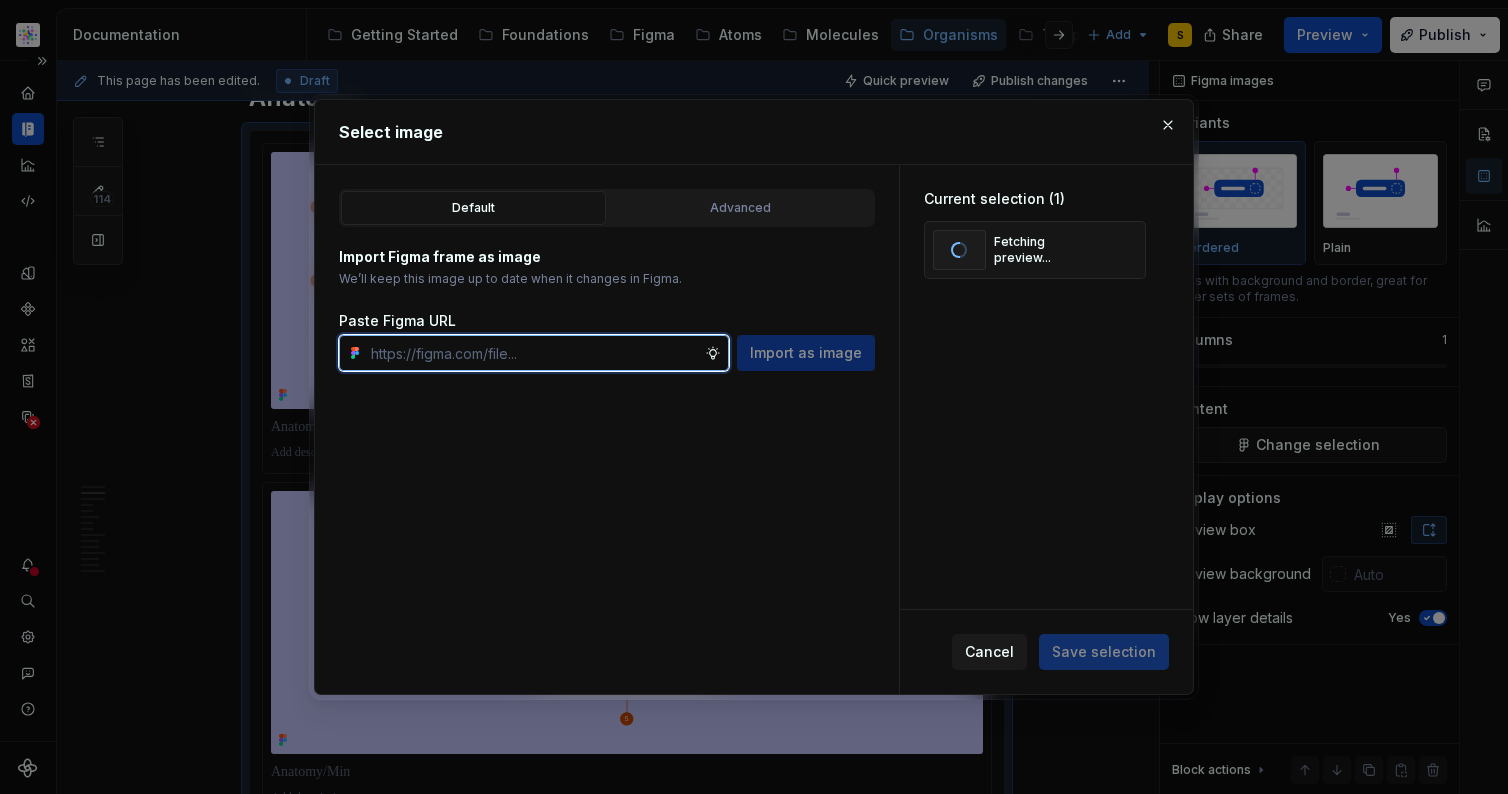 paste on "https://www.figma.com/design/7EivuZFrhS70O9nxlsg3Ul/Documentation-Organism?node-id=926-24669&t=ZFvIOwKMhntf20FS-11" 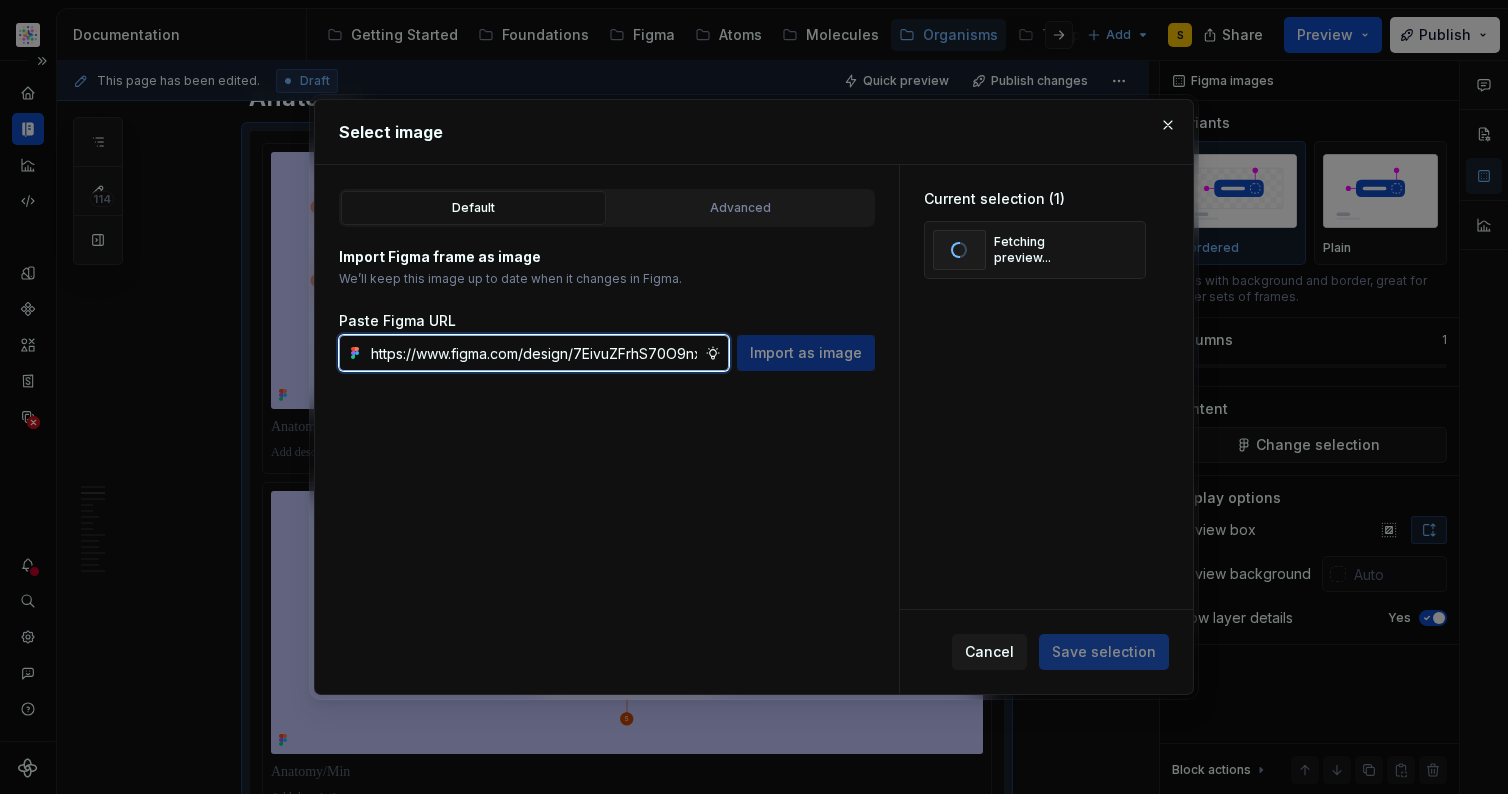 scroll, scrollTop: 0, scrollLeft: 540, axis: horizontal 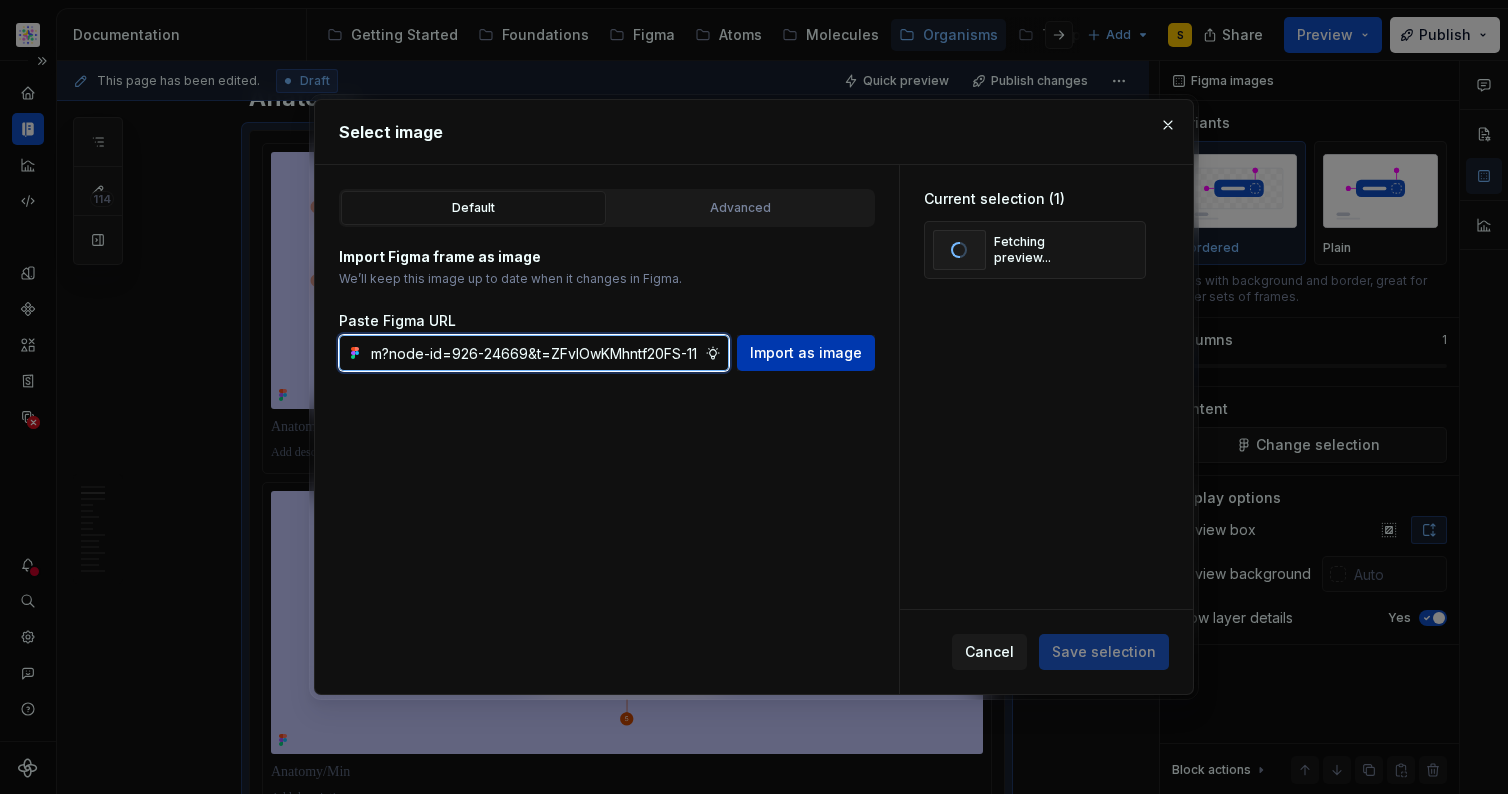 type on "https://www.figma.com/design/7EivuZFrhS70O9nxlsg3Ul/Documentation-Organism?node-id=926-24669&t=ZFvIOwKMhntf20FS-11" 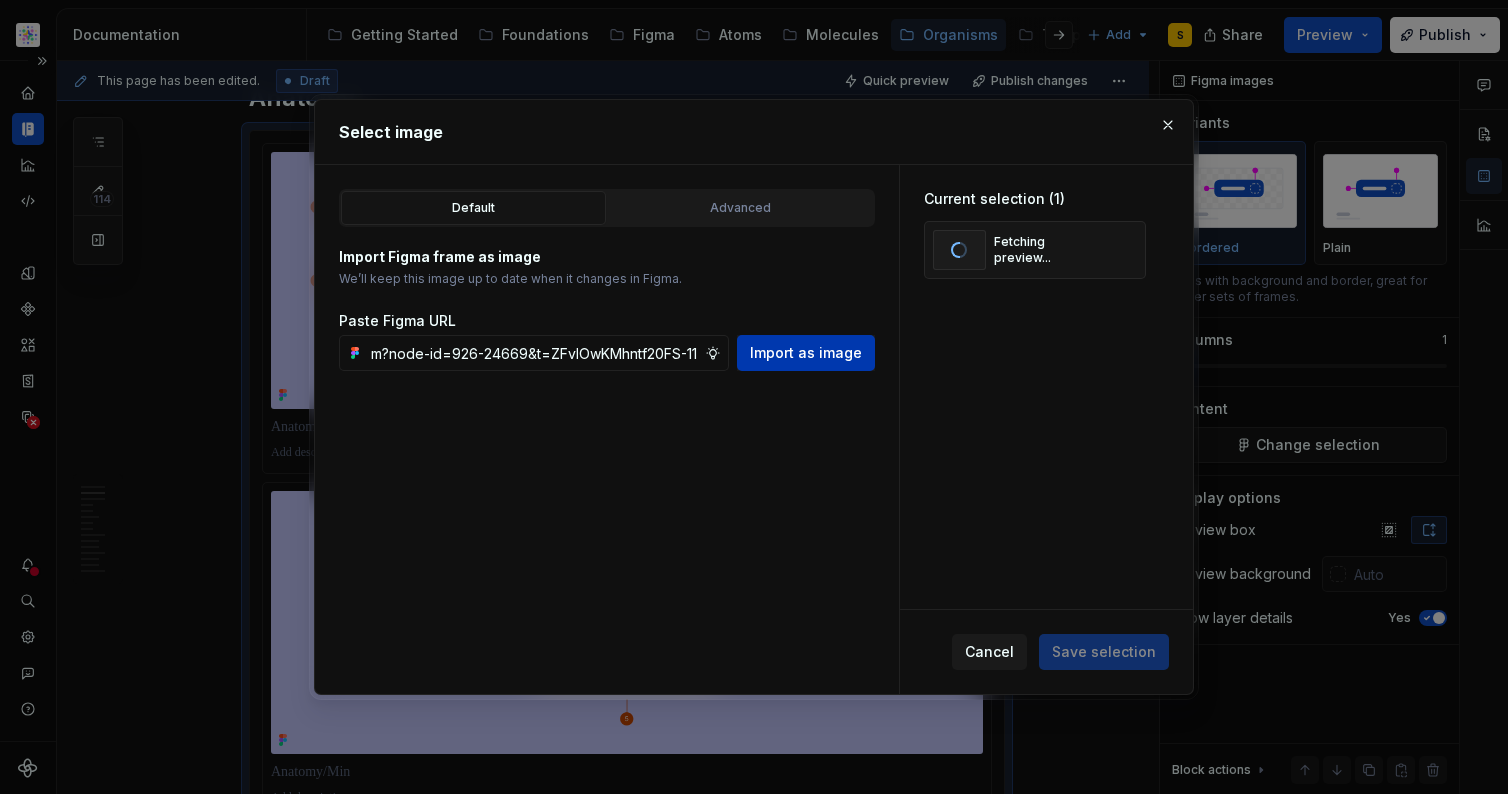 click on "Import as image" at bounding box center [806, 353] 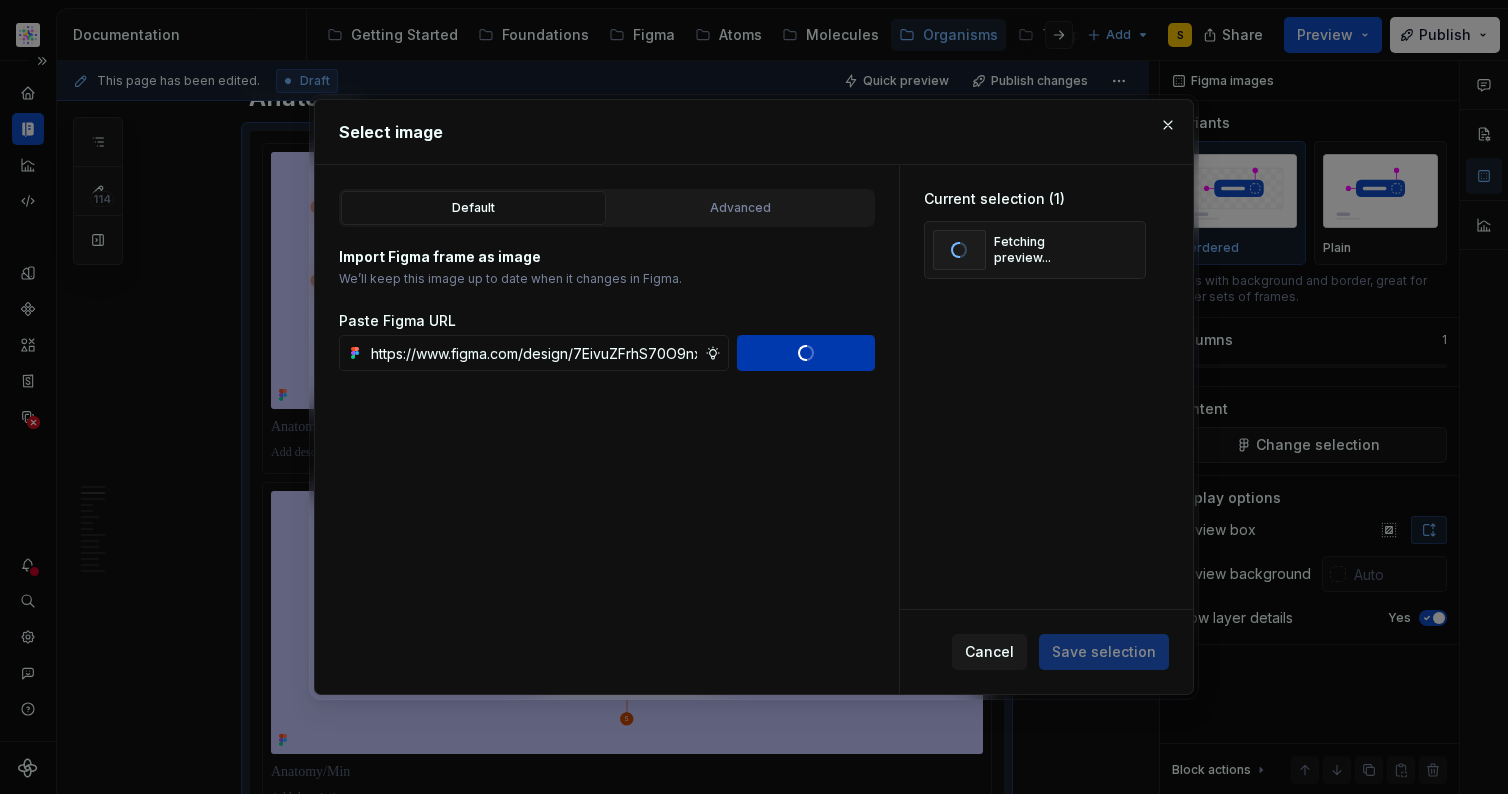type 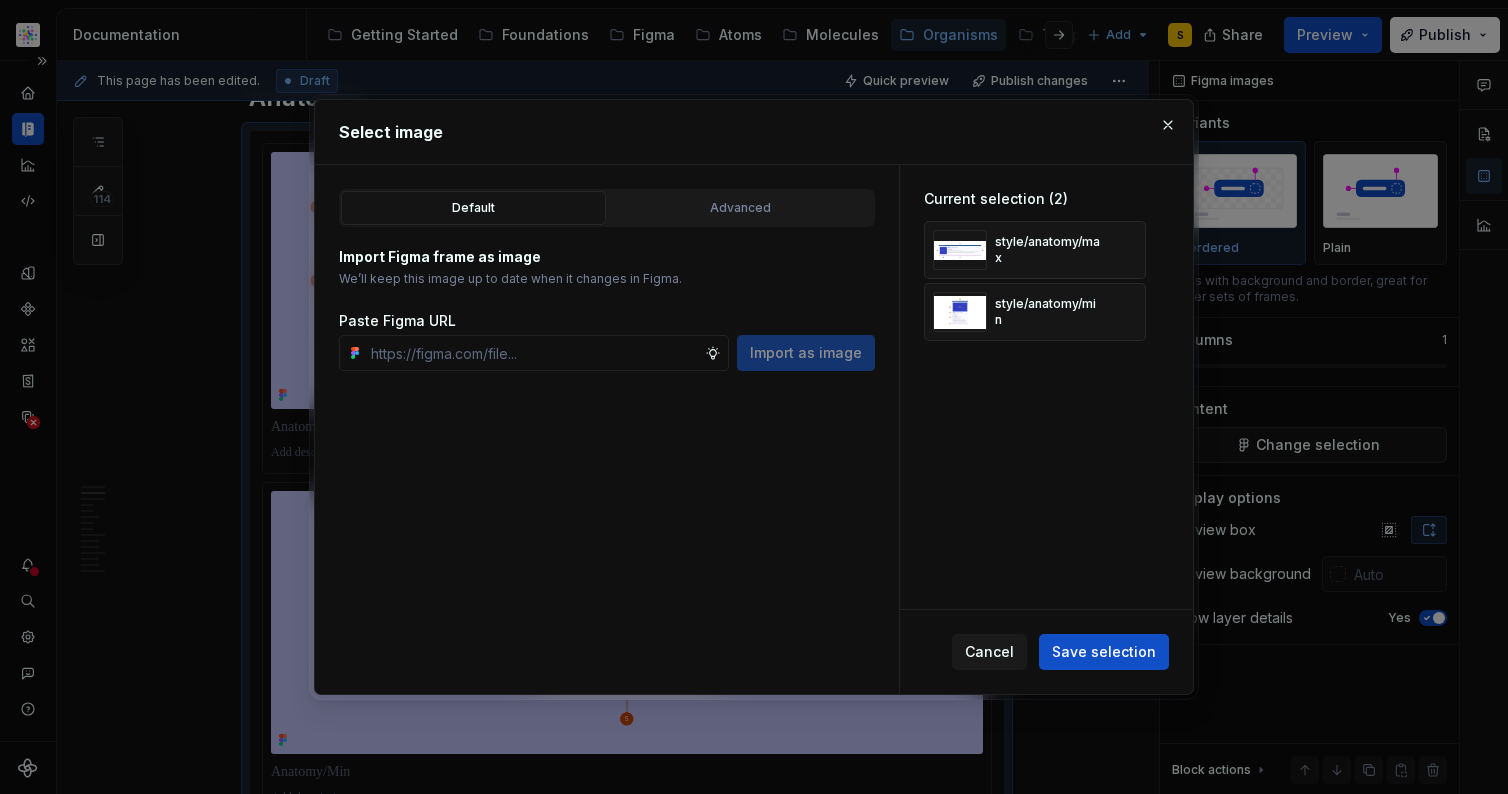 click on "Save selection" at bounding box center [1104, 652] 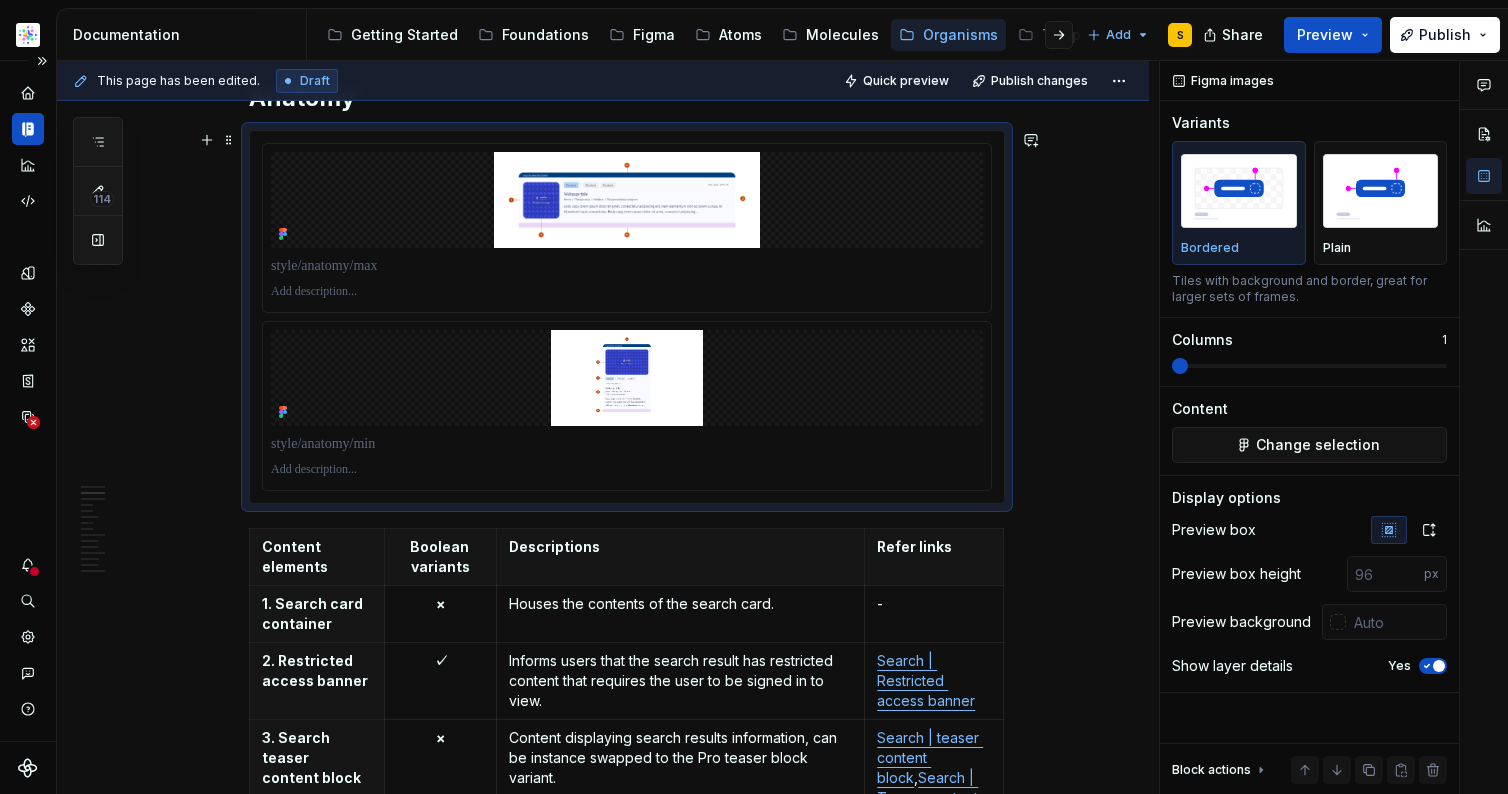 click on "This page has been edited. Draft Quick preview Publish changes Card | Search Edit header Style Usage Demo Min/Max Properties Anatomy Variants Max Min Instance swaps Max Min Padding Max Min Colour Tokens Card container Restricted access banner See also Min/Max Properties Element Property Setting Code Reference Data Source Search teaser container Border radius Default Soft mode value: Container (Content) - Border Radius Style Surface colour  Primary/Element/Pale - Token Padding S --space-s Utopia Gap S --space-s Utopia Shadow Depends on  Shadow   - - Search teaser image blocks Depends on:  Search | Teaser image blocks - - - Teaser content block Depends on:  Search | Teaser content block ,  Search | Teaser content block | Pro - - - Spacer Padding S --space-s Utopia Anatomy Content elements Boolean variants Descriptions Refer links 1. Search card container × Houses the contents of the search card. - 2. Restricted access banner ✓ Search | Restricted access banner 3. Search teaser content block × ,  ✓ ✓ Max" at bounding box center (608, 428) 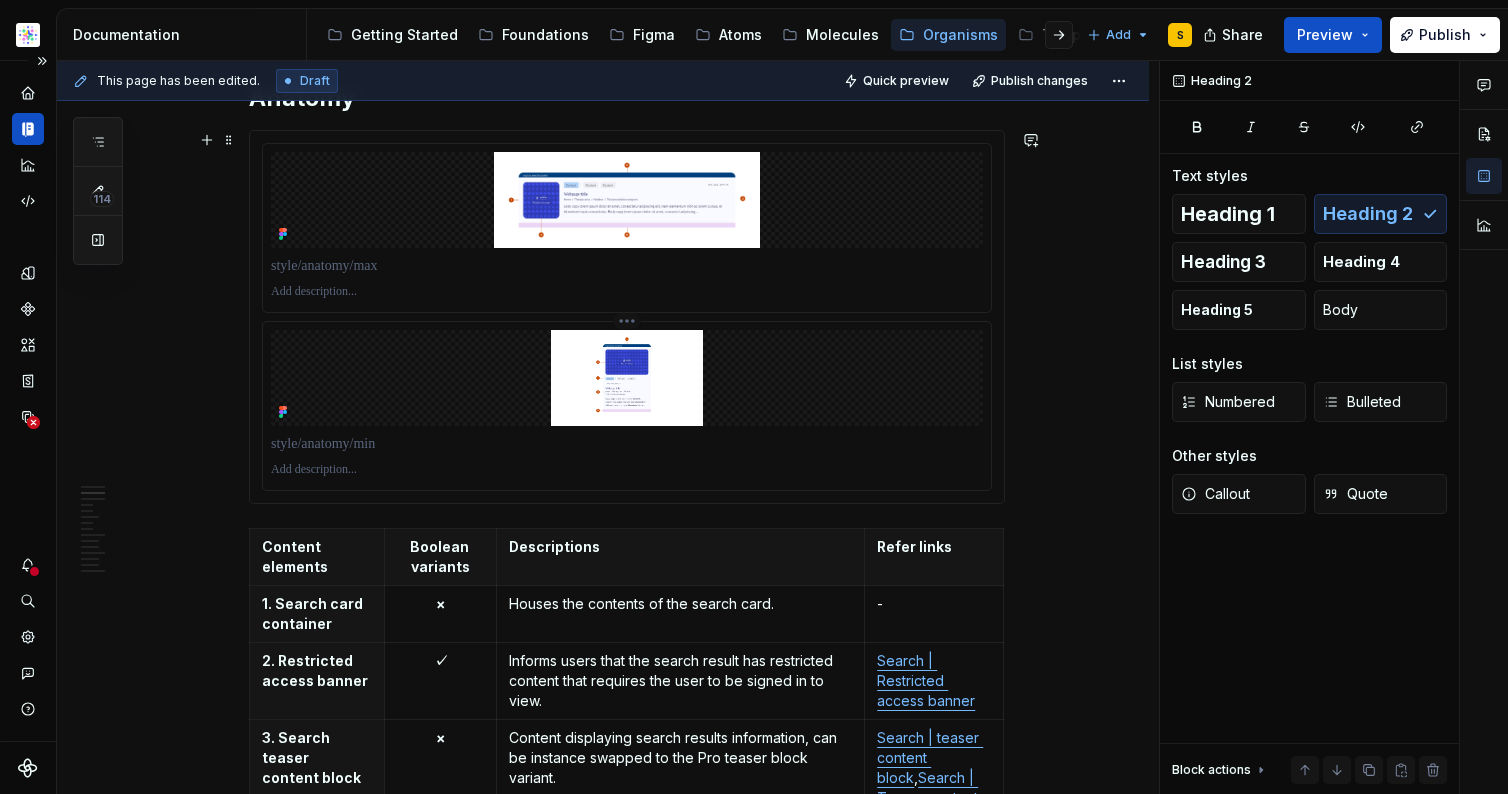 click at bounding box center [627, 378] 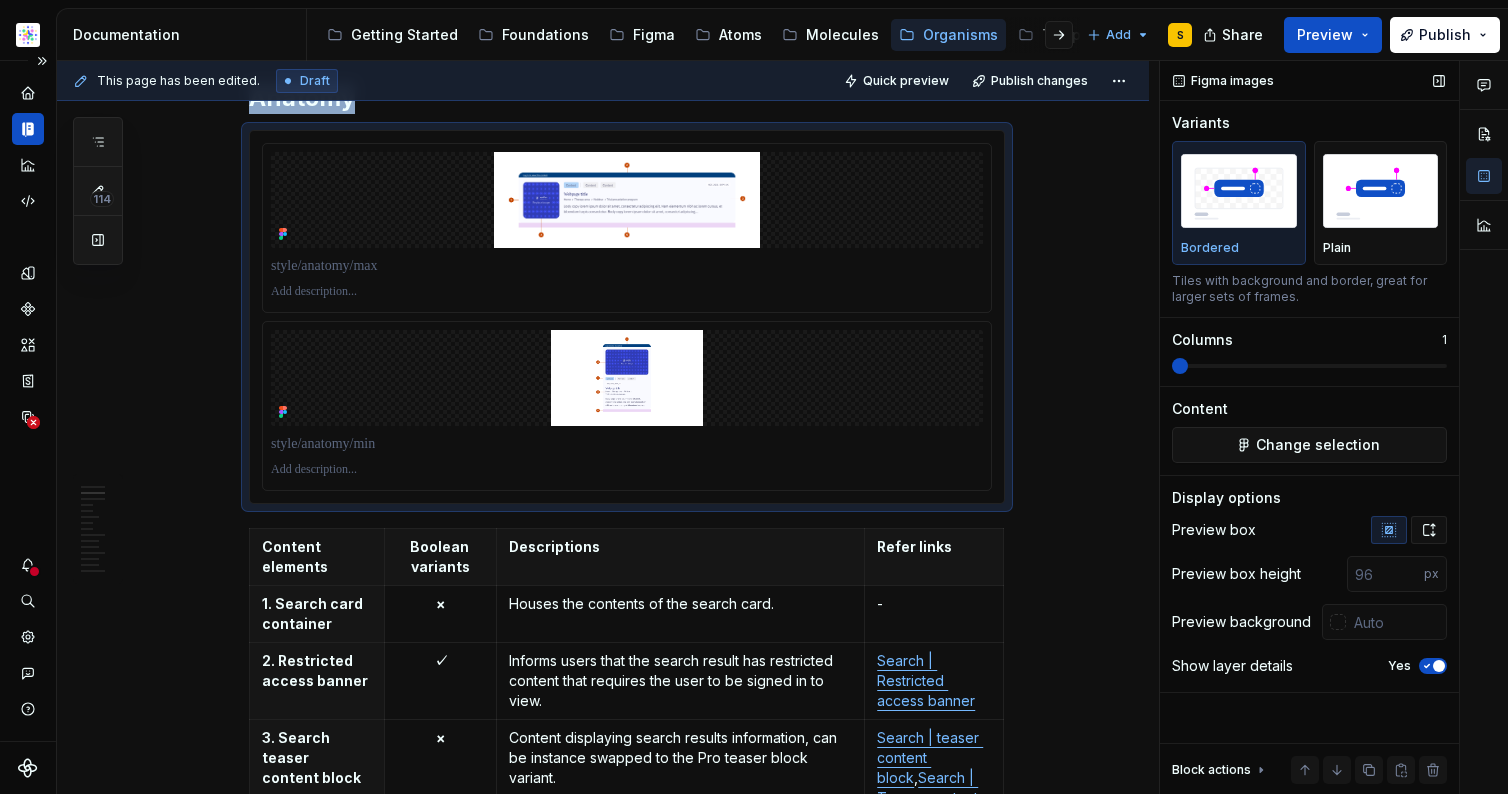 click 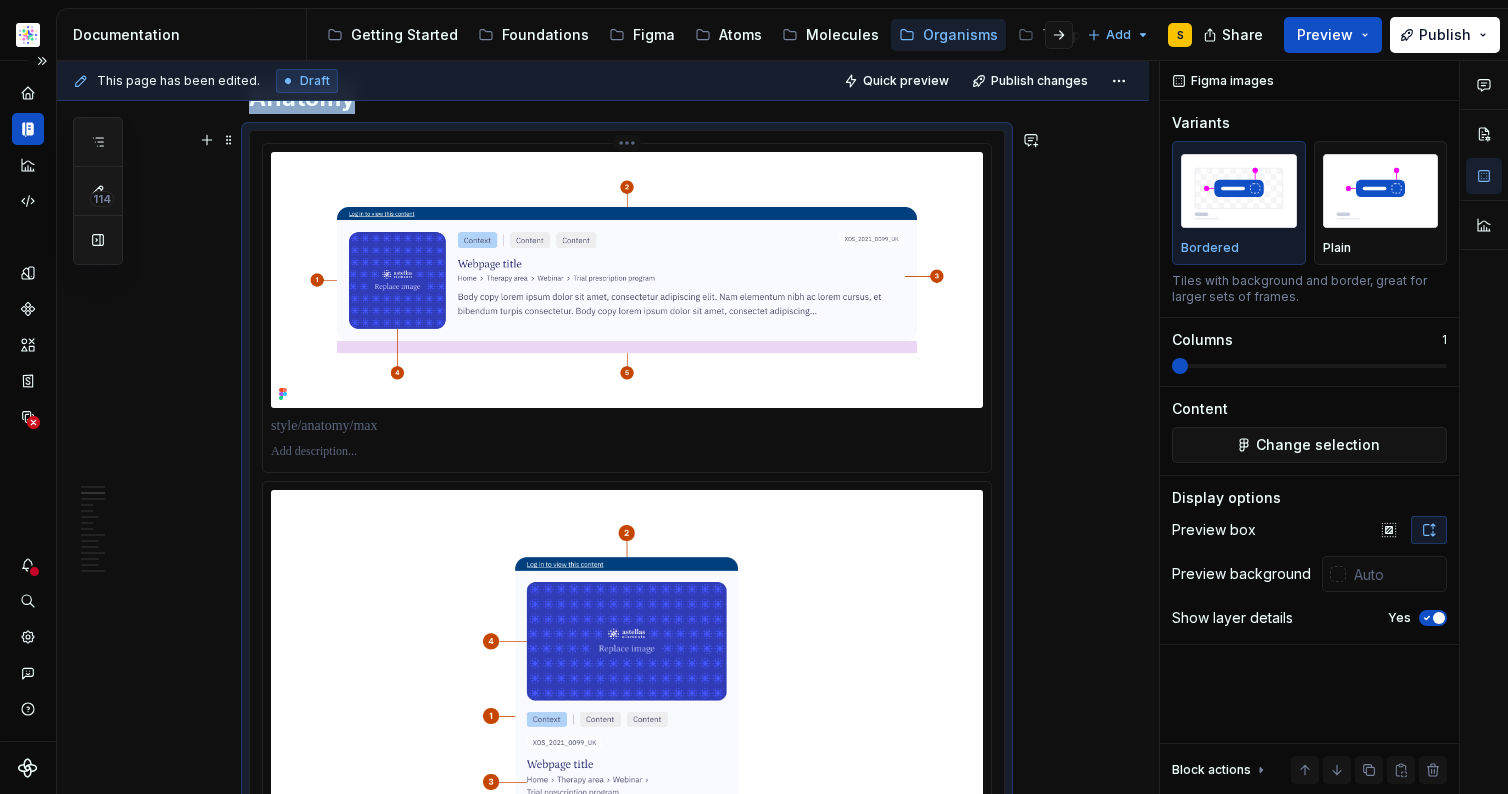 click at bounding box center [627, 426] 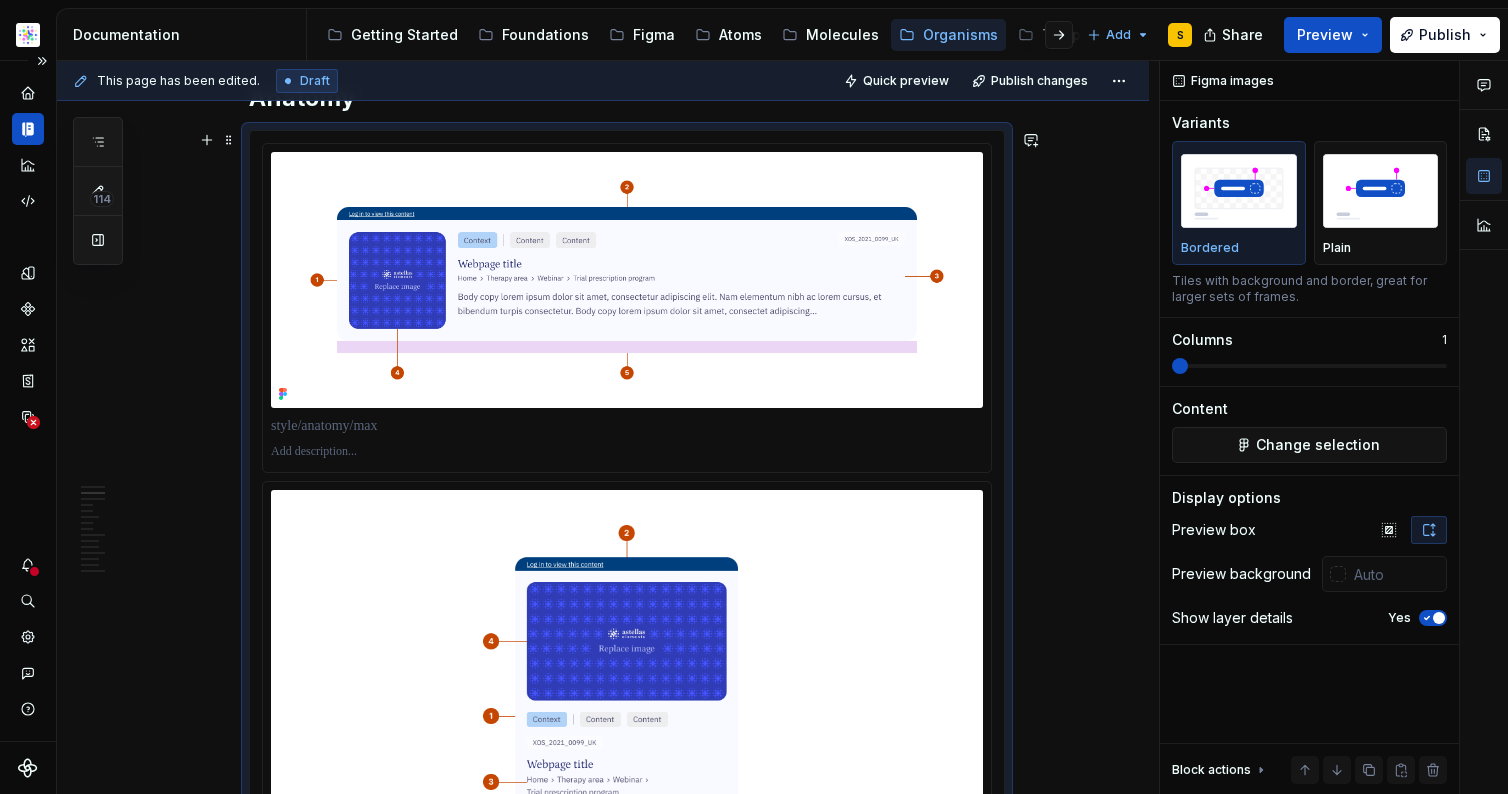 type 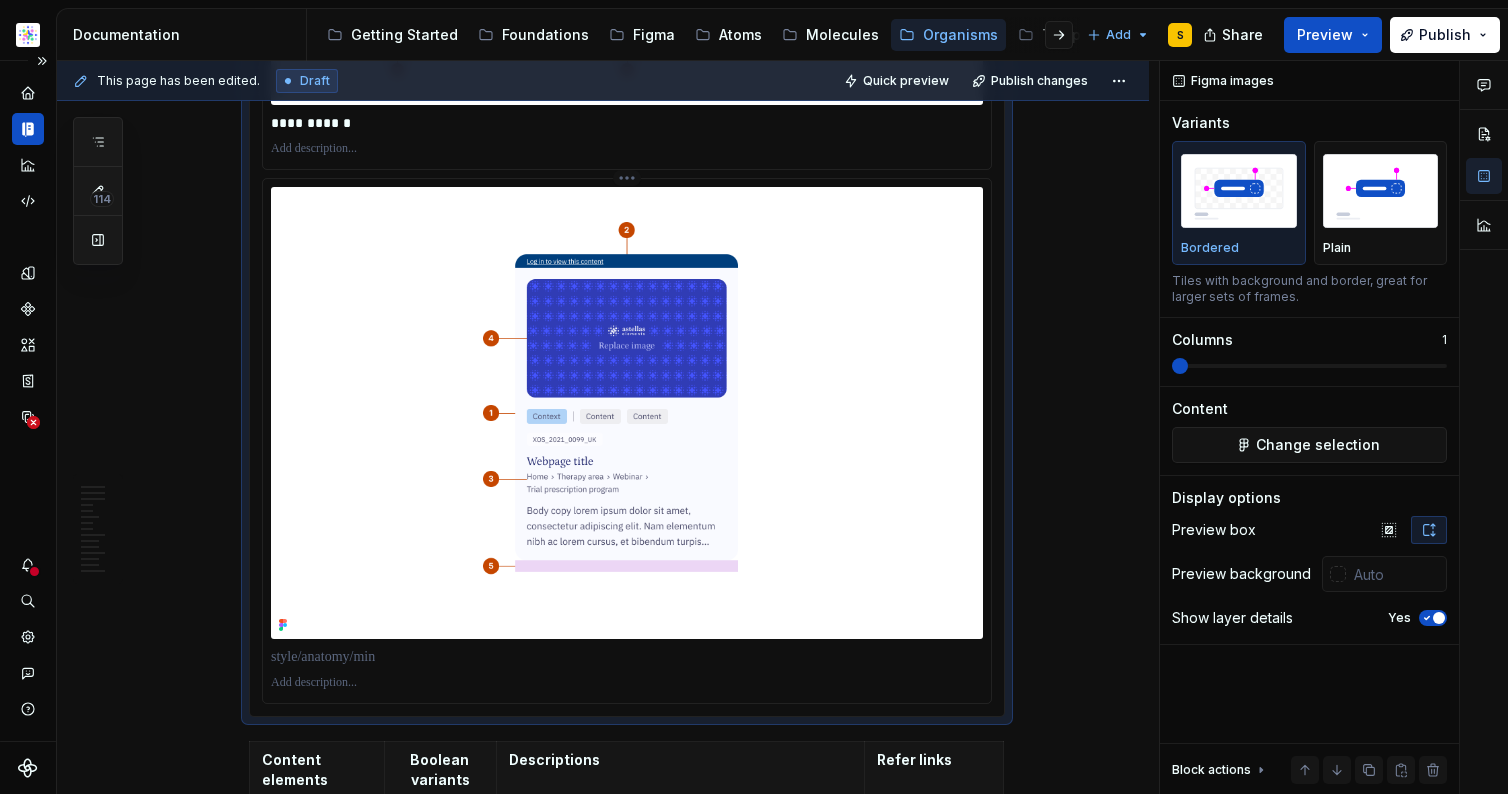 scroll, scrollTop: 1300, scrollLeft: 0, axis: vertical 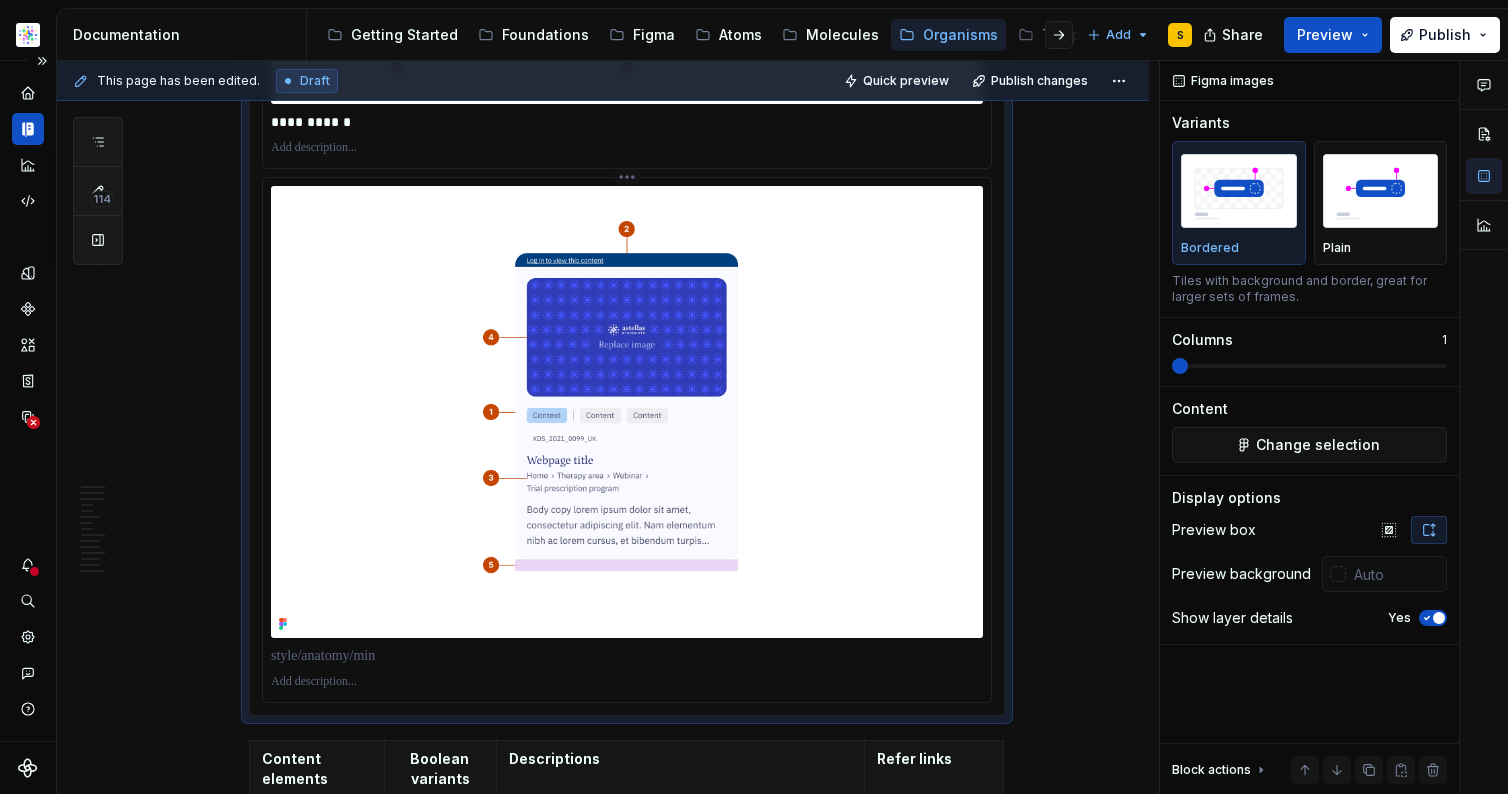 click at bounding box center (627, 656) 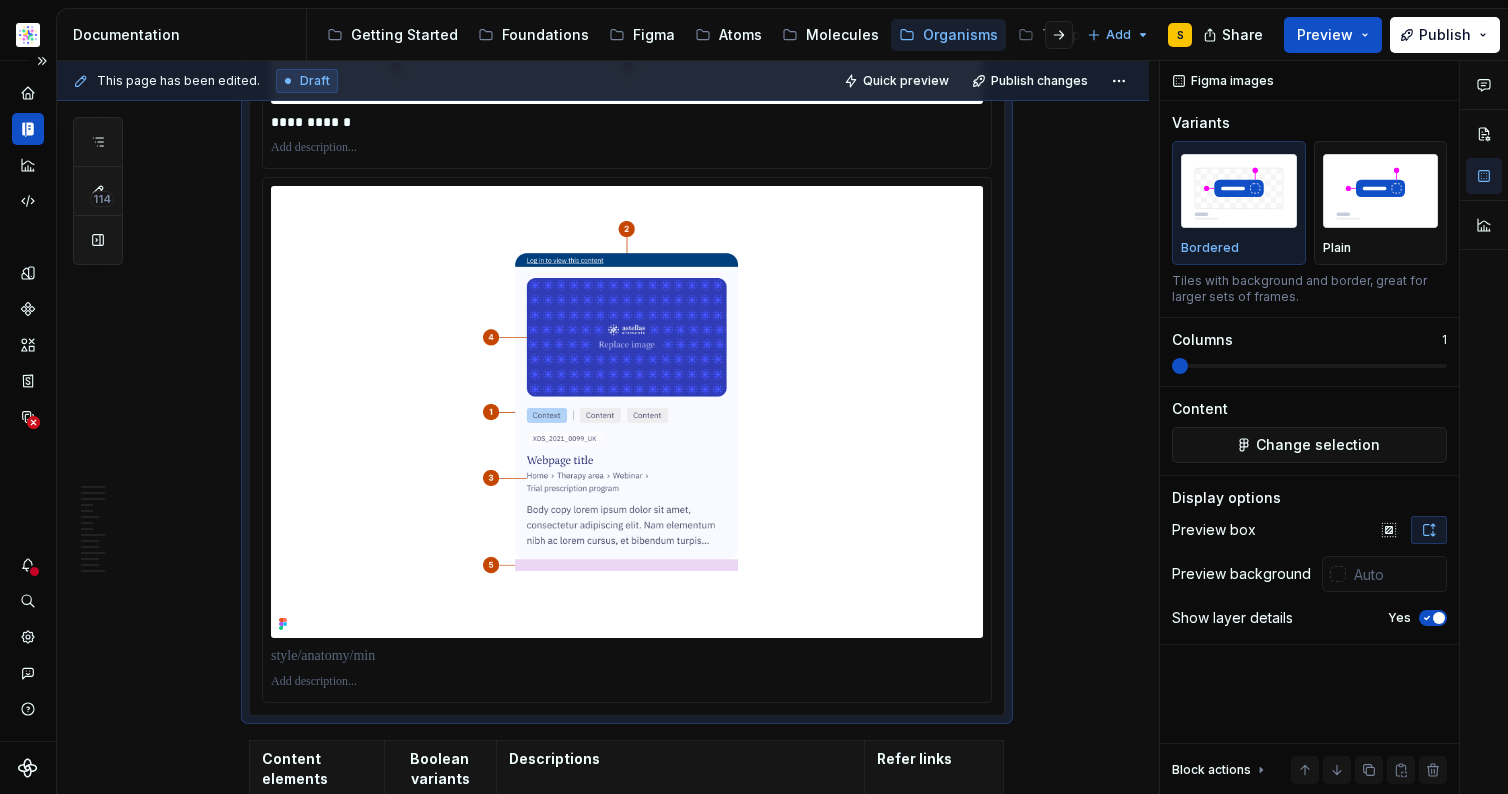 type 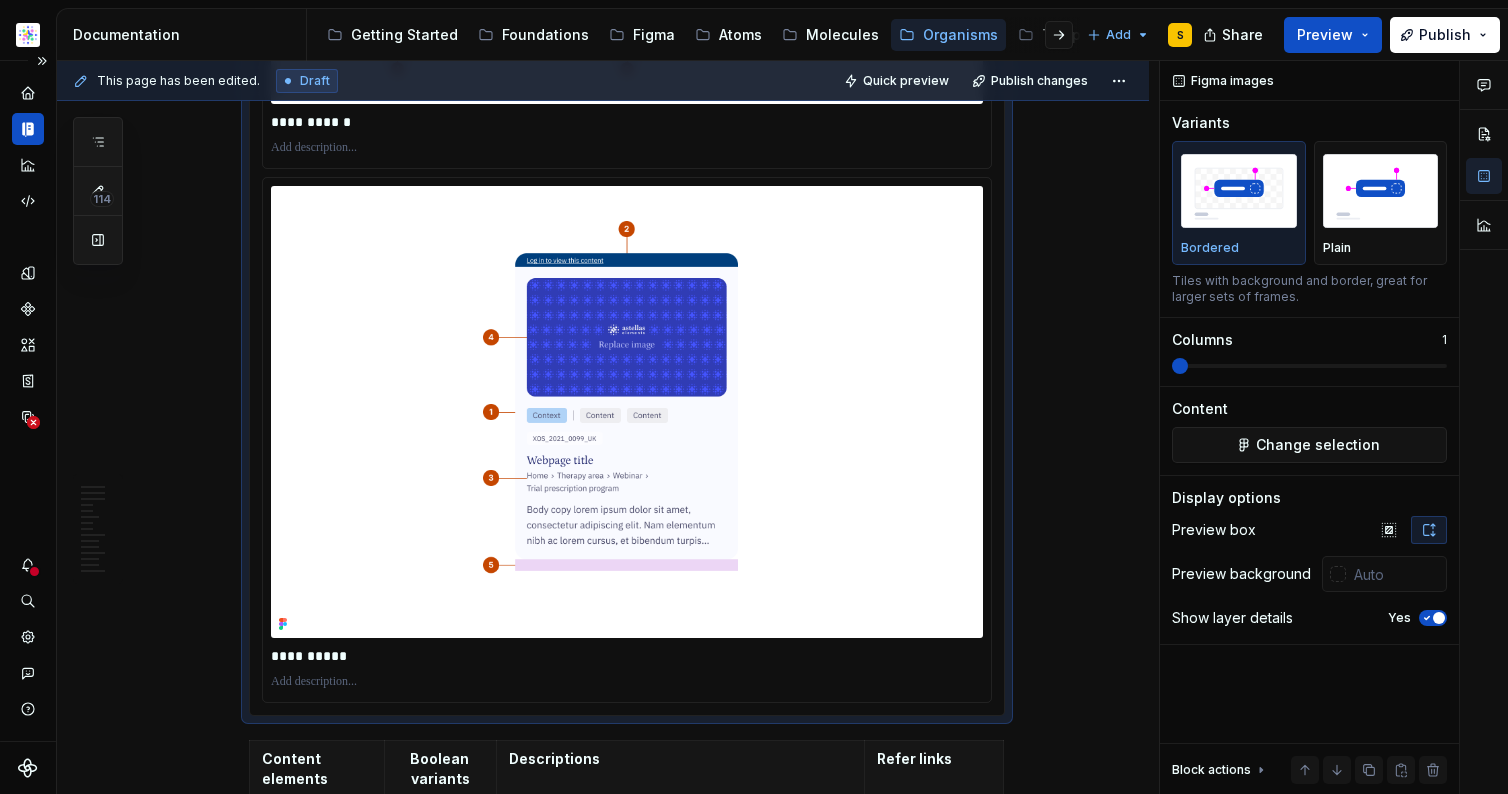 click on "**********" at bounding box center [603, 2400] 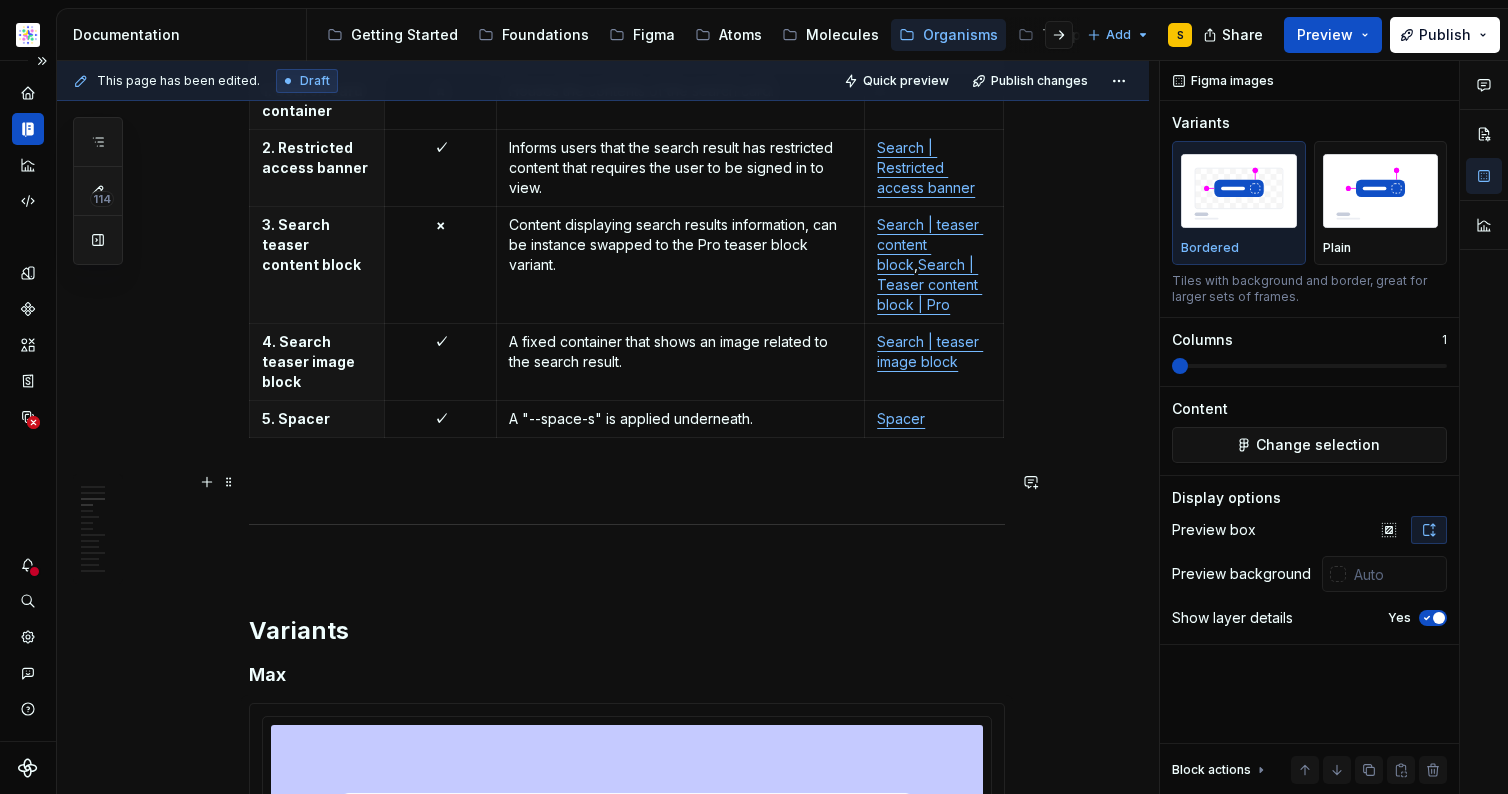 scroll, scrollTop: 2032, scrollLeft: 0, axis: vertical 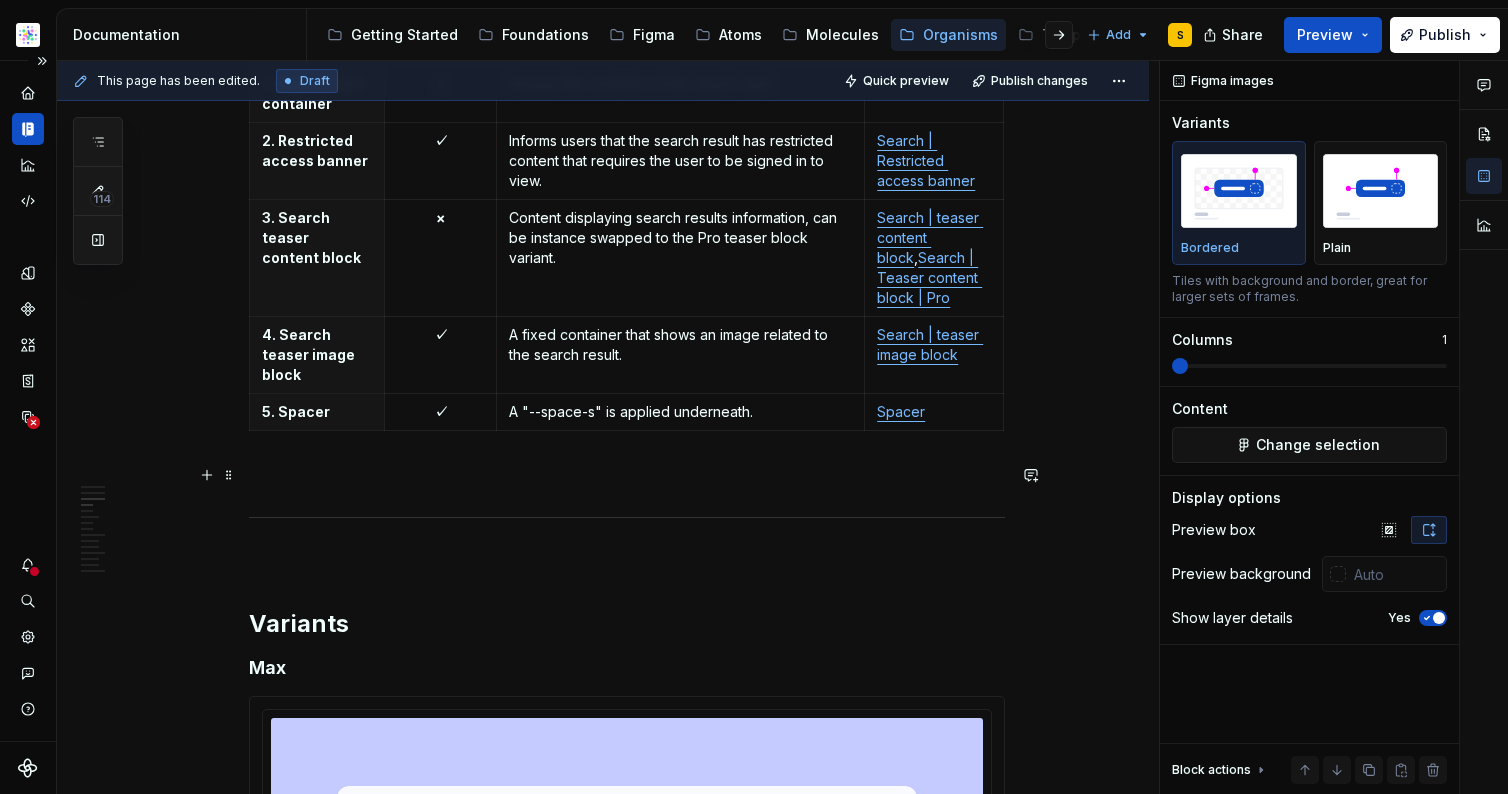 click at bounding box center (627, 475) 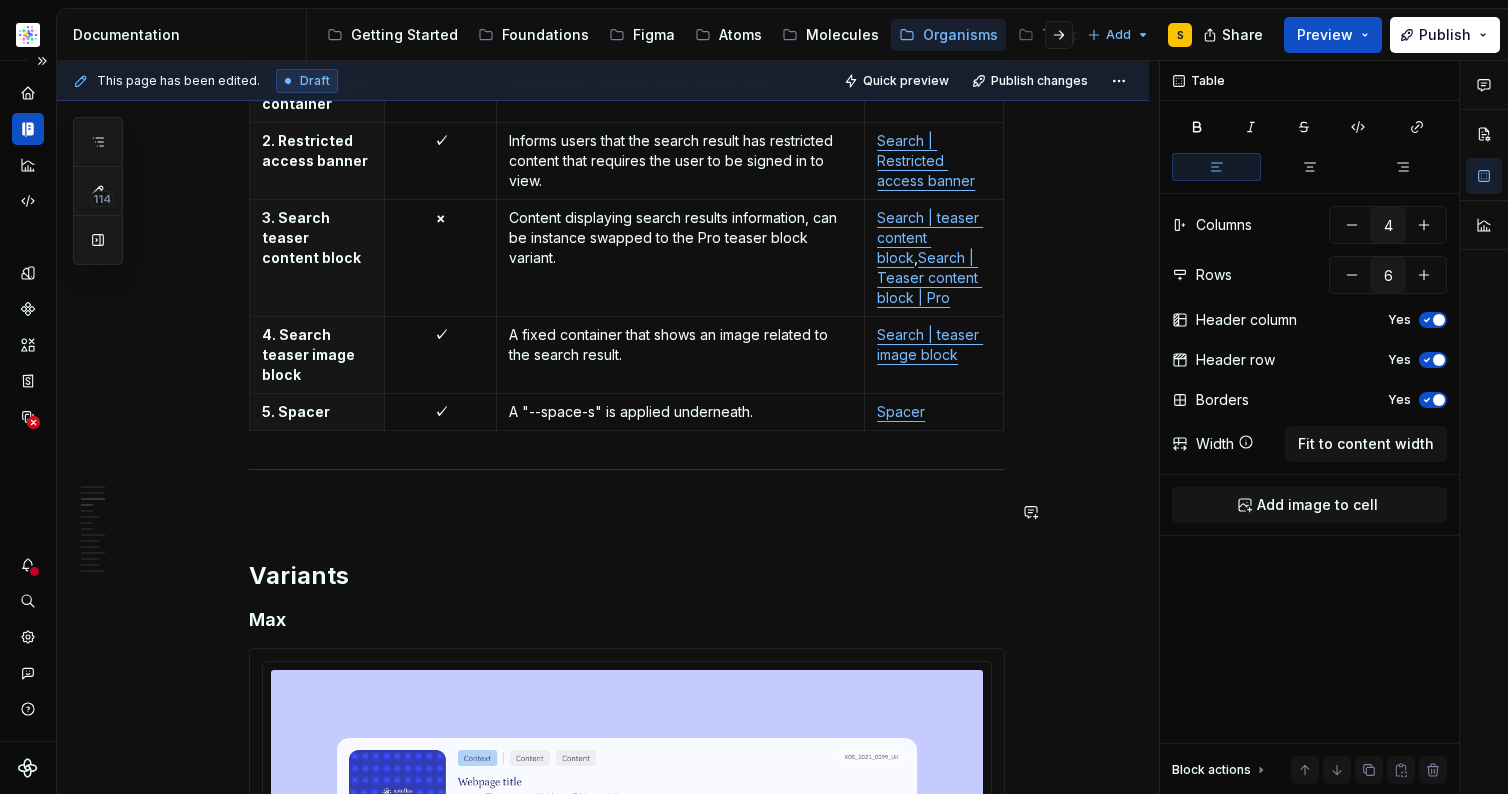 click at bounding box center [627, 512] 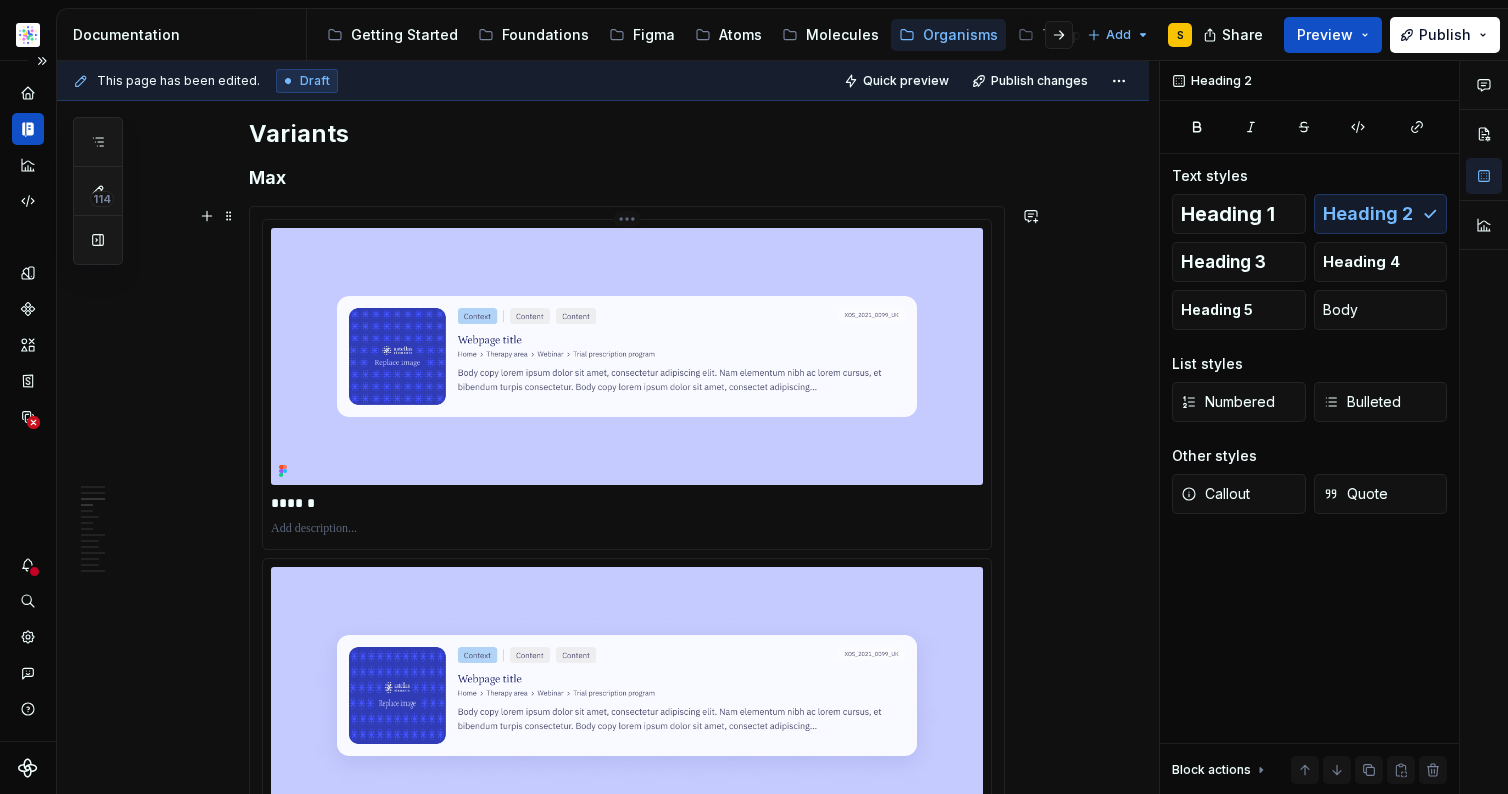 scroll, scrollTop: 2428, scrollLeft: 0, axis: vertical 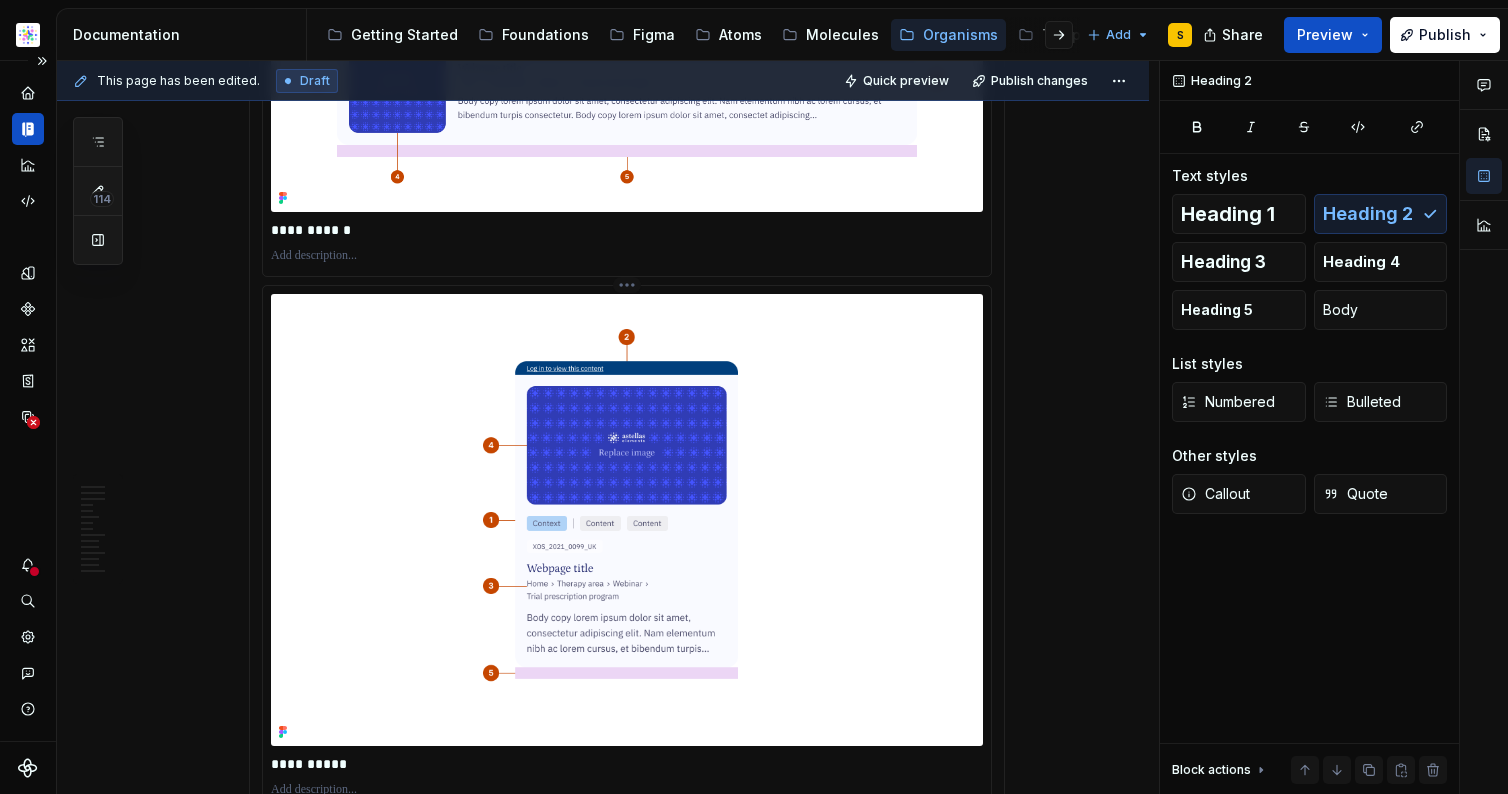 click at bounding box center (627, 520) 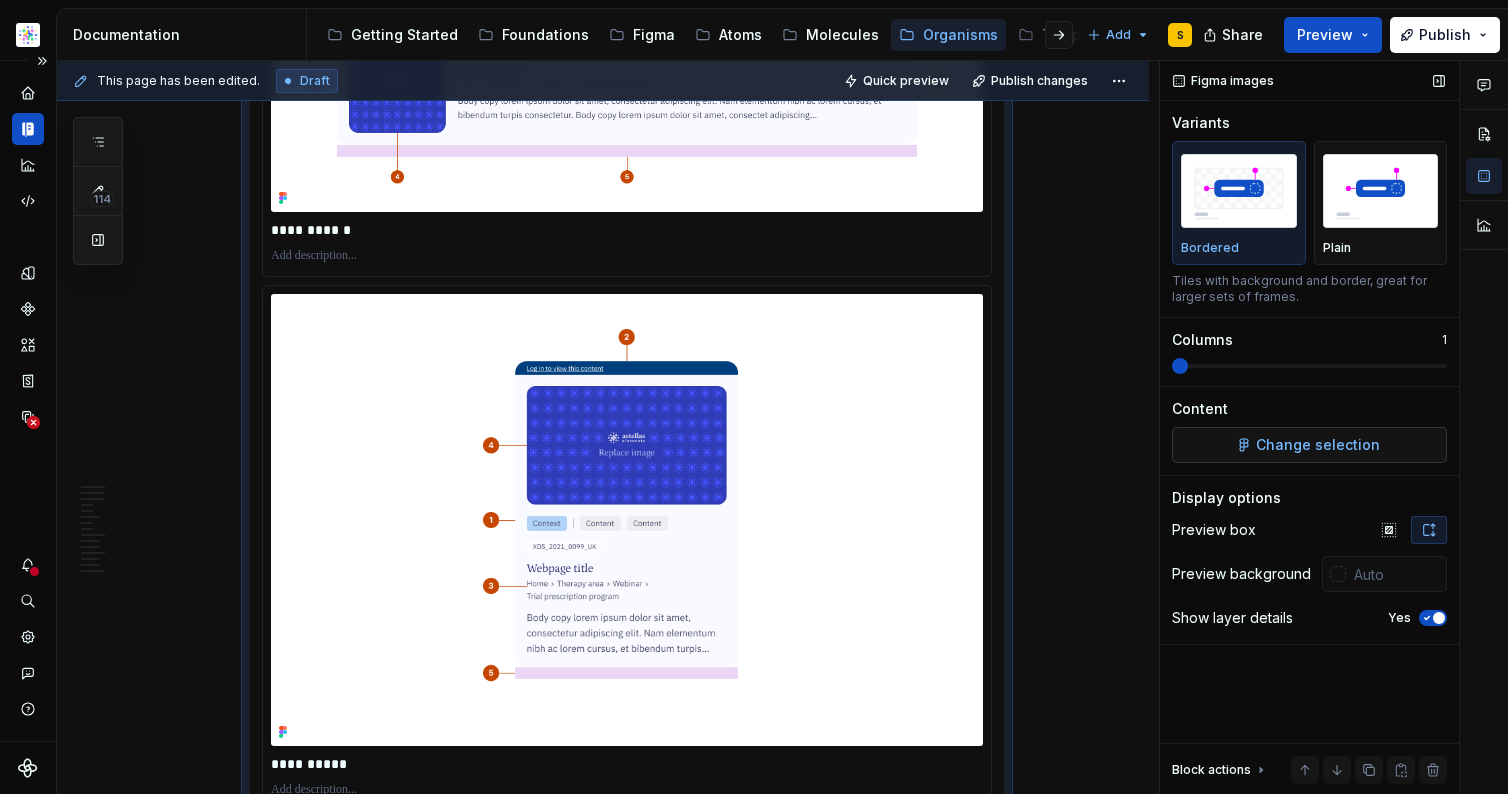 click on "Change selection" at bounding box center (1318, 445) 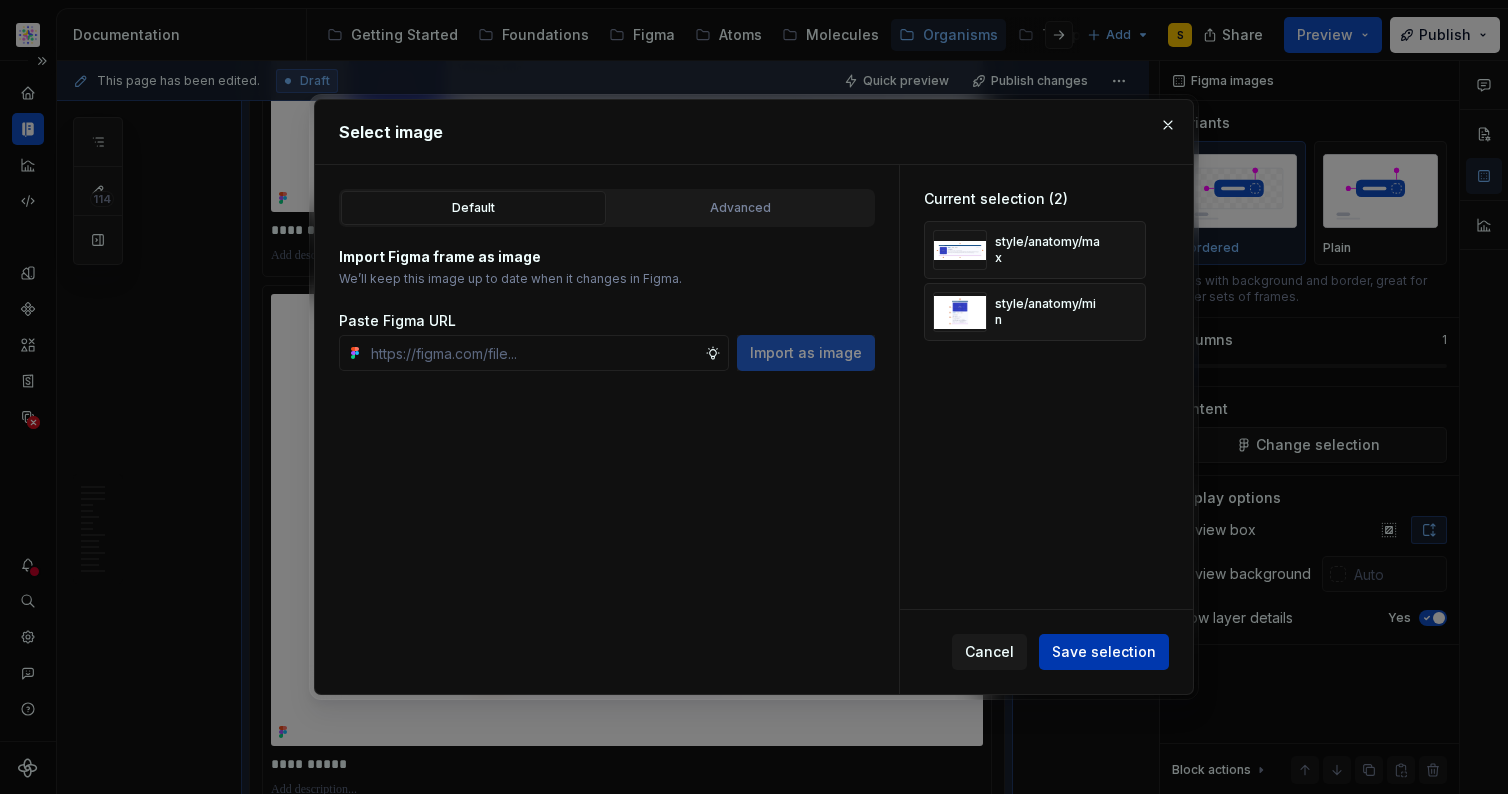 type on "*" 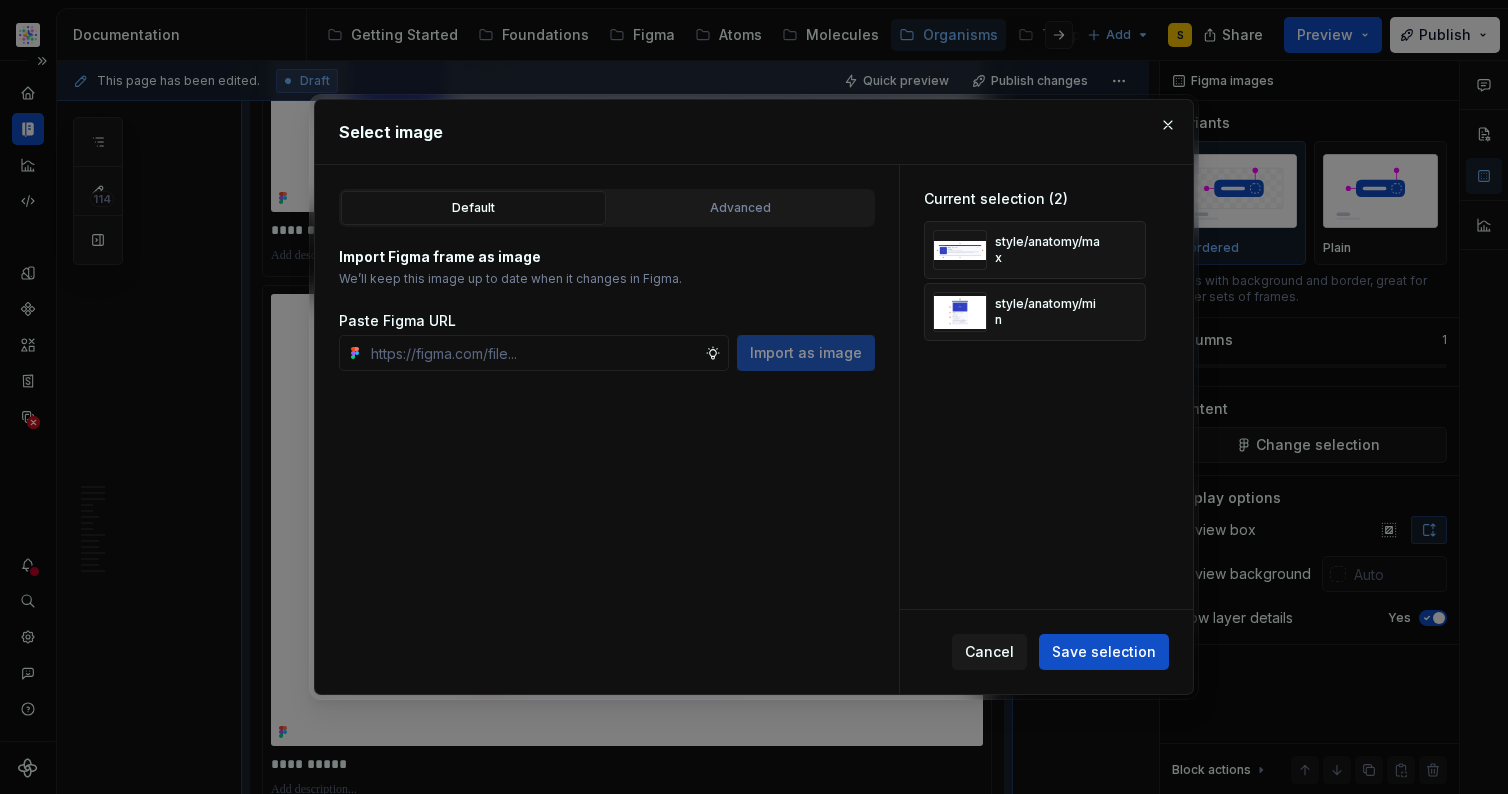 click on "Save selection" at bounding box center (1104, 652) 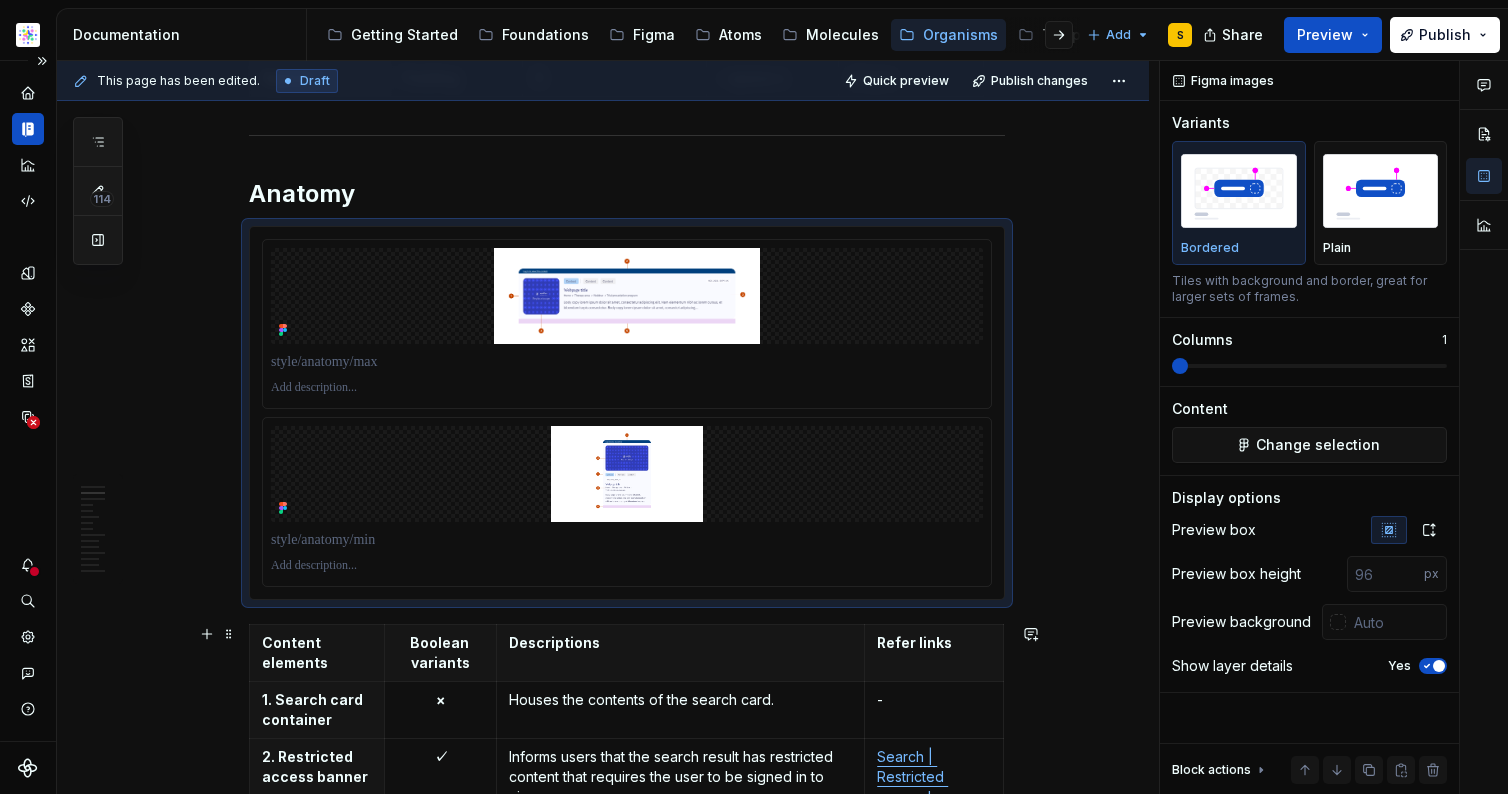 scroll, scrollTop: 864, scrollLeft: 0, axis: vertical 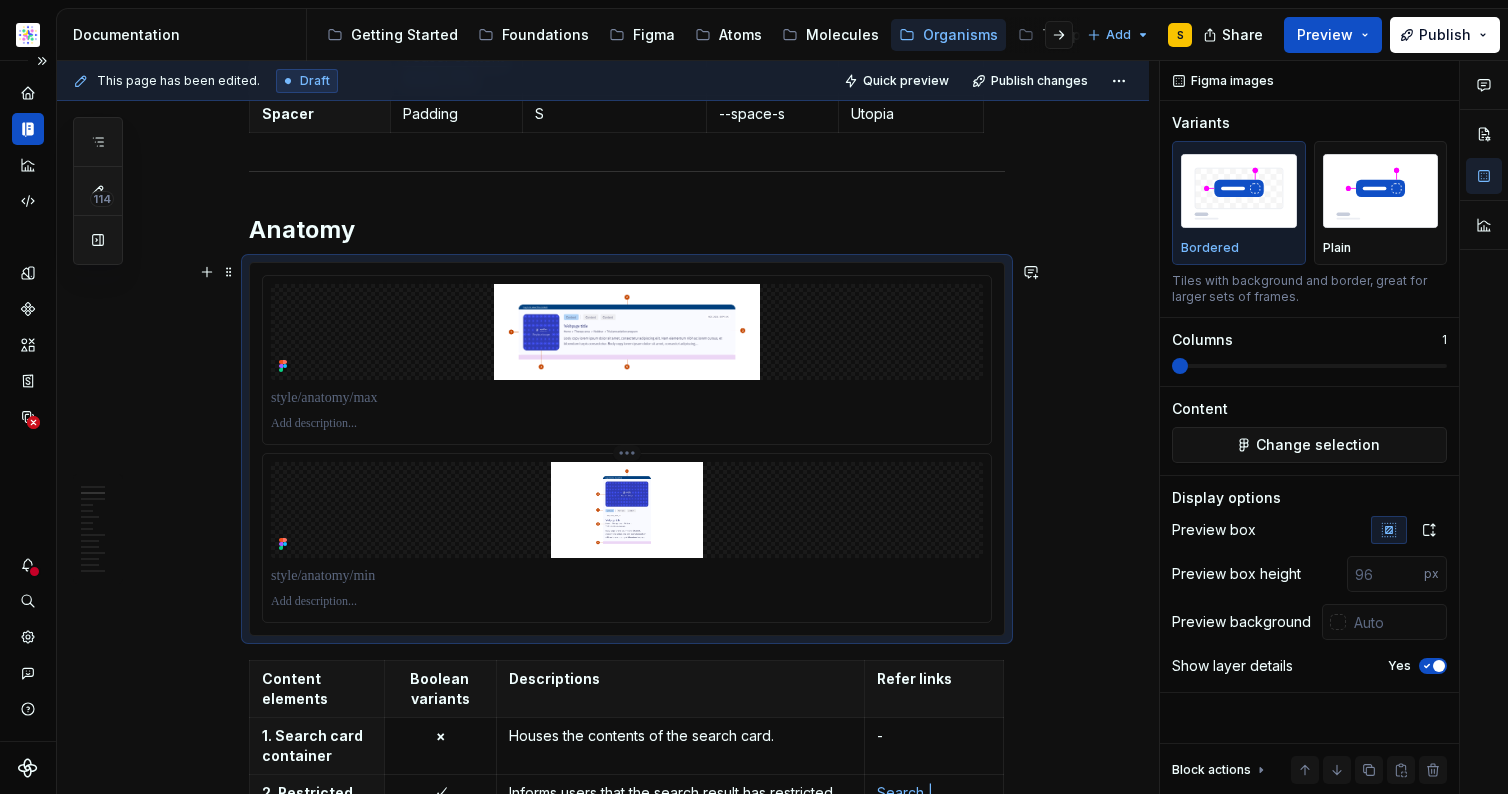 click at bounding box center (627, 360) 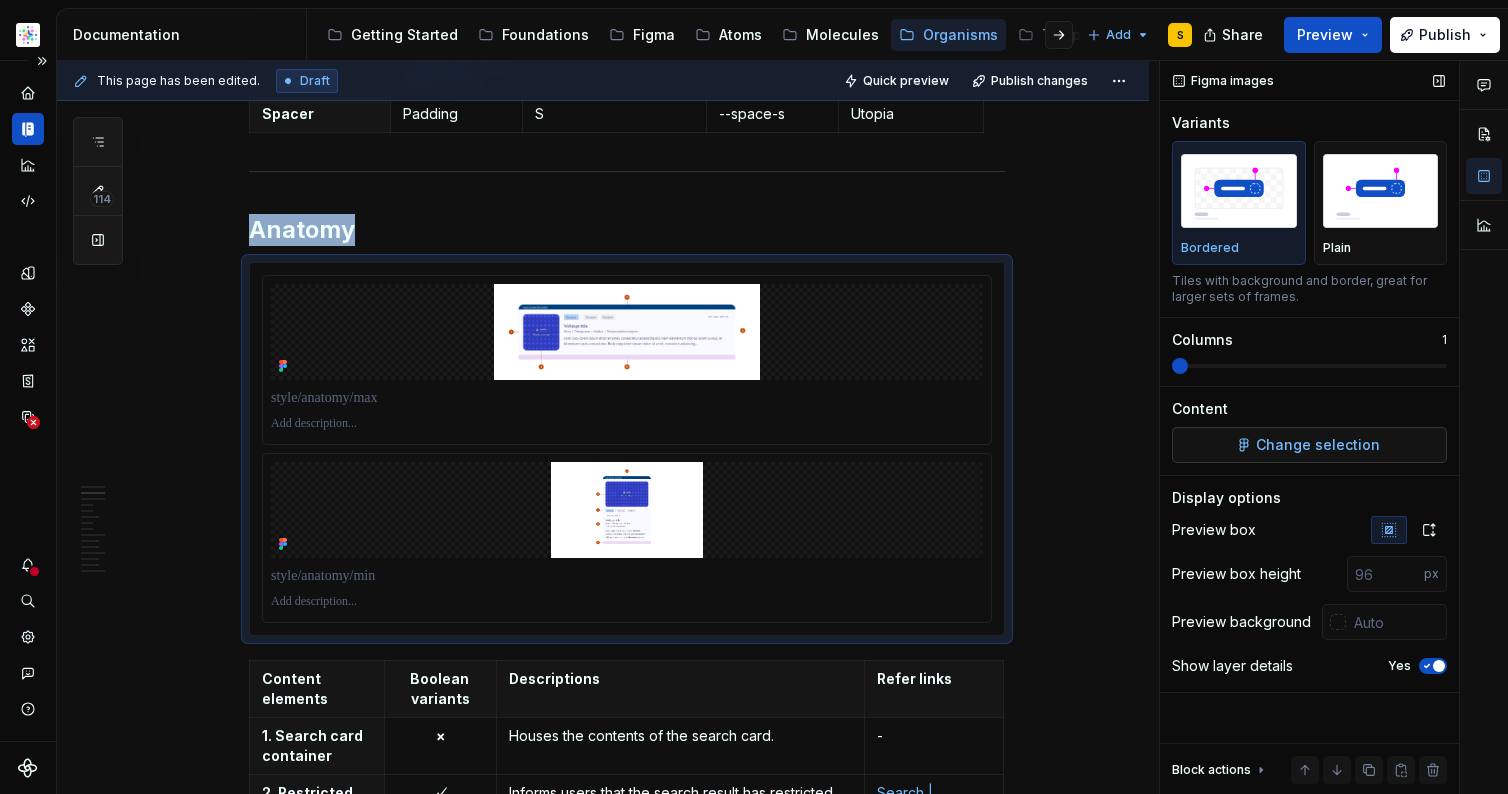 click on "Change selection" at bounding box center [1318, 445] 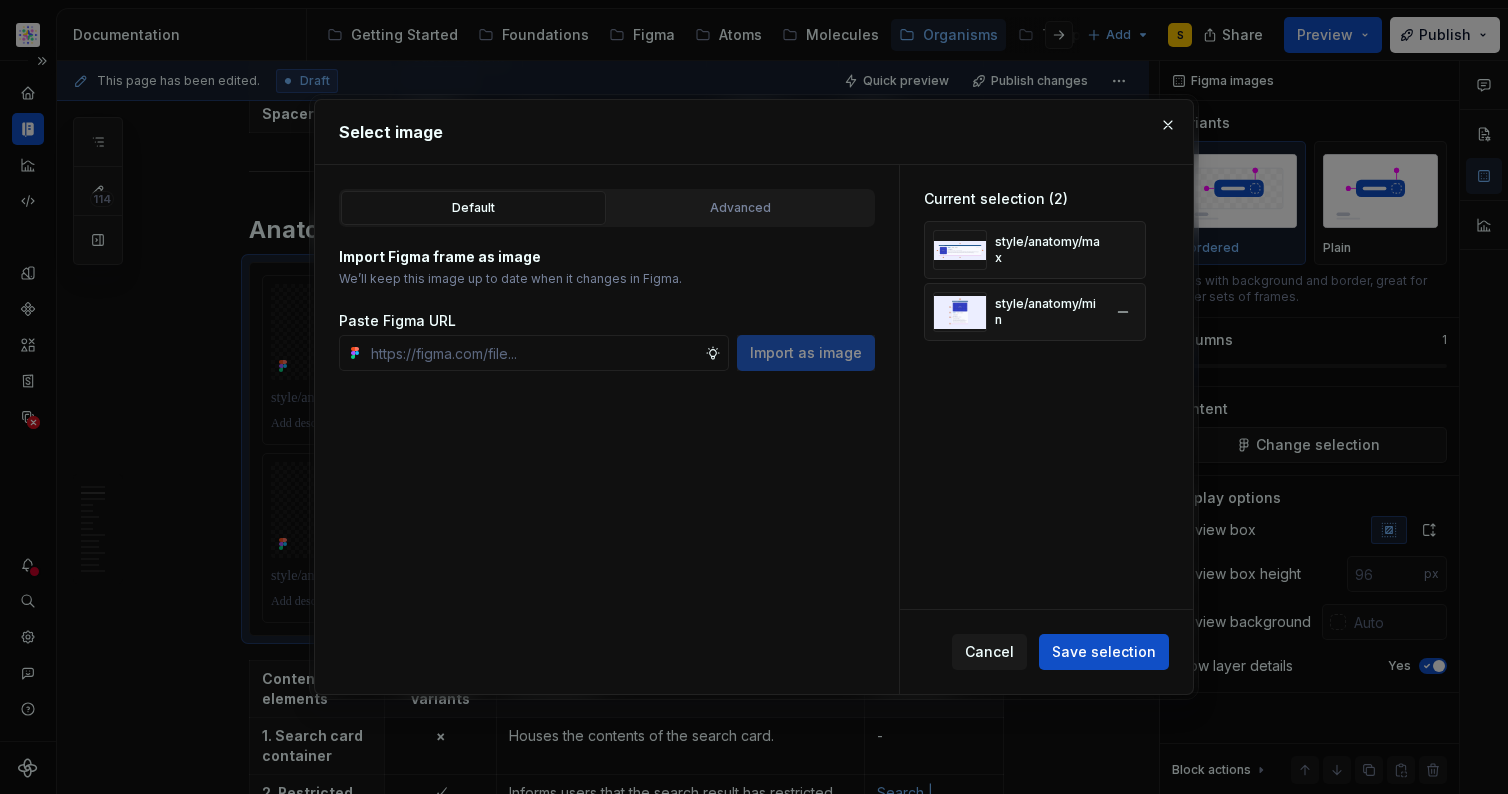 click at bounding box center [1123, 250] 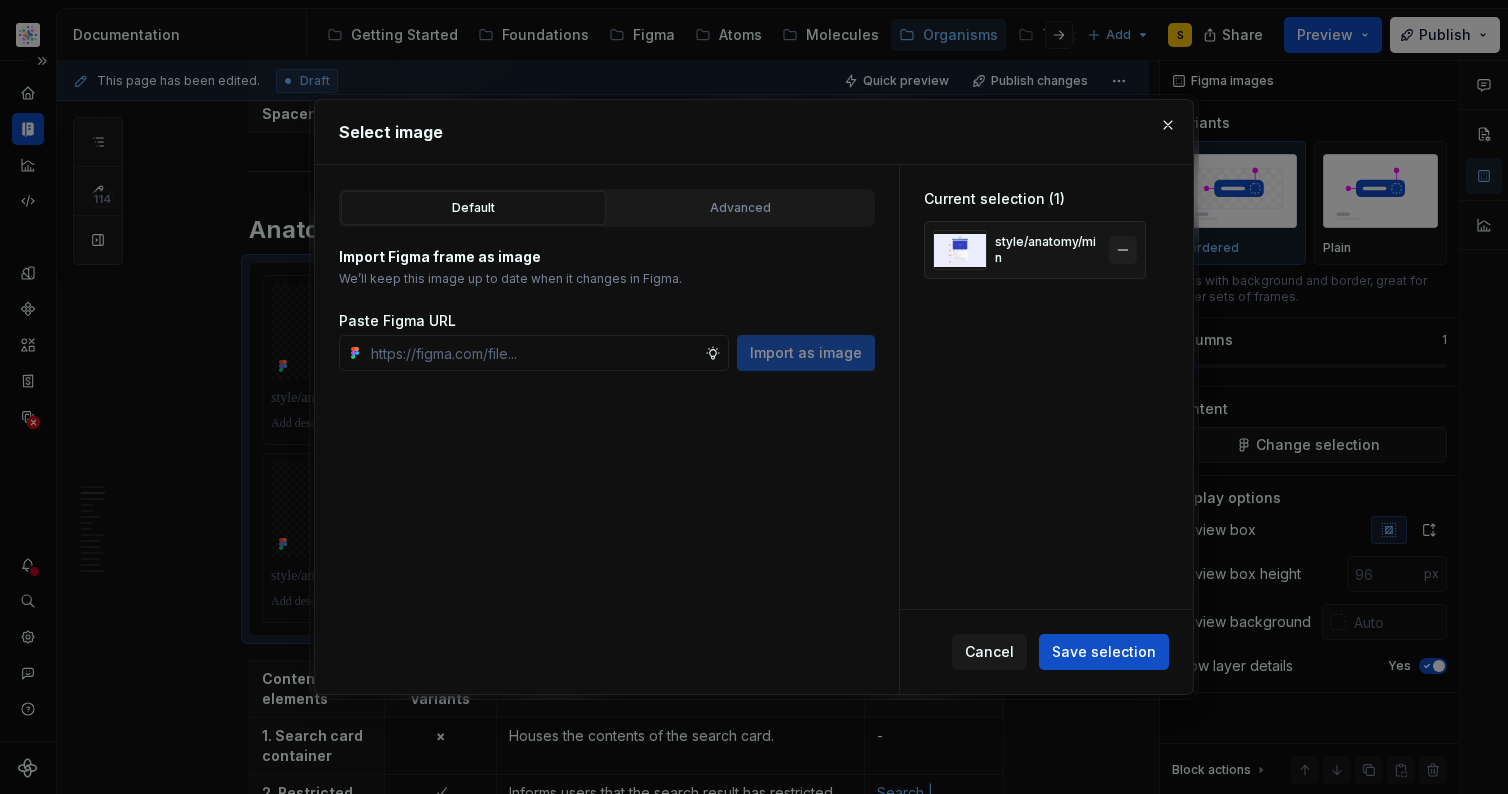 click at bounding box center [1123, 250] 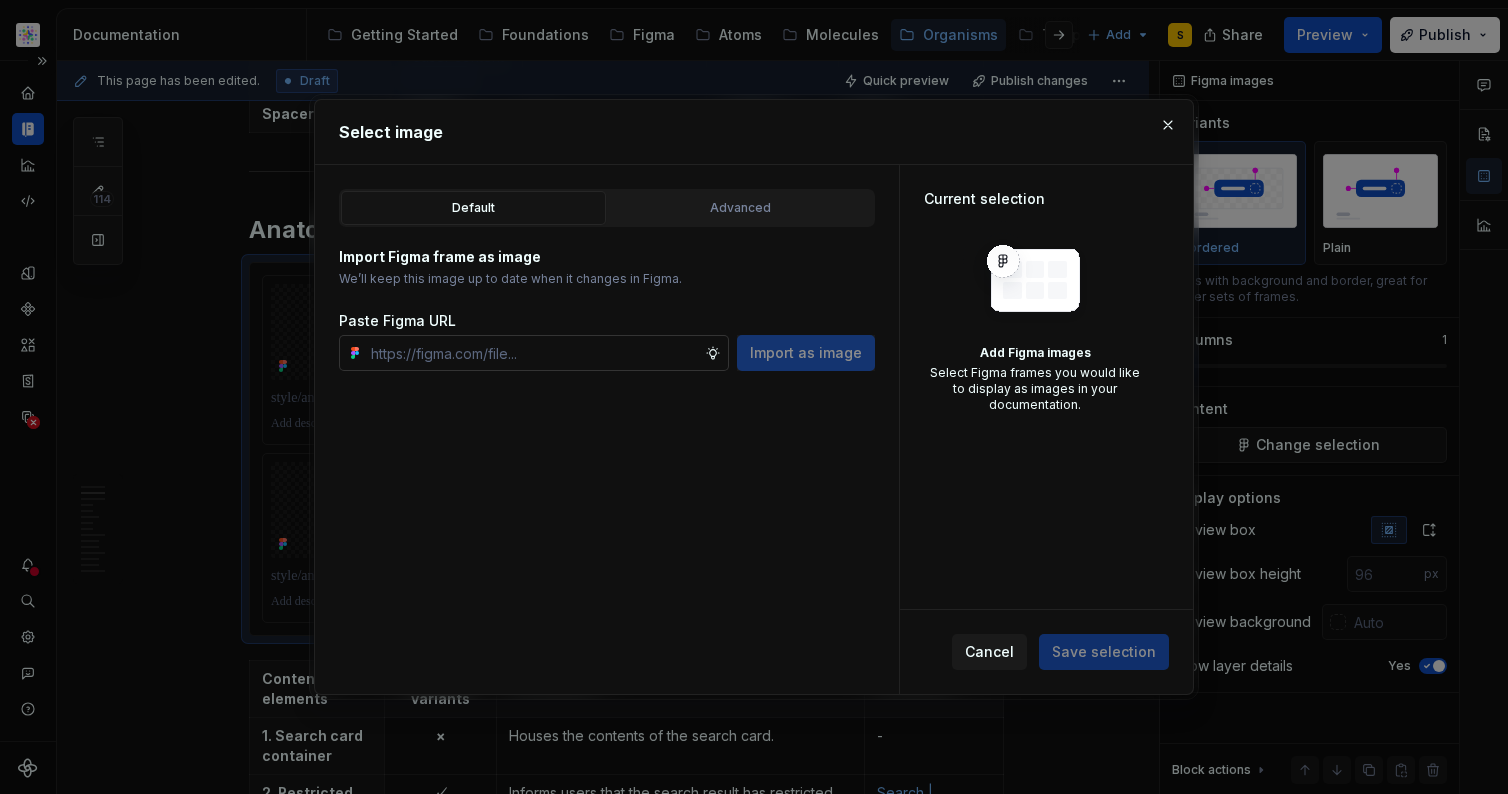click at bounding box center [534, 353] 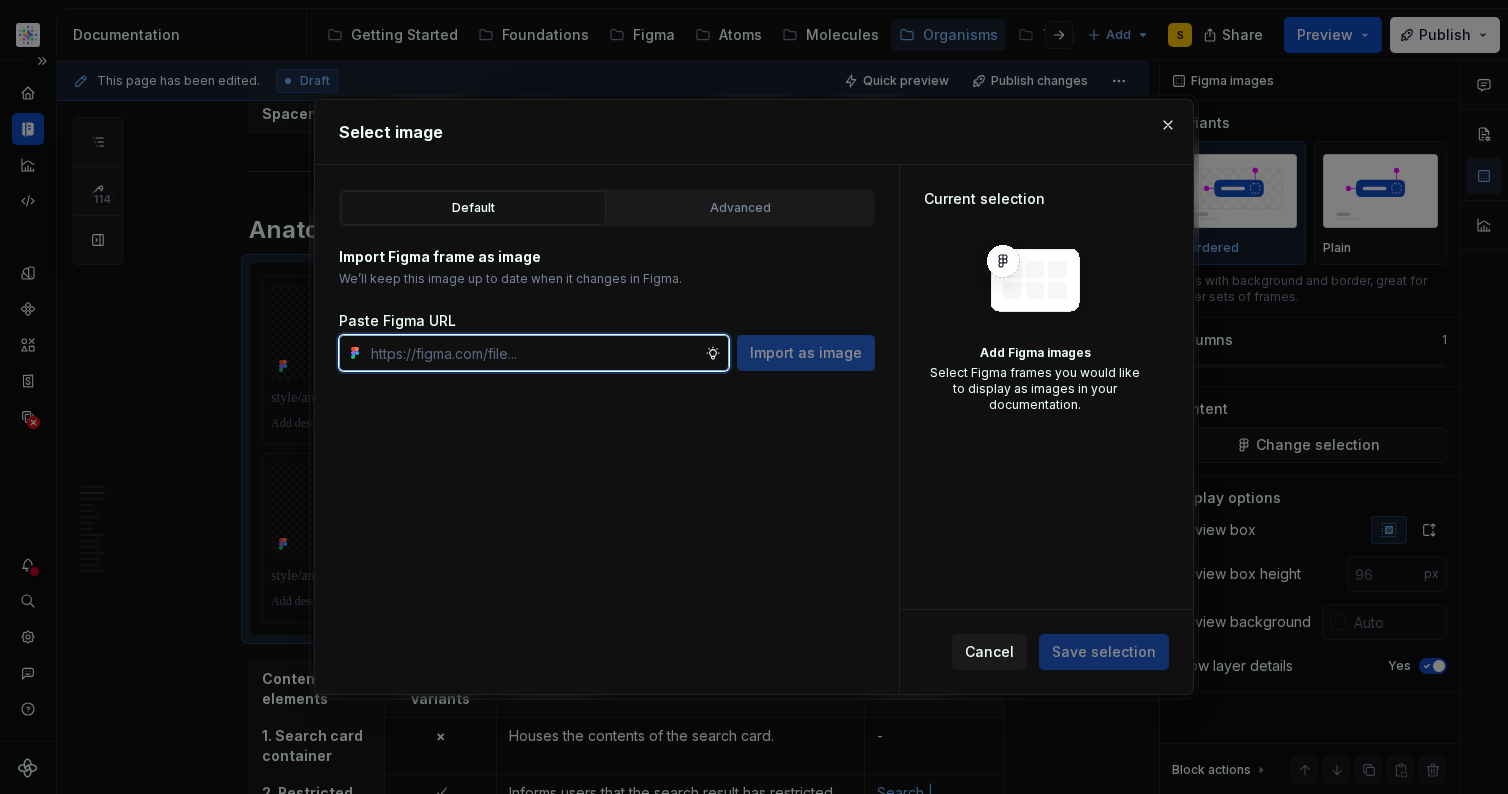 paste on "https://www.figma.com/design/7EivuZFrhS70O9nxlsg3Ul/Documentation-Organism?node-id=926-24797&t=ZFvIOwKMhntf20FS-11" 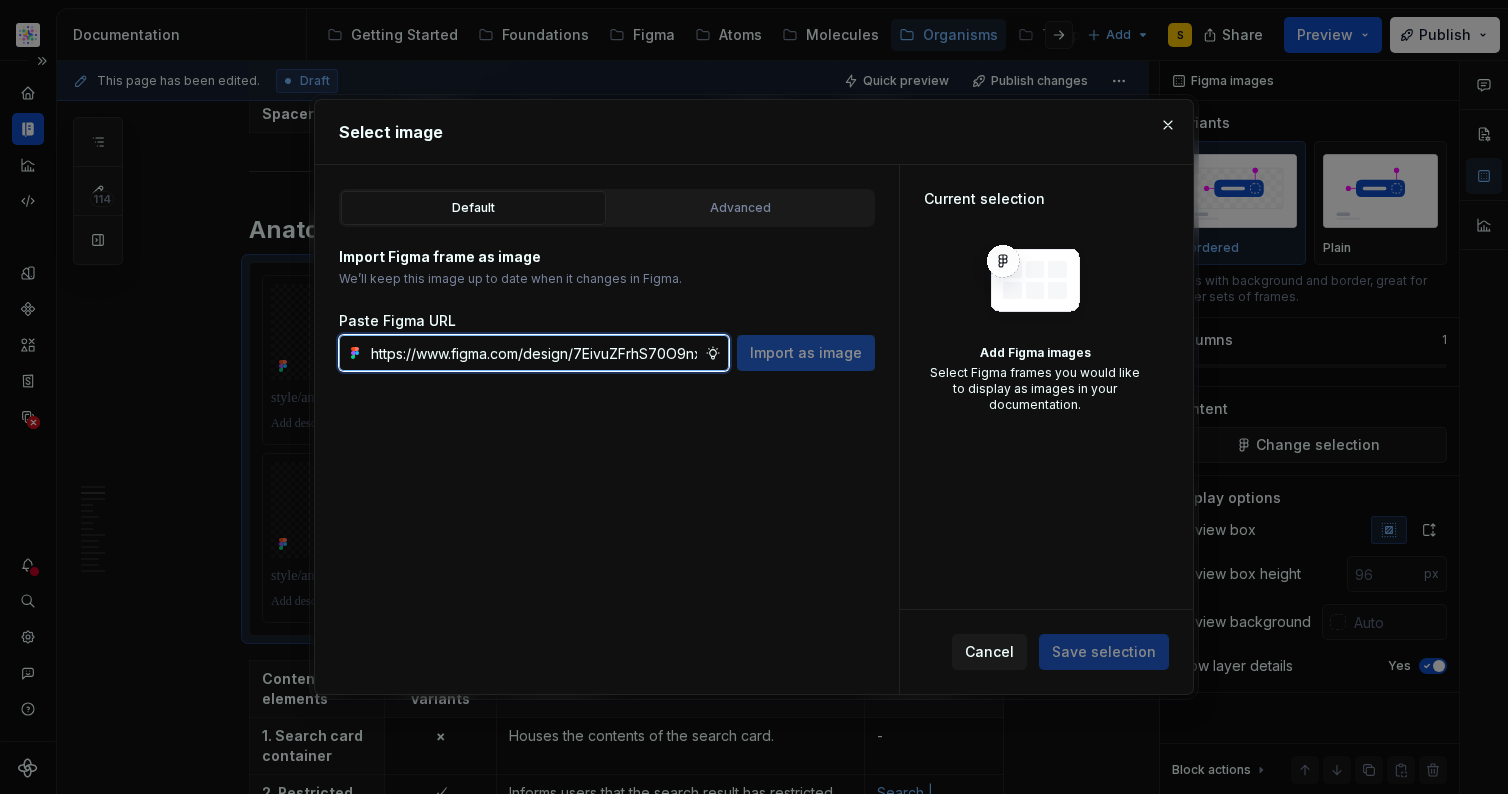 scroll, scrollTop: 0, scrollLeft: 537, axis: horizontal 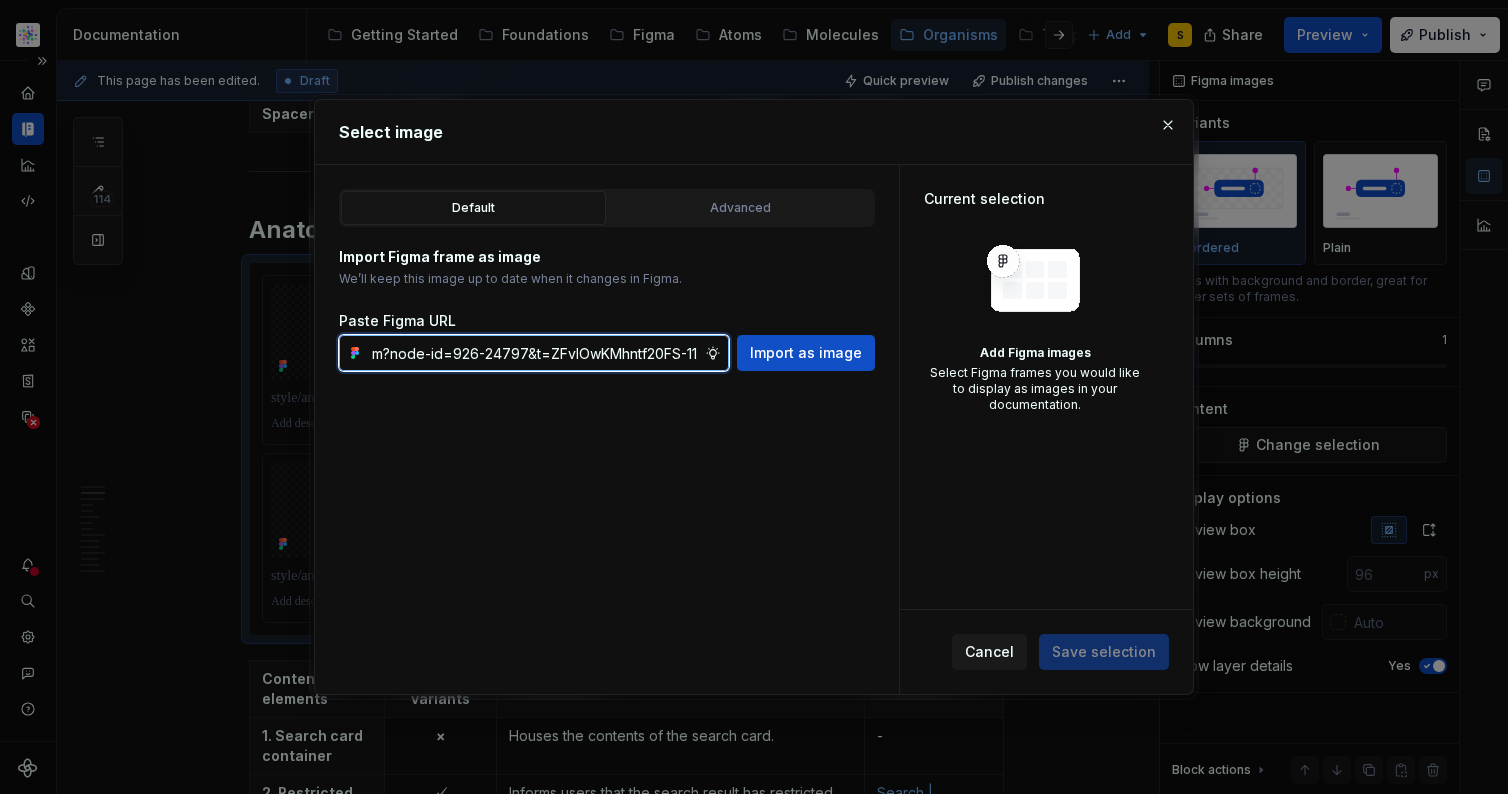 type on "https://www.figma.com/design/7EivuZFrhS70O9nxlsg3Ul/Documentation-Organism?node-id=926-24797&t=ZFvIOwKMhntf20FS-11" 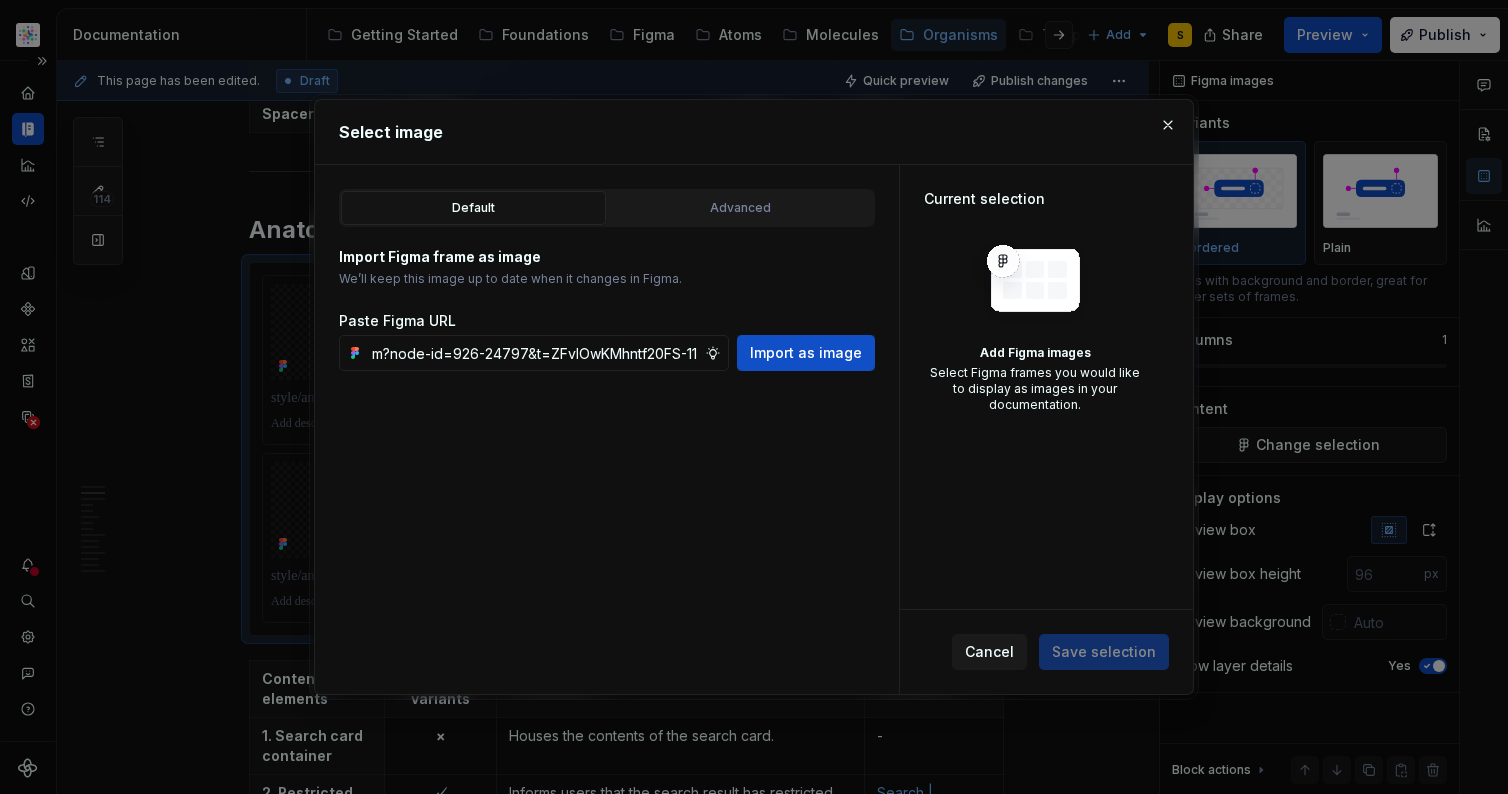 click on "Import as image" at bounding box center [806, 353] 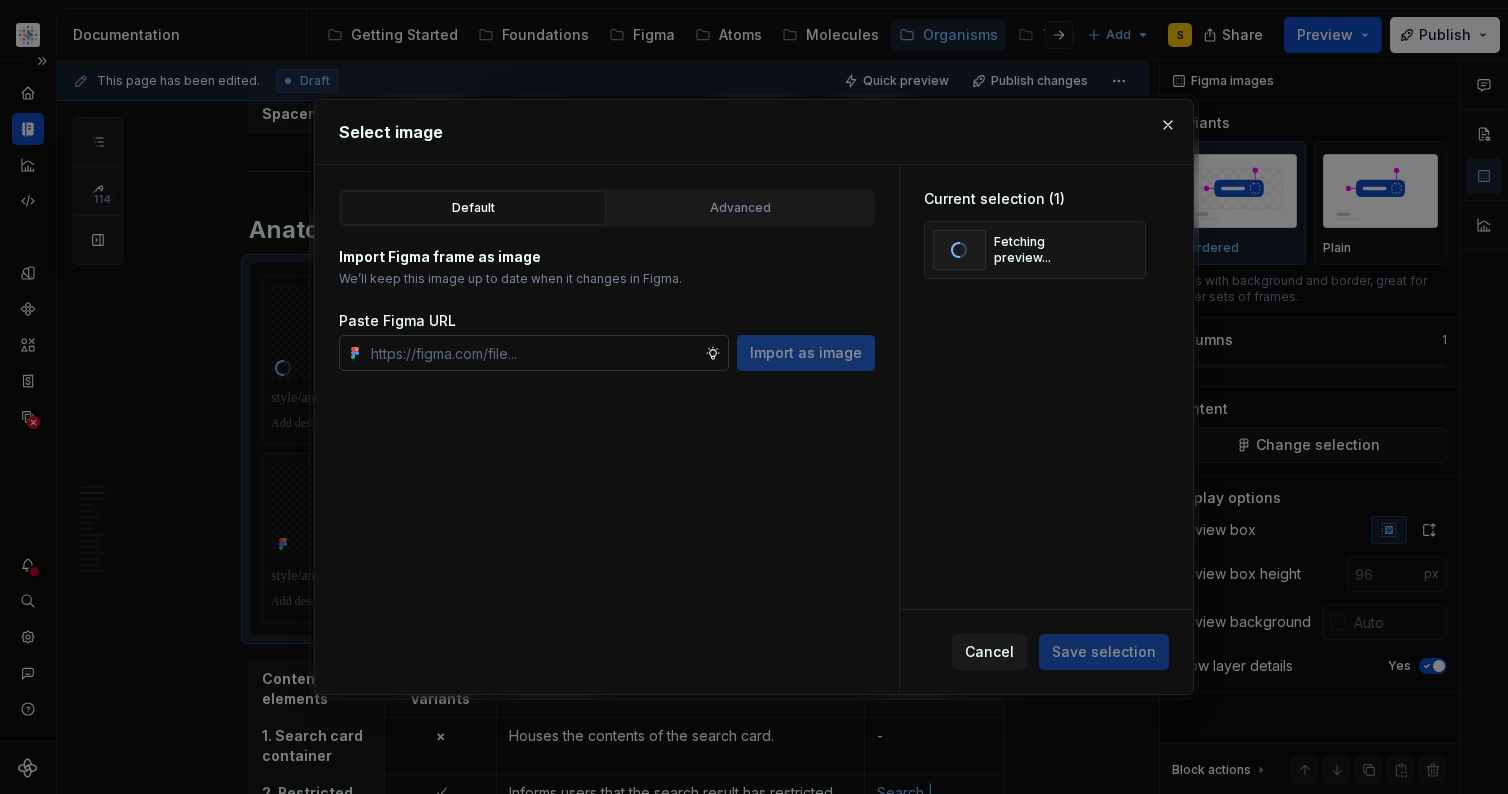 click at bounding box center (534, 353) 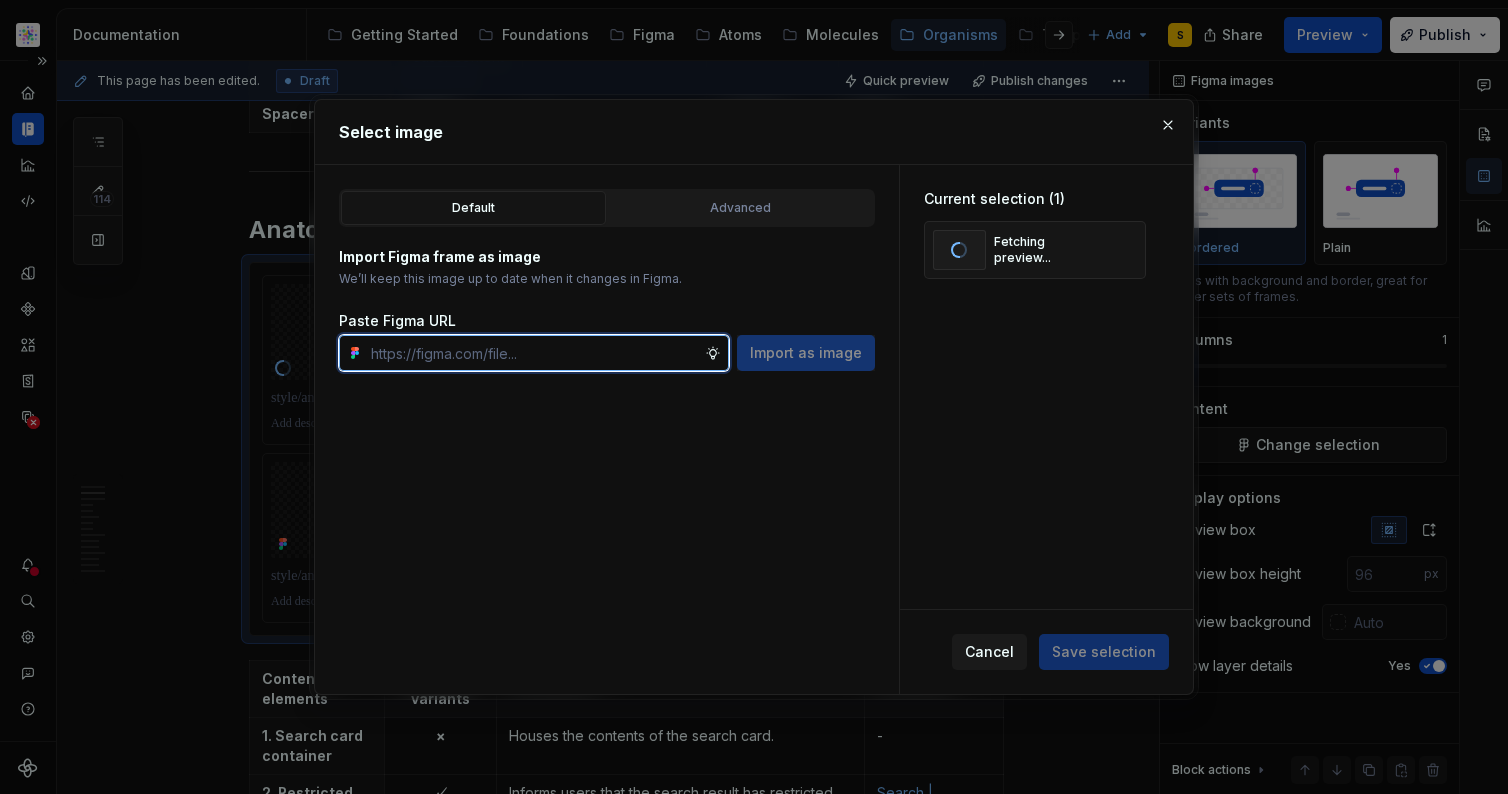 paste on "https://www.figma.com/design/7EivuZFrhS70O9nxlsg3Ul/Documentation-Organism?node-id=926-24669&t=ZFvIOwKMhntf20FS-11" 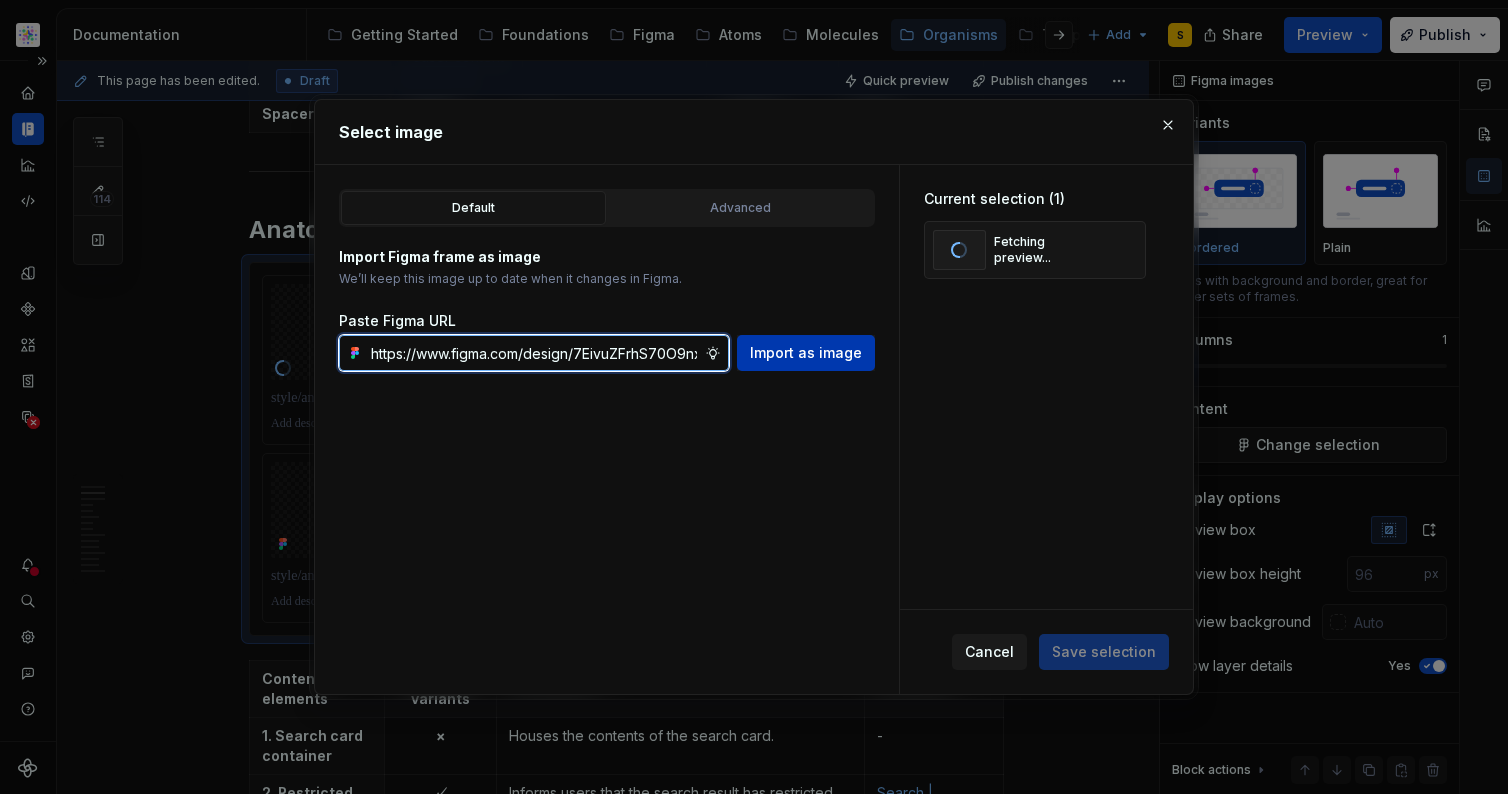 scroll, scrollTop: 0, scrollLeft: 540, axis: horizontal 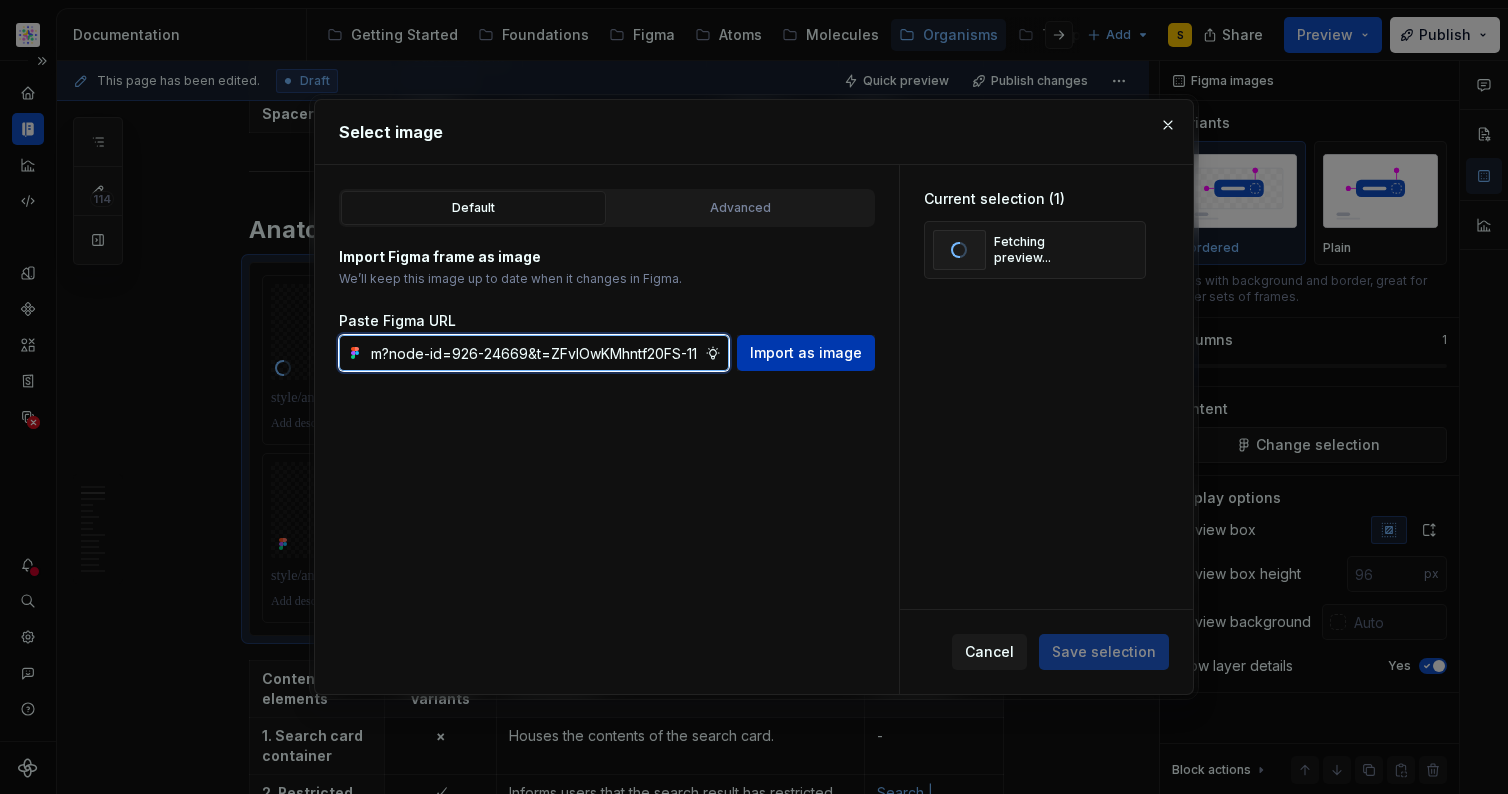 type on "https://www.figma.com/design/7EivuZFrhS70O9nxlsg3Ul/Documentation-Organism?node-id=926-24669&t=ZFvIOwKMhntf20FS-11" 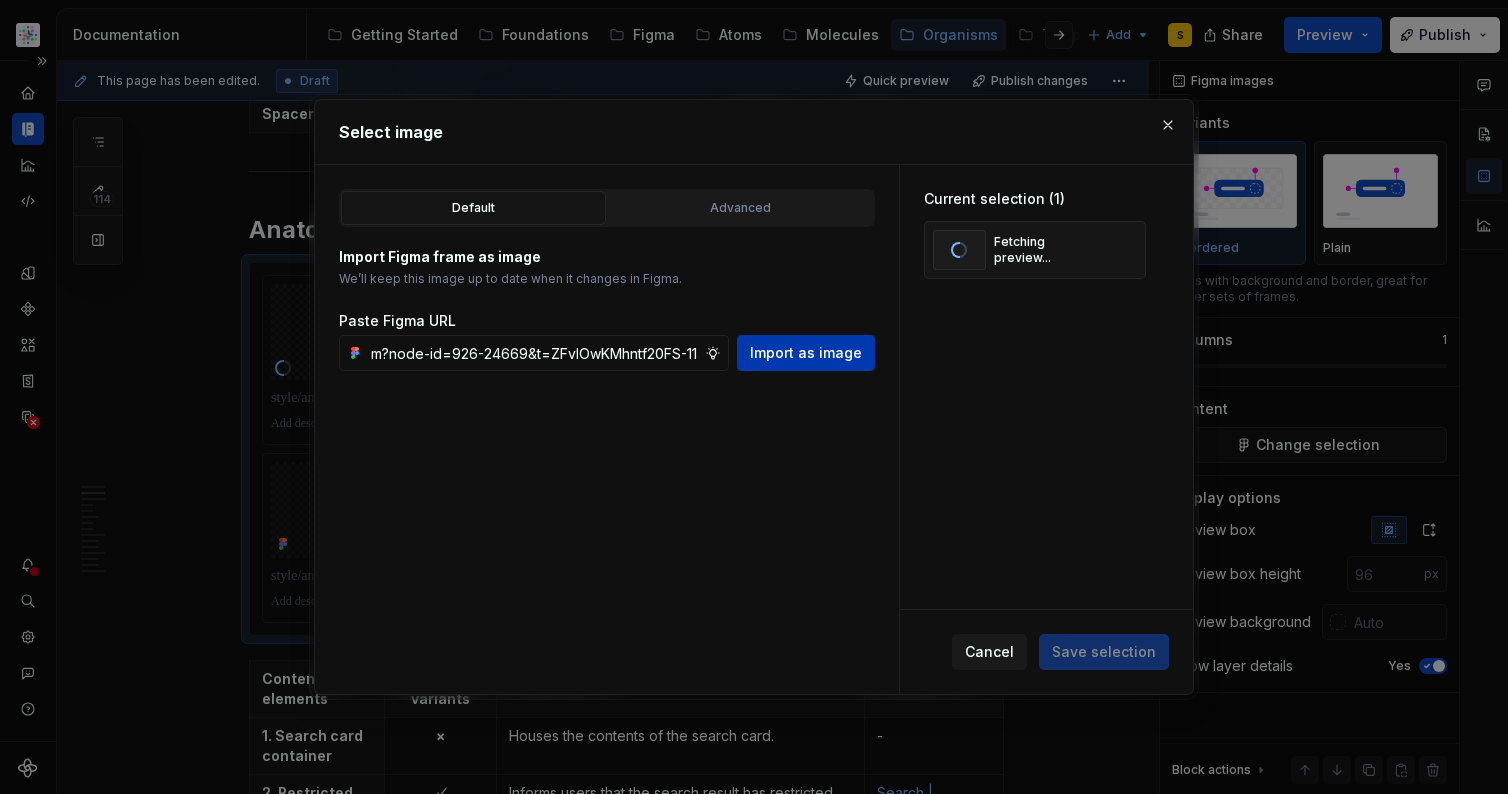 click on "Import as image" at bounding box center [806, 353] 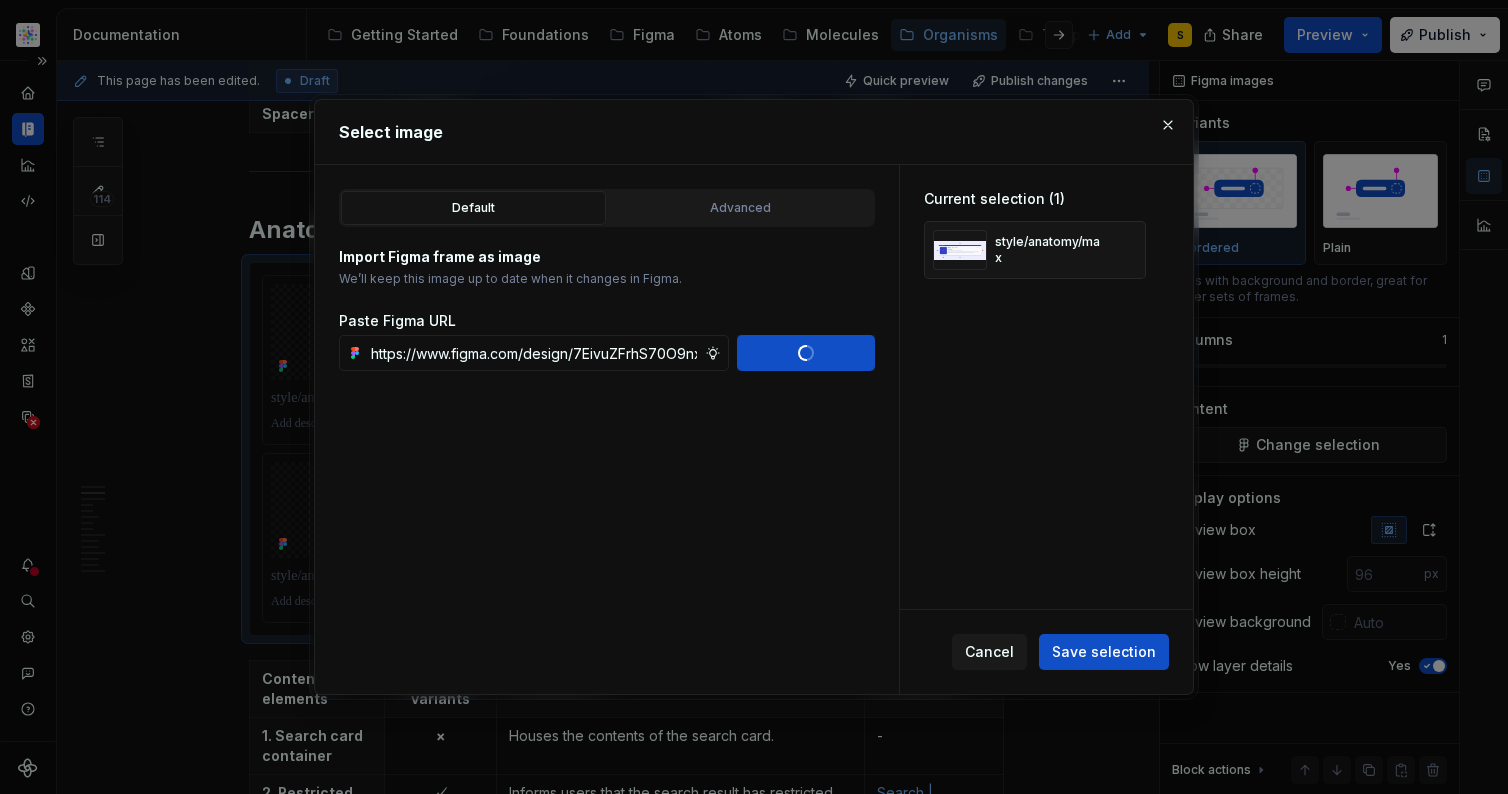 type 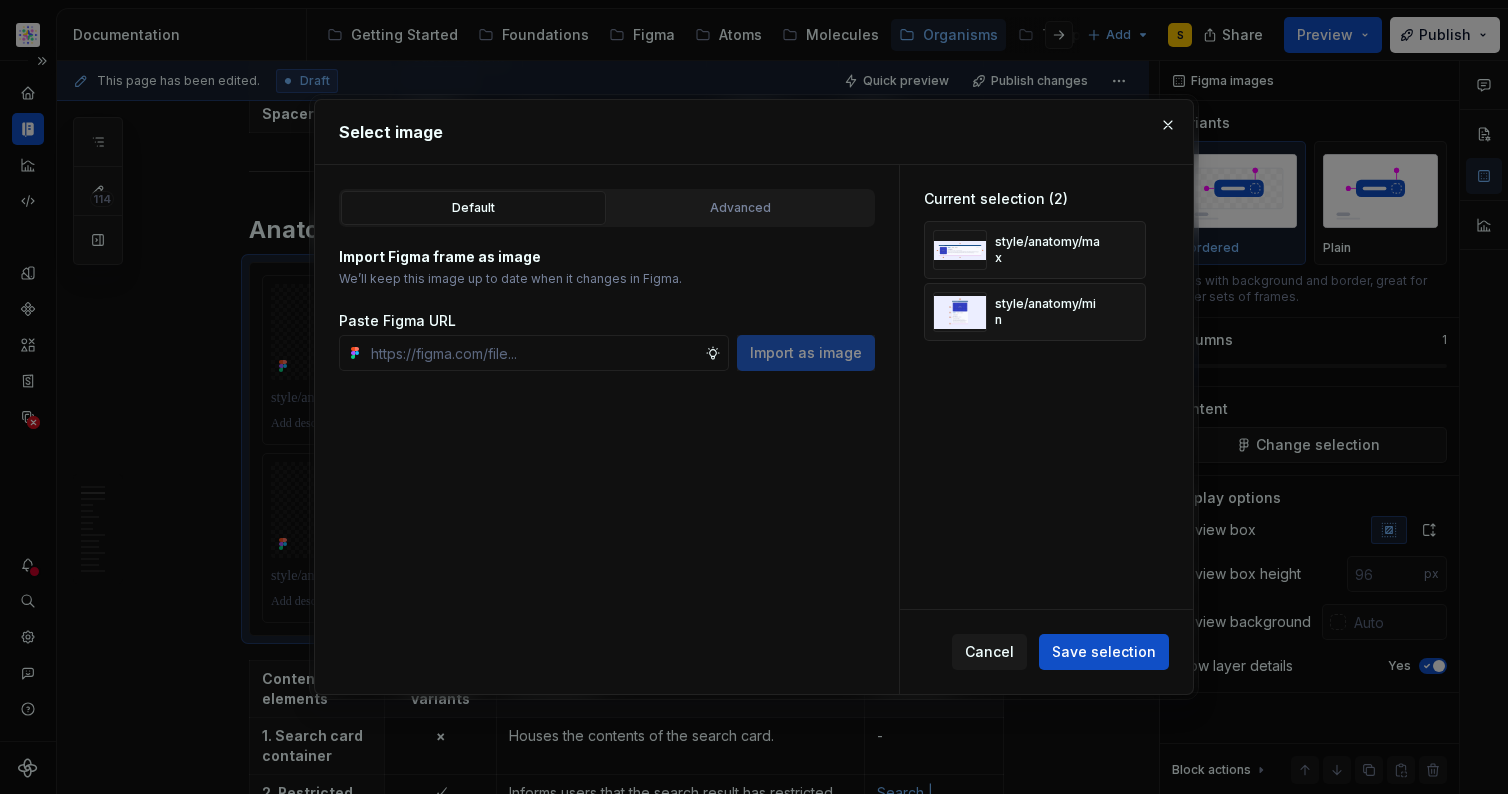 click on "Save selection" at bounding box center (1104, 652) 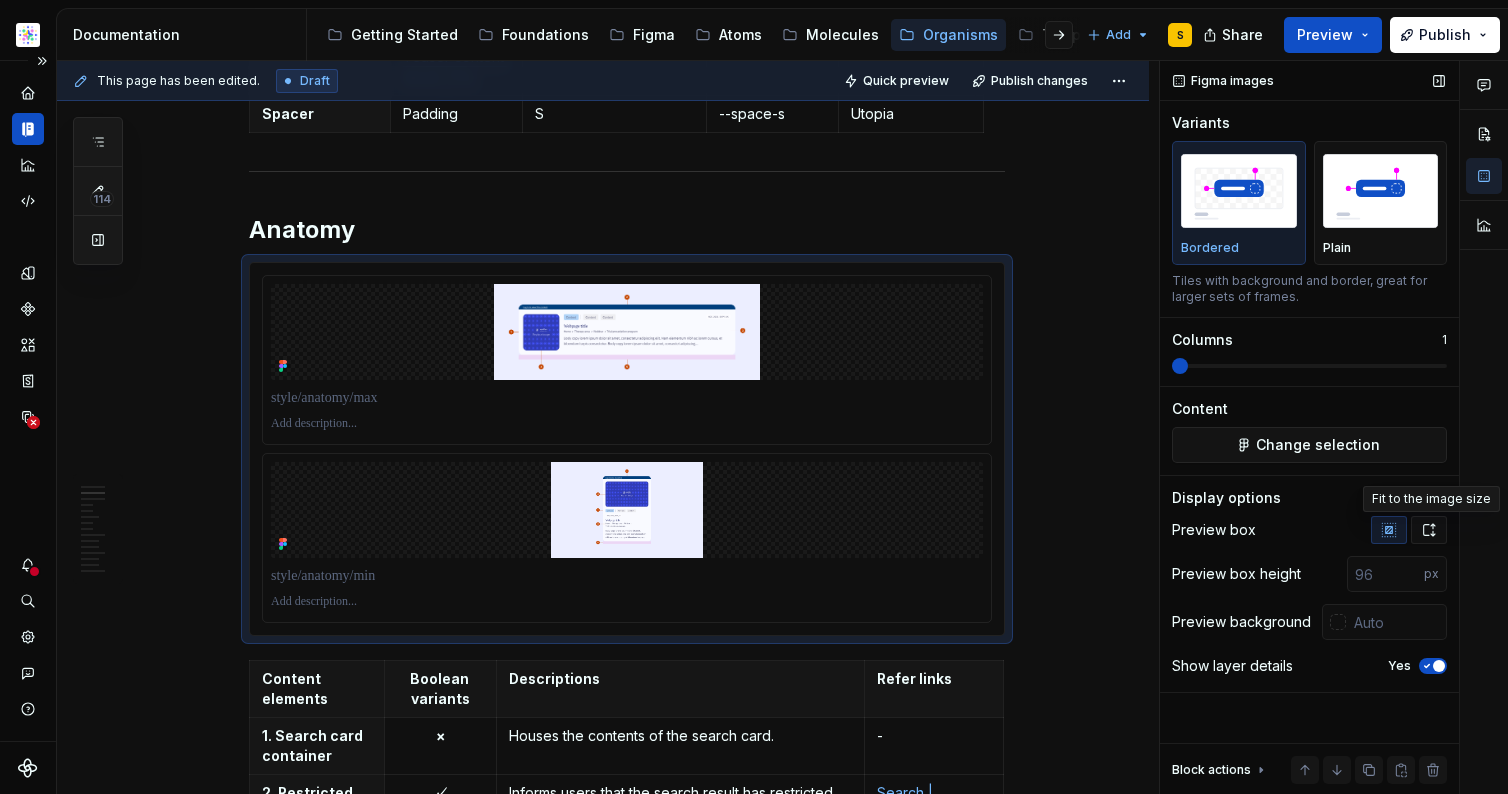 click 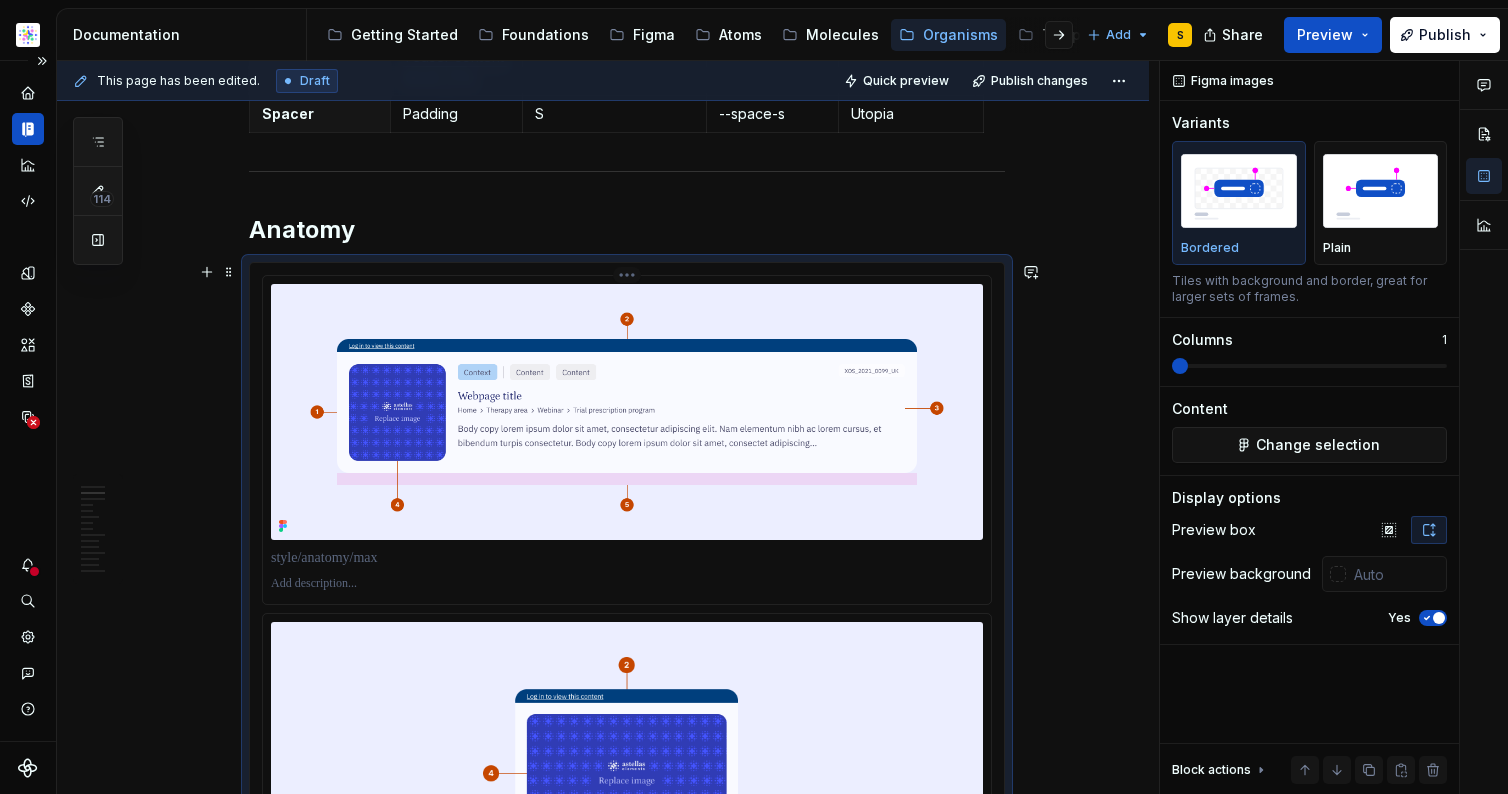 click at bounding box center [627, 558] 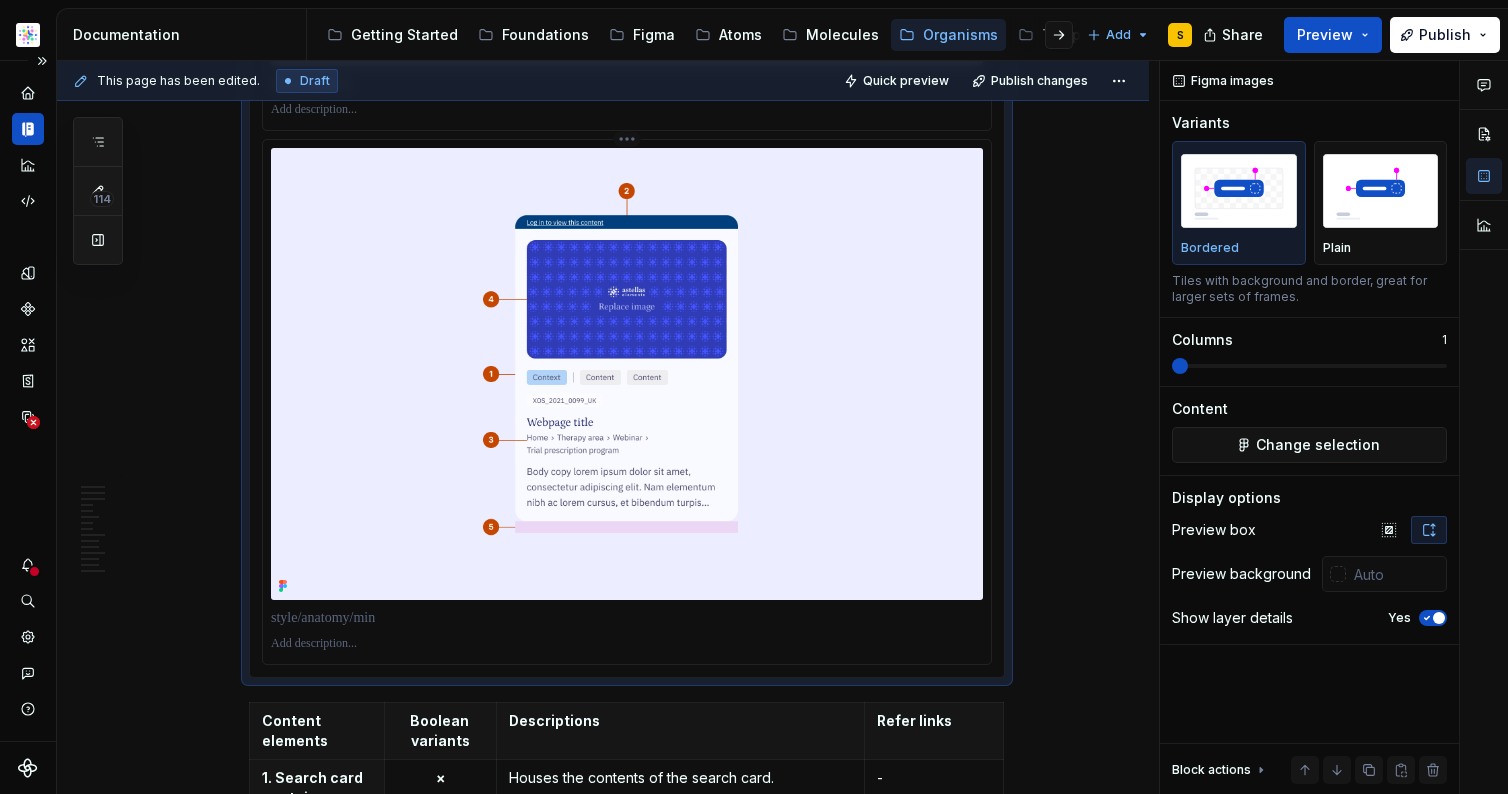 scroll, scrollTop: 1384, scrollLeft: 0, axis: vertical 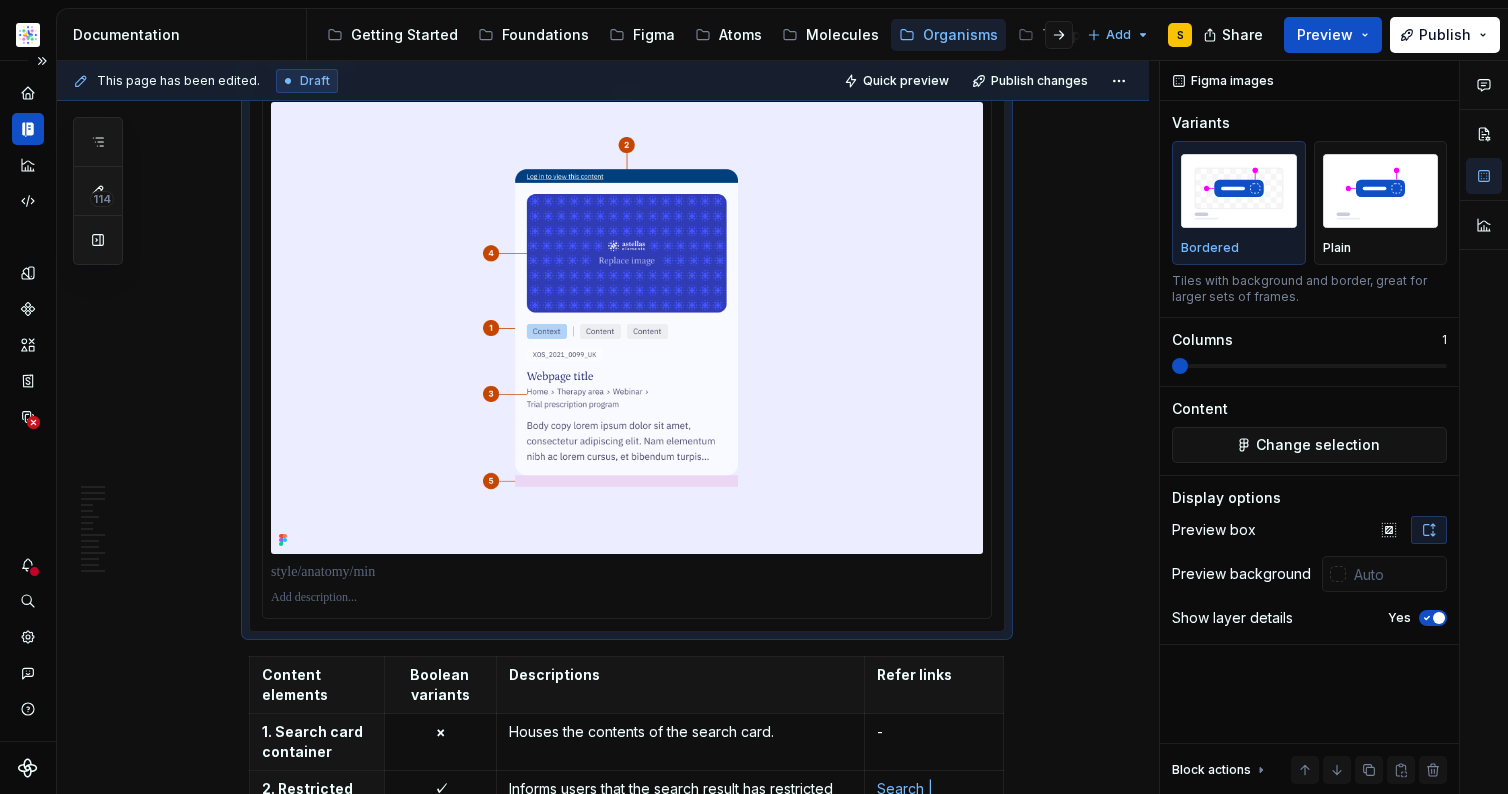 drag, startPoint x: 340, startPoint y: 575, endPoint x: 337, endPoint y: 558, distance: 17.262676 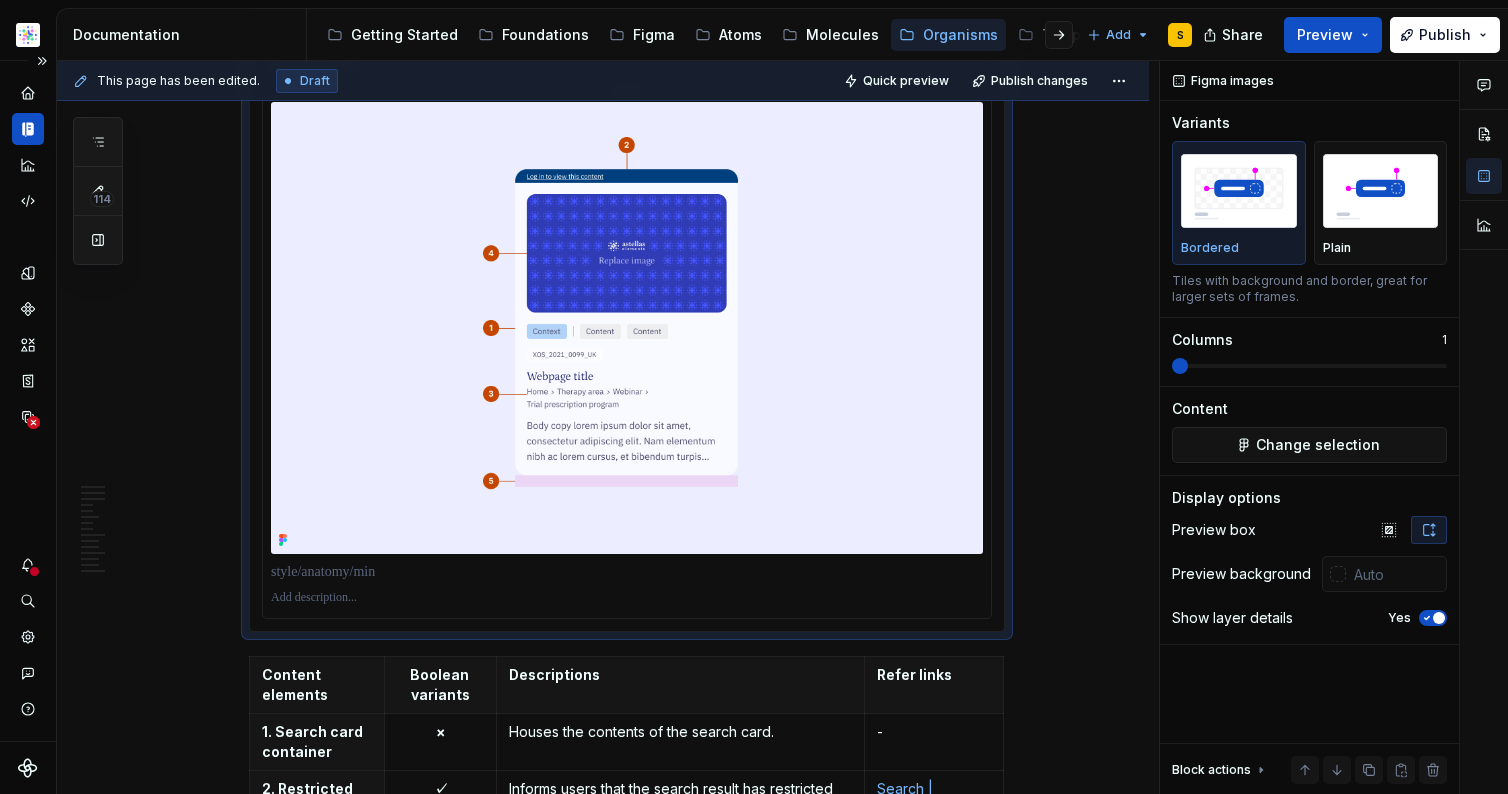 click at bounding box center [627, 572] 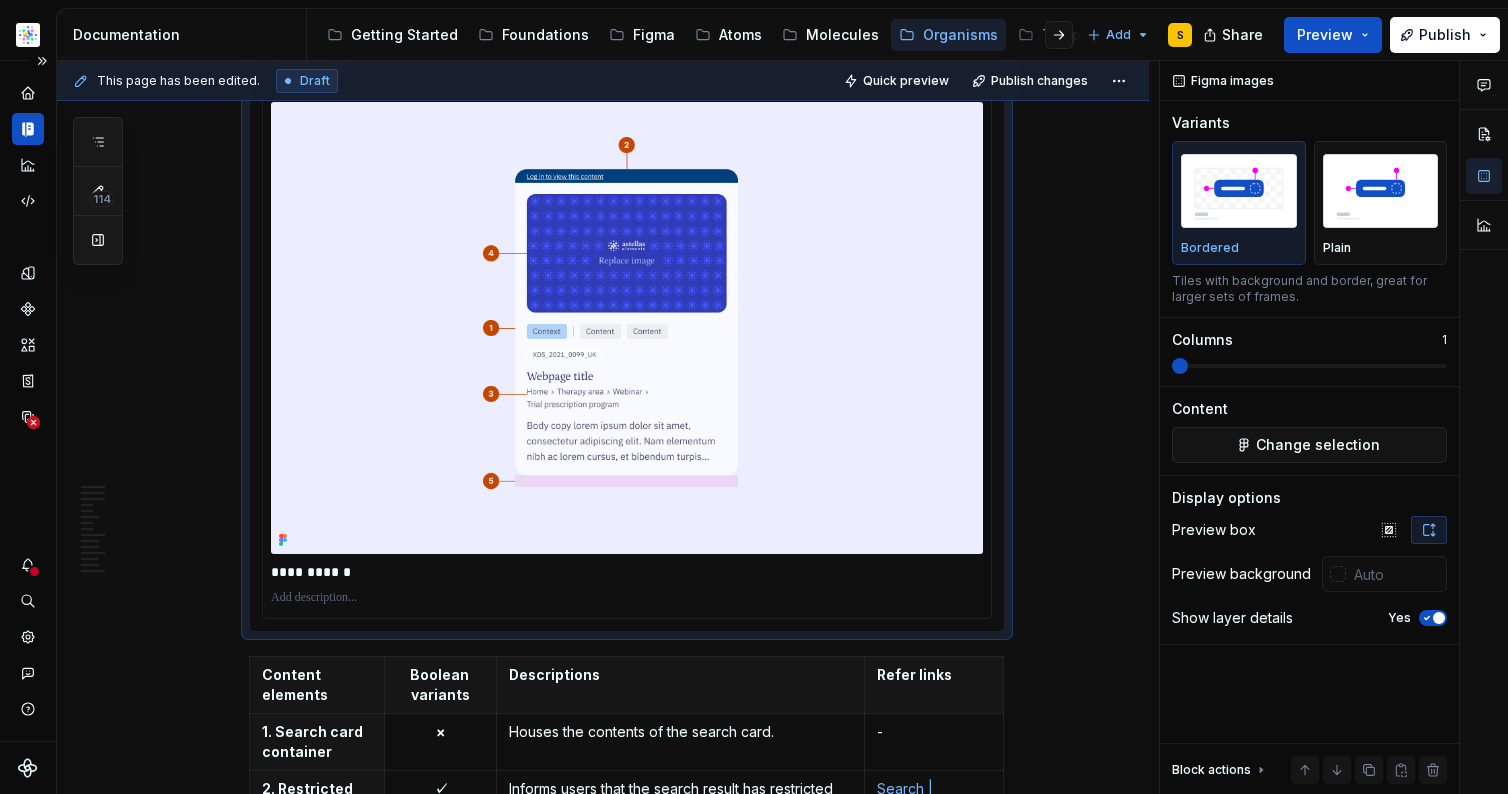 click on "**********" at bounding box center (603, 2268) 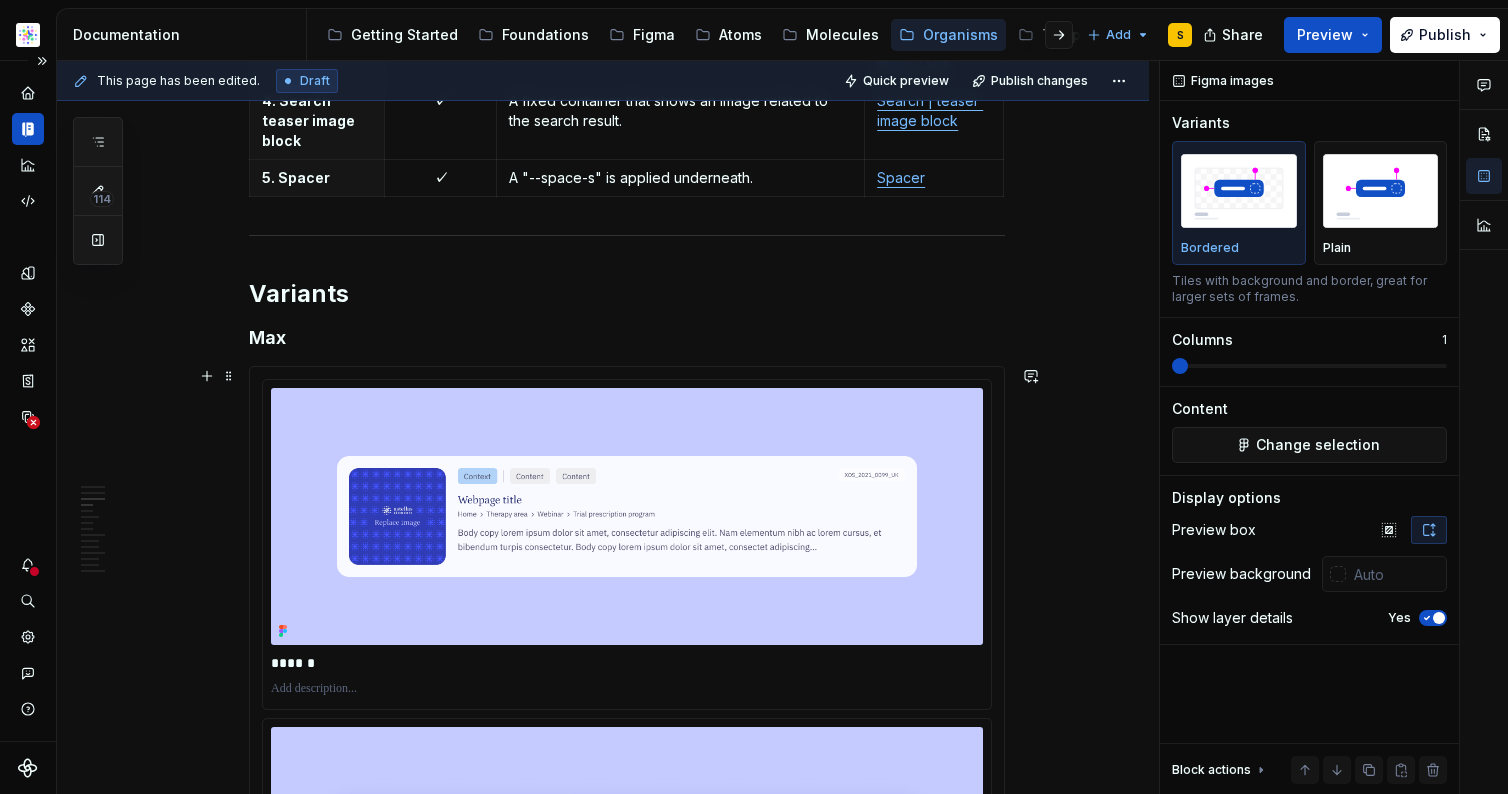 scroll, scrollTop: 2420, scrollLeft: 0, axis: vertical 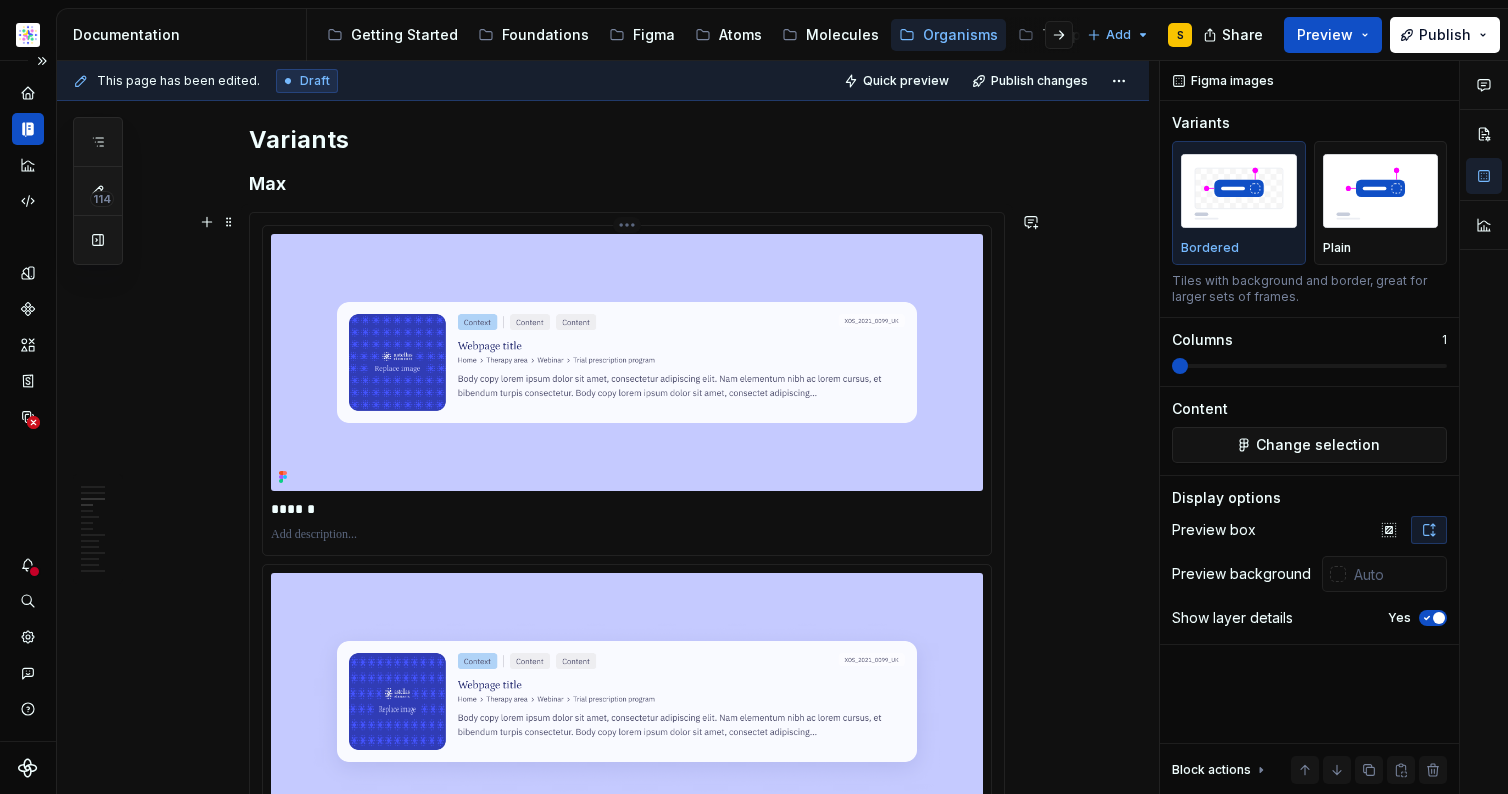 click at bounding box center (627, 362) 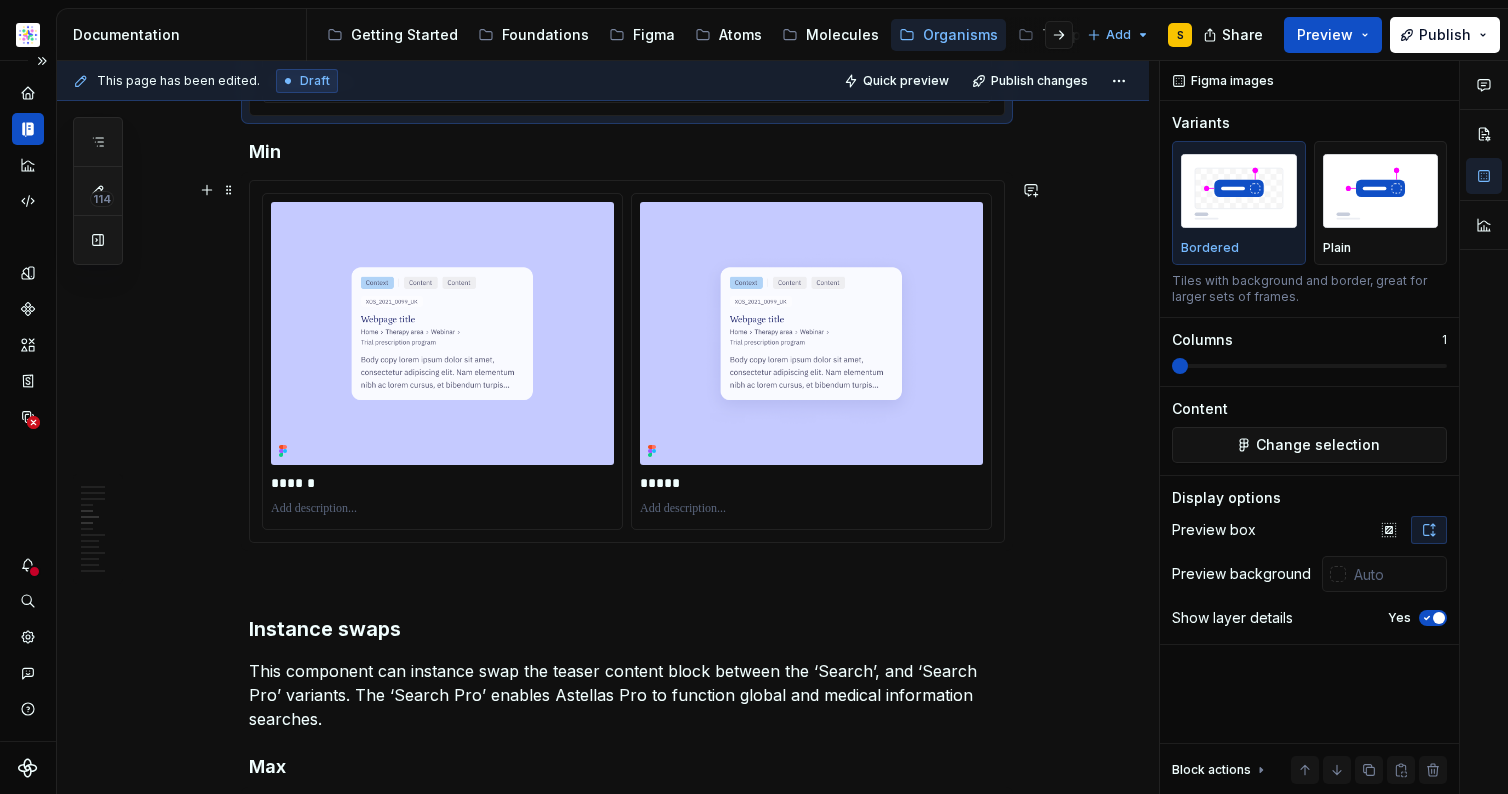 scroll, scrollTop: 3148, scrollLeft: 0, axis: vertical 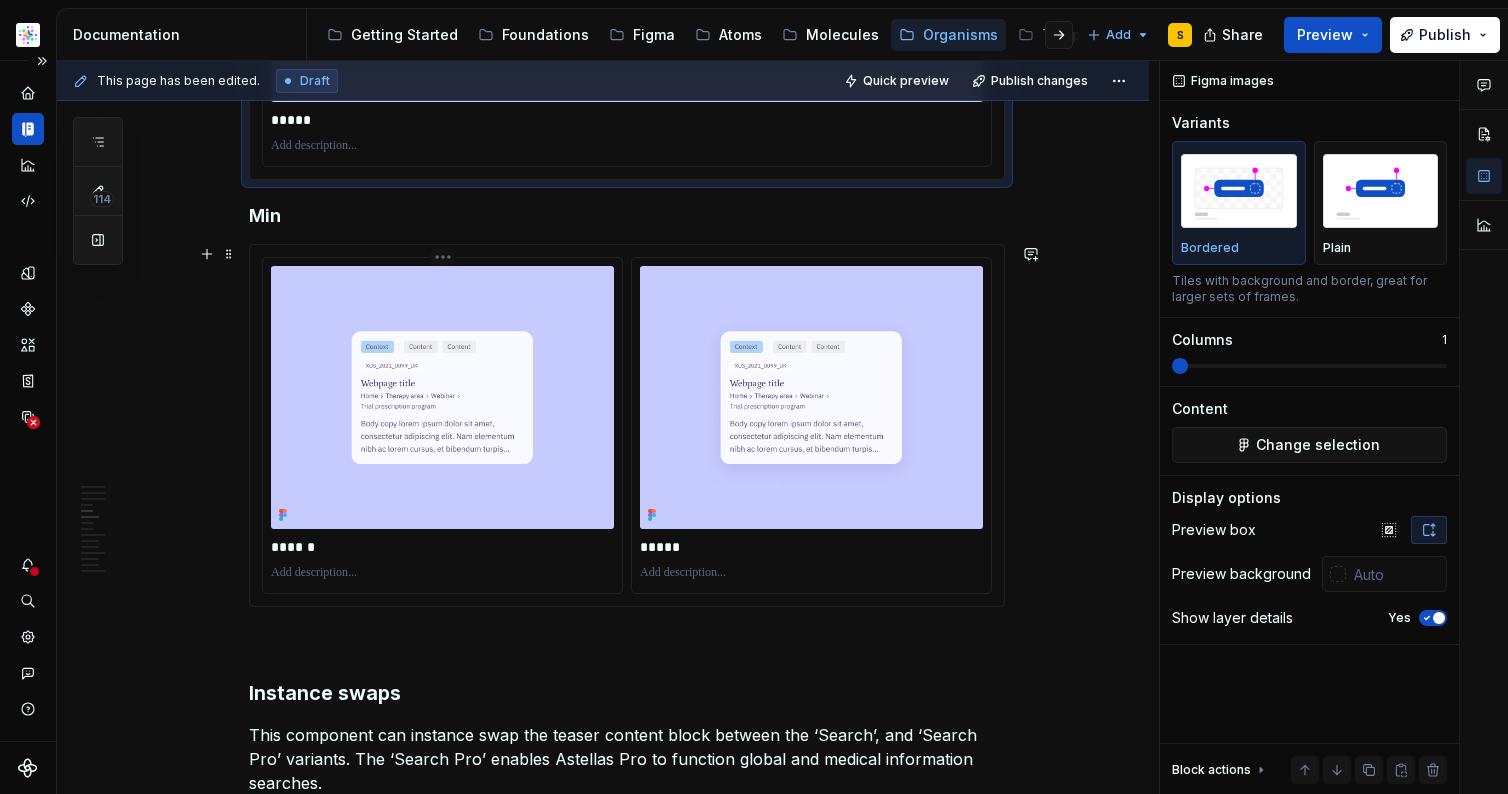 click at bounding box center [627, 643] 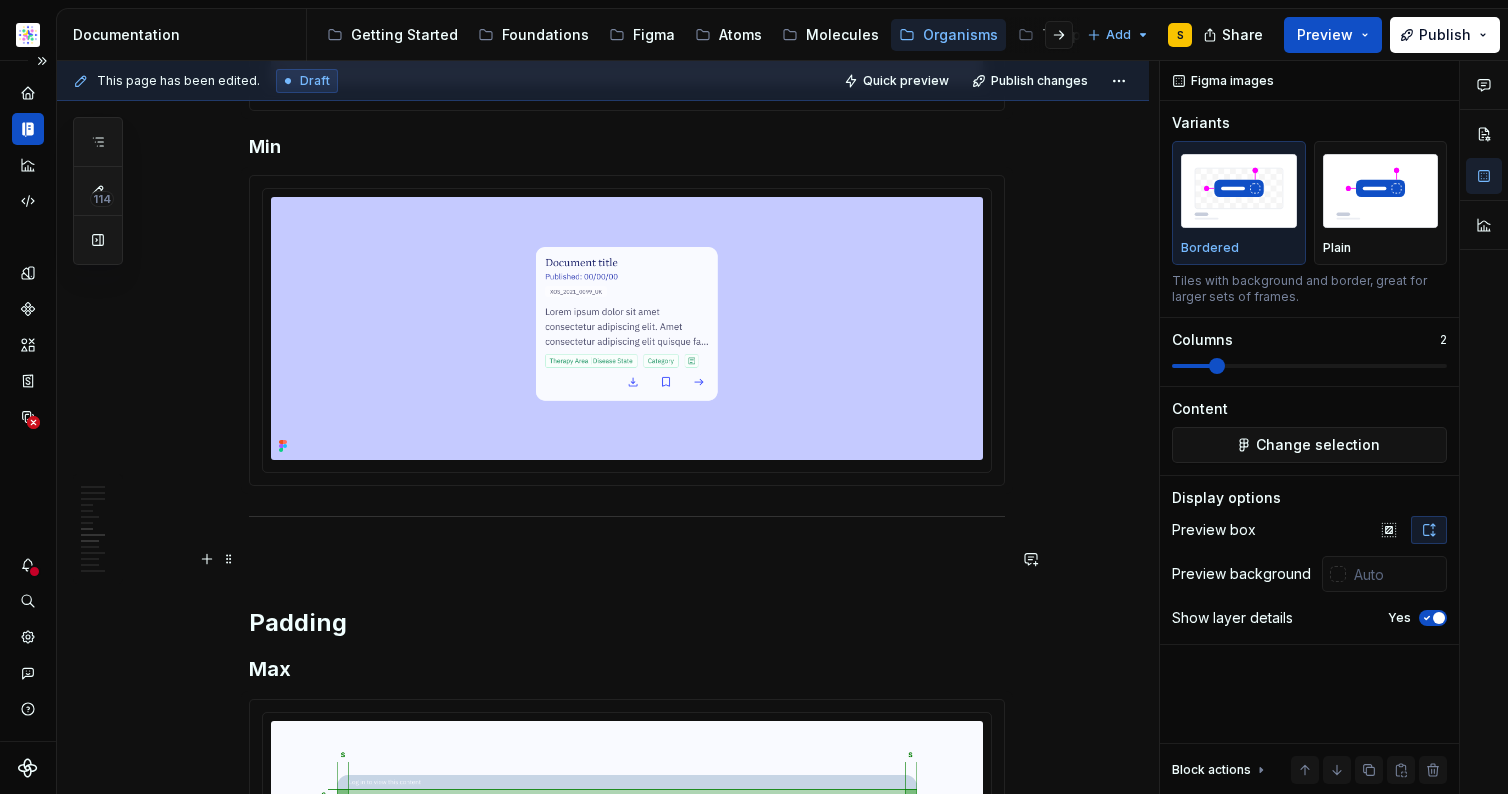 scroll, scrollTop: 4264, scrollLeft: 0, axis: vertical 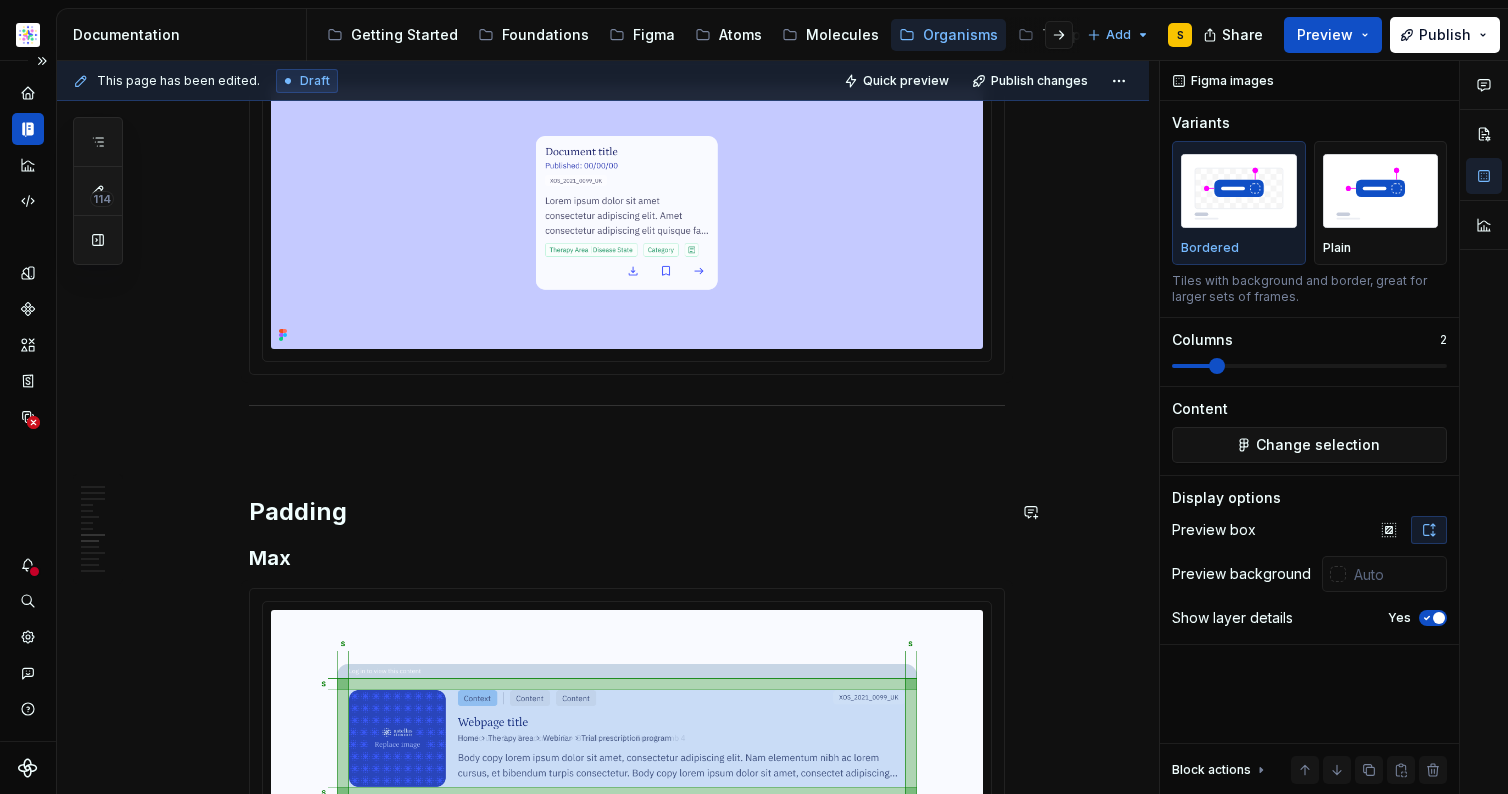 click on "**********" at bounding box center [627, -744] 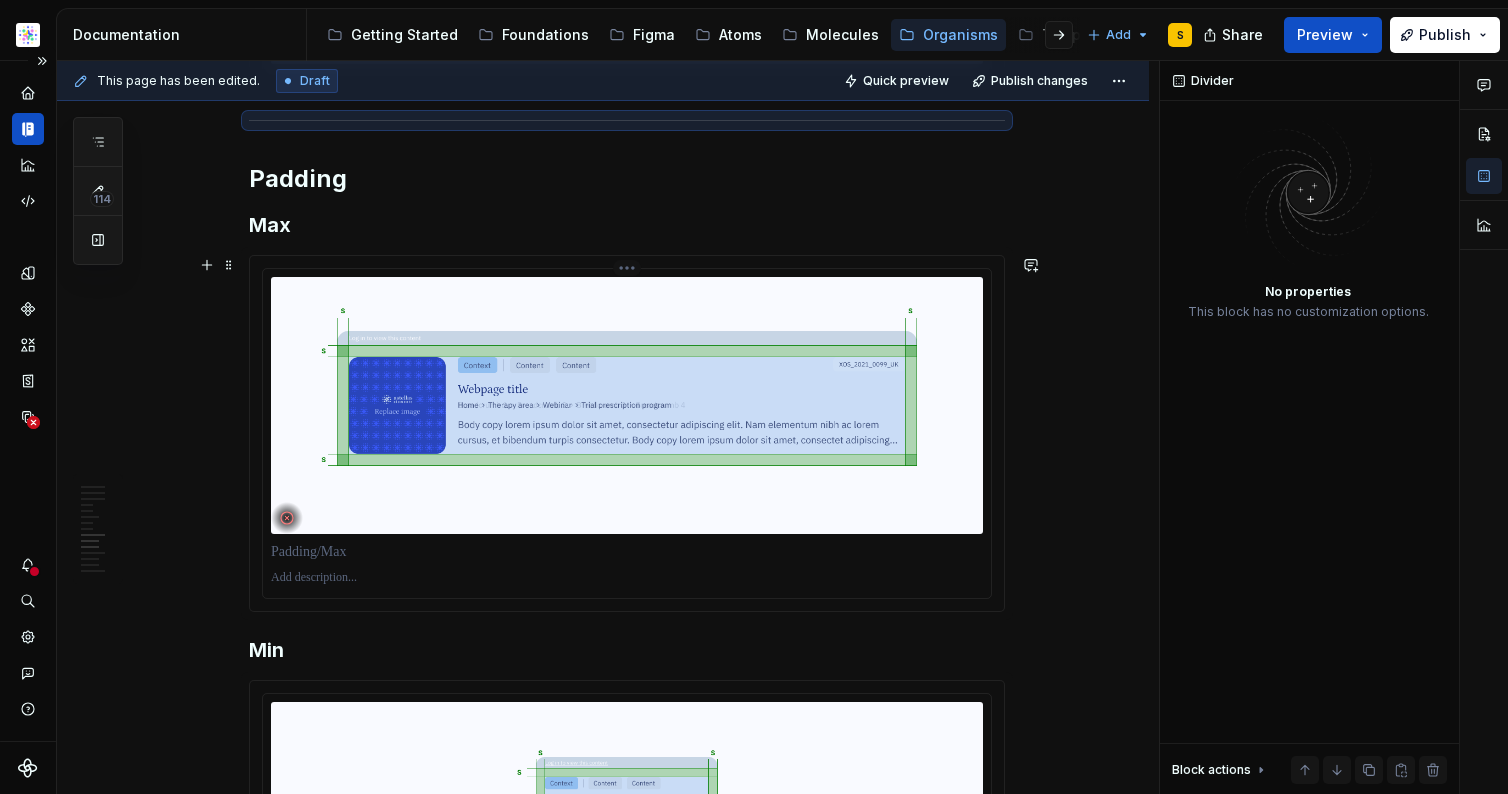 scroll, scrollTop: 4592, scrollLeft: 0, axis: vertical 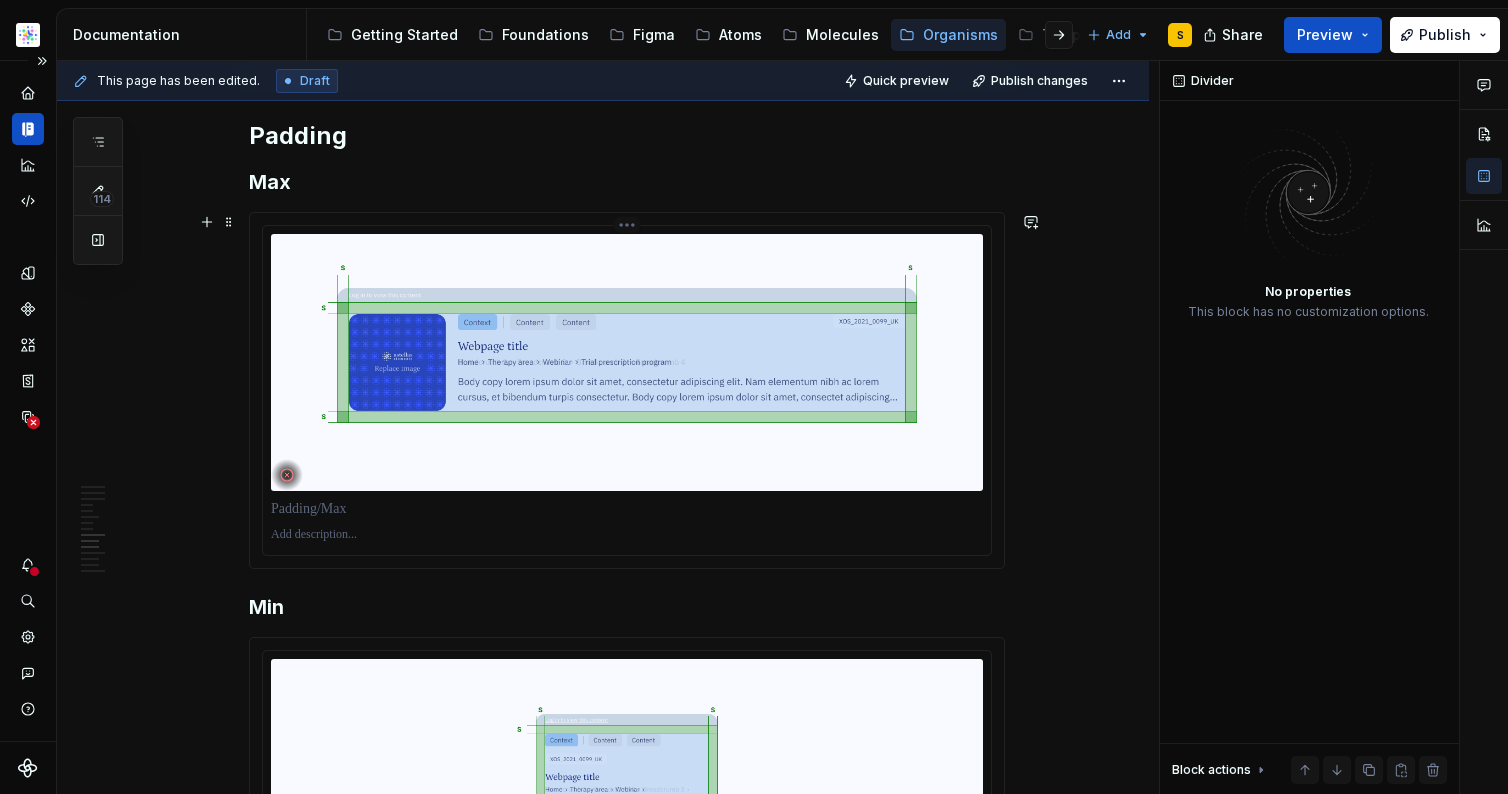 click at bounding box center [627, 362] 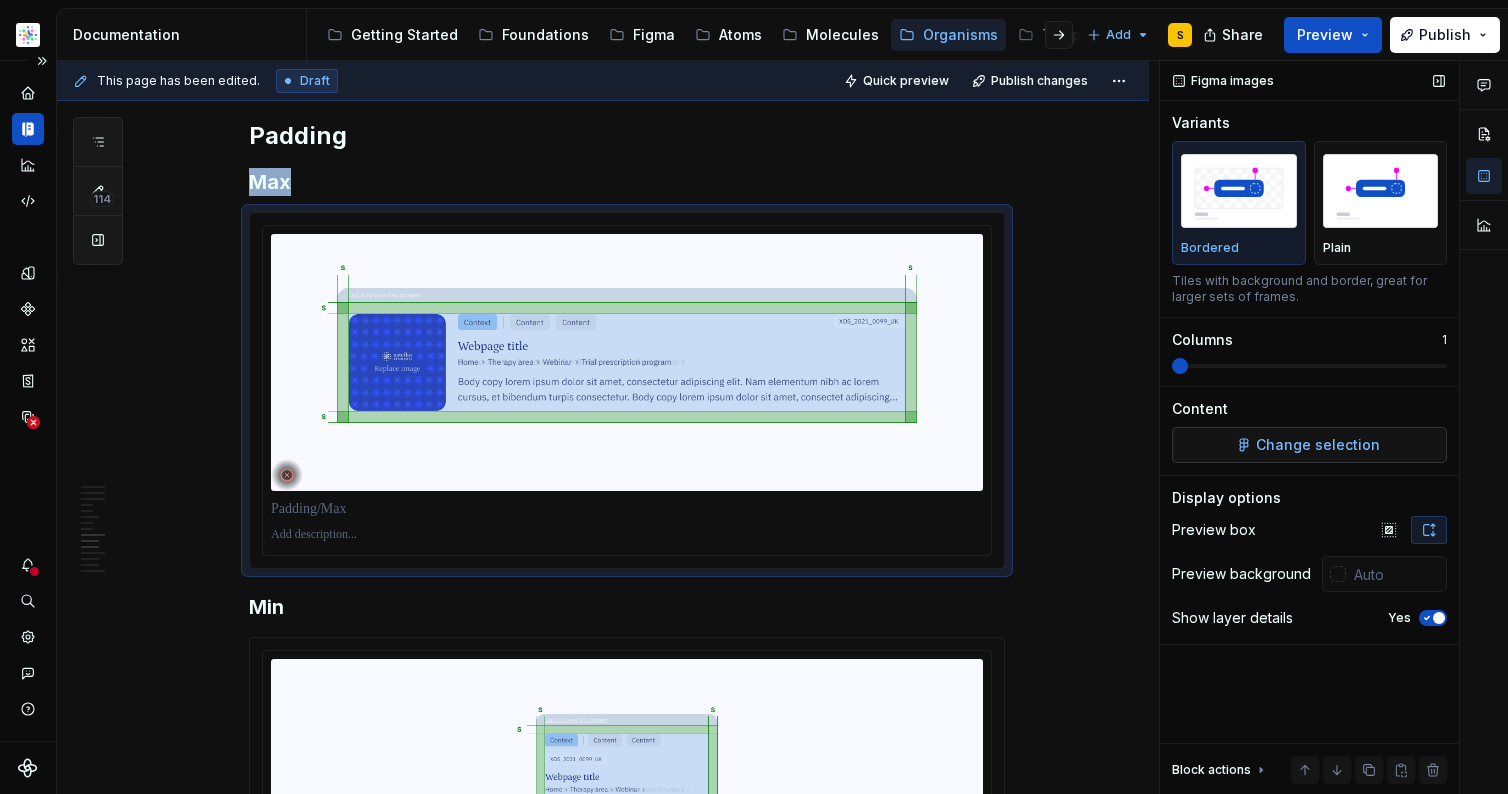click on "Change selection" at bounding box center [1318, 445] 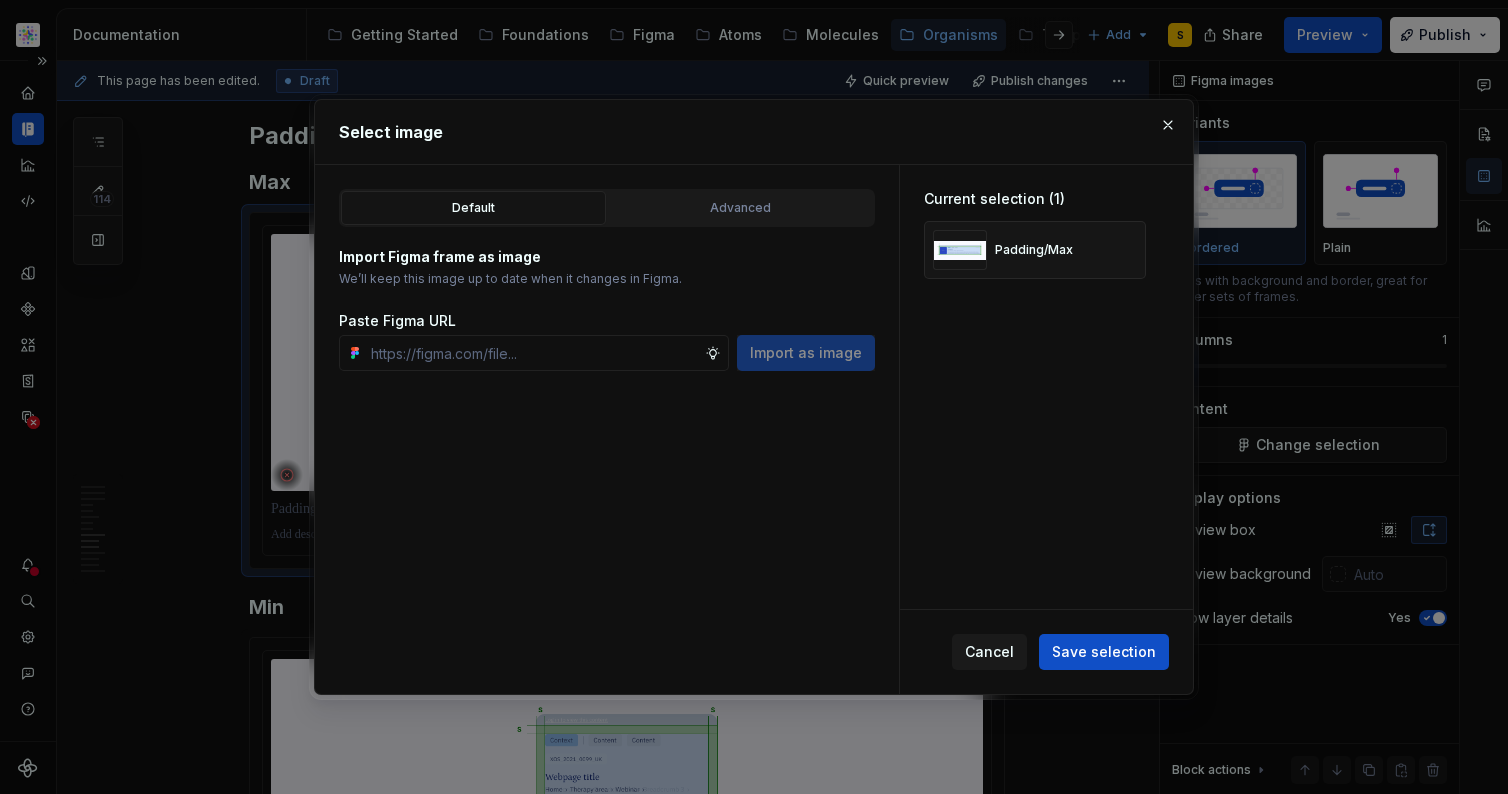 type on "*" 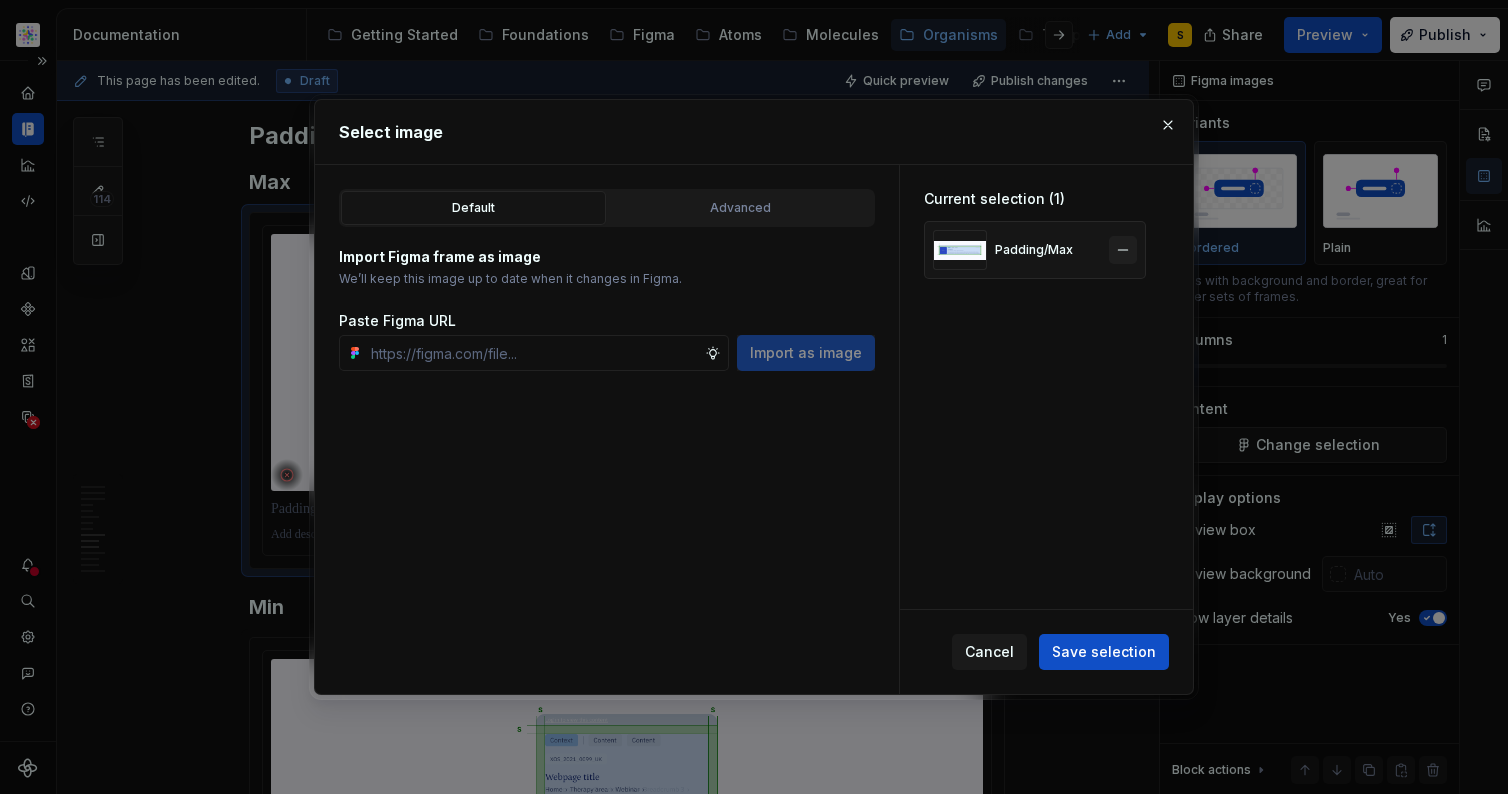 click at bounding box center (1123, 250) 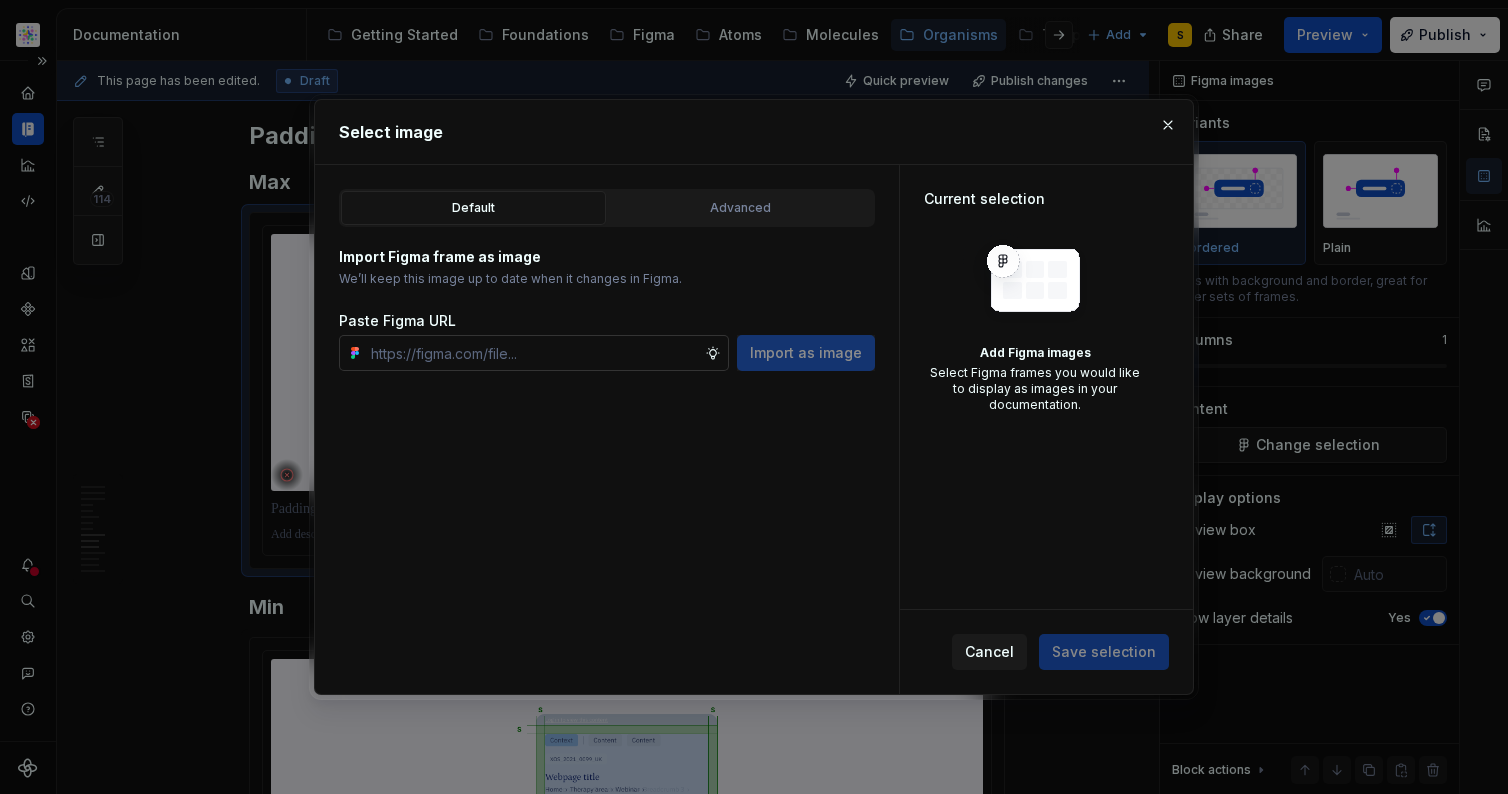 click at bounding box center (534, 353) 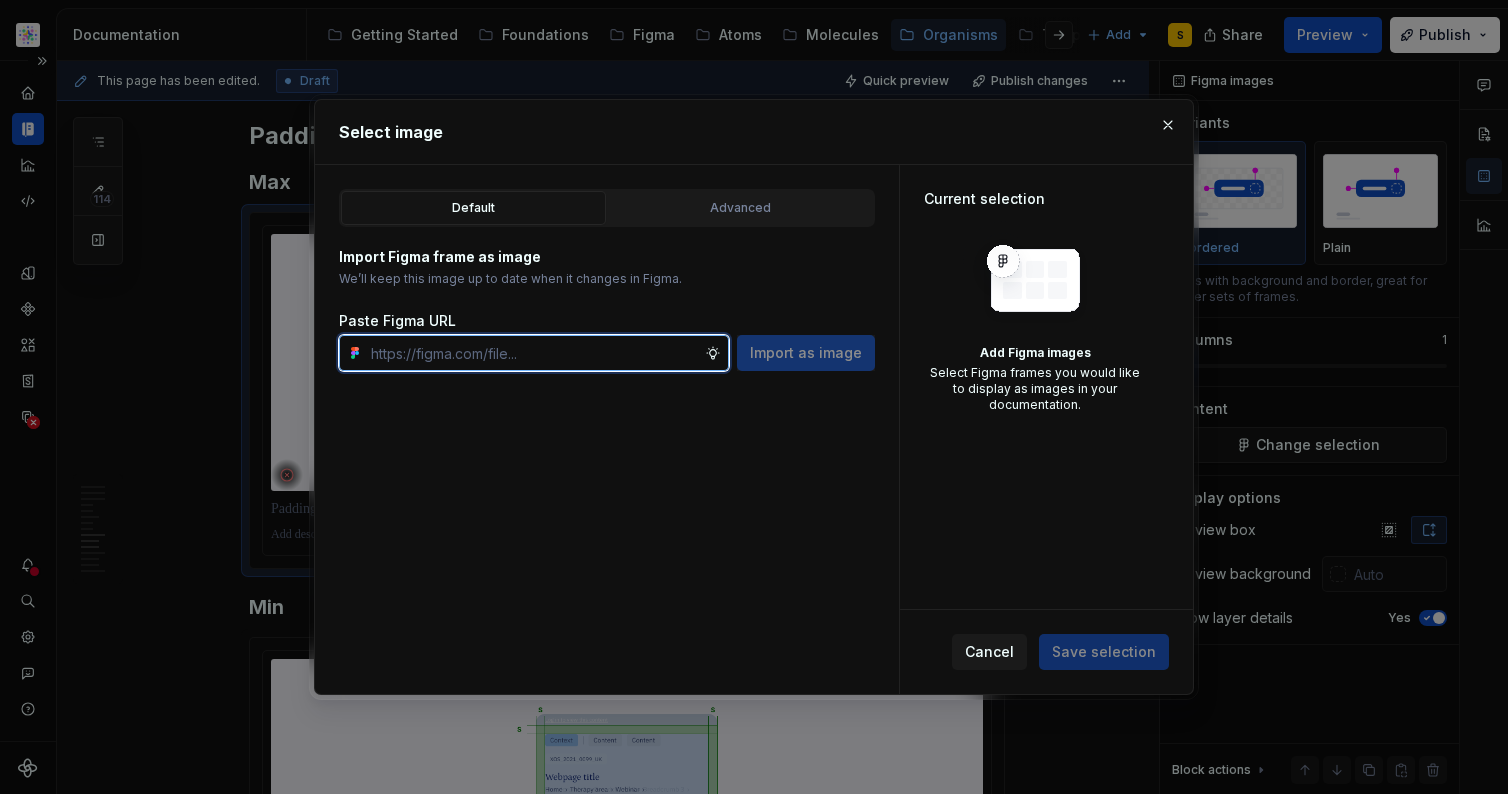 paste on "https://www.figma.com/design/7EivuZFrhS70O9nxlsg3Ul/Documentation-Organism?node-id=926-26149&t=ZFvIOwKMhntf20FS-11" 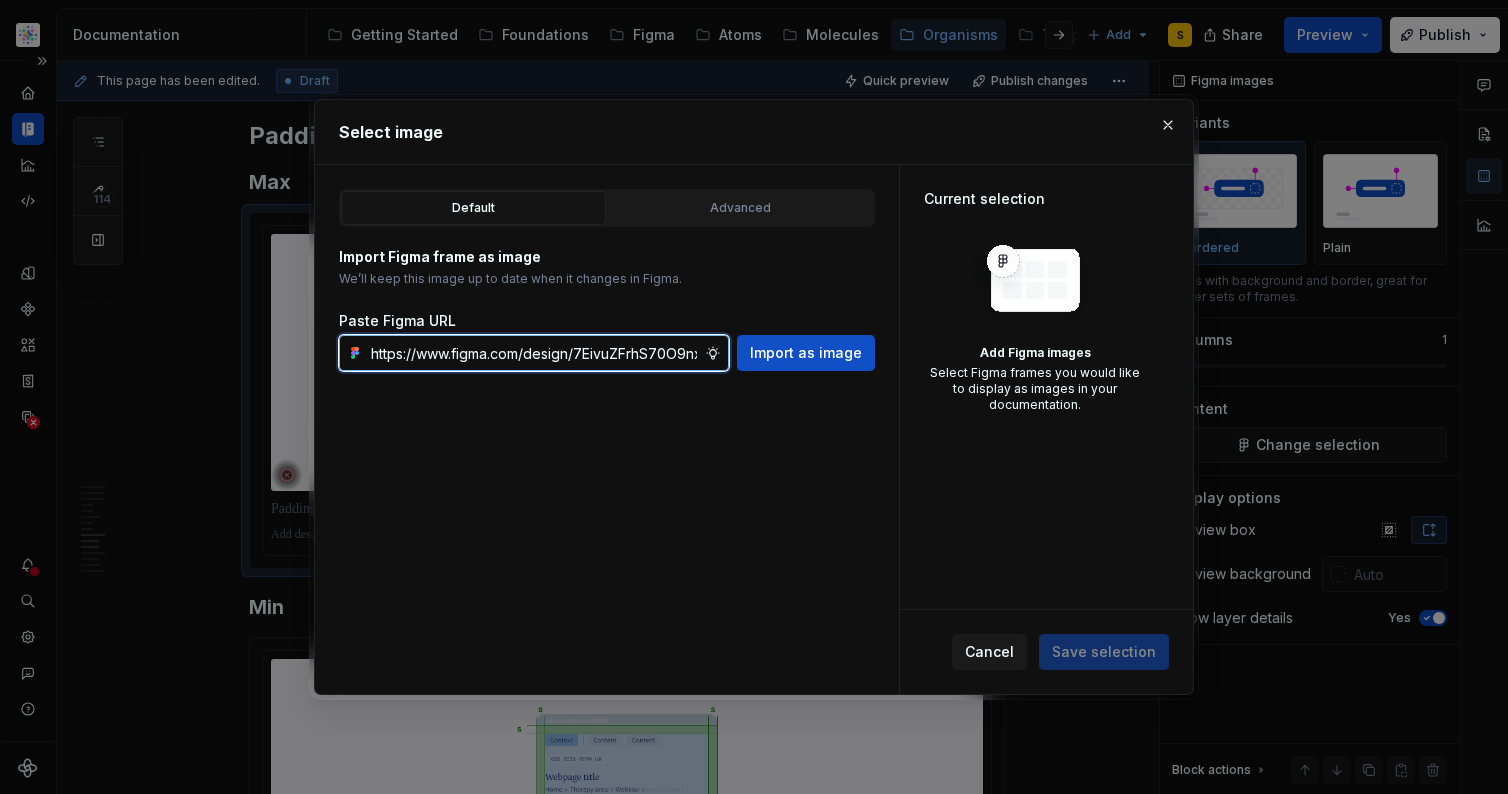 scroll, scrollTop: 0, scrollLeft: 537, axis: horizontal 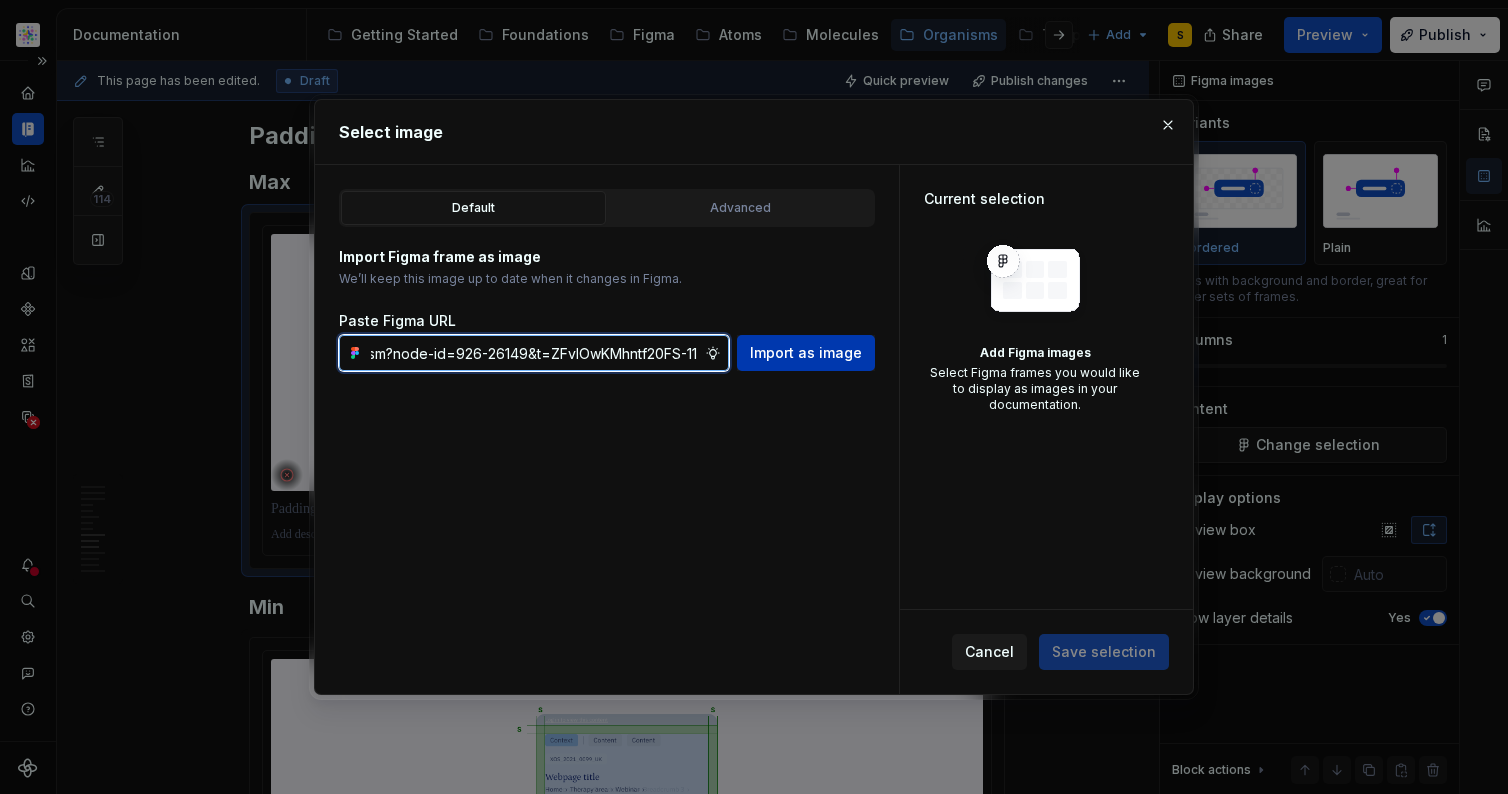 type on "https://www.figma.com/design/7EivuZFrhS70O9nxlsg3Ul/Documentation-Organism?node-id=926-26149&t=ZFvIOwKMhntf20FS-11" 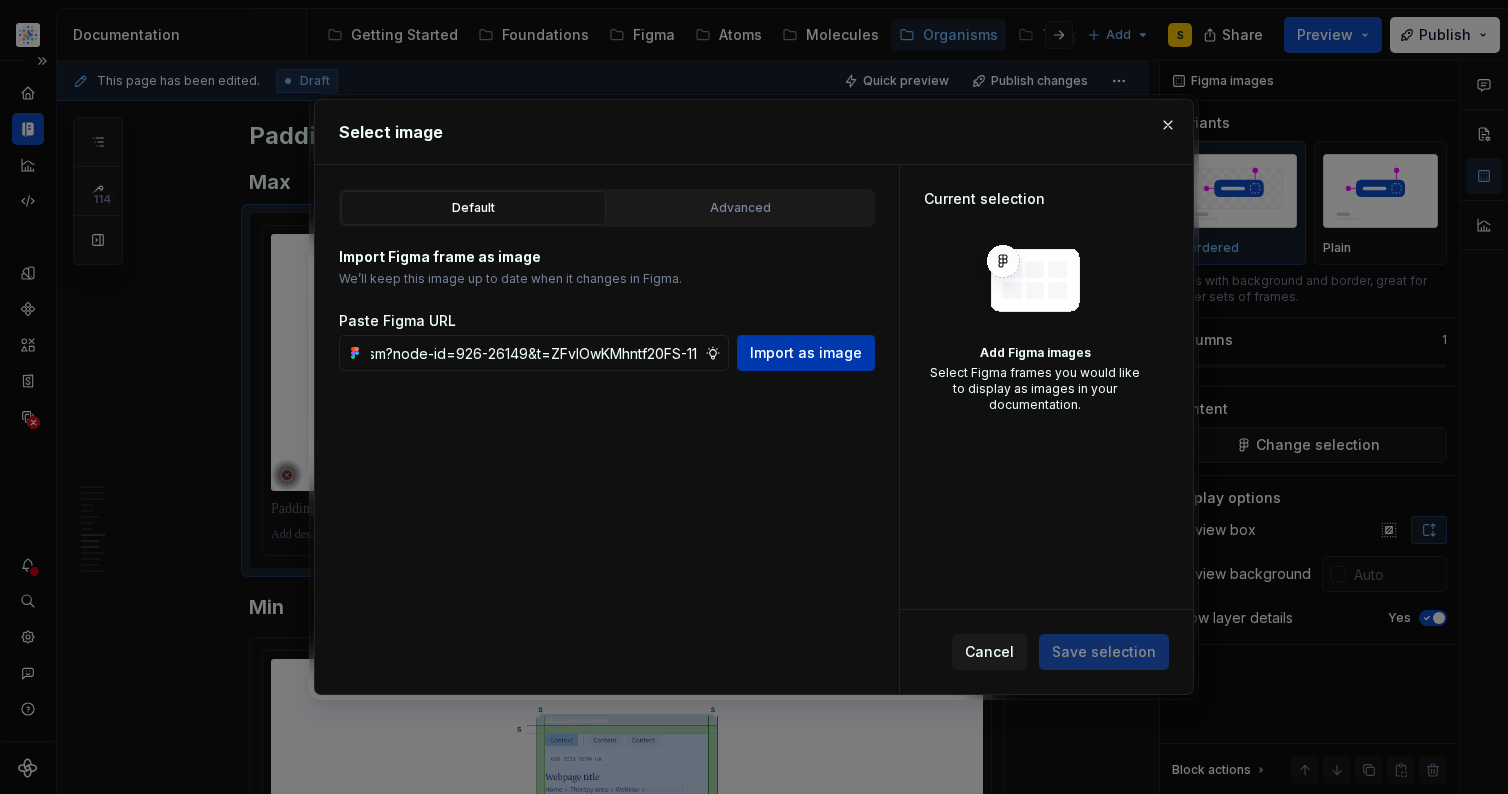 click on "Import as image" at bounding box center (806, 353) 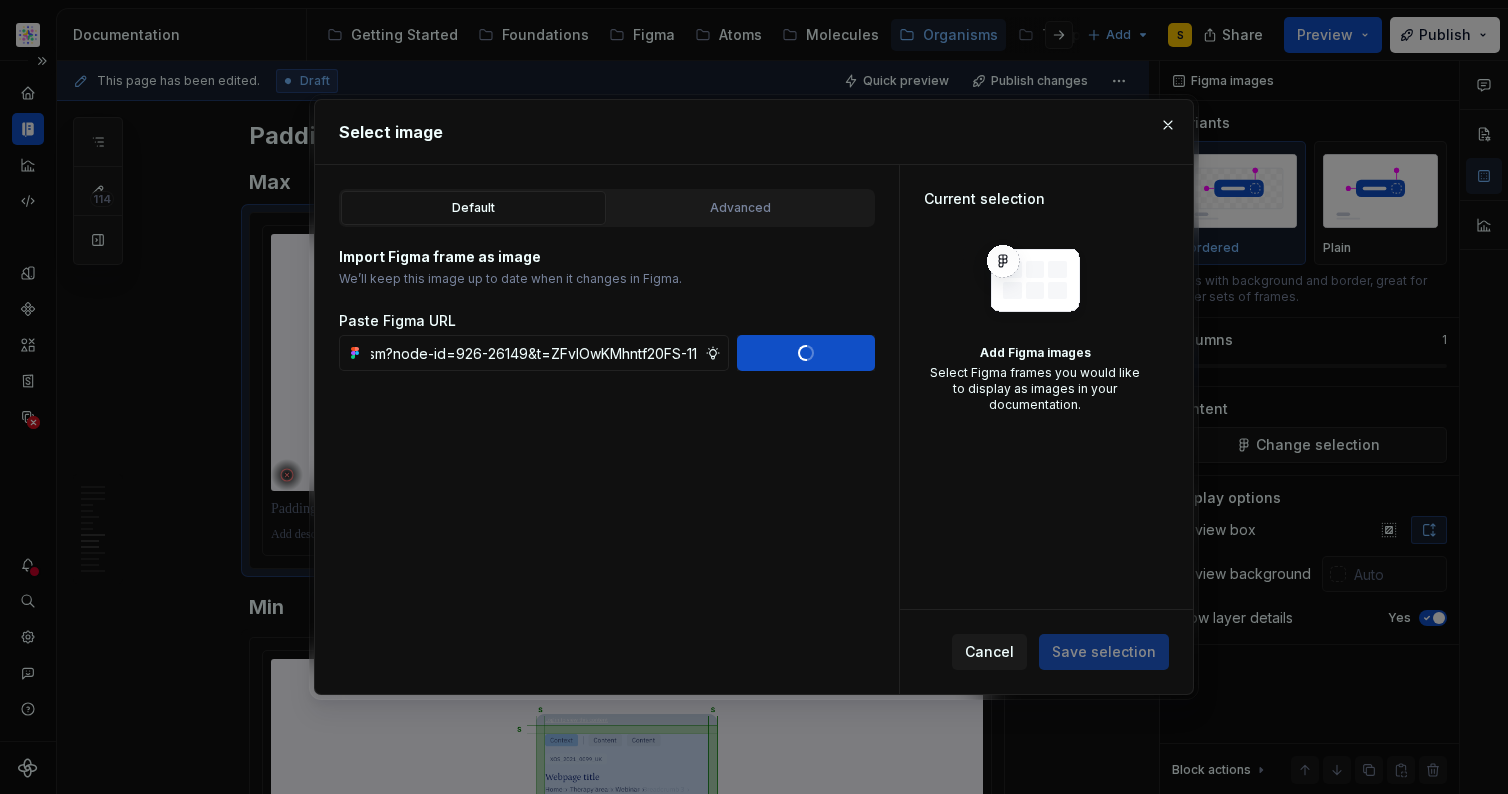 scroll, scrollTop: 0, scrollLeft: 0, axis: both 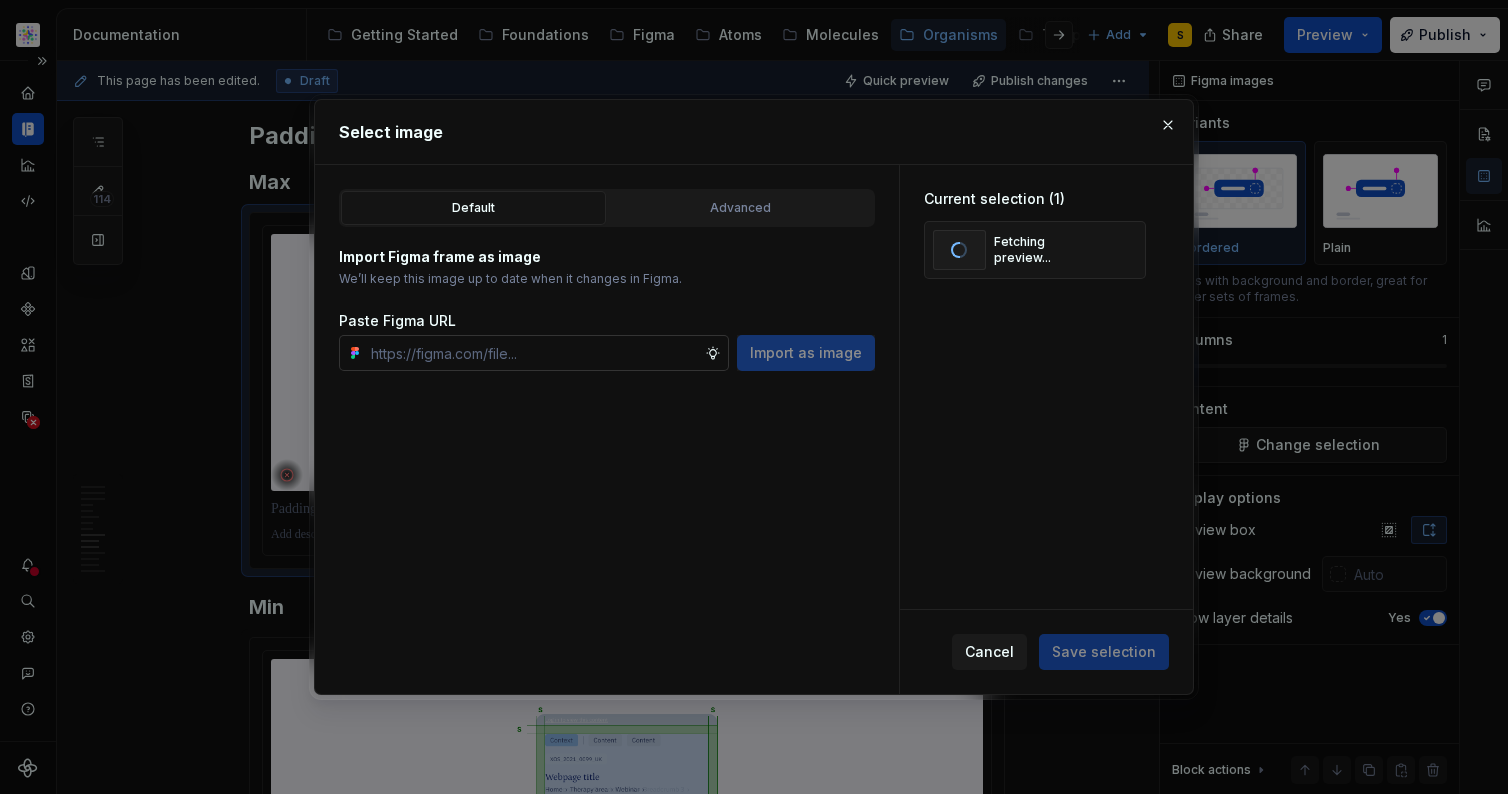 click at bounding box center (534, 353) 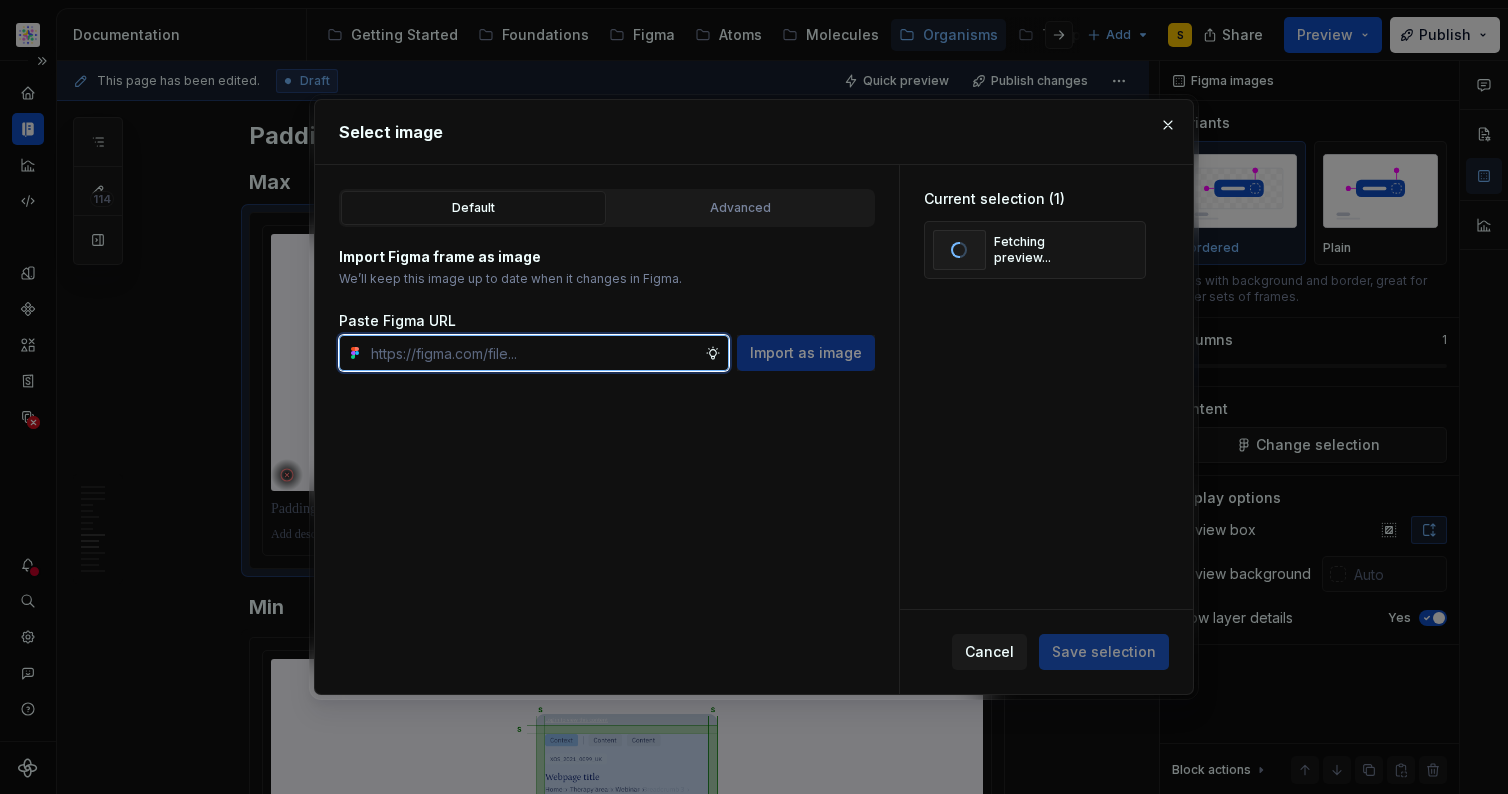paste on "https://www.figma.com/design/7EivuZFrhS70O9nxlsg3Ul/Documentation-Organism?node-id=926-26181&t=ZFvIOwKMhntf20FS-11" 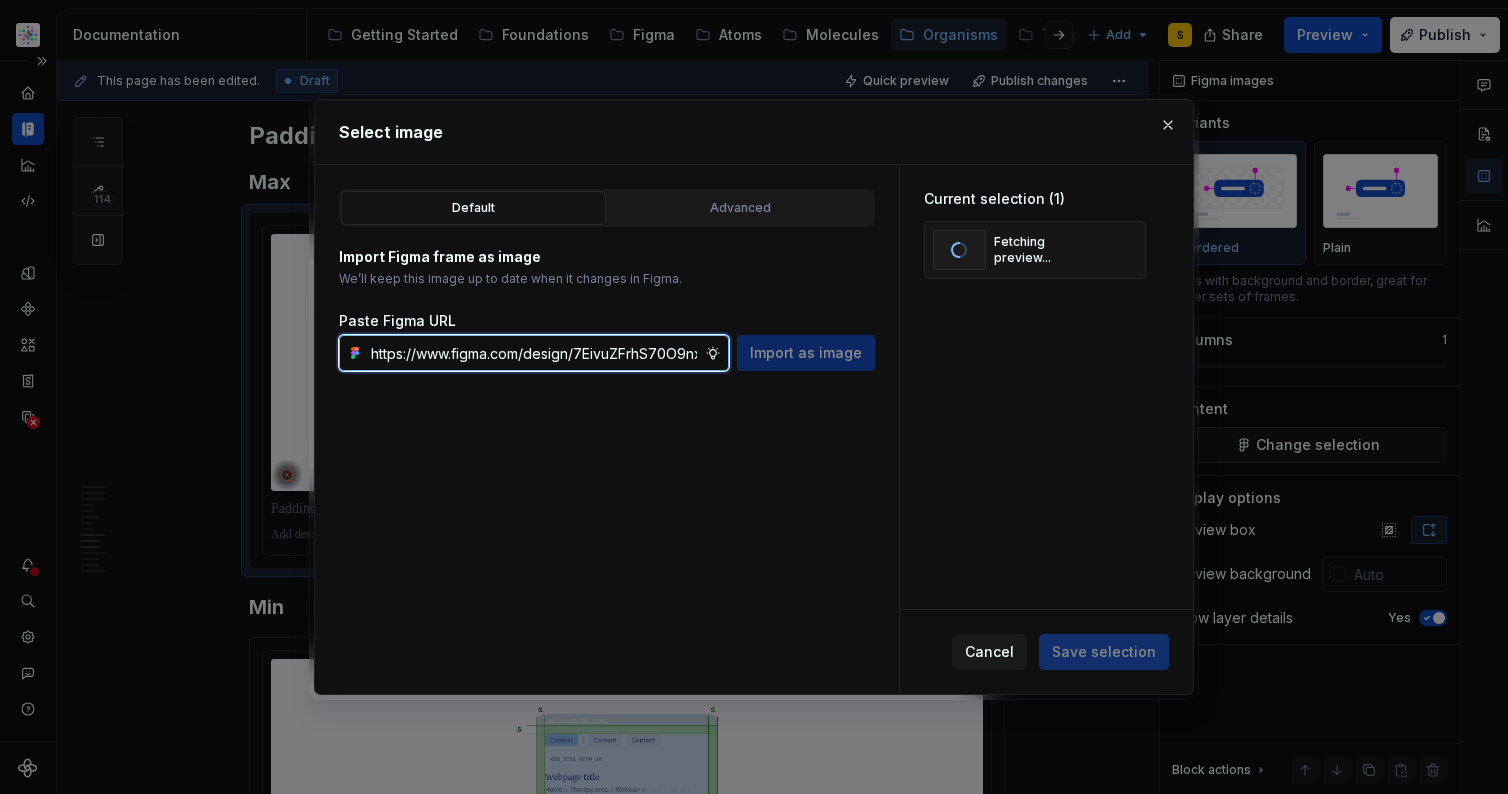 scroll, scrollTop: 0, scrollLeft: 534, axis: horizontal 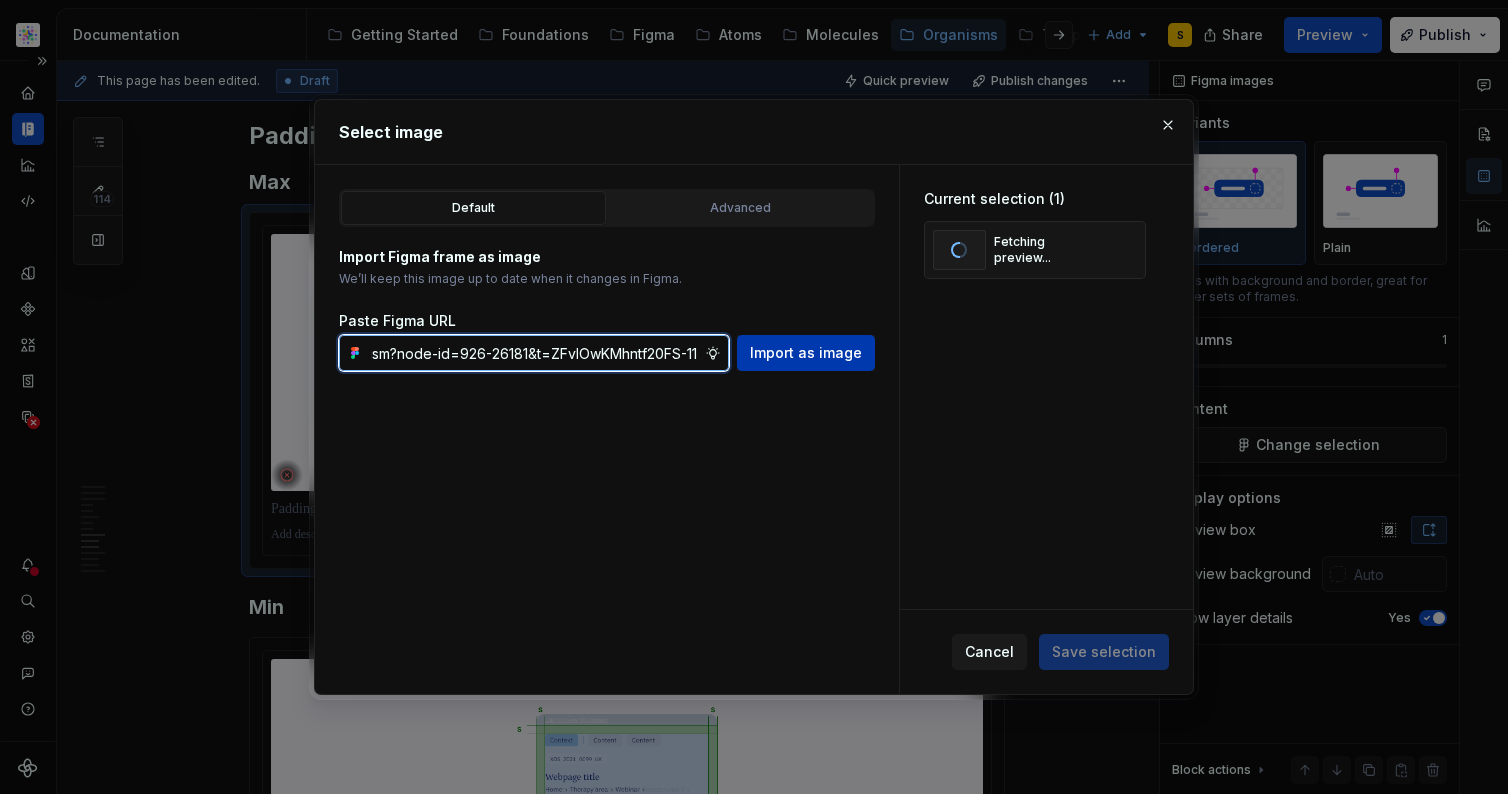 type on "https://www.figma.com/design/7EivuZFrhS70O9nxlsg3Ul/Documentation-Organism?node-id=926-26181&t=ZFvIOwKMhntf20FS-11" 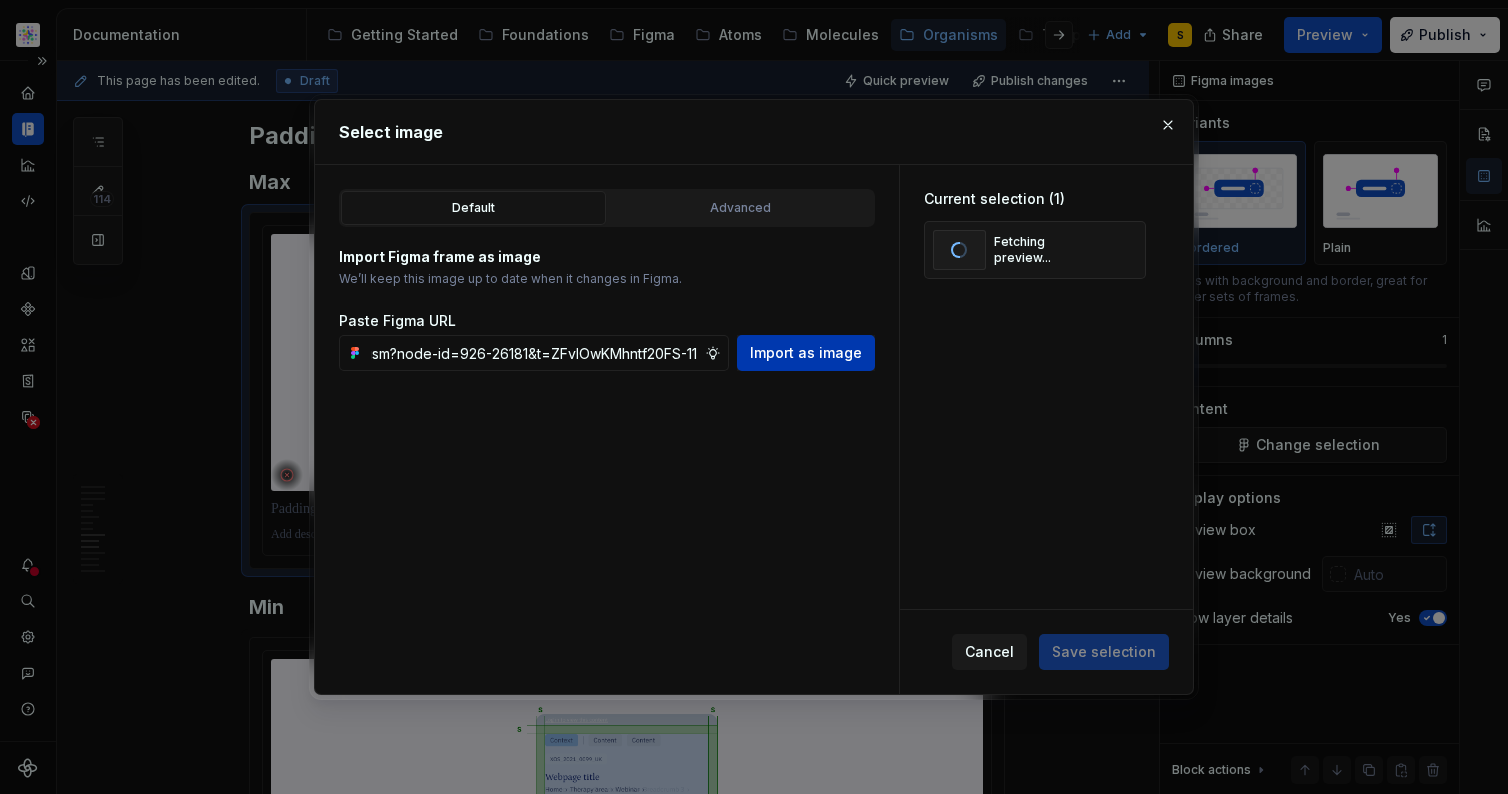 click on "Import as image" at bounding box center [806, 353] 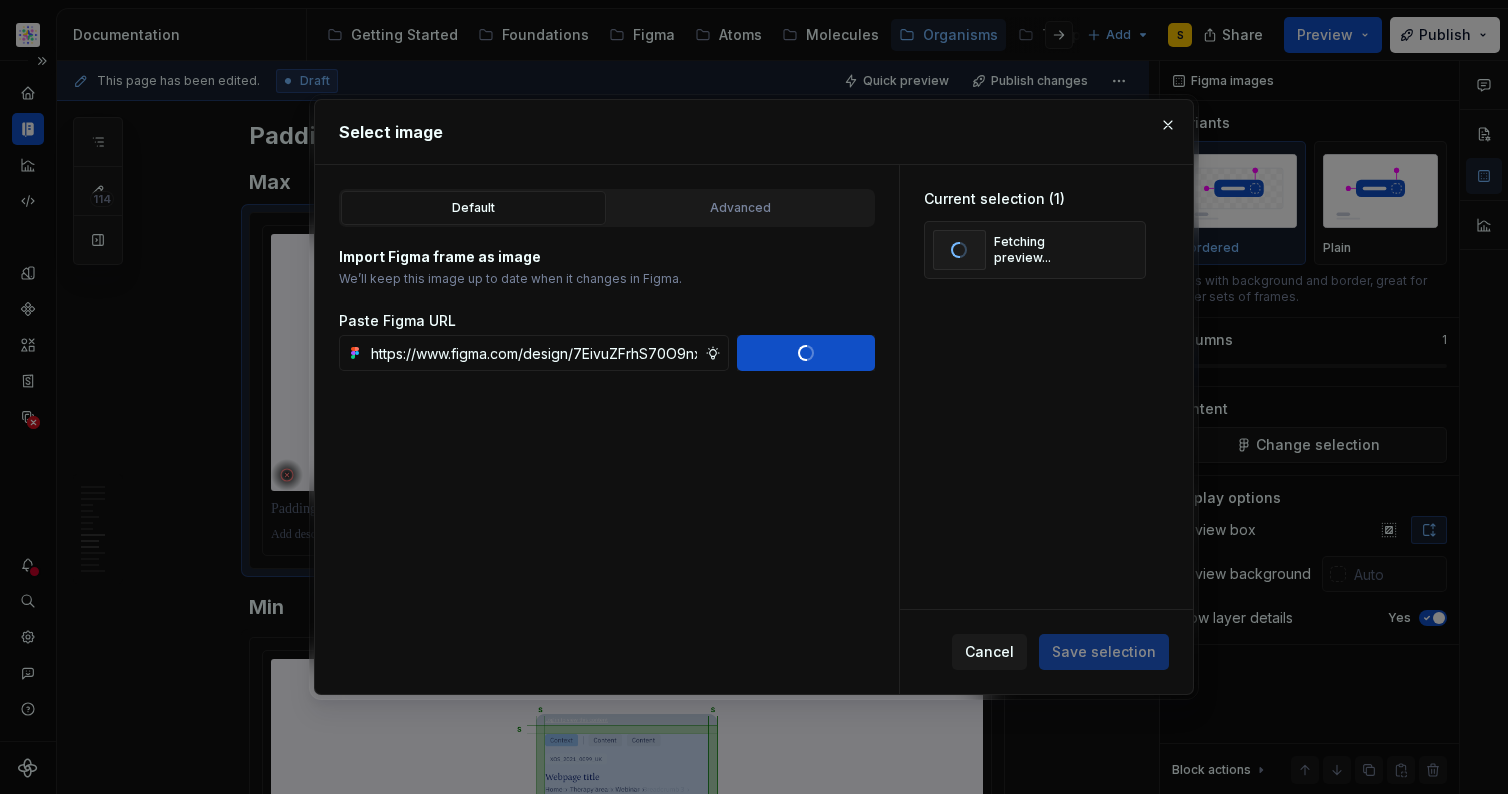 type 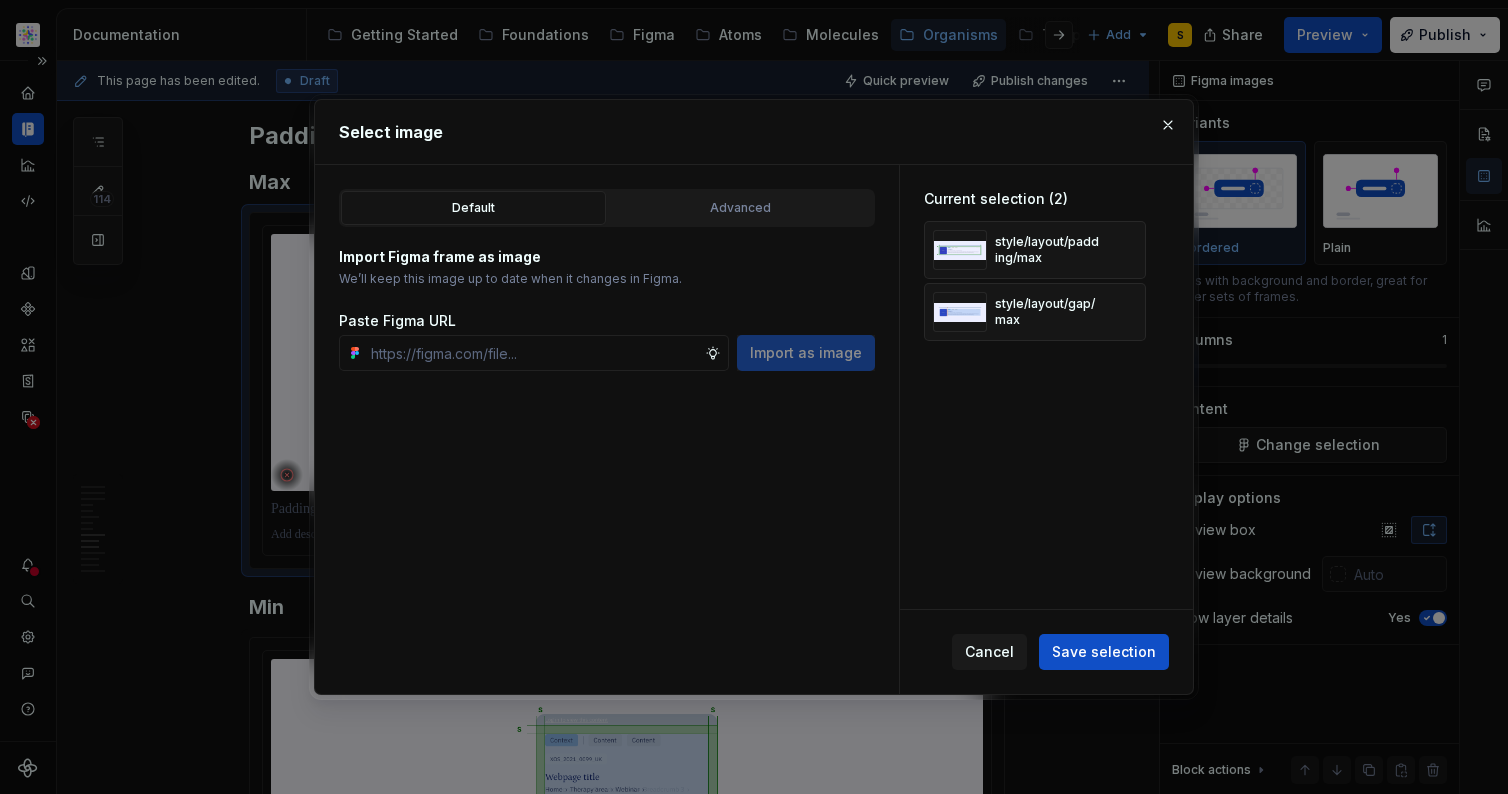 click on "Save selection" at bounding box center (1104, 652) 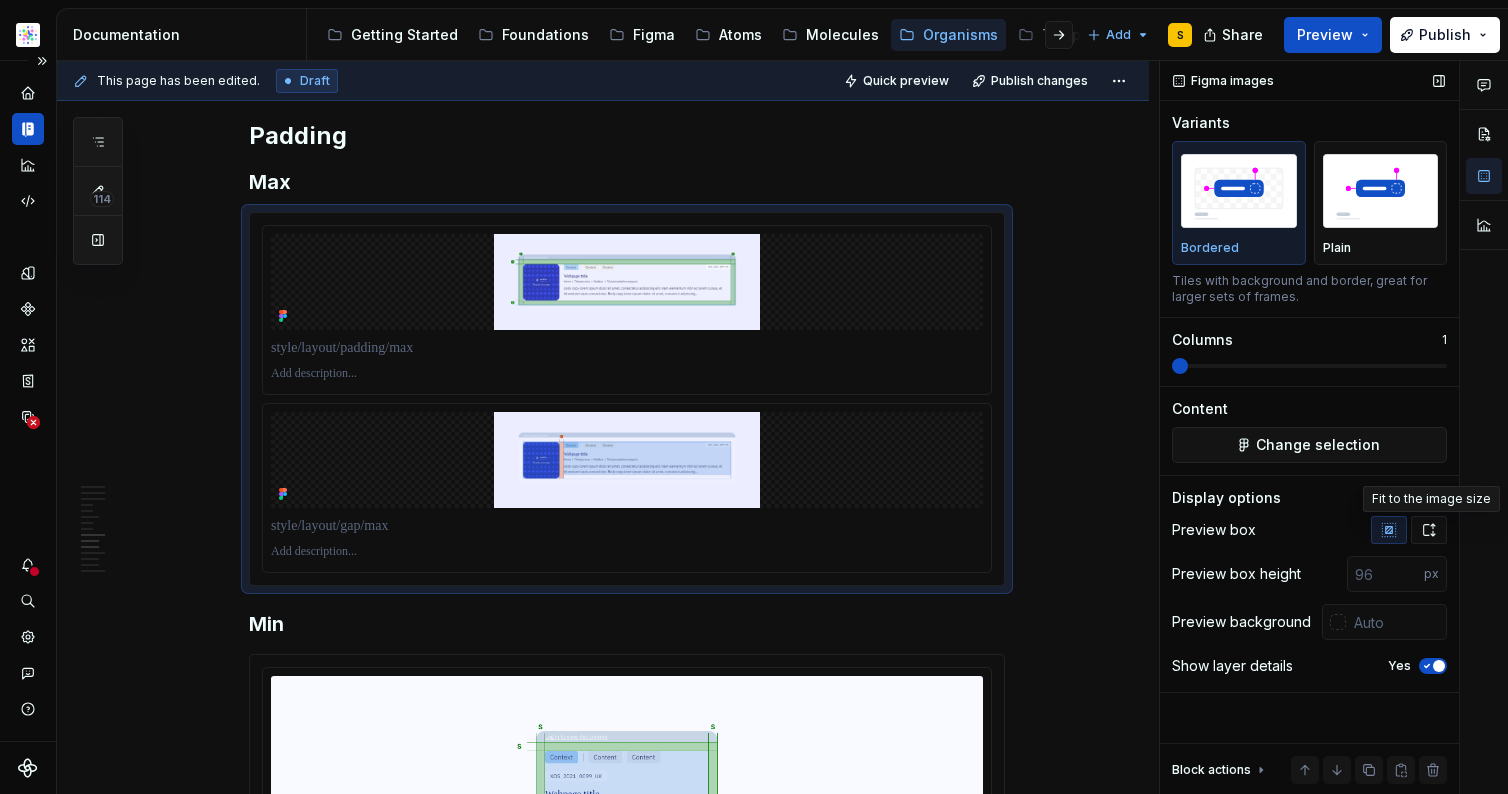 click 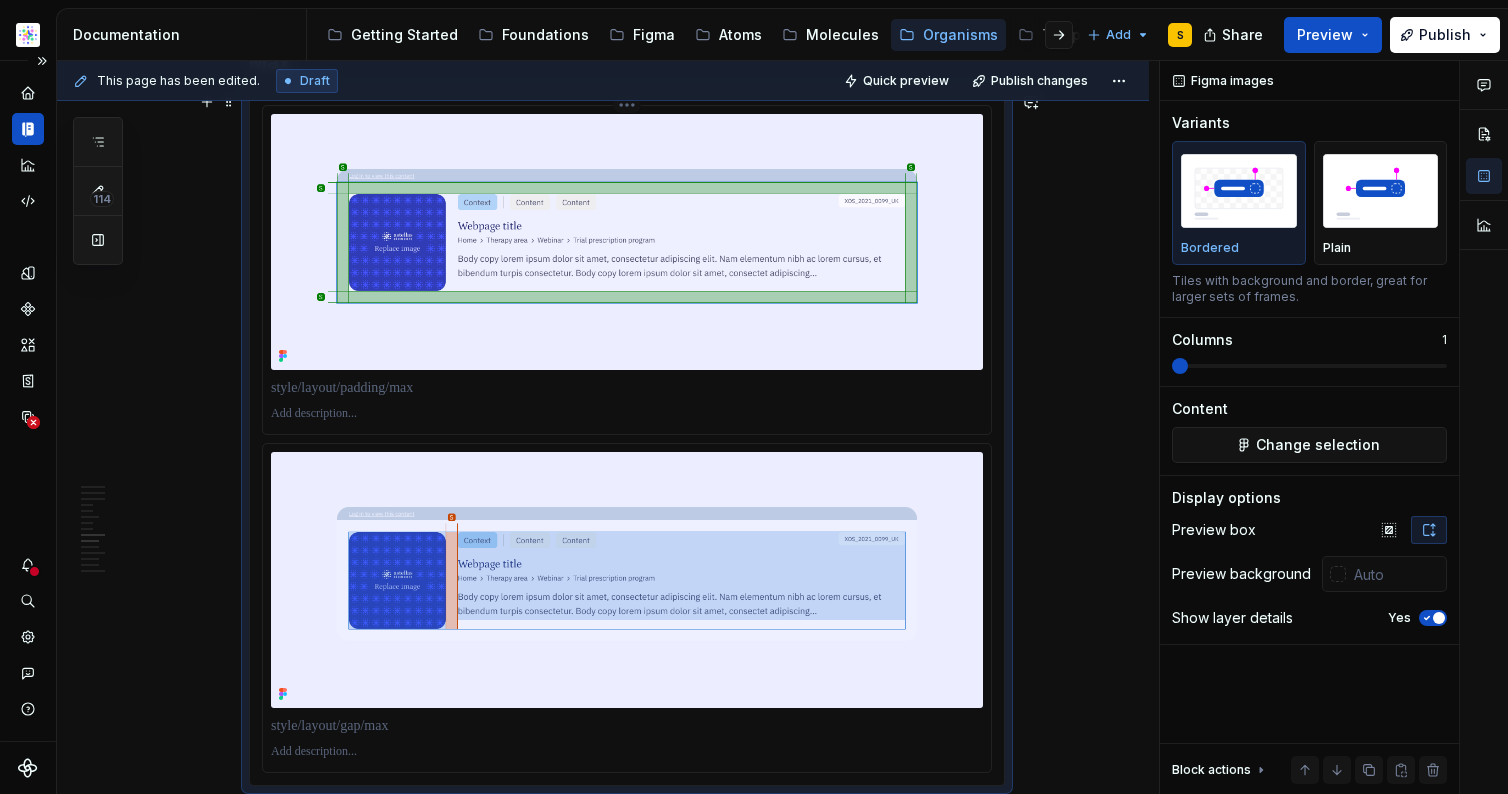 scroll, scrollTop: 4716, scrollLeft: 0, axis: vertical 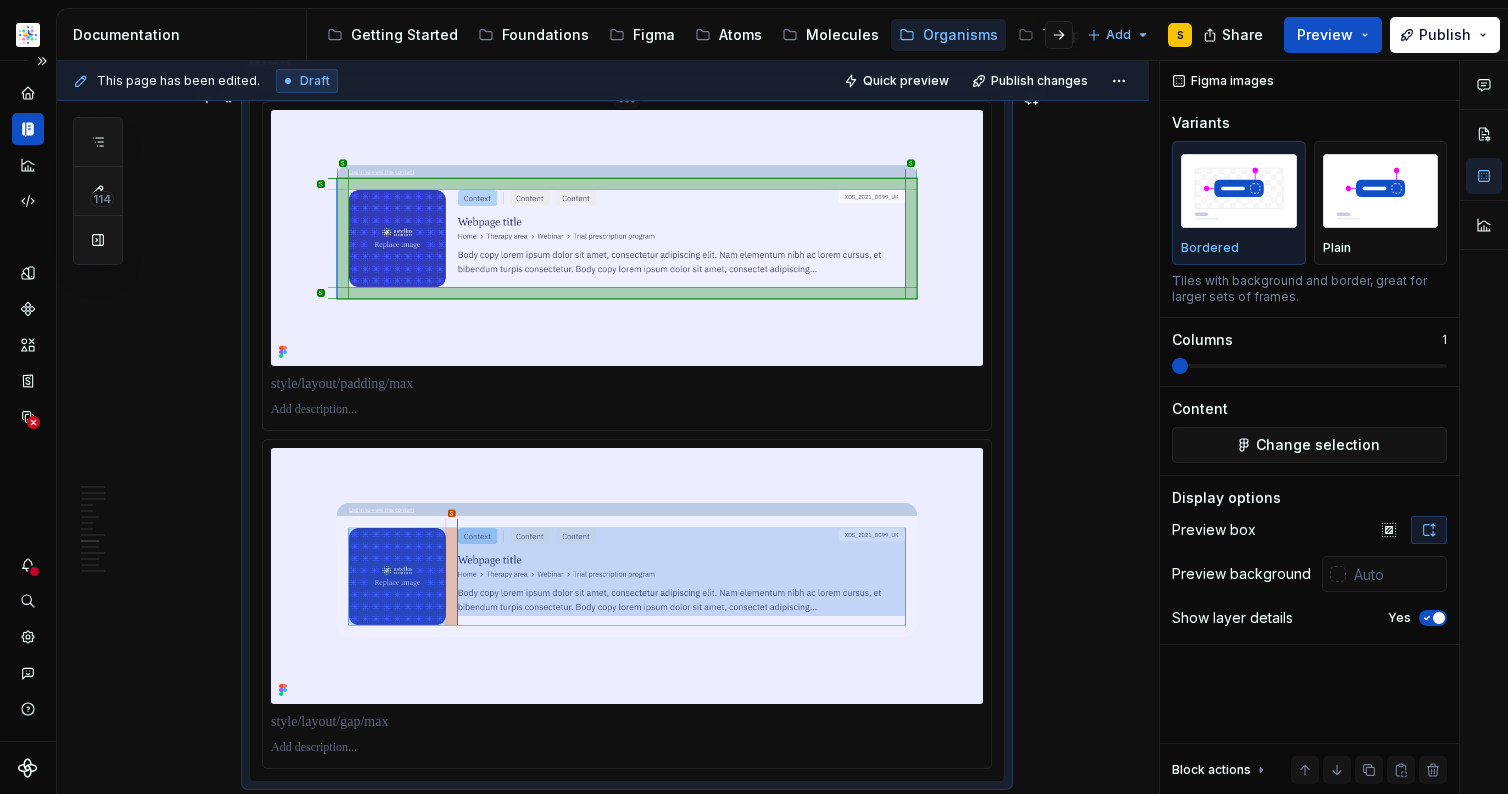 click at bounding box center [627, 384] 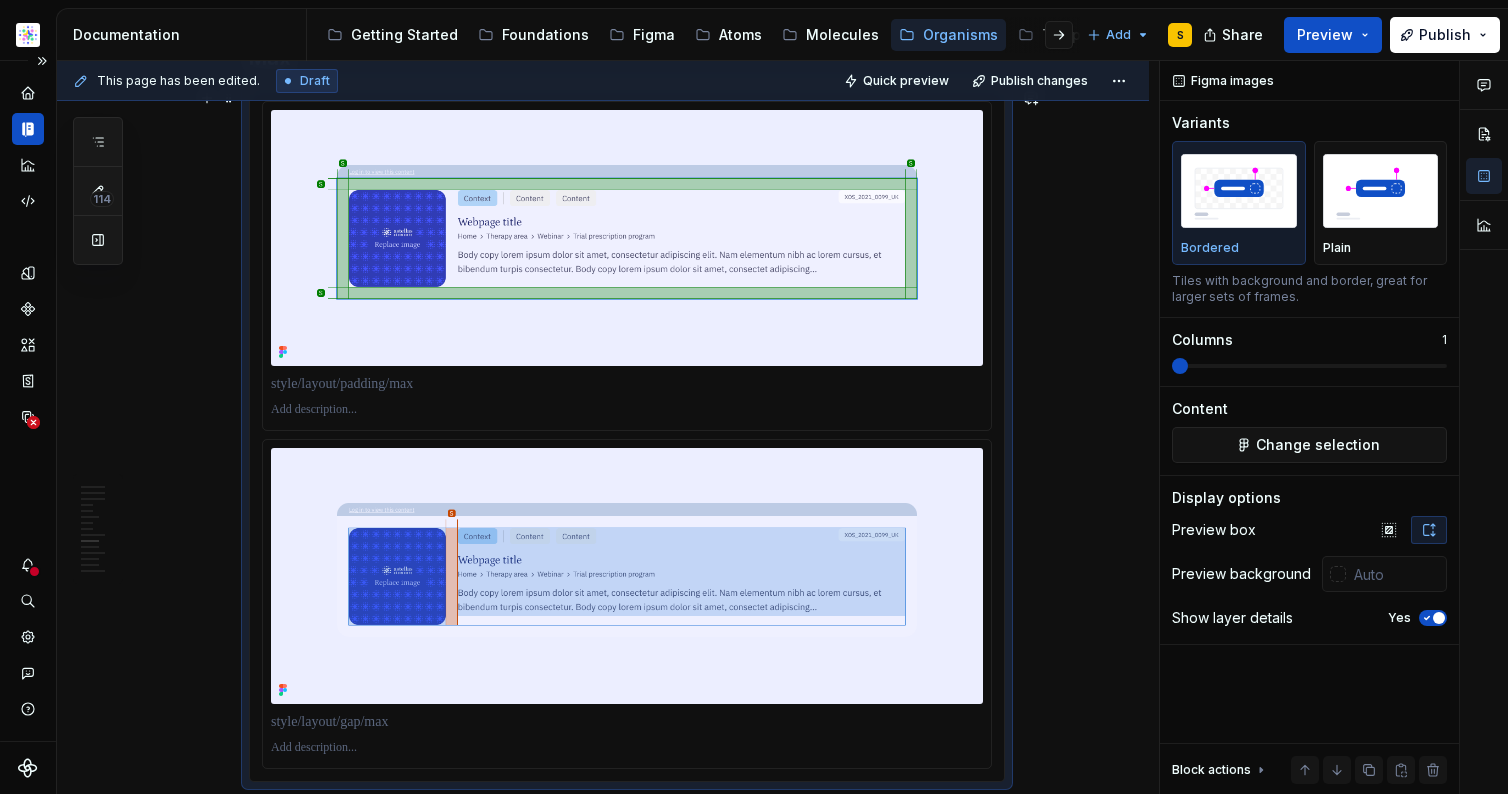 type 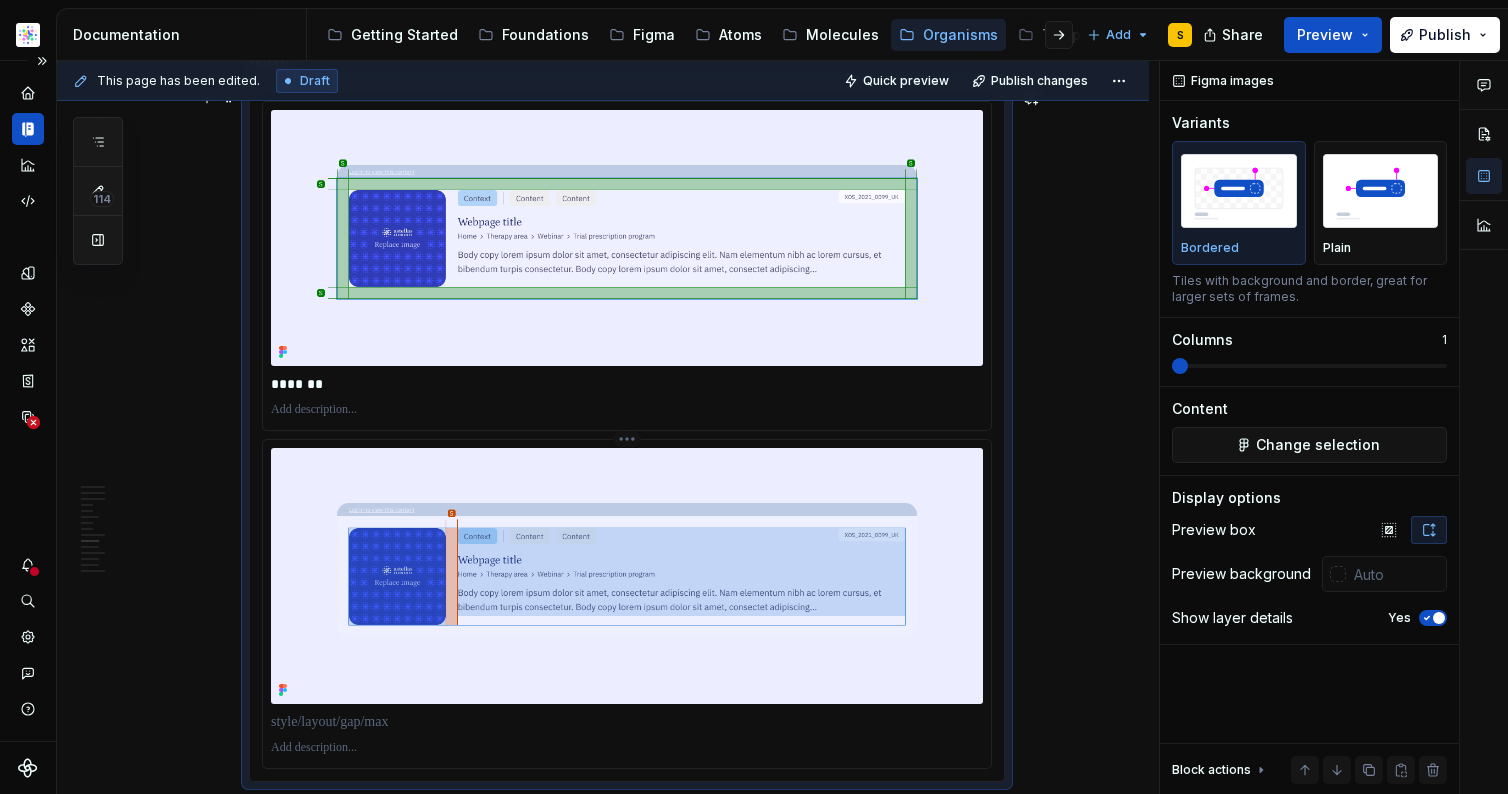click at bounding box center (627, 722) 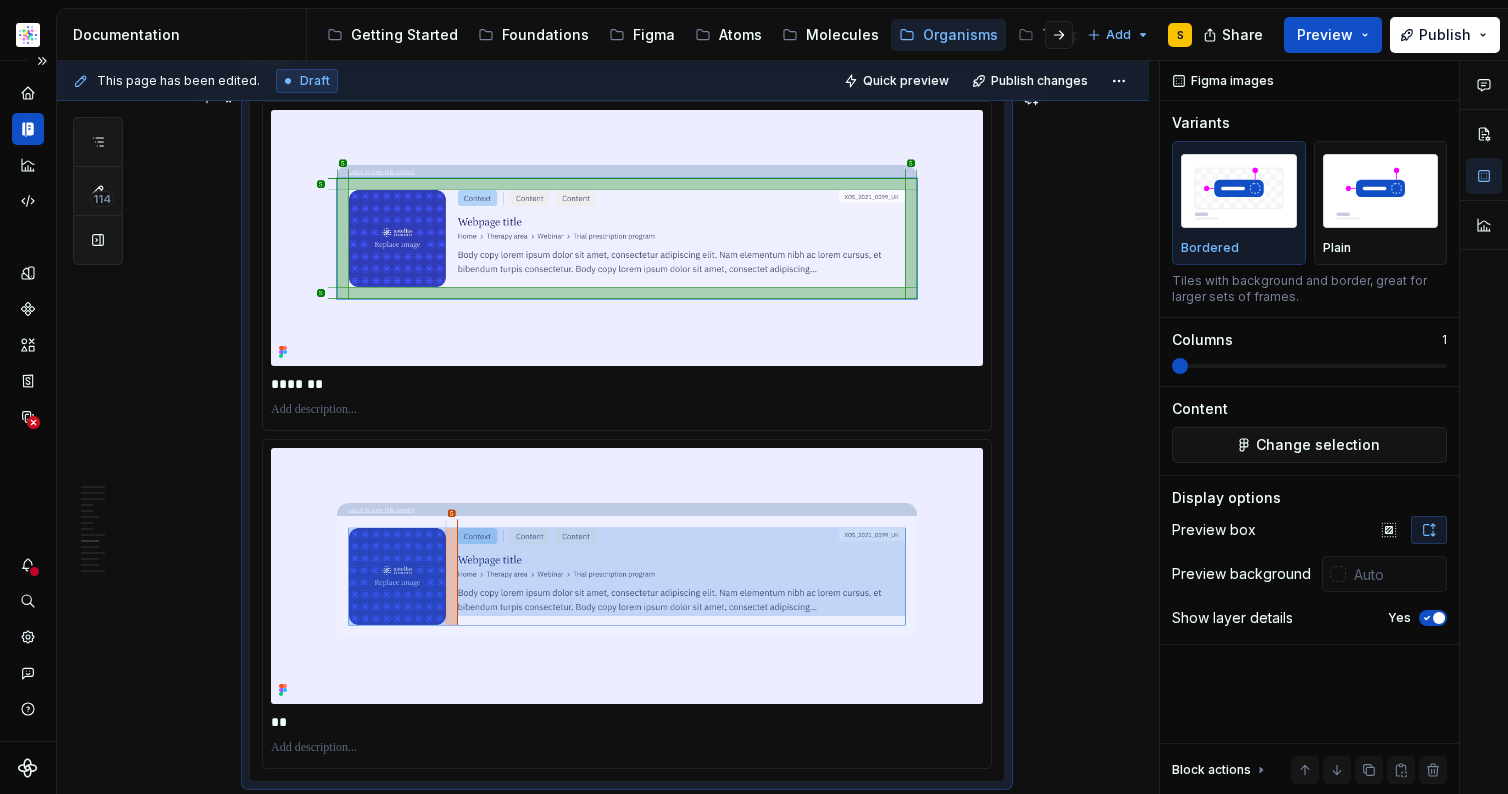 type 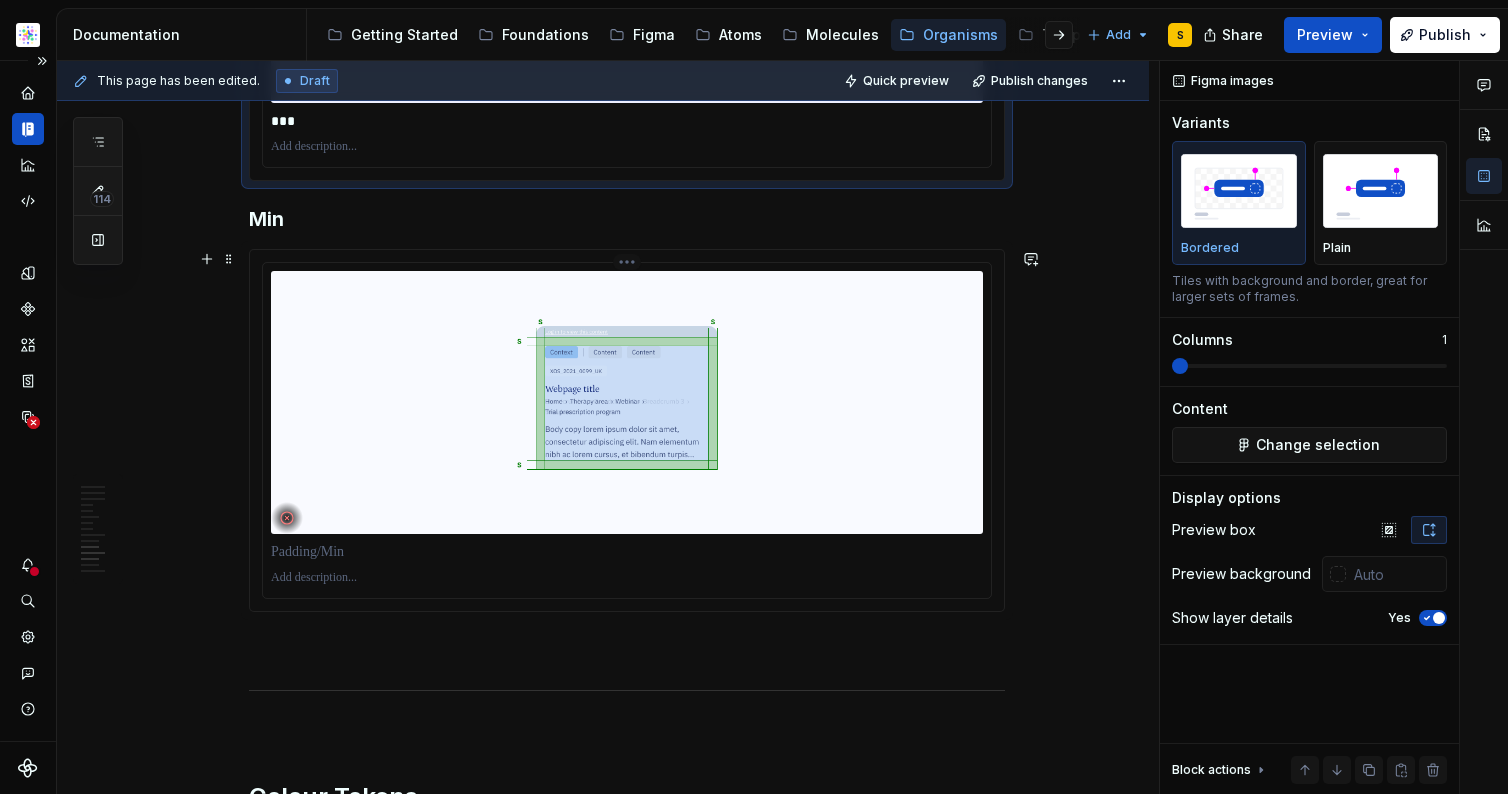 scroll, scrollTop: 5404, scrollLeft: 0, axis: vertical 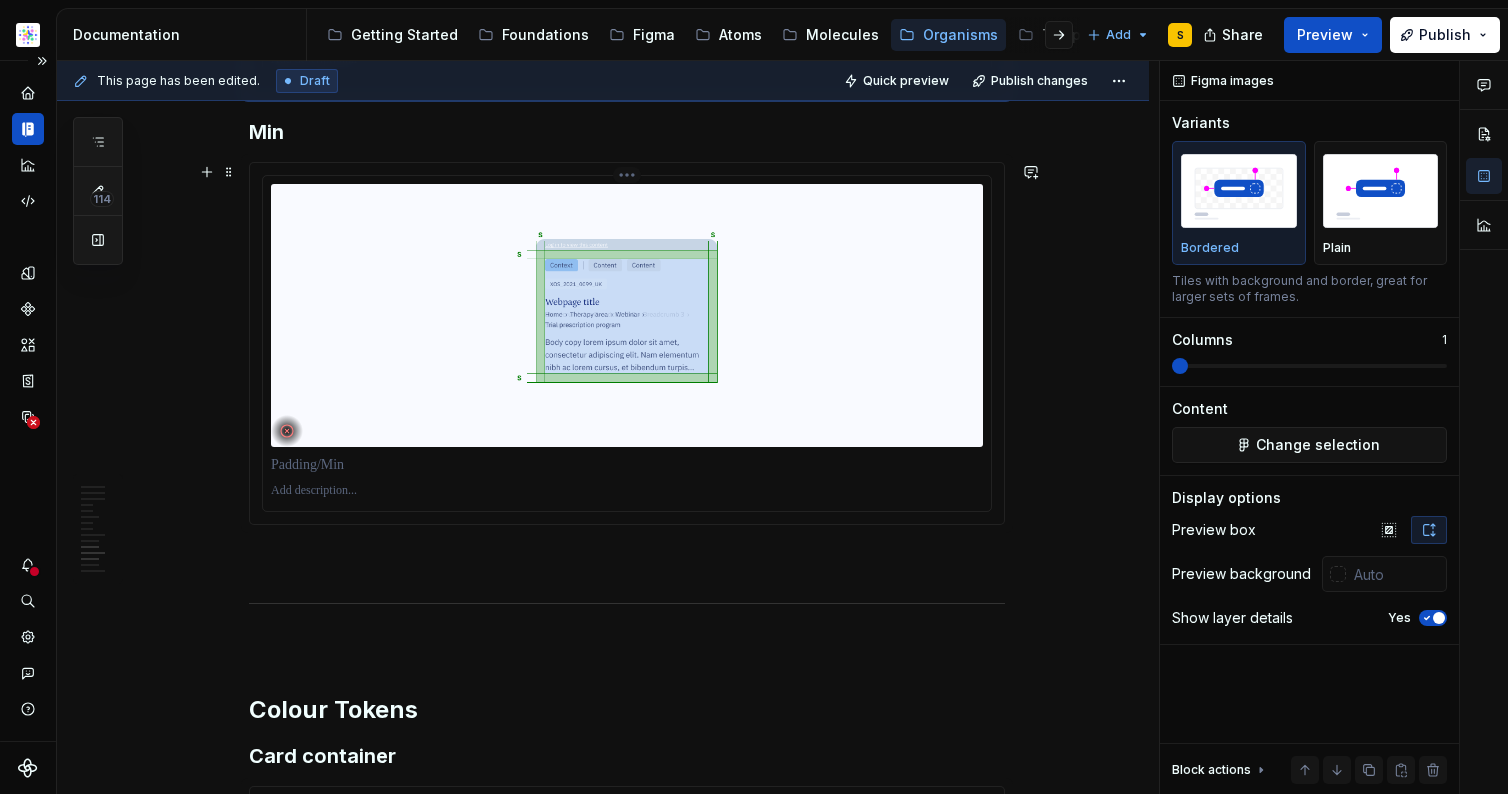 click at bounding box center [627, 315] 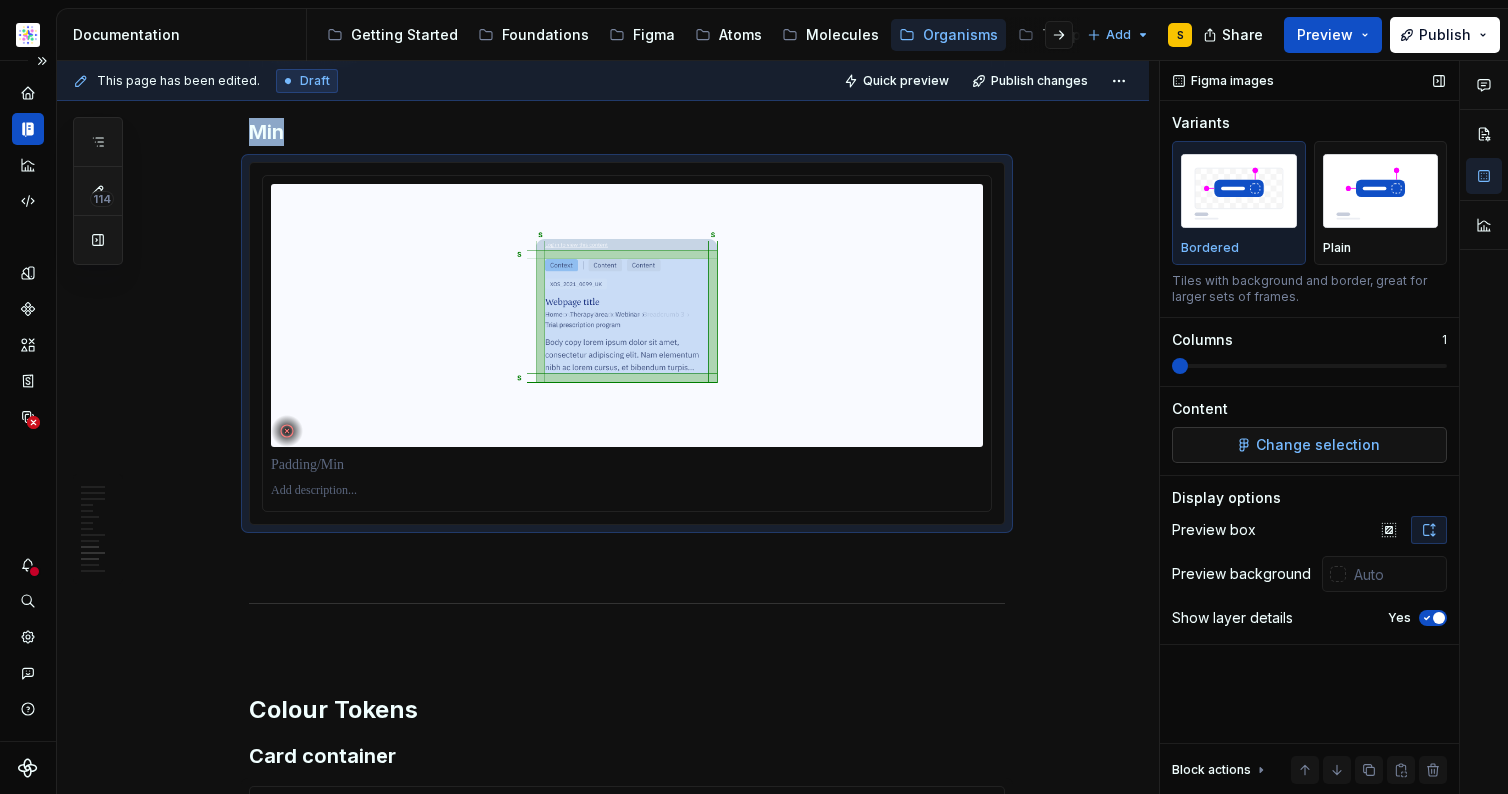 click on "Change selection" at bounding box center (1318, 445) 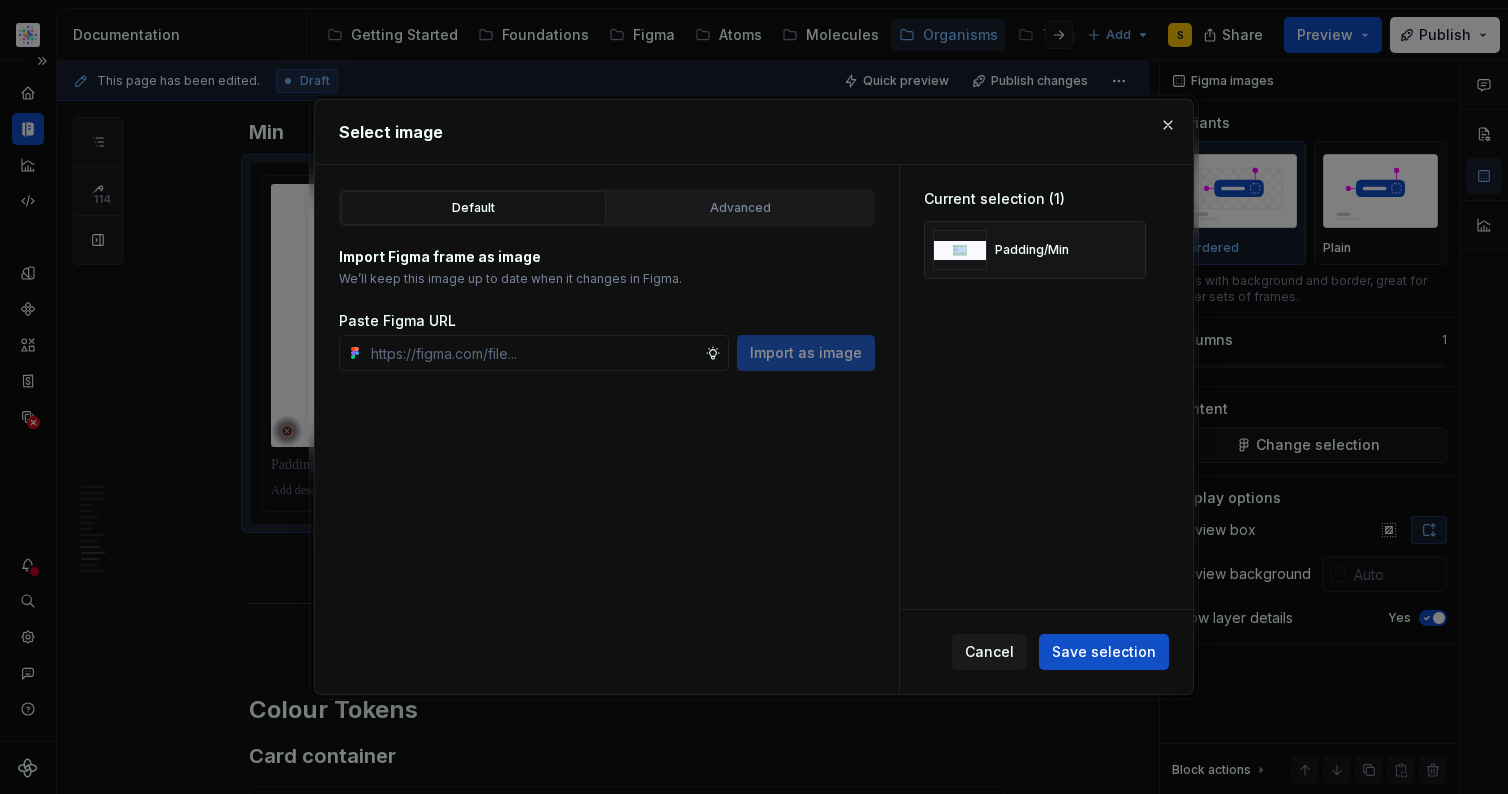 drag, startPoint x: 1119, startPoint y: 247, endPoint x: 1148, endPoint y: 264, distance: 33.61547 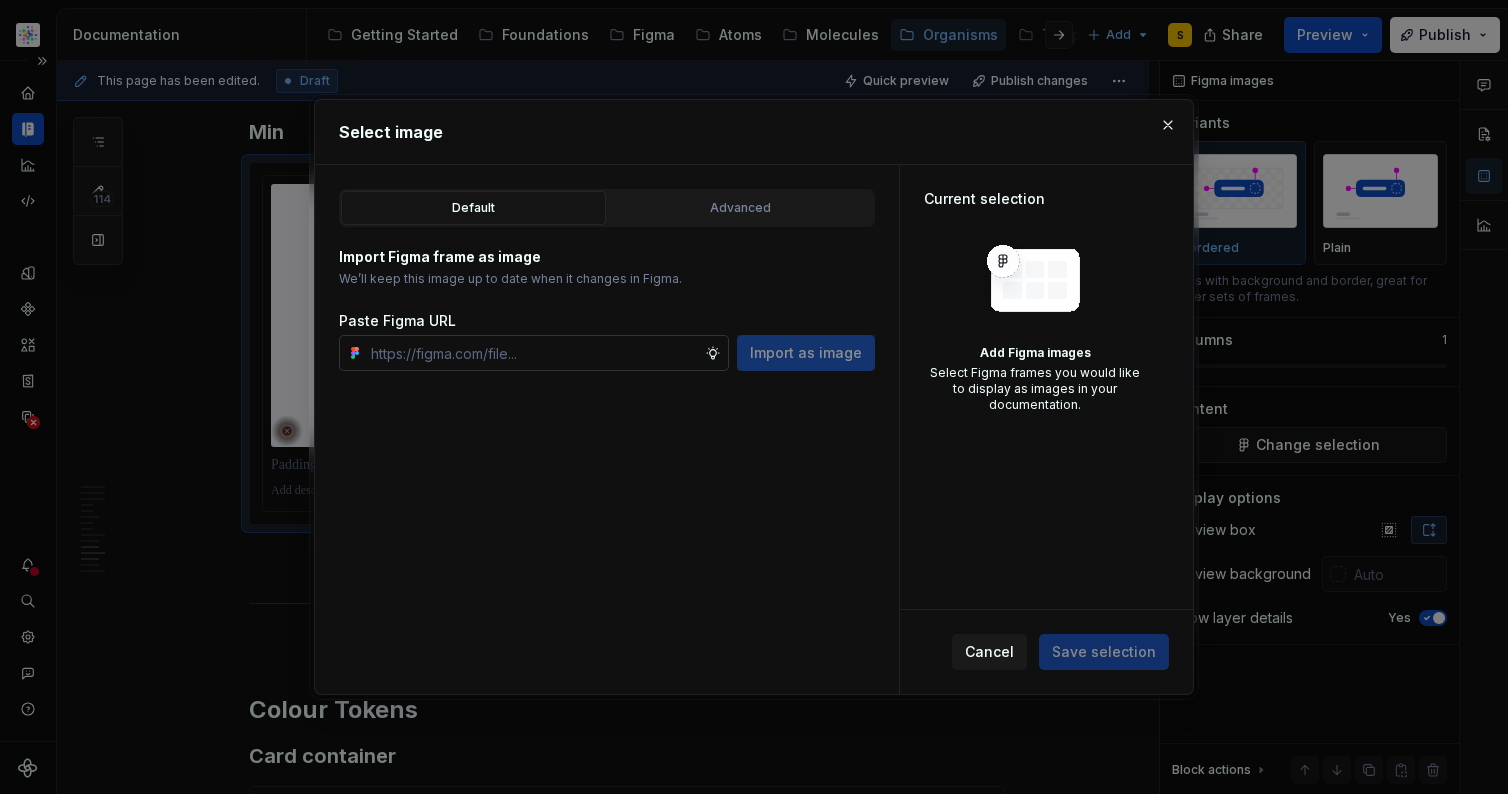 click at bounding box center [534, 353] 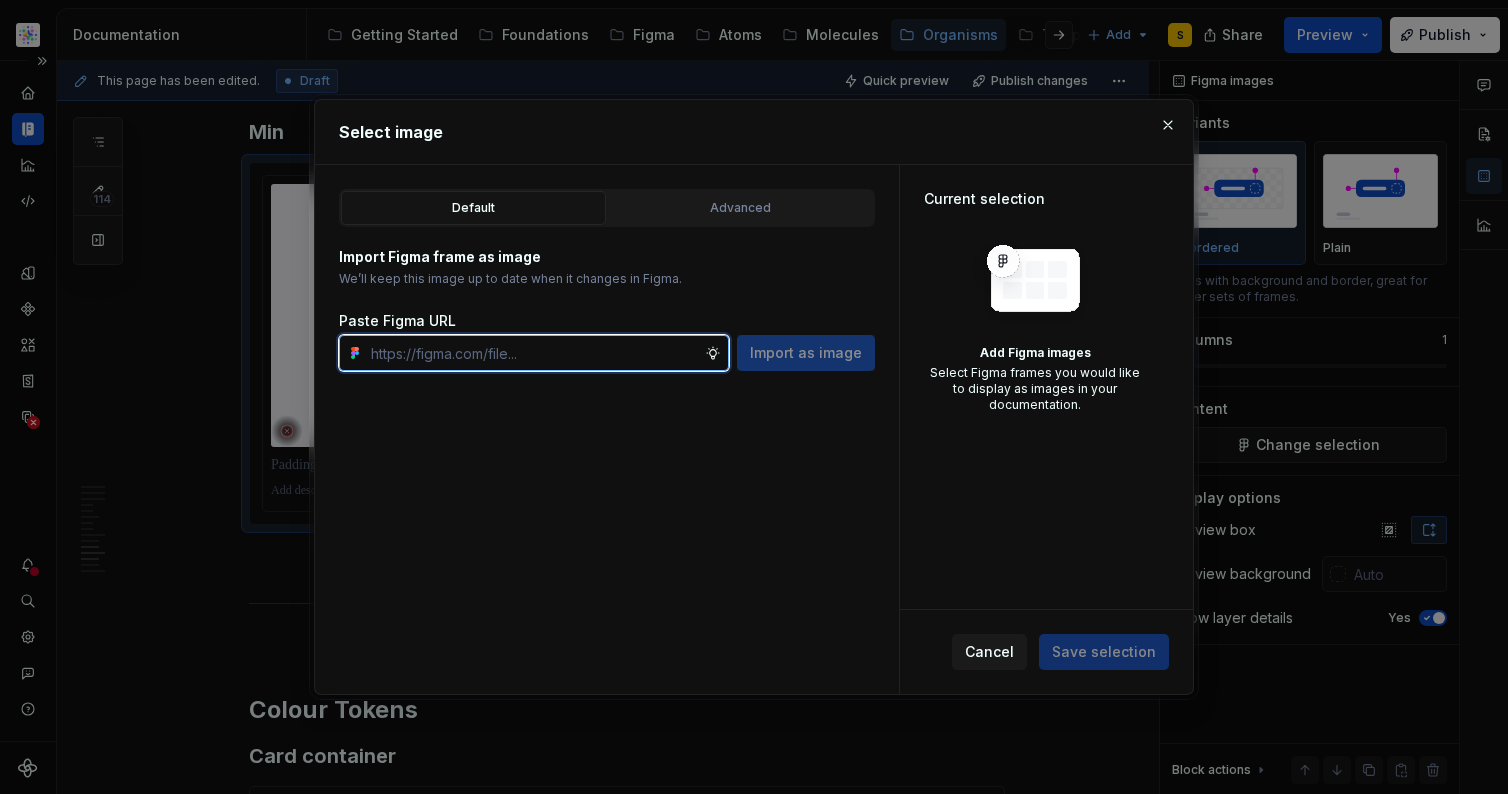 paste on "https://www.figma.com/design/7EivuZFrhS70O9nxlsg3Ul/Documentation-Organism?node-id=926-26195&t=ZFvIOwKMhntf20FS-11" 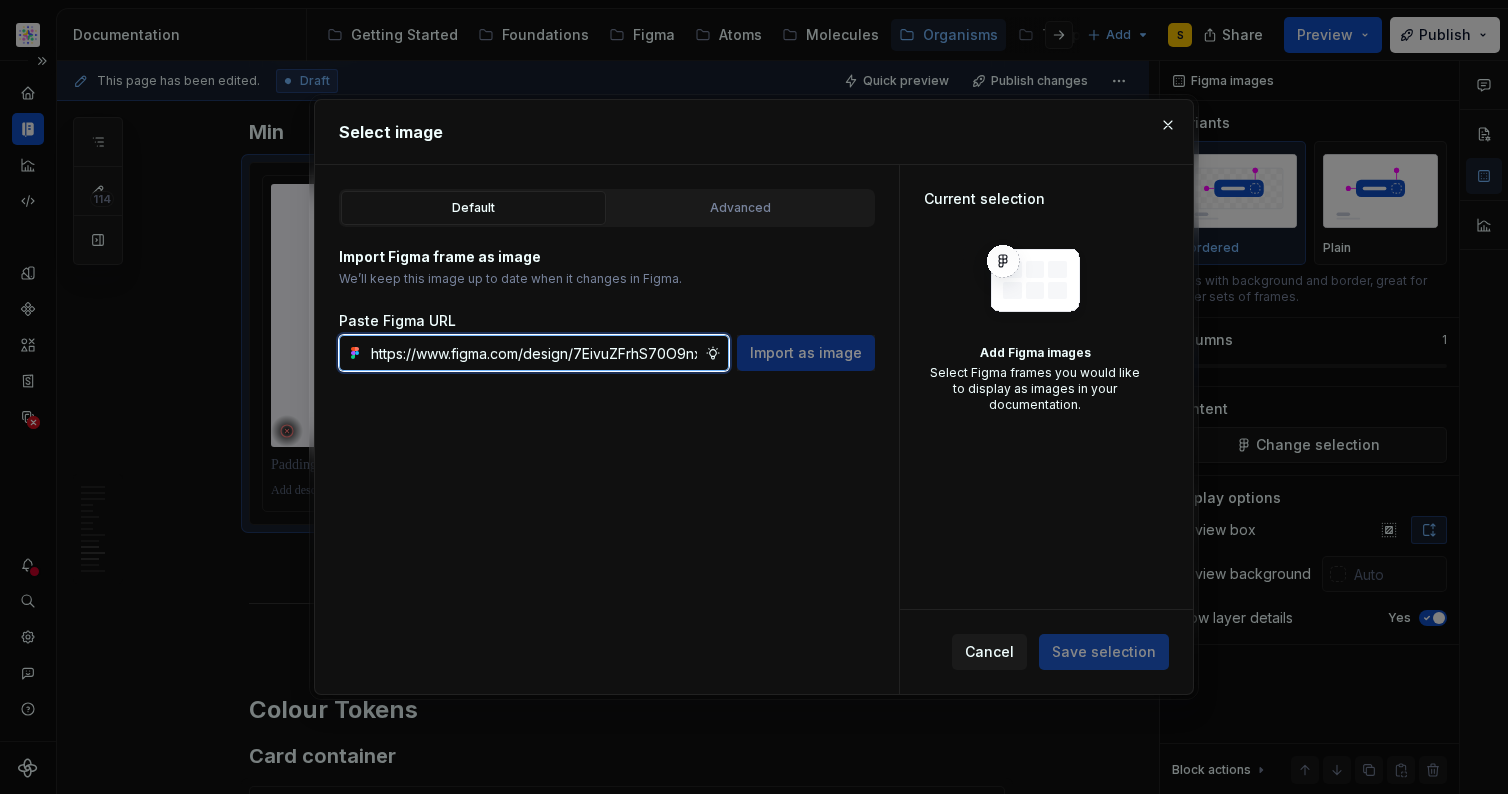 scroll, scrollTop: 0, scrollLeft: 536, axis: horizontal 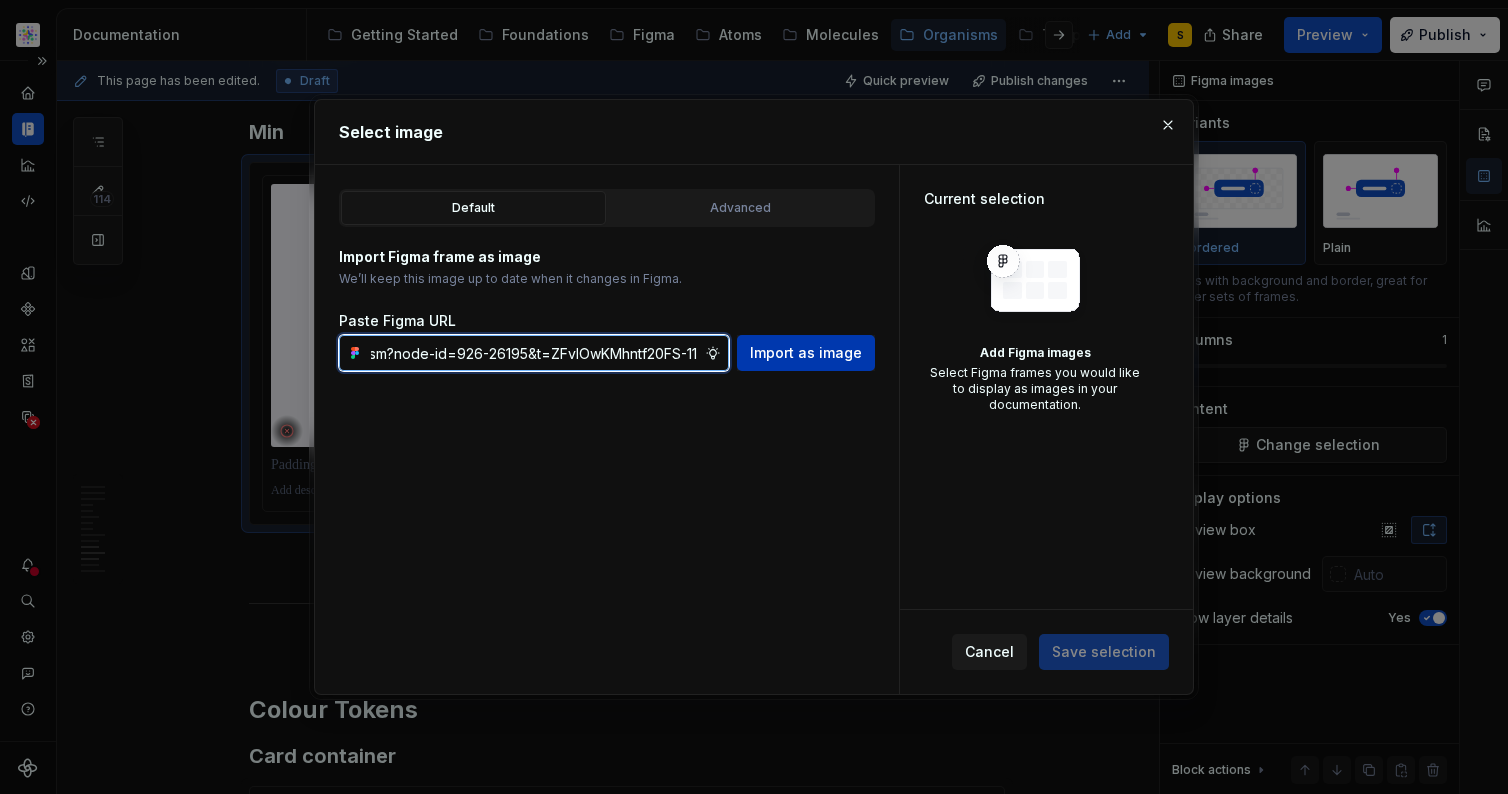 type on "https://www.figma.com/design/7EivuZFrhS70O9nxlsg3Ul/Documentation-Organism?node-id=926-26195&t=ZFvIOwKMhntf20FS-11" 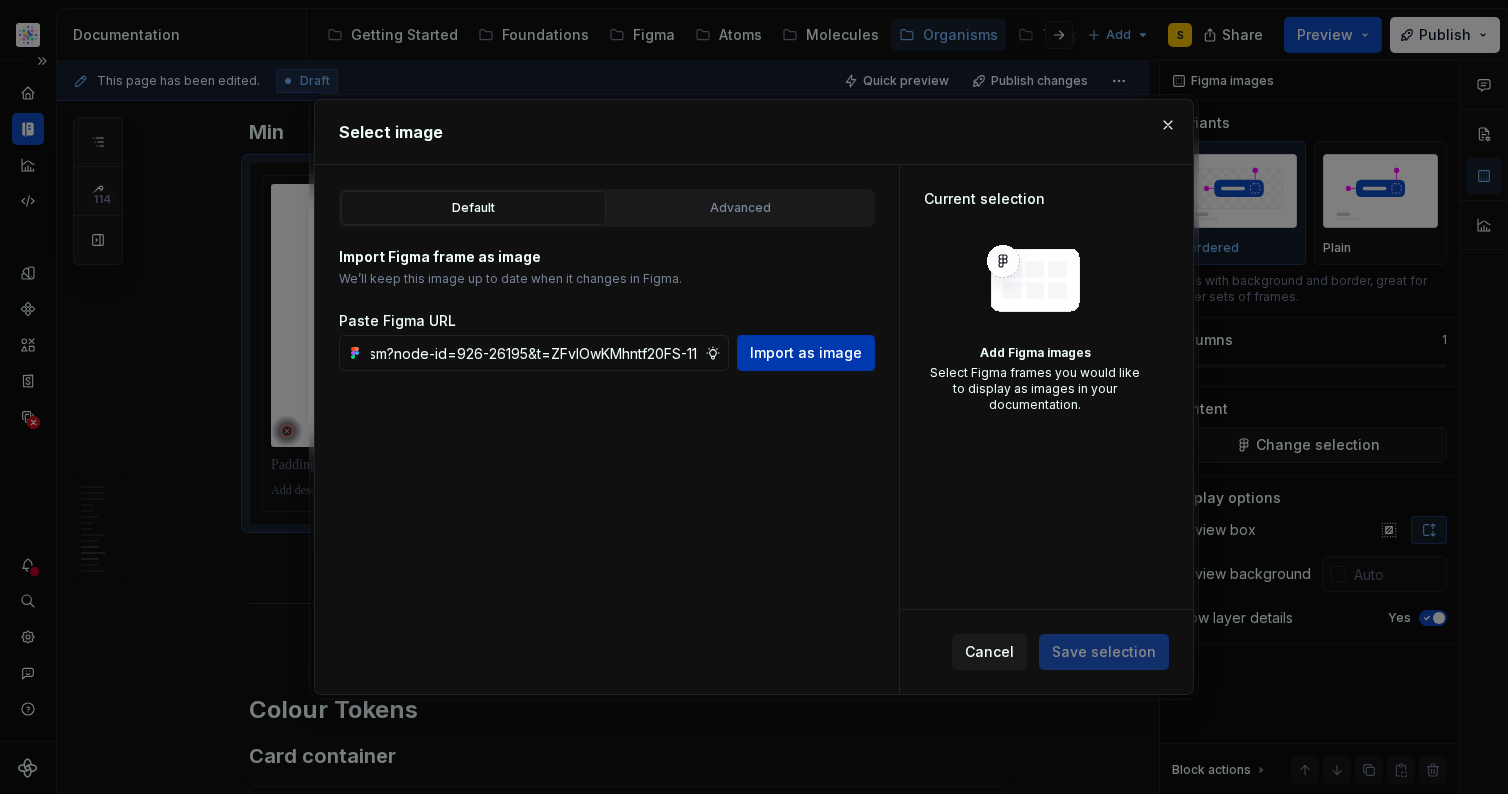 click on "Import as image" at bounding box center (806, 353) 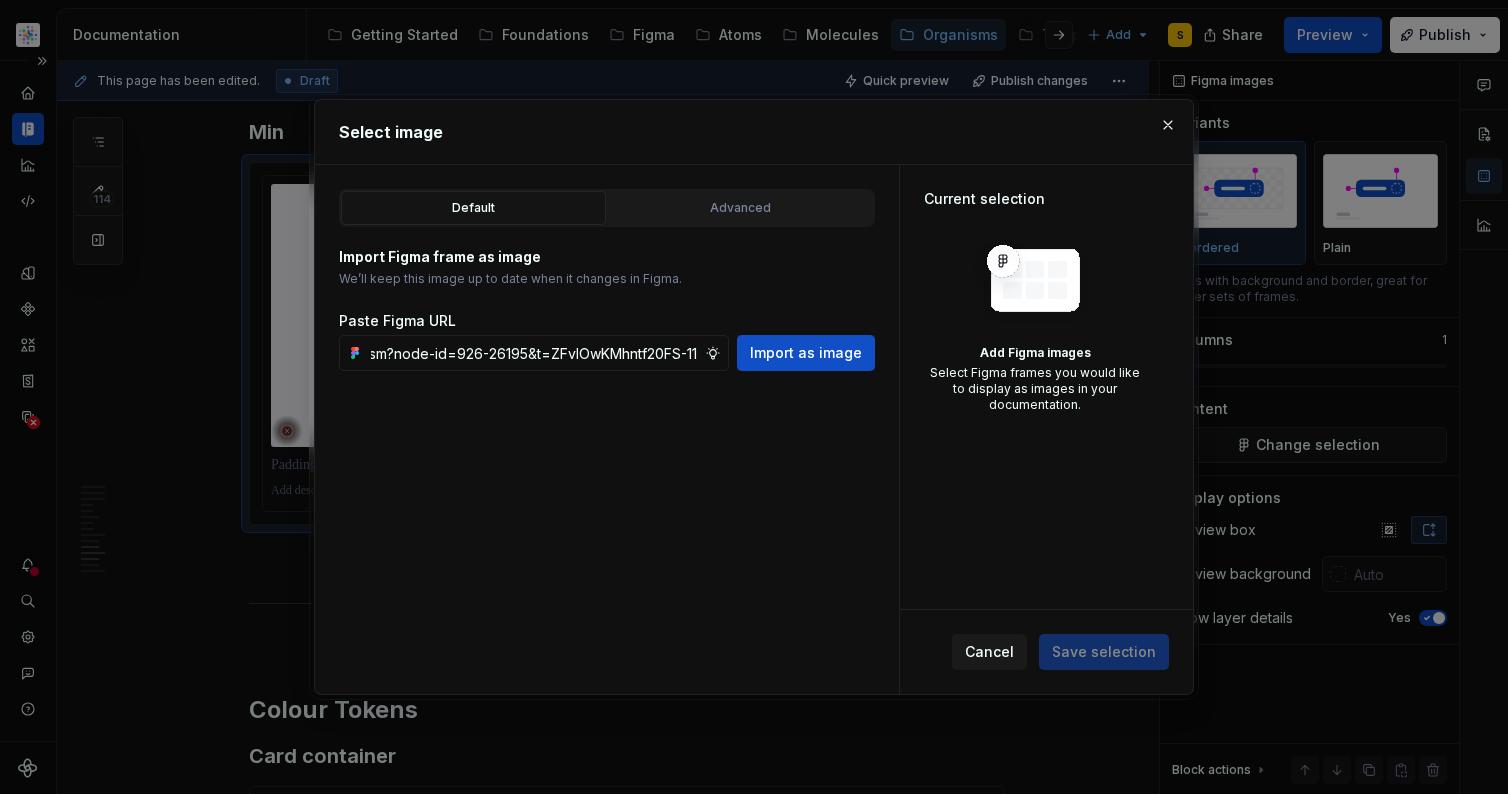 scroll, scrollTop: 0, scrollLeft: 0, axis: both 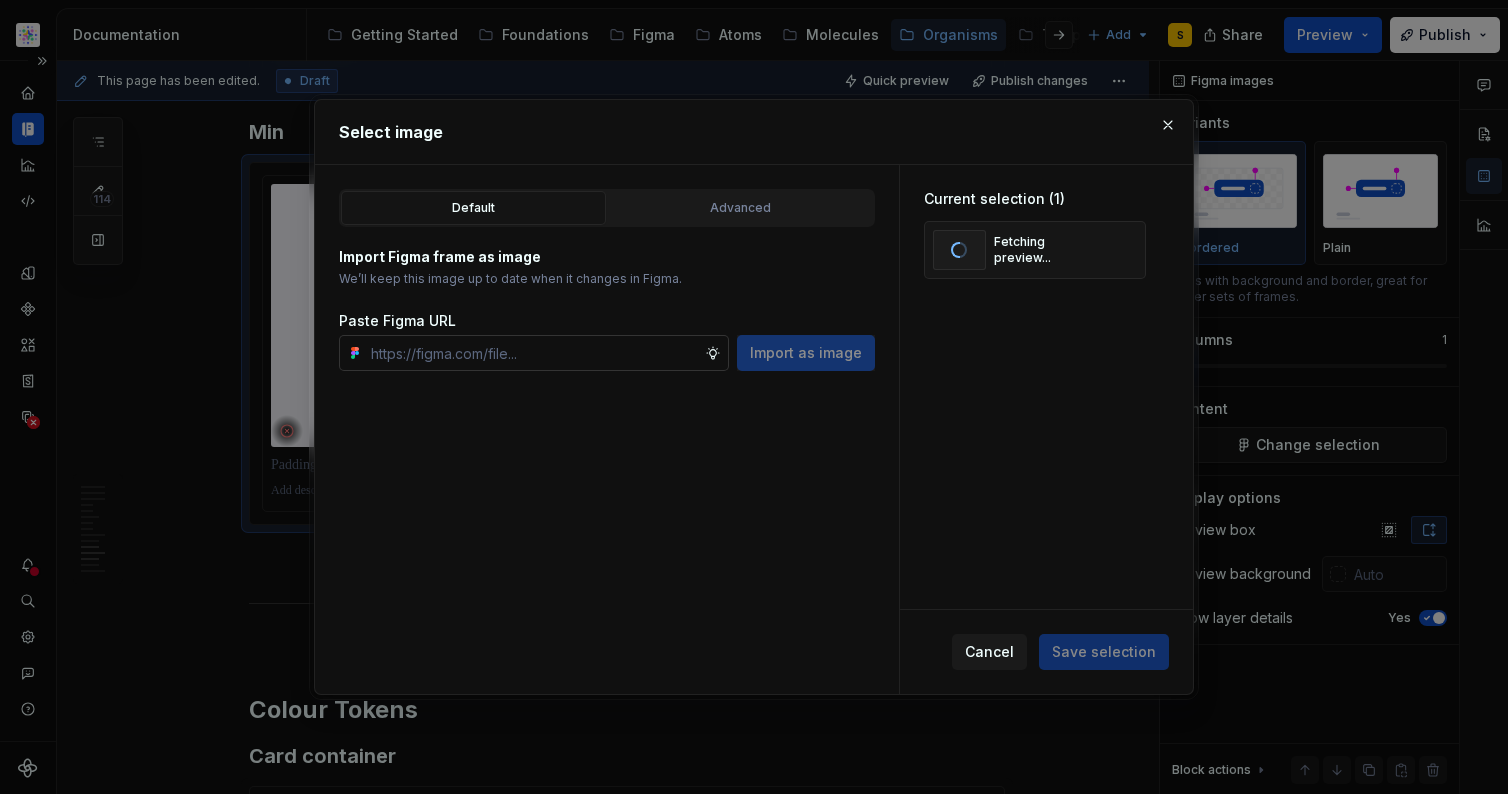 click at bounding box center [534, 353] 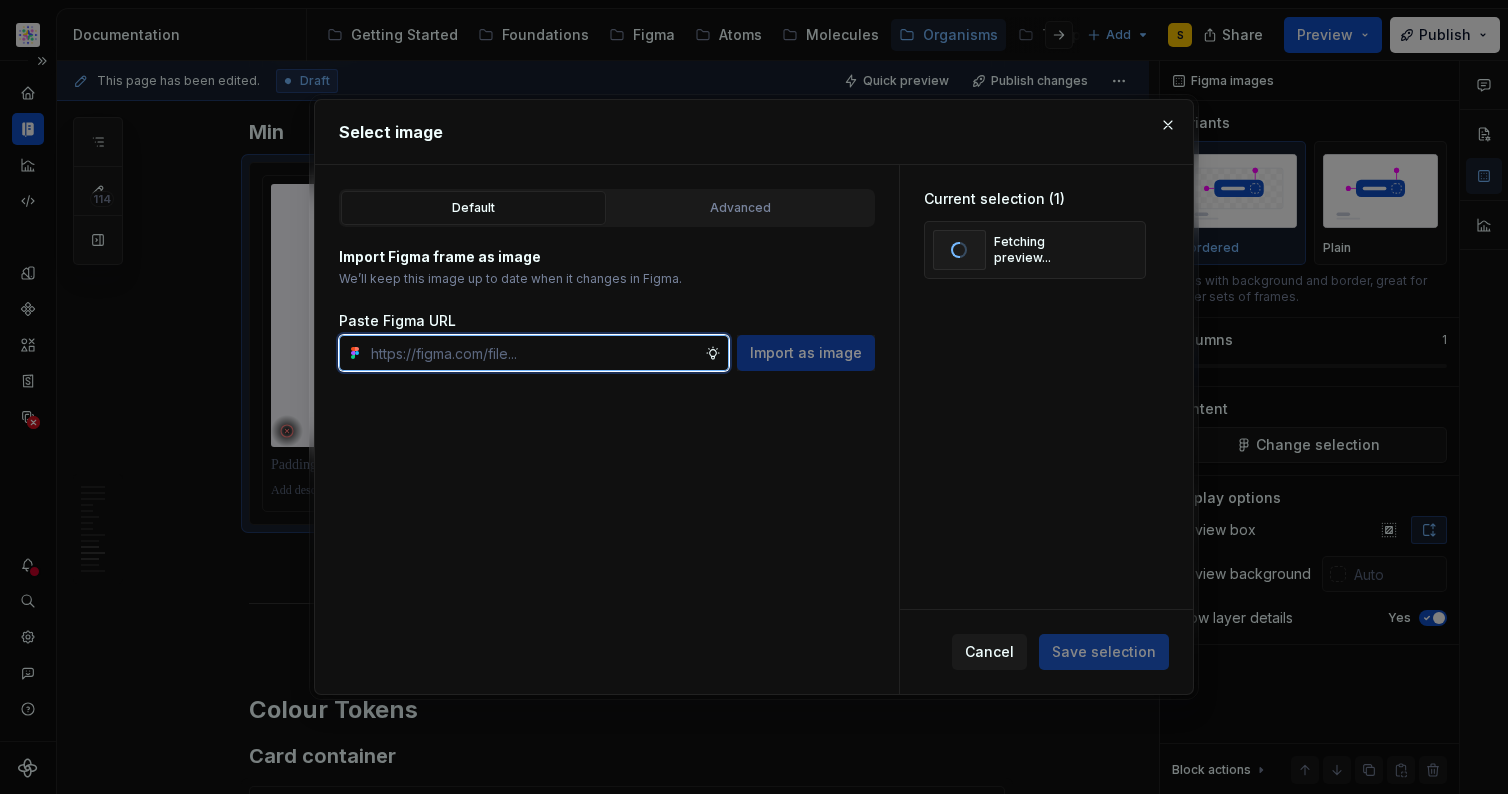 paste on "https://www.figma.com/design/7EivuZFrhS70O9nxlsg3Ul/Documentation-Organism?node-id=926-26227&t=ZFvIOwKMhntf20FS-11" 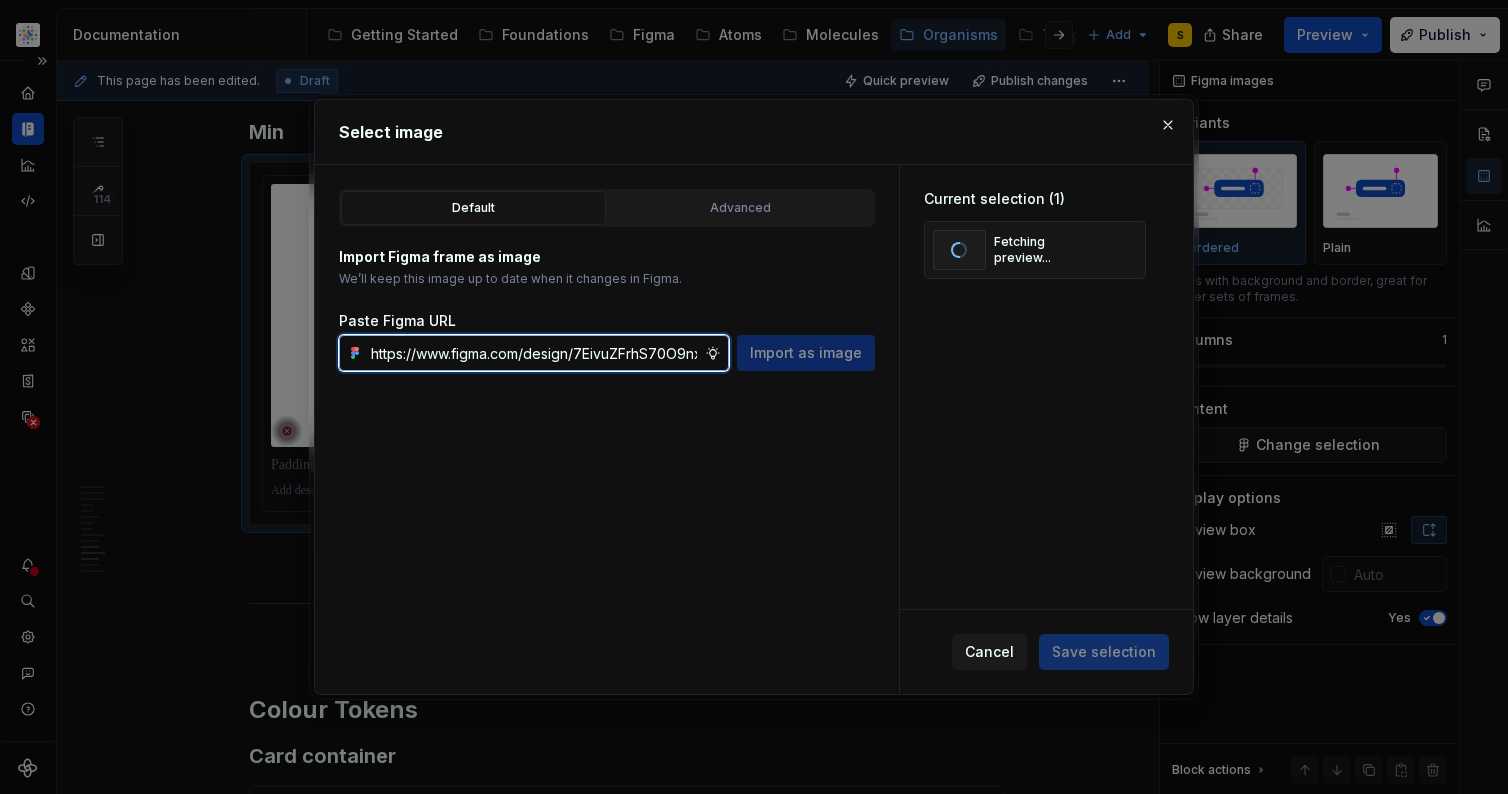 scroll, scrollTop: 0, scrollLeft: 538, axis: horizontal 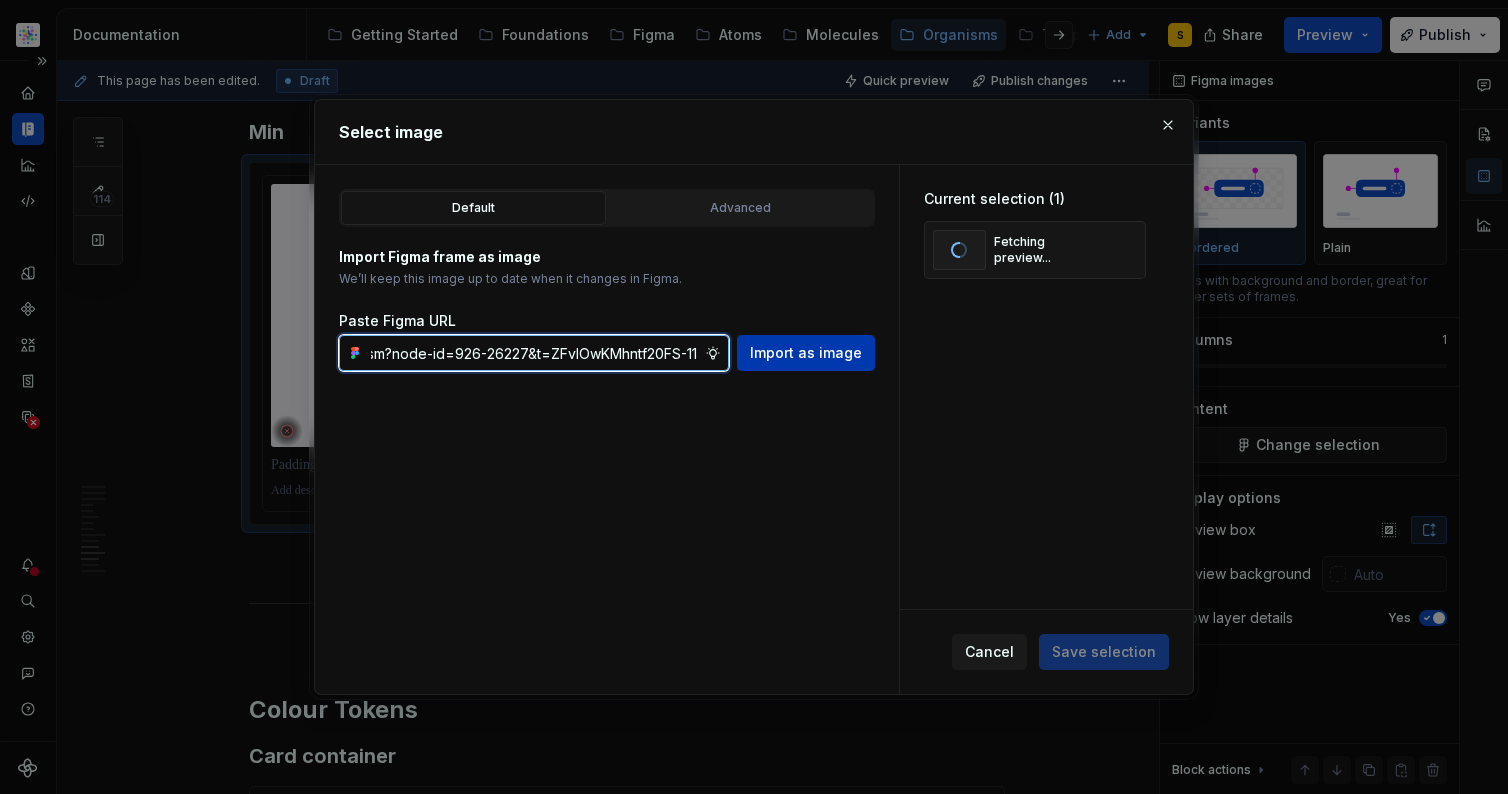 type on "https://www.figma.com/design/7EivuZFrhS70O9nxlsg3Ul/Documentation-Organism?node-id=926-26227&t=ZFvIOwKMhntf20FS-11" 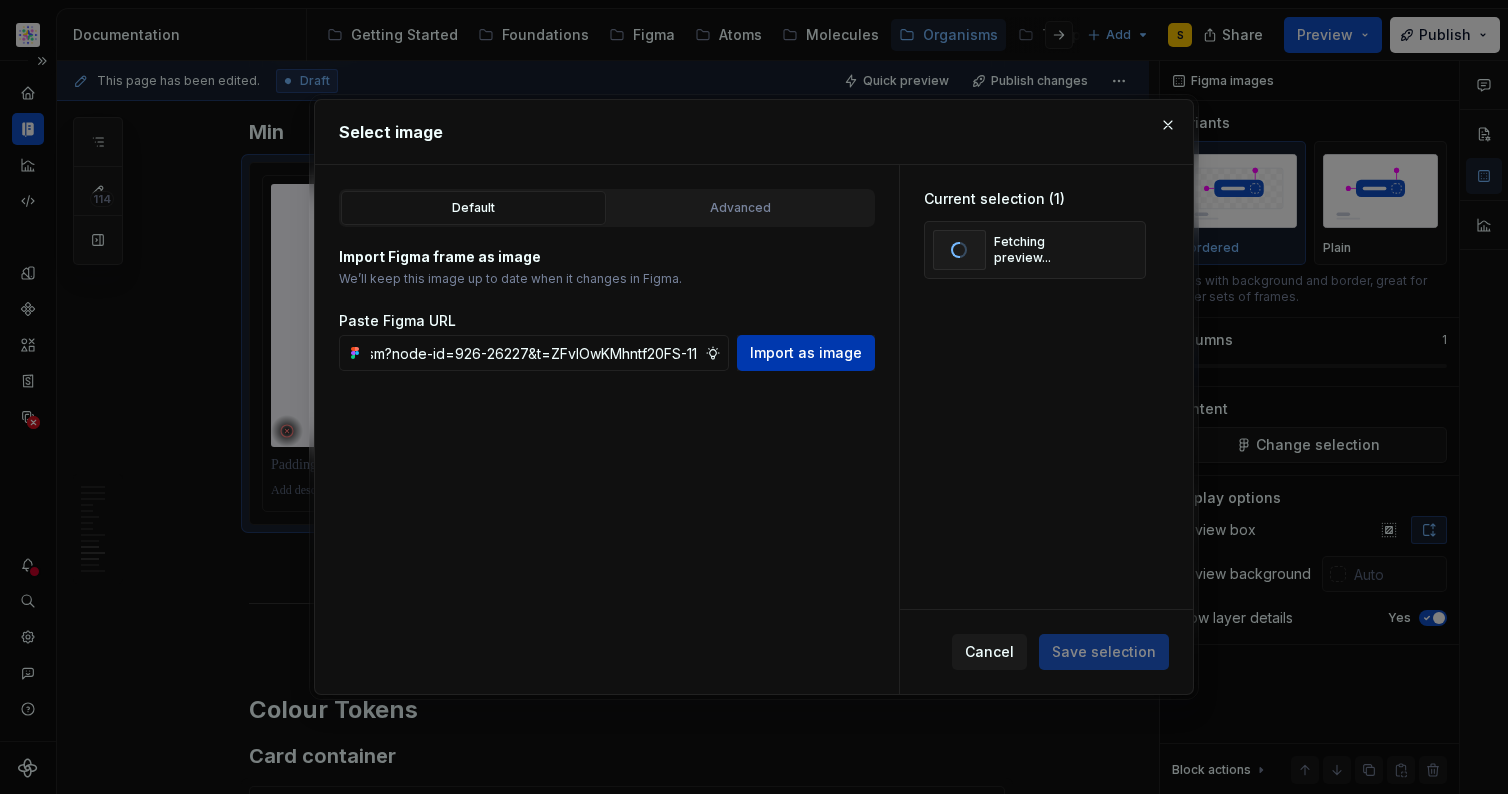 click on "Import as image" at bounding box center [806, 353] 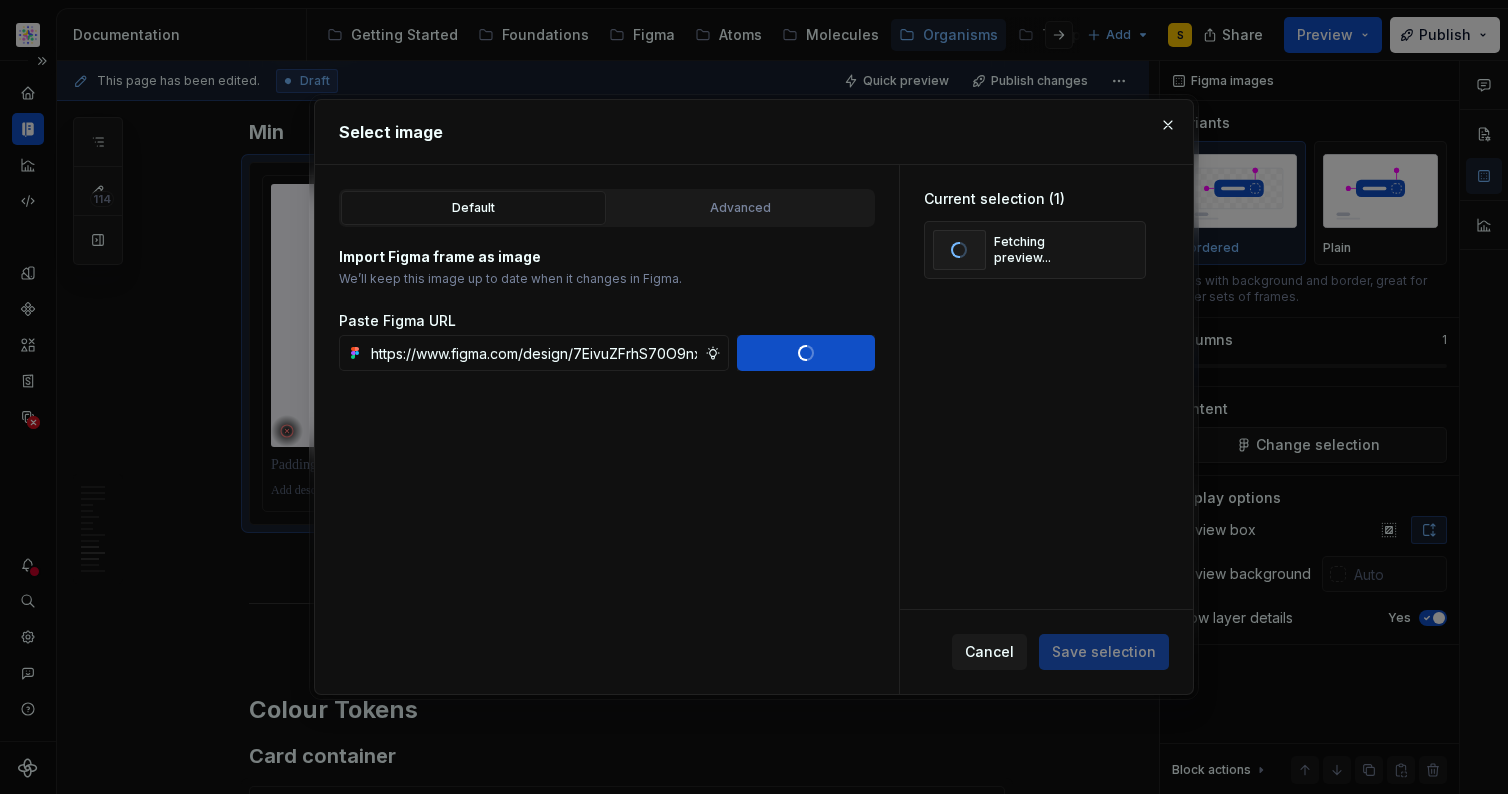 type on "*" 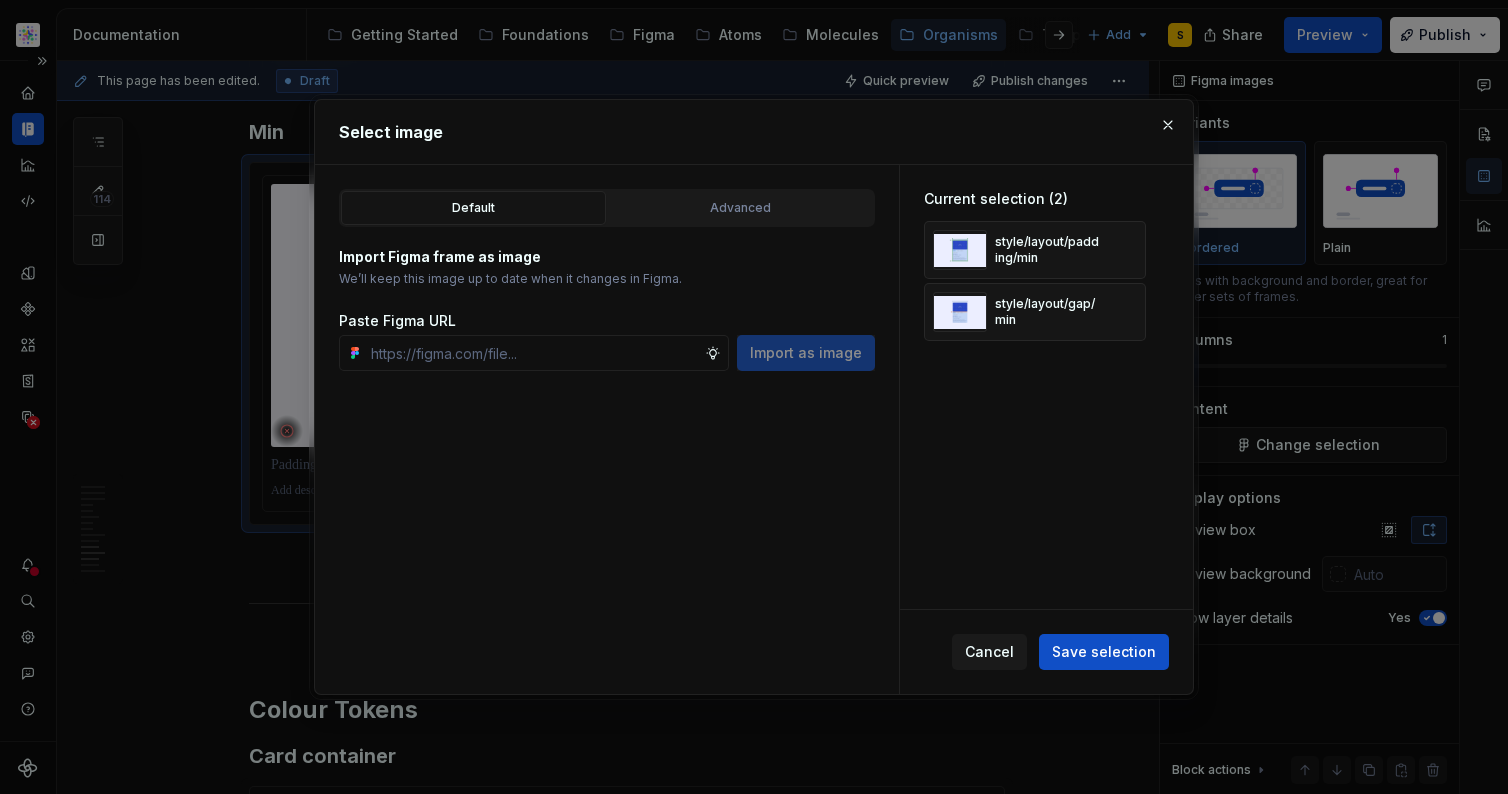 click on "Save selection" at bounding box center [1104, 652] 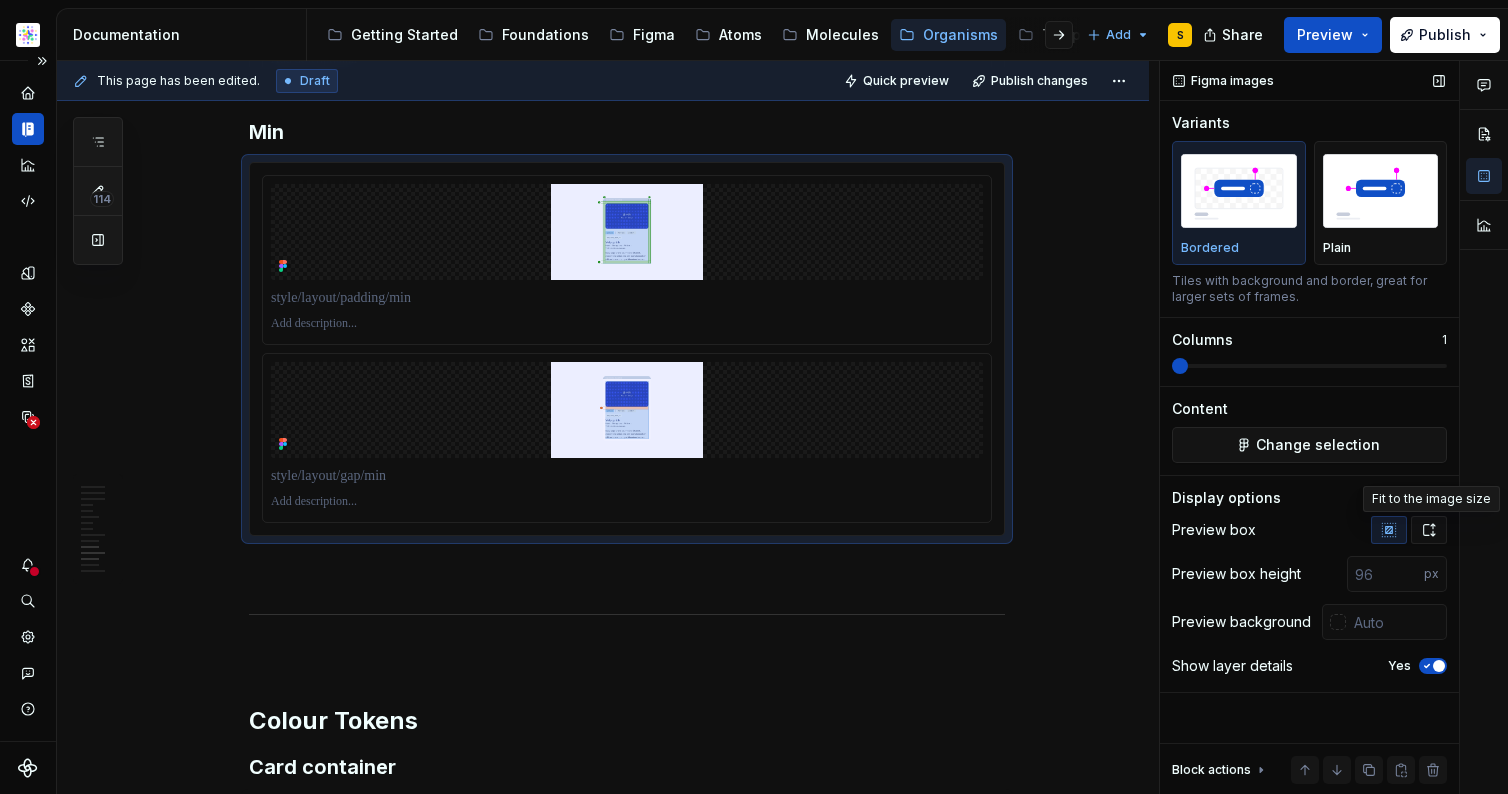 click 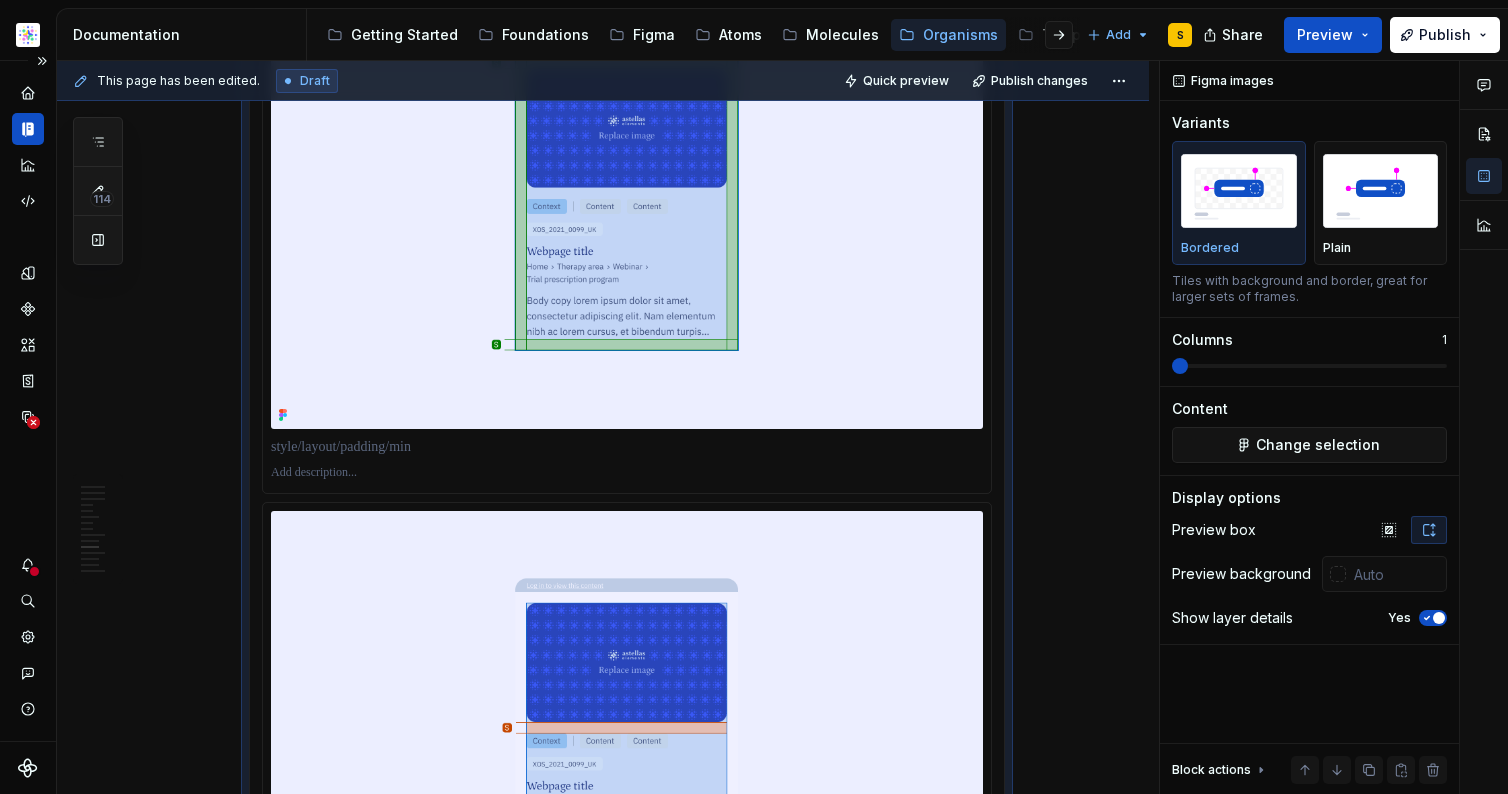 scroll, scrollTop: 5612, scrollLeft: 0, axis: vertical 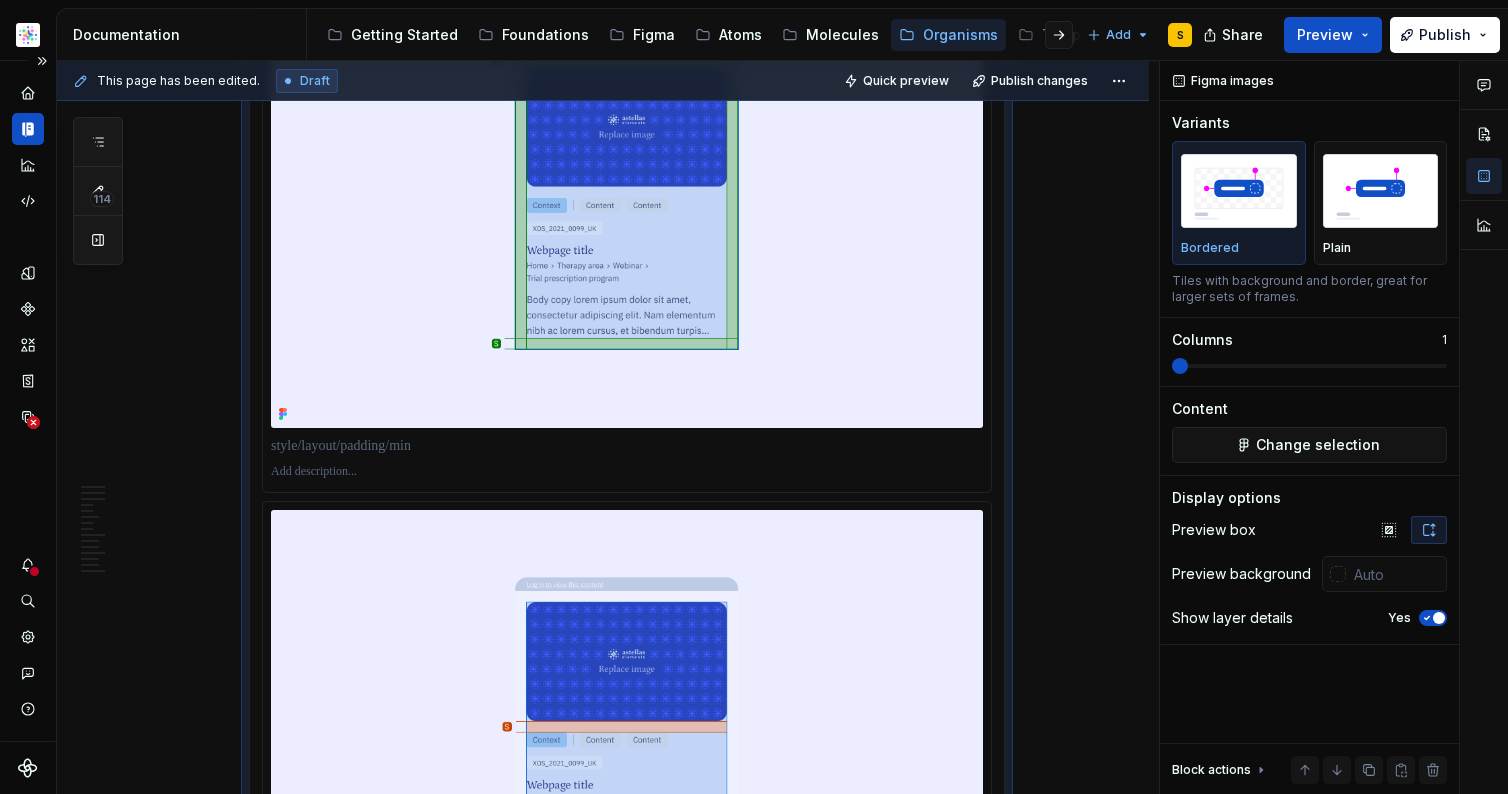 click at bounding box center (627, 446) 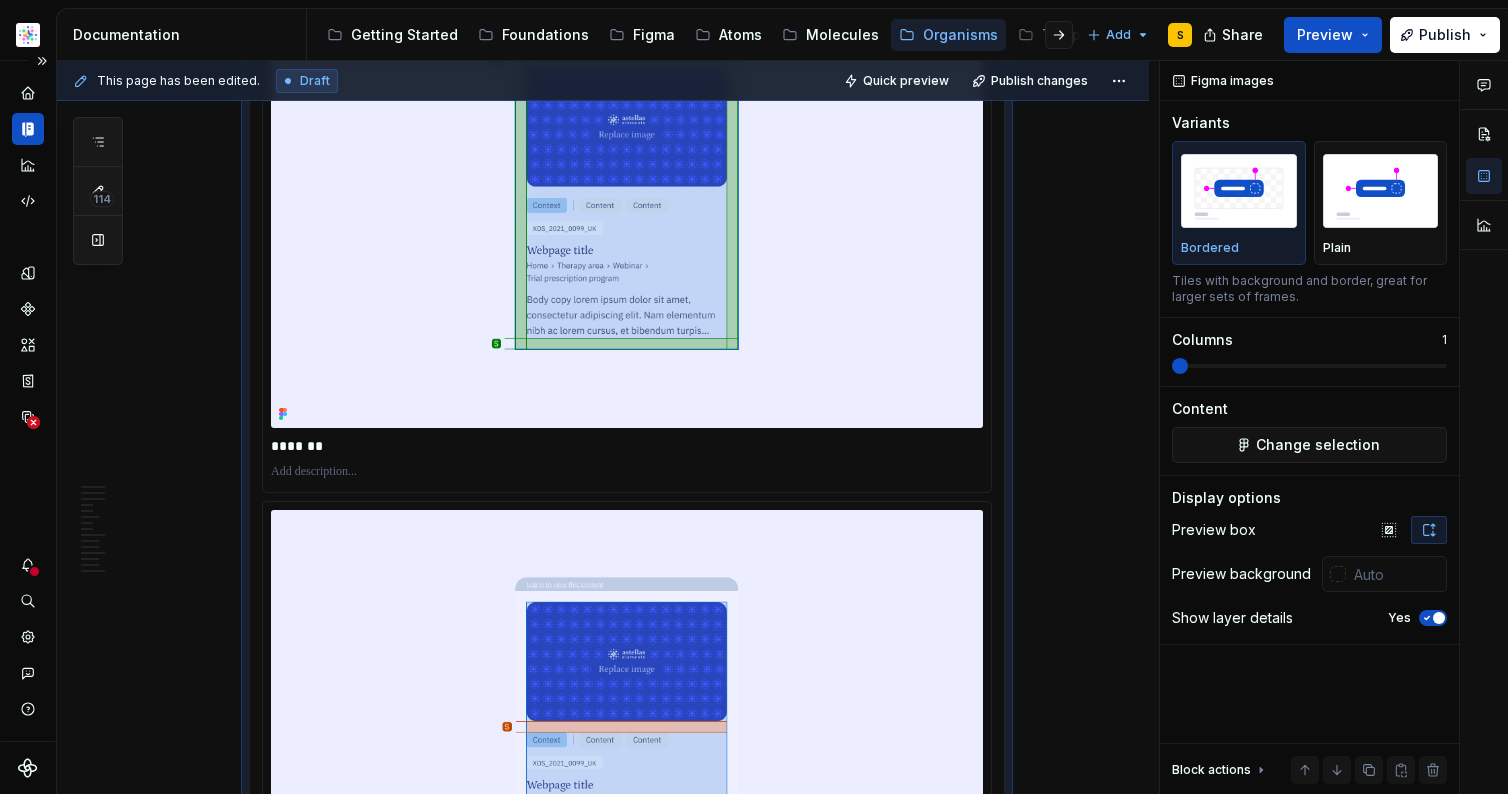 scroll, scrollTop: 6072, scrollLeft: 0, axis: vertical 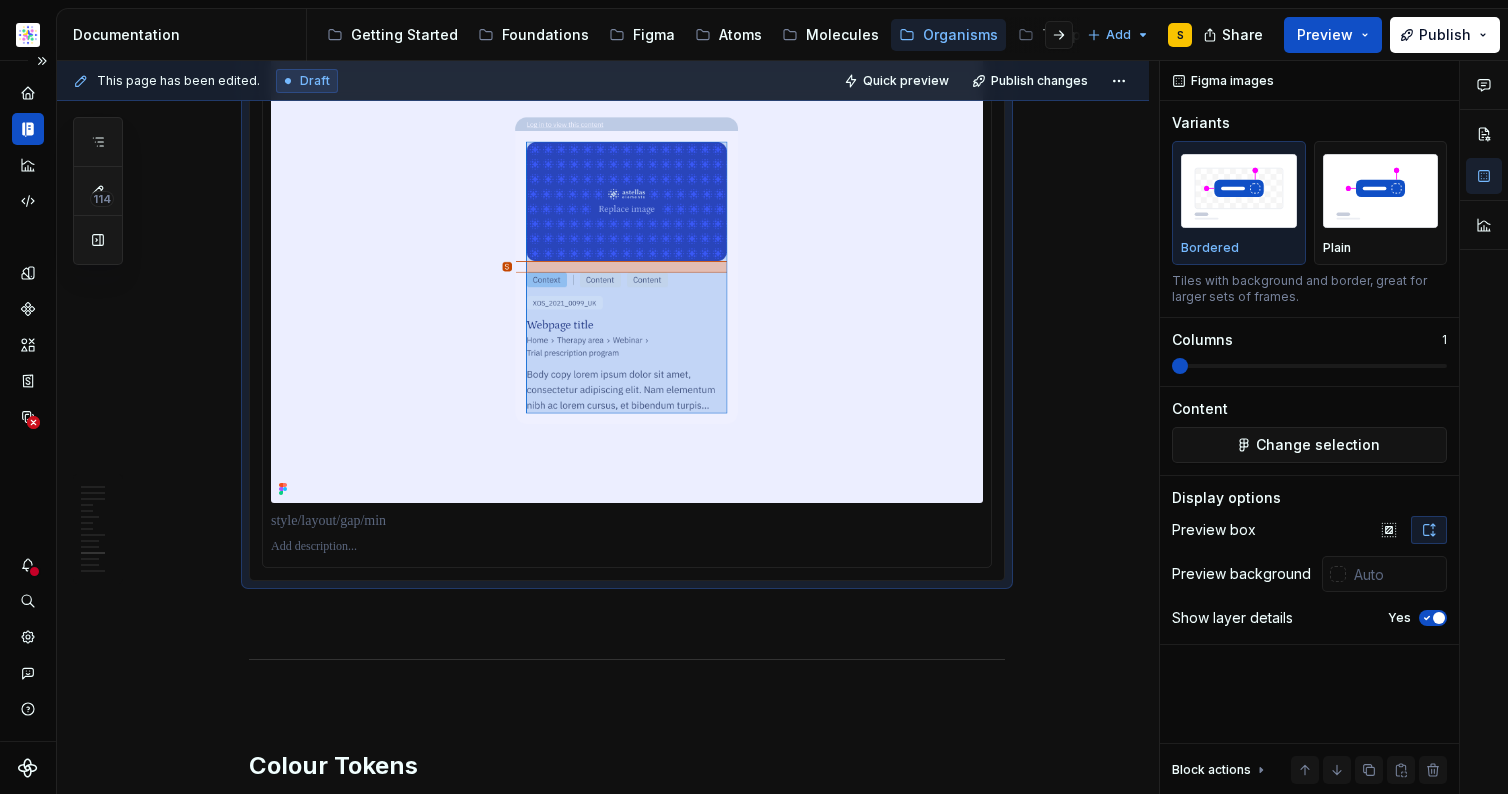 click at bounding box center [627, 521] 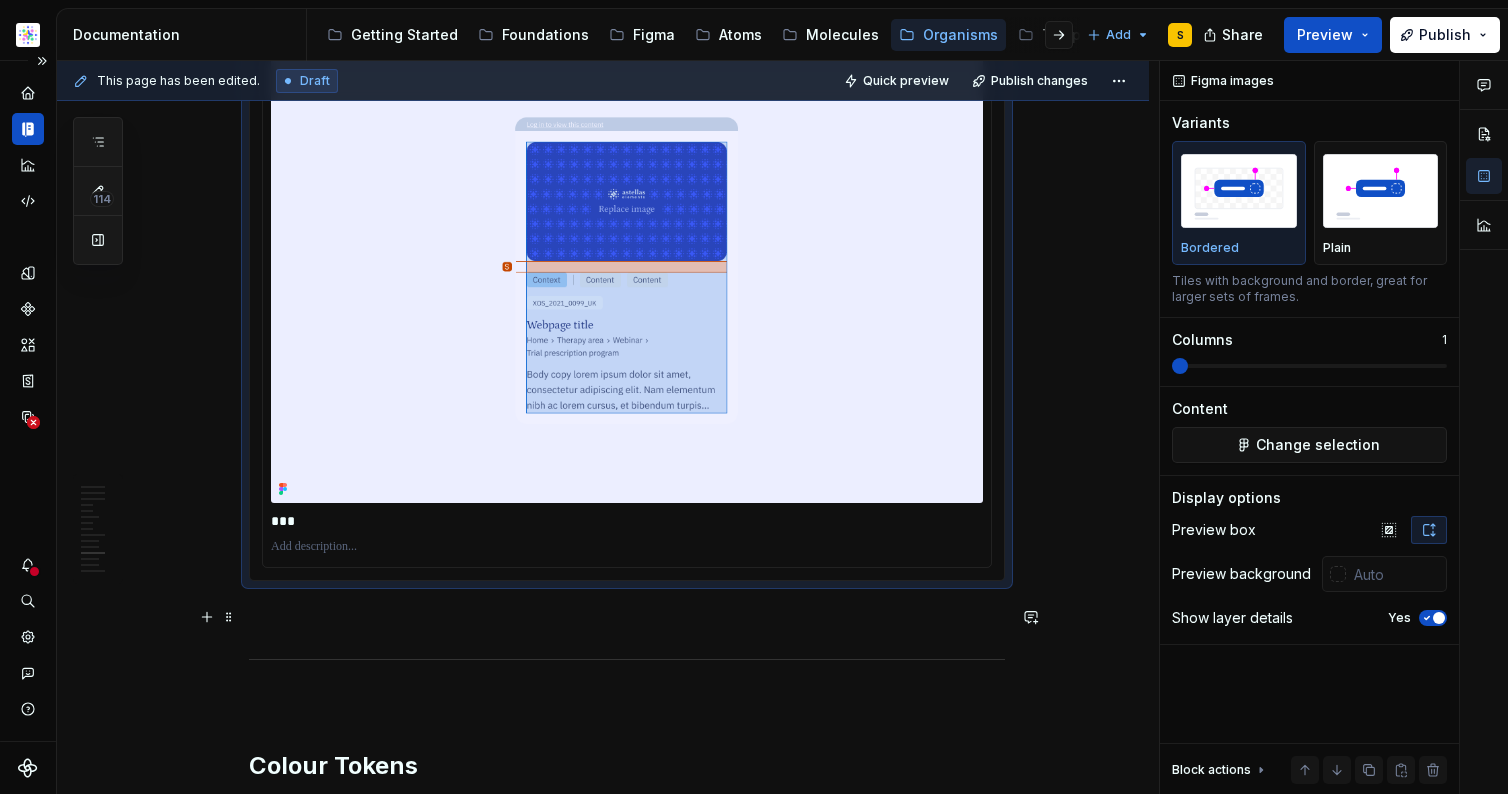 click at bounding box center (627, 617) 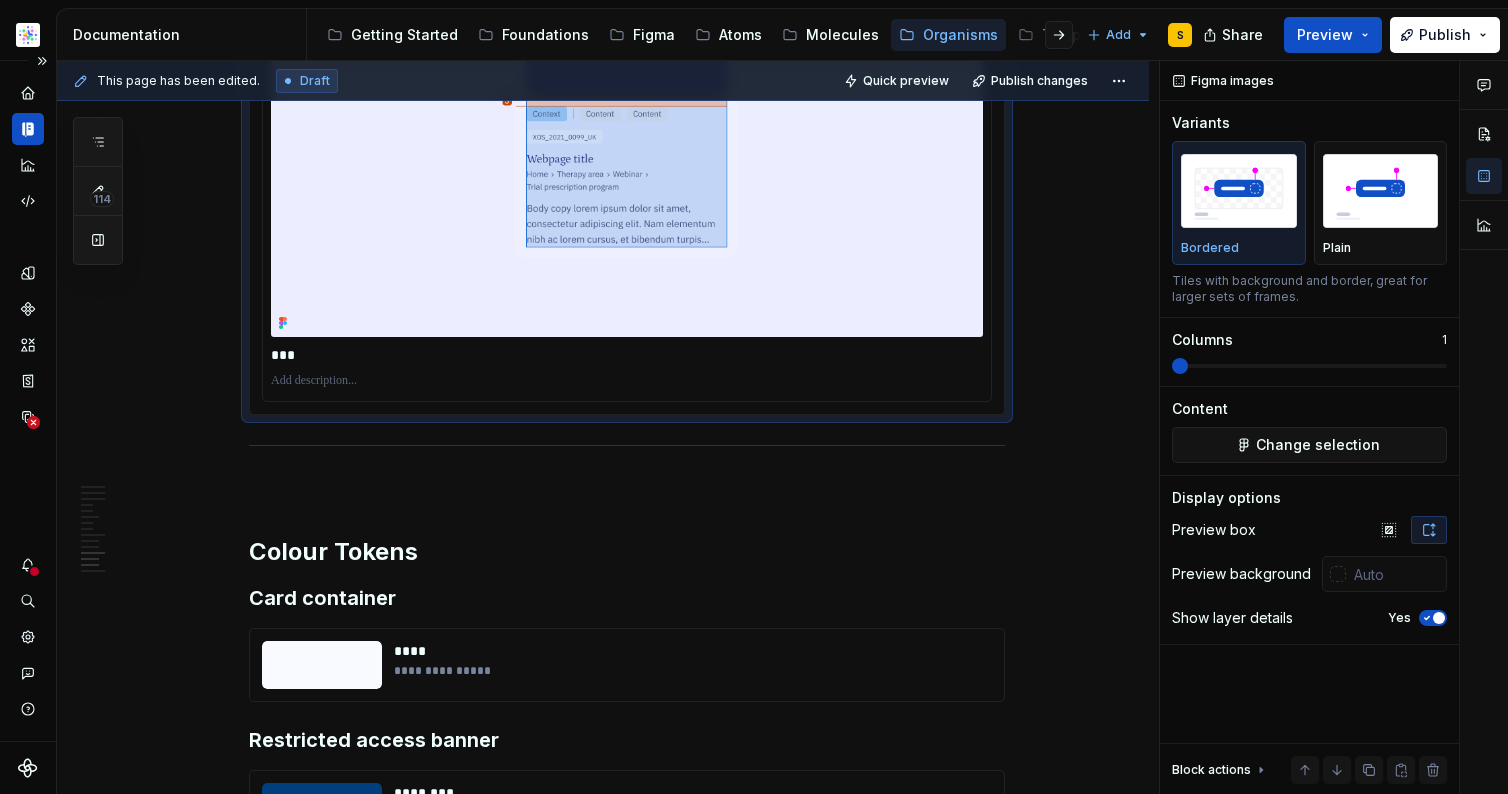 scroll, scrollTop: 6390, scrollLeft: 0, axis: vertical 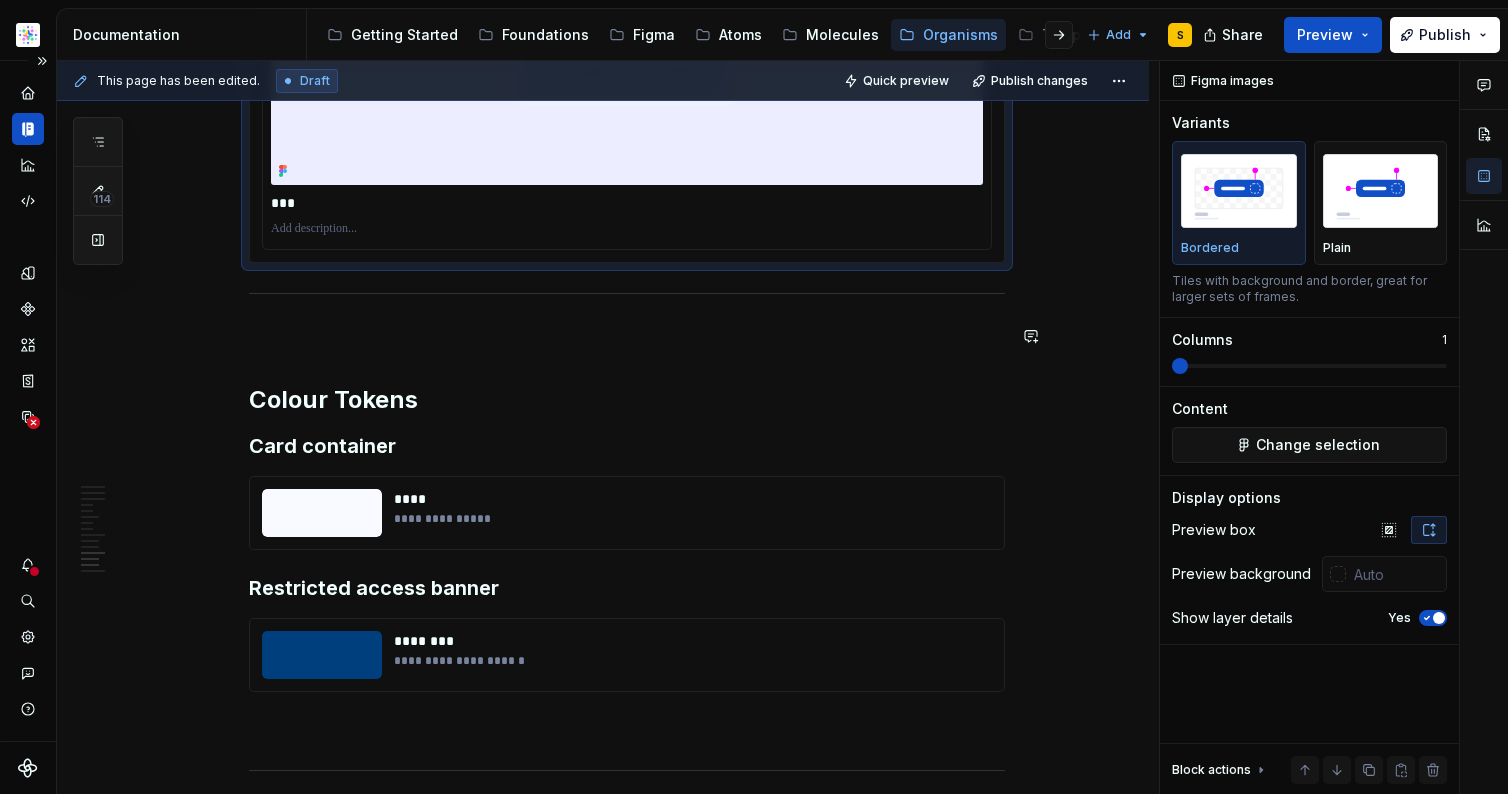 click on "**********" at bounding box center [627, -2387] 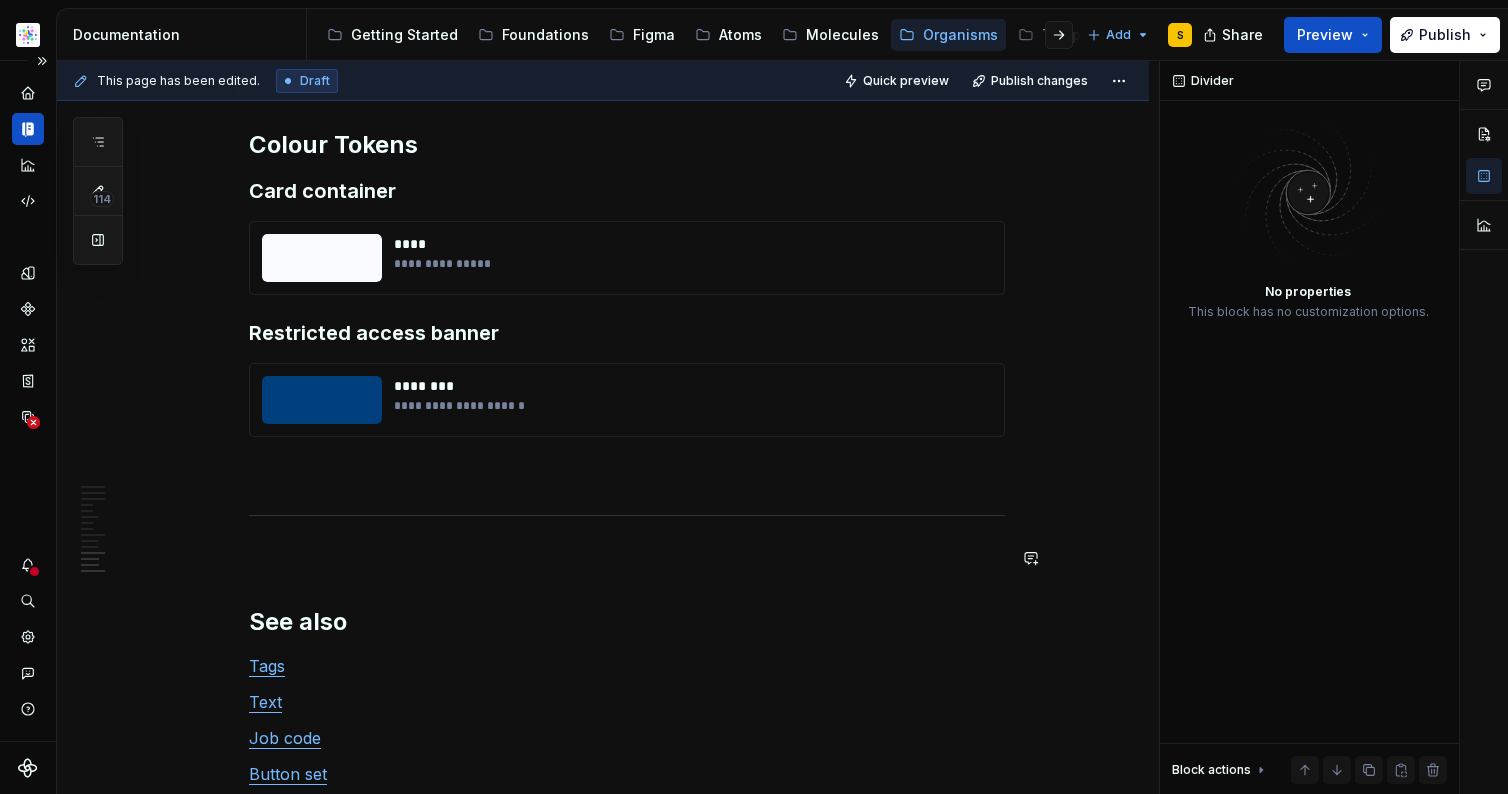 scroll, scrollTop: 6598, scrollLeft: 0, axis: vertical 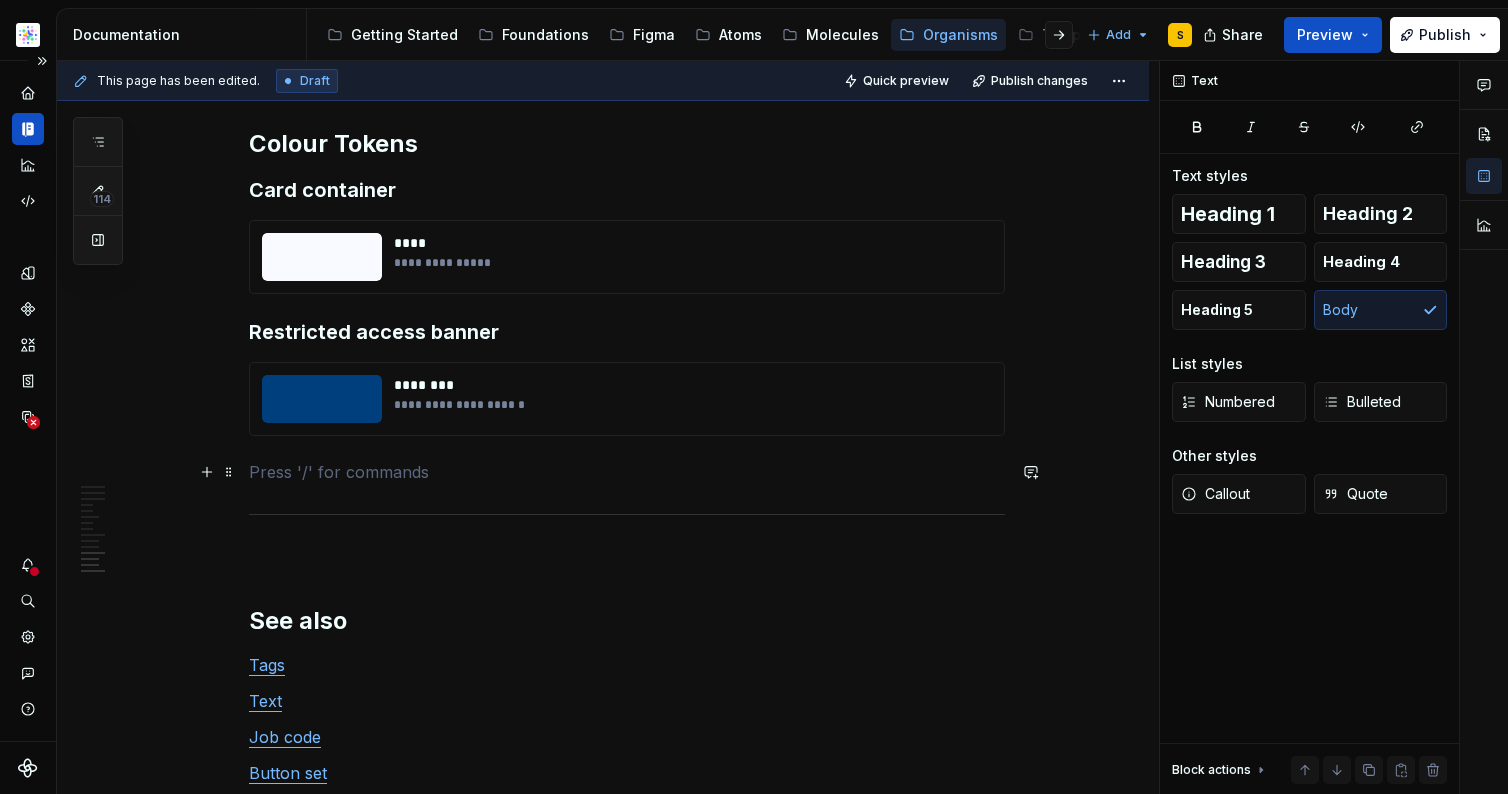 click at bounding box center (627, 472) 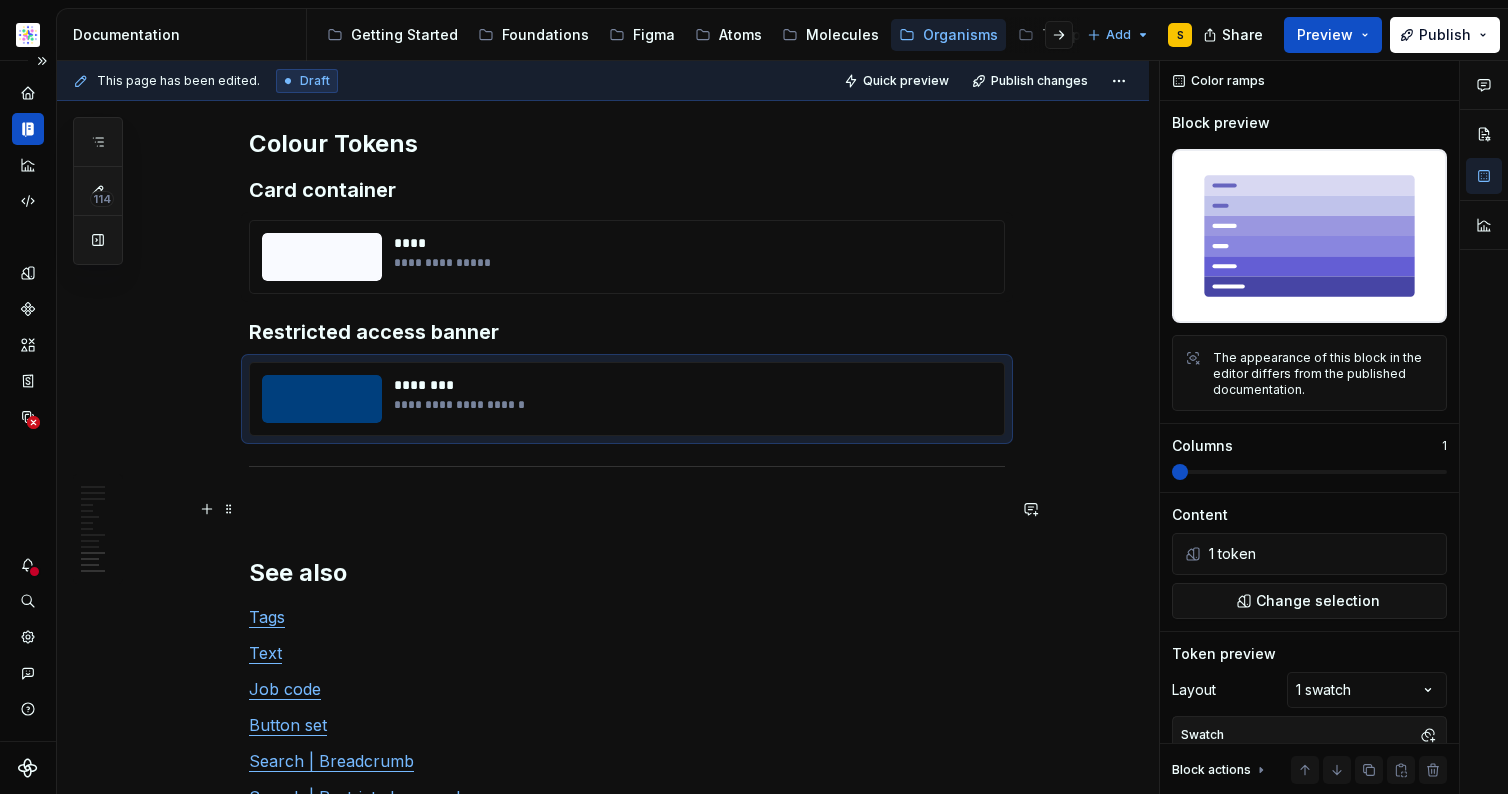 click at bounding box center (627, 509) 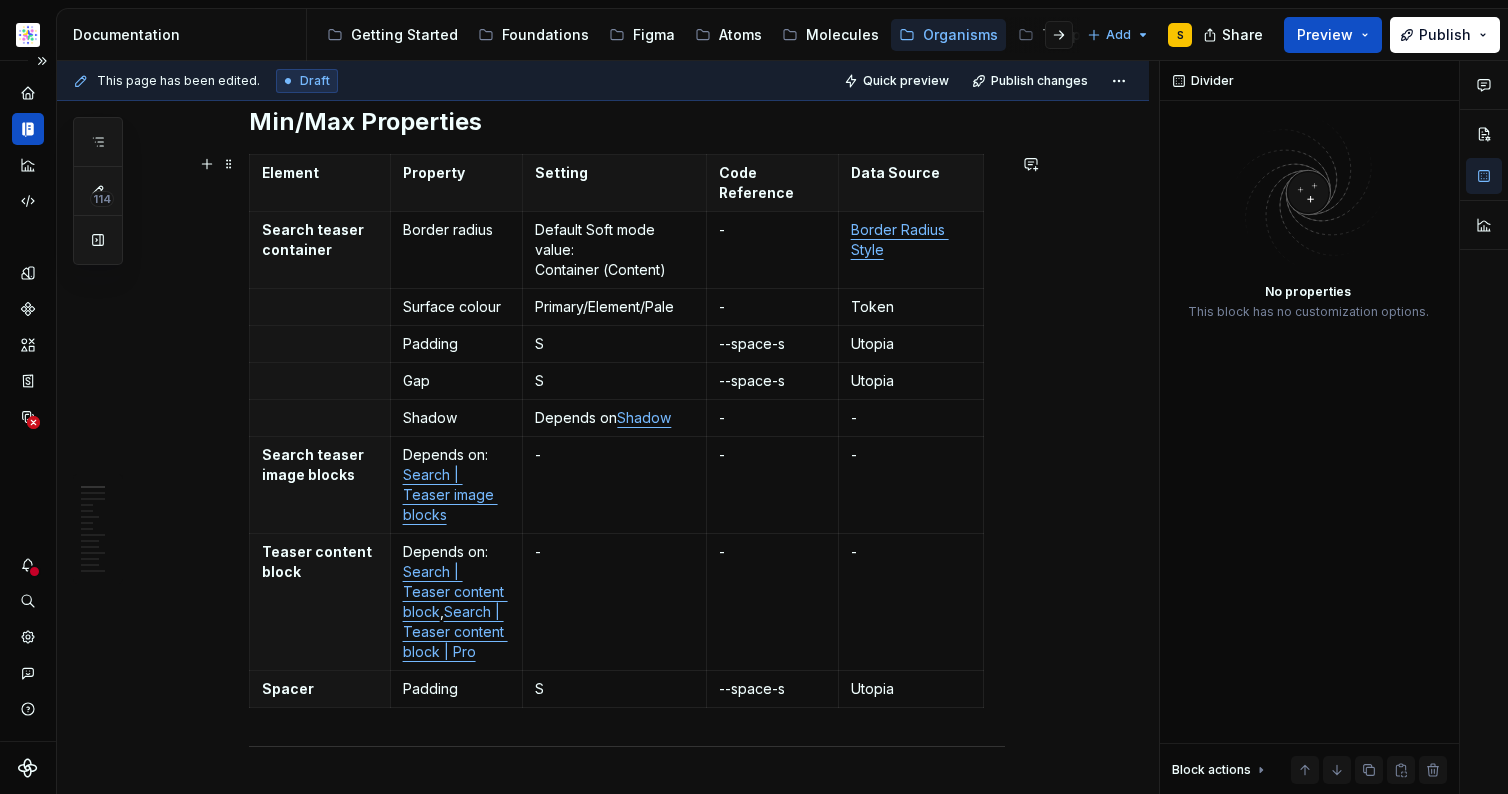 scroll, scrollTop: 0, scrollLeft: 0, axis: both 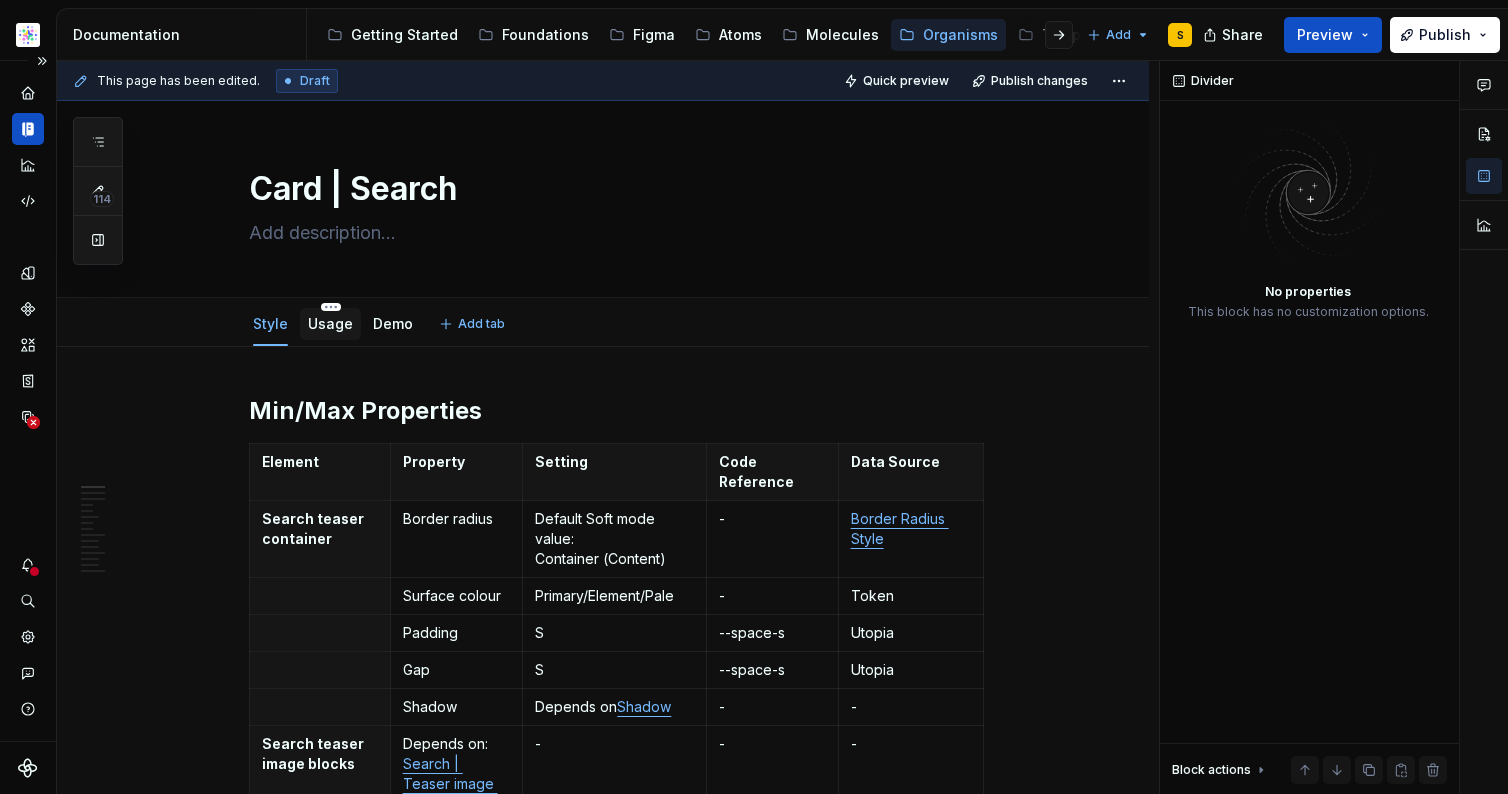 click on "Usage" at bounding box center [330, 323] 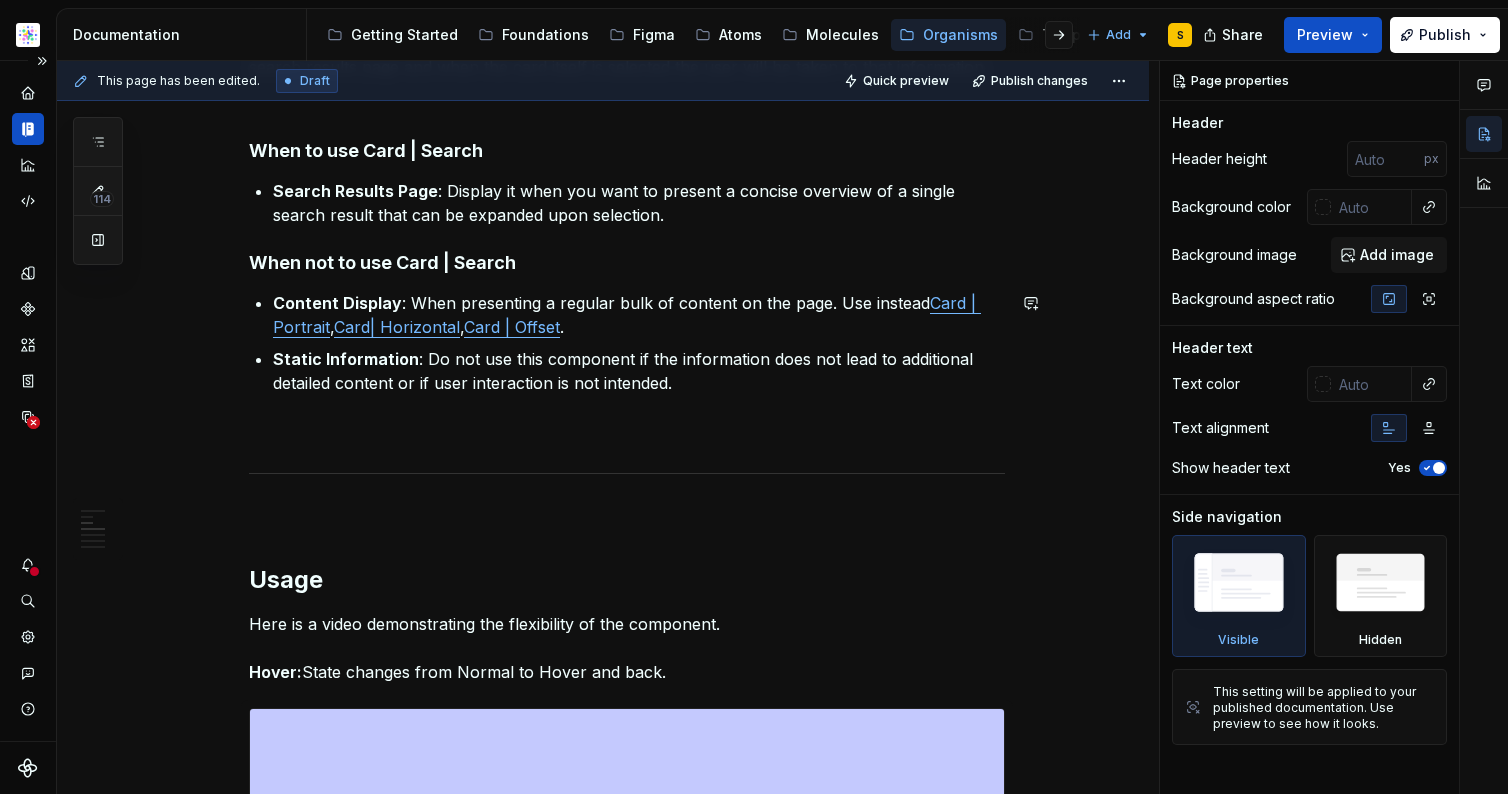 scroll, scrollTop: 536, scrollLeft: 0, axis: vertical 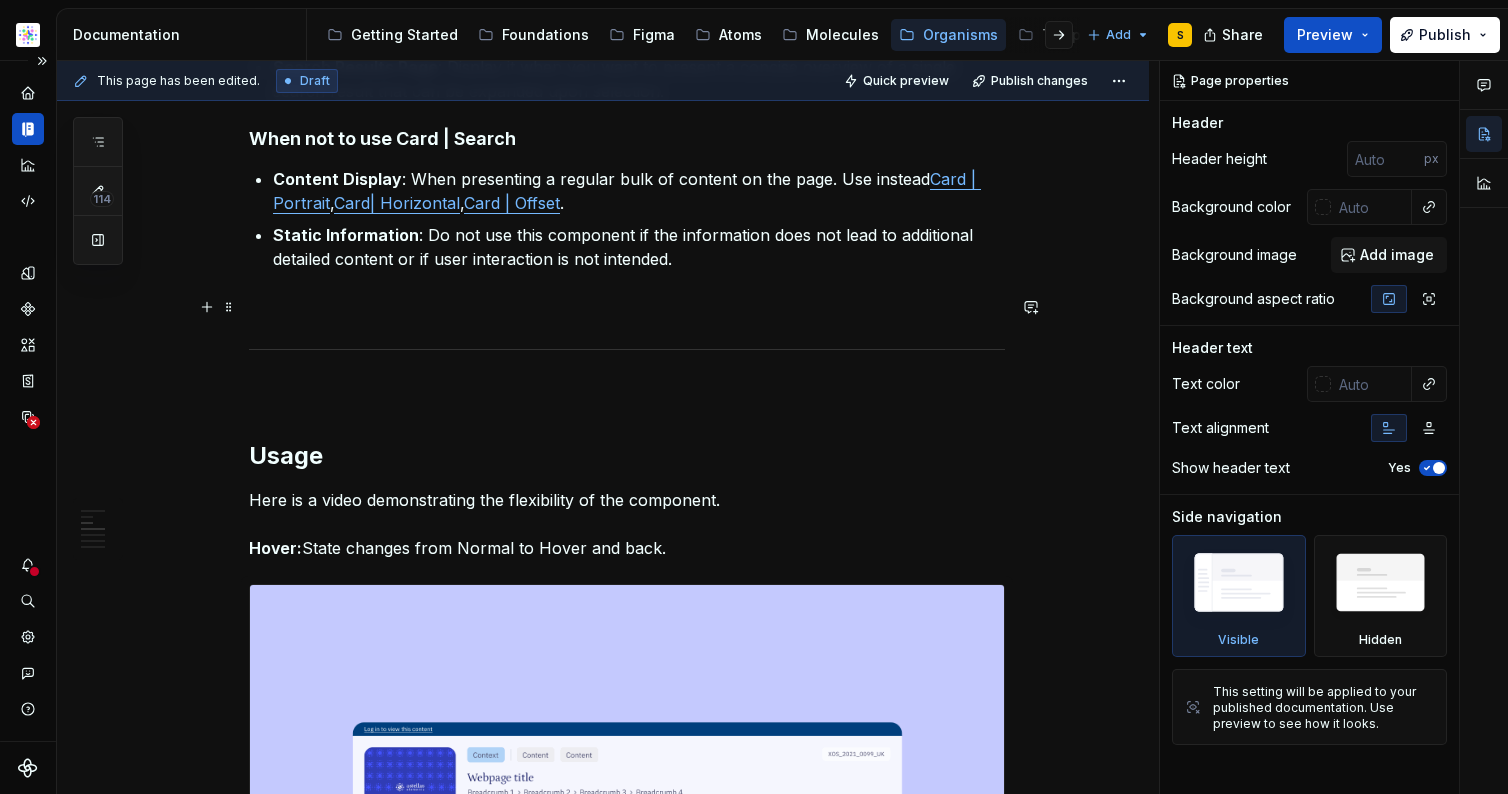 click at bounding box center [627, 307] 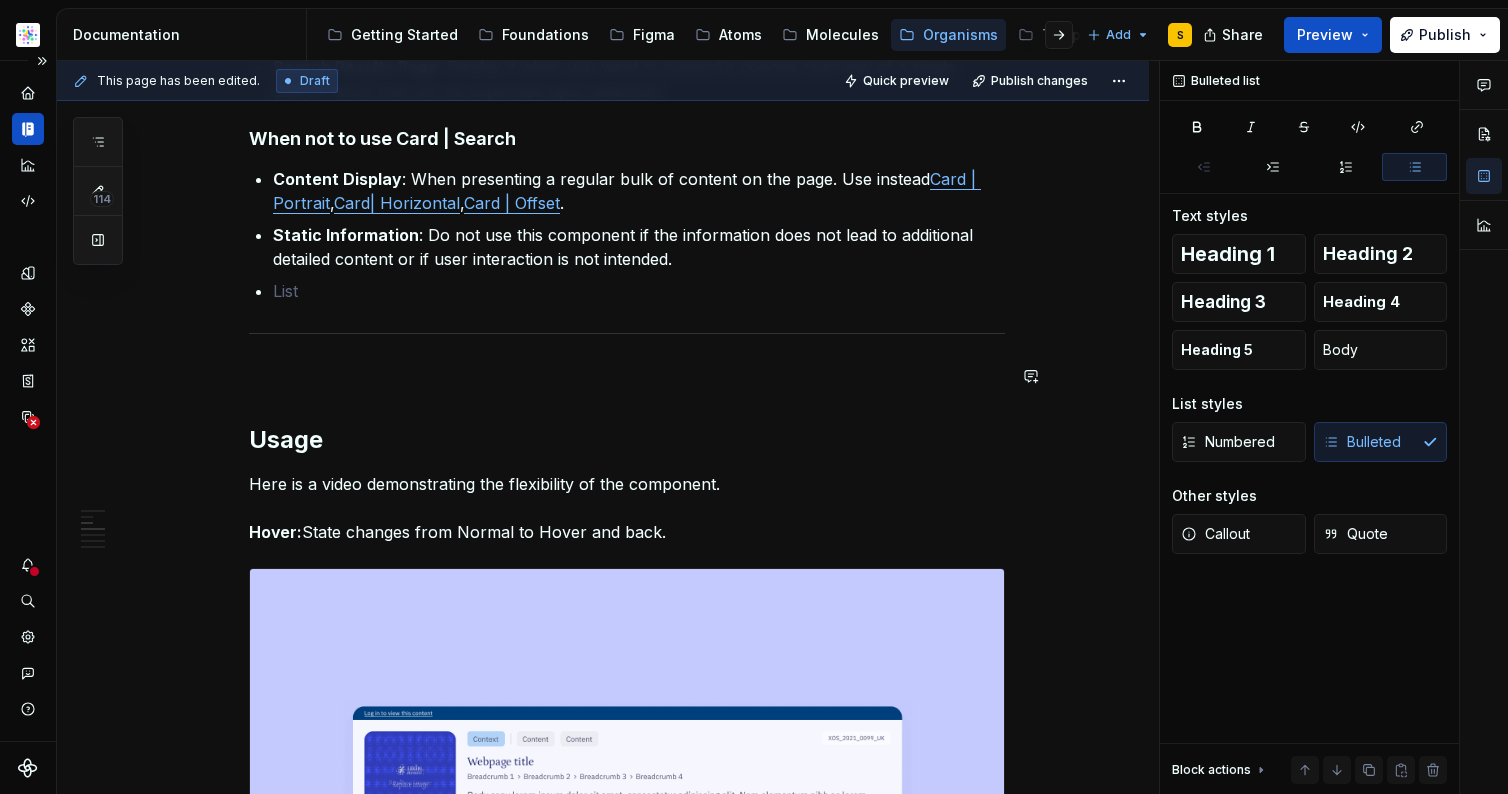 click on "Overview The search card component houses information about a single search result. These feature on a search results page and when the card itself is selected the user will be taken to that information. When to use Card | Search Search Results Page : Display it when you want to present a concise overview of a single search result that can be expanded upon selection. When not to use Card | Search Content Display : When presenting a regular bulk of content on the page. Use instead  Card | Portrait ,  Card| Horizontal ,  Card | Offset . Static Information : Do not use this component if the information does not lead to additional detailed content or if user interaction is not intended. Usage Here is a video demonstrating the flexibility of the component.  Hover:  State changes from Normal to Hover and back. Customising:  Then toggling the options for the Restricted Access banner and image  with the available image options. Tag options are changed and finally, the Breadcrumb options are changed. Search Pro:  ****" at bounding box center (627, 1808) 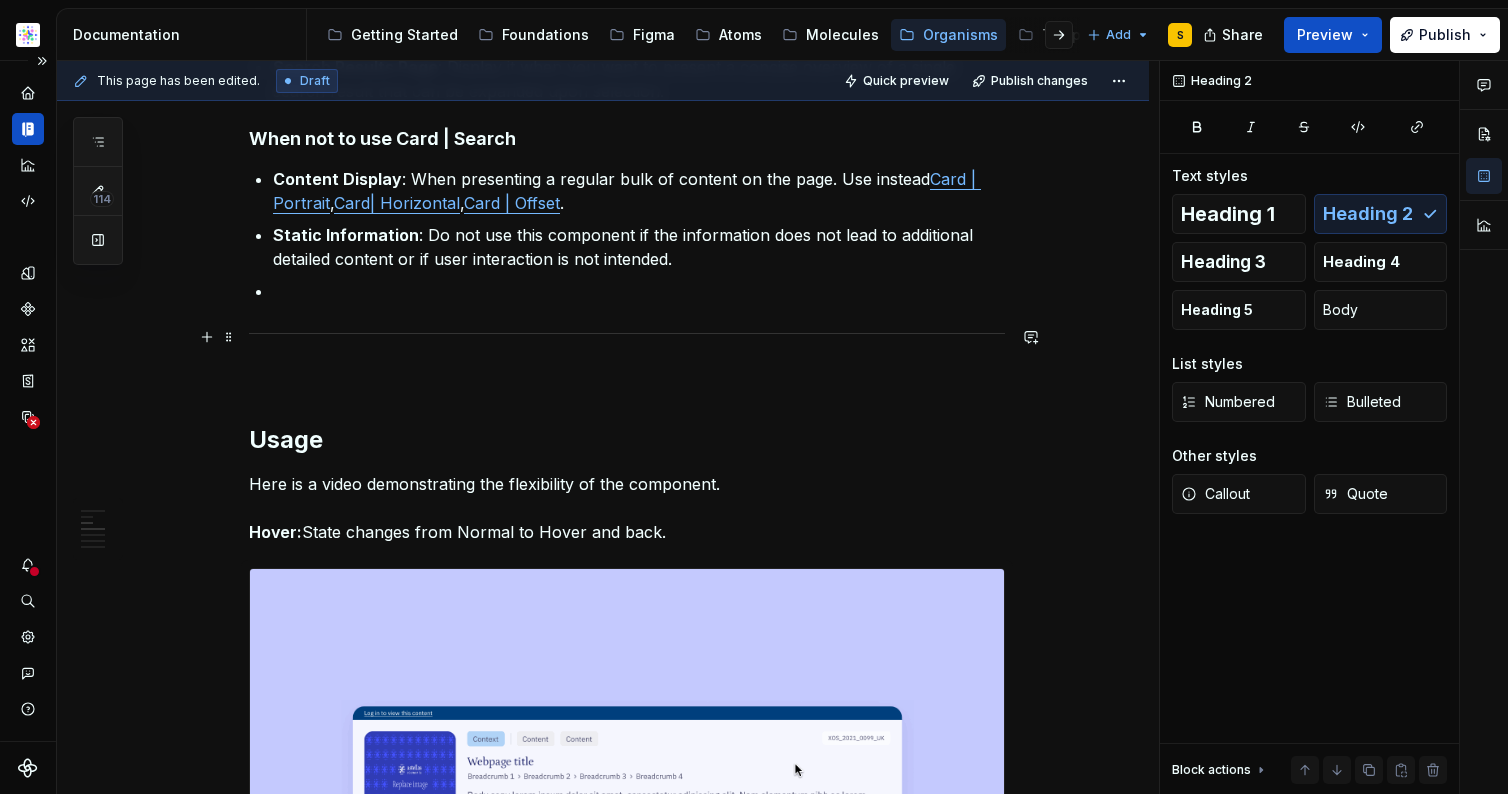 click at bounding box center (639, 291) 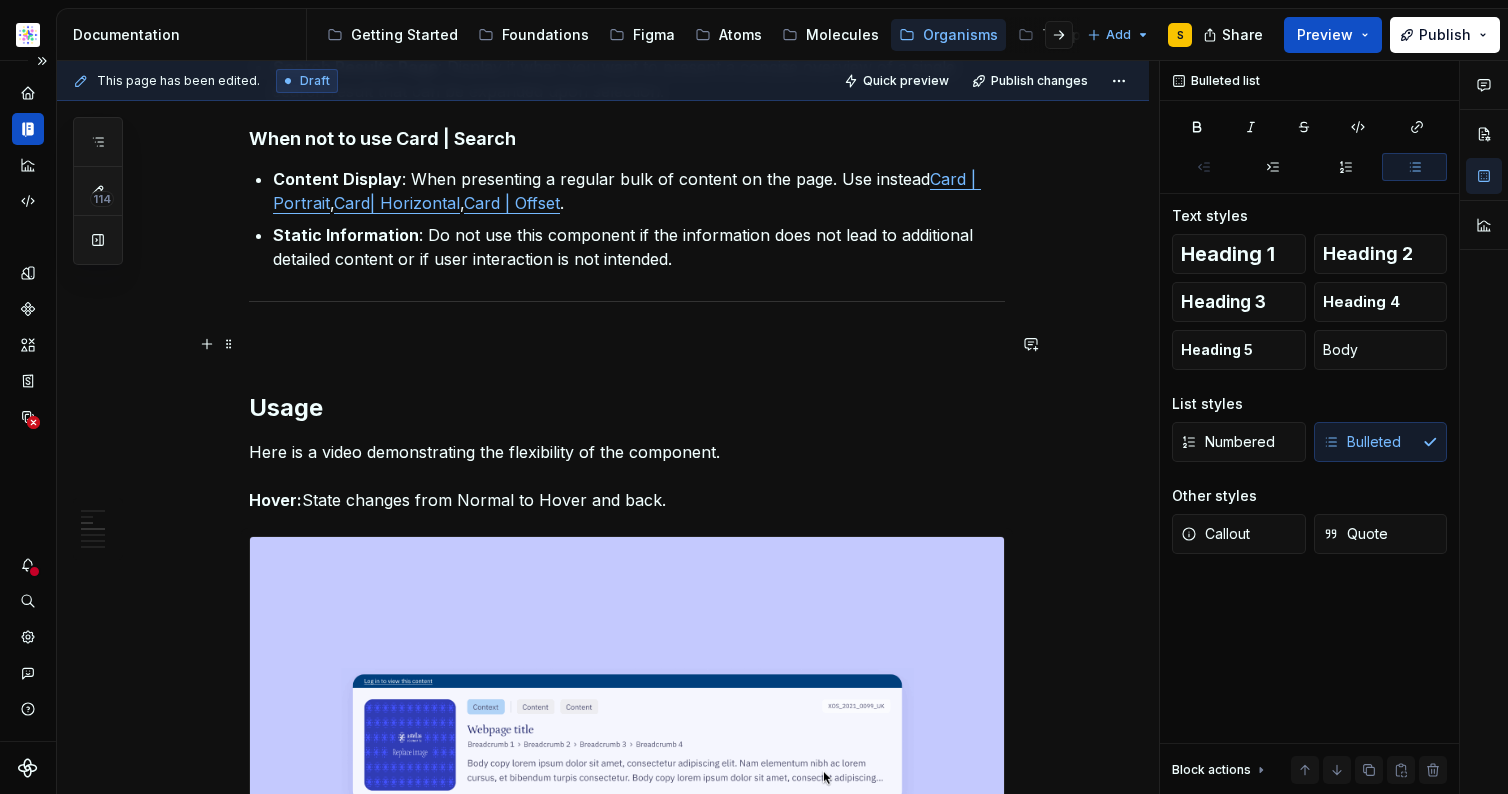 click on "Overview The search card component houses information about a single search result. These feature on a search results page and when the card itself is selected the user will be taken to that information. When to use Card | Search Search Results Page : Display it when you want to present a concise overview of a single search result that can be expanded upon selection. When not to use Card | Search Content Display : When presenting a regular bulk of content on the page. Use instead  Card | Portrait ,  Card| Horizontal ,  Card | Offset . Static Information : Do not use this component if the information does not lead to additional detailed content or if user interaction is not intended. Usage Here is a video demonstrating the flexibility of the component.  Hover:  State changes from Normal to Hover and back. Customising:  Then toggling the options for the Restricted Access banner and image  with the available image options. Tag options are changed and finally, the Breadcrumb options are changed. Search Pro:  ****" at bounding box center [627, 1792] 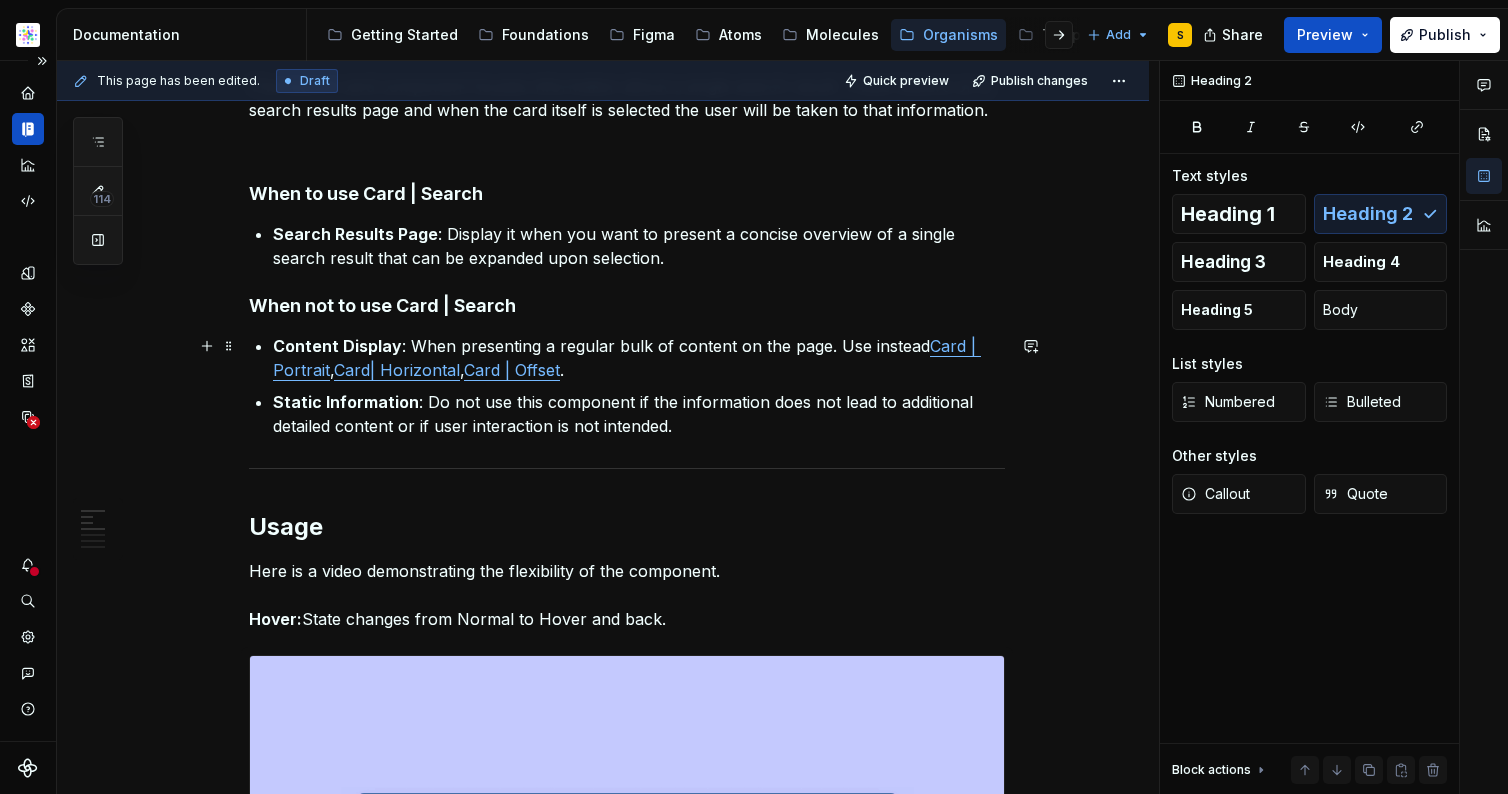 scroll, scrollTop: 0, scrollLeft: 0, axis: both 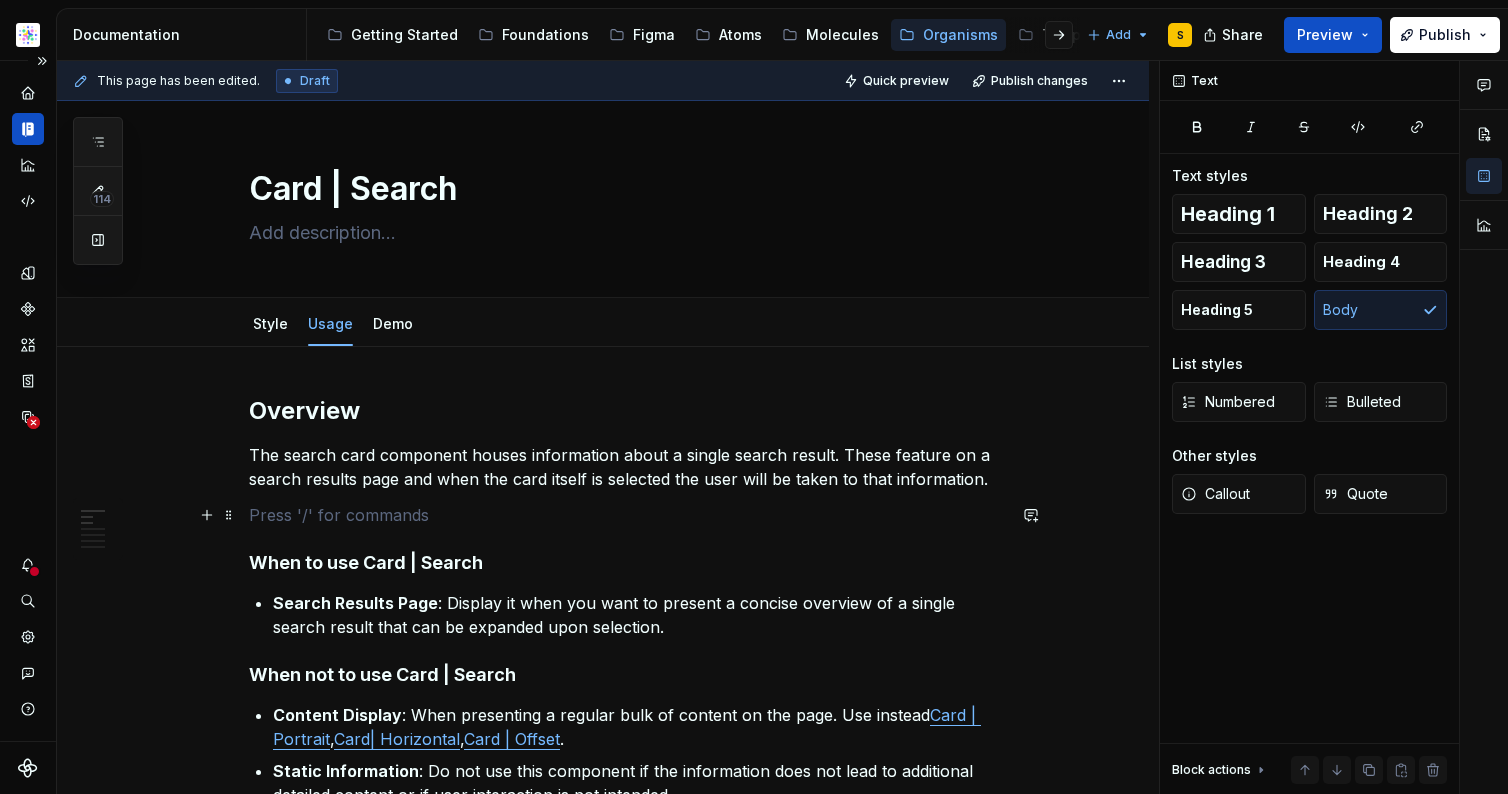 click at bounding box center (627, 515) 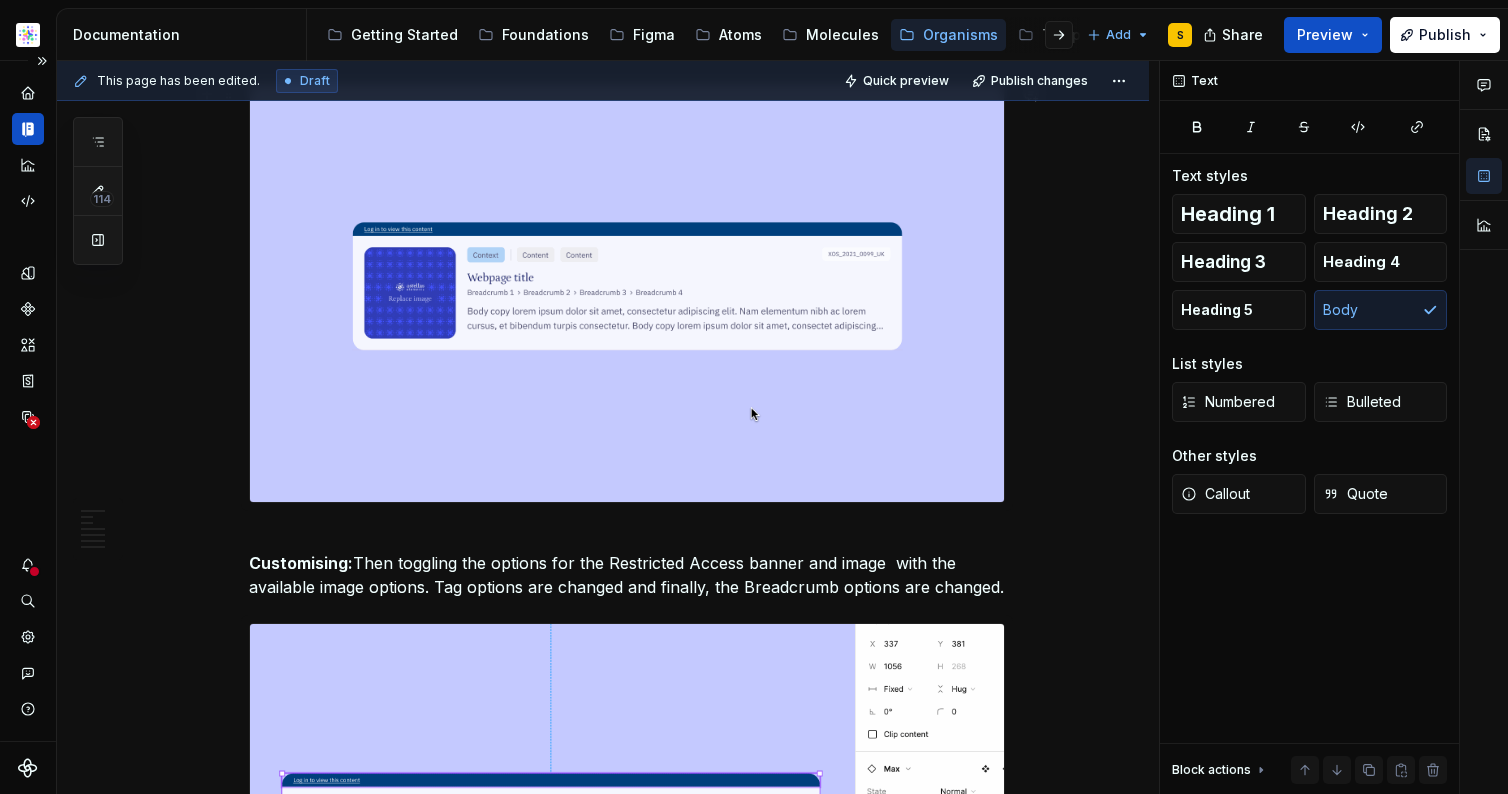 scroll, scrollTop: 932, scrollLeft: 0, axis: vertical 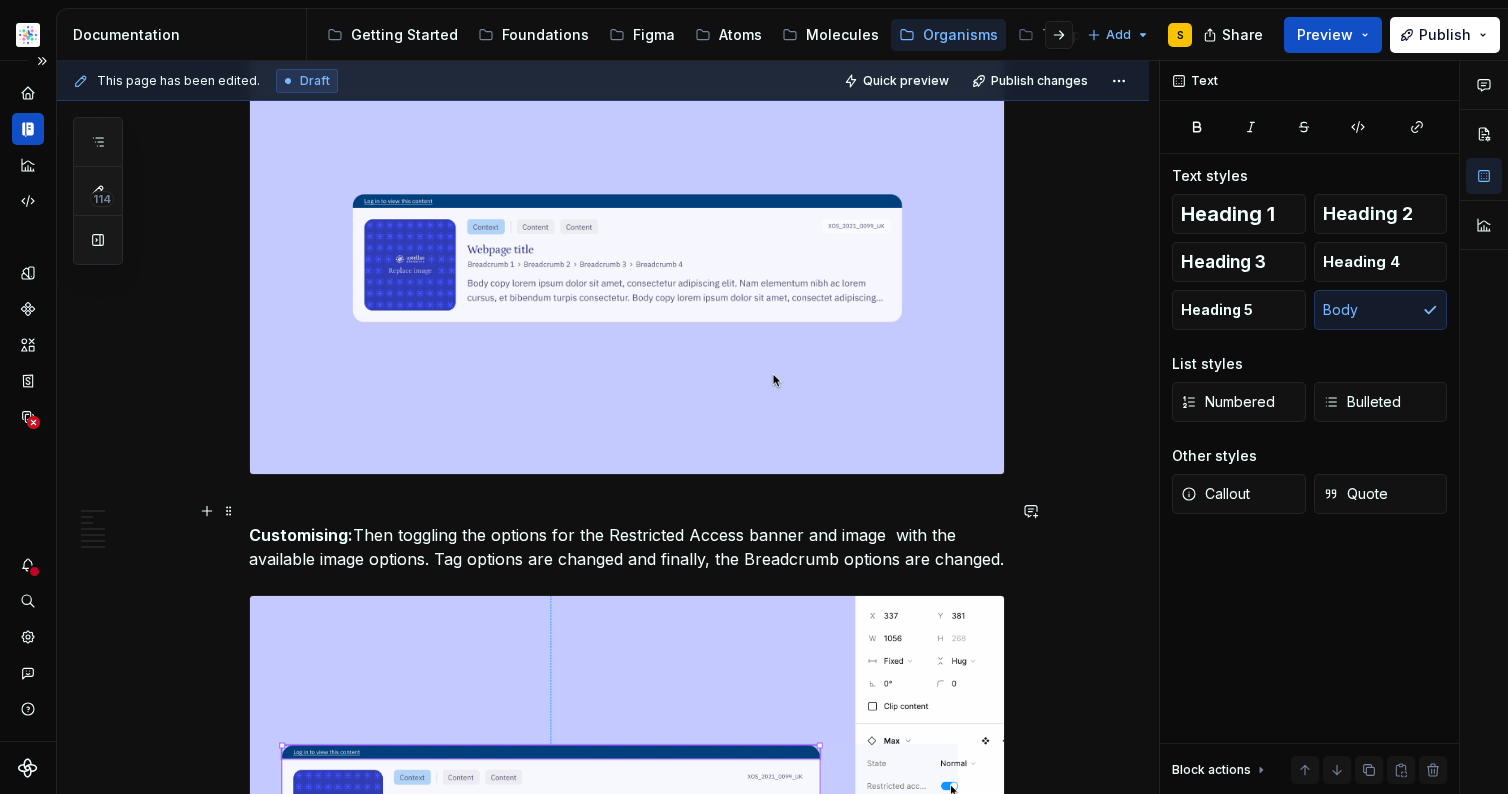 click on "Customising:  Then toggling the options for the Restricted Access banner and image  with the available image options. Tag options are changed and finally, the Breadcrumb options are changed." at bounding box center (627, 535) 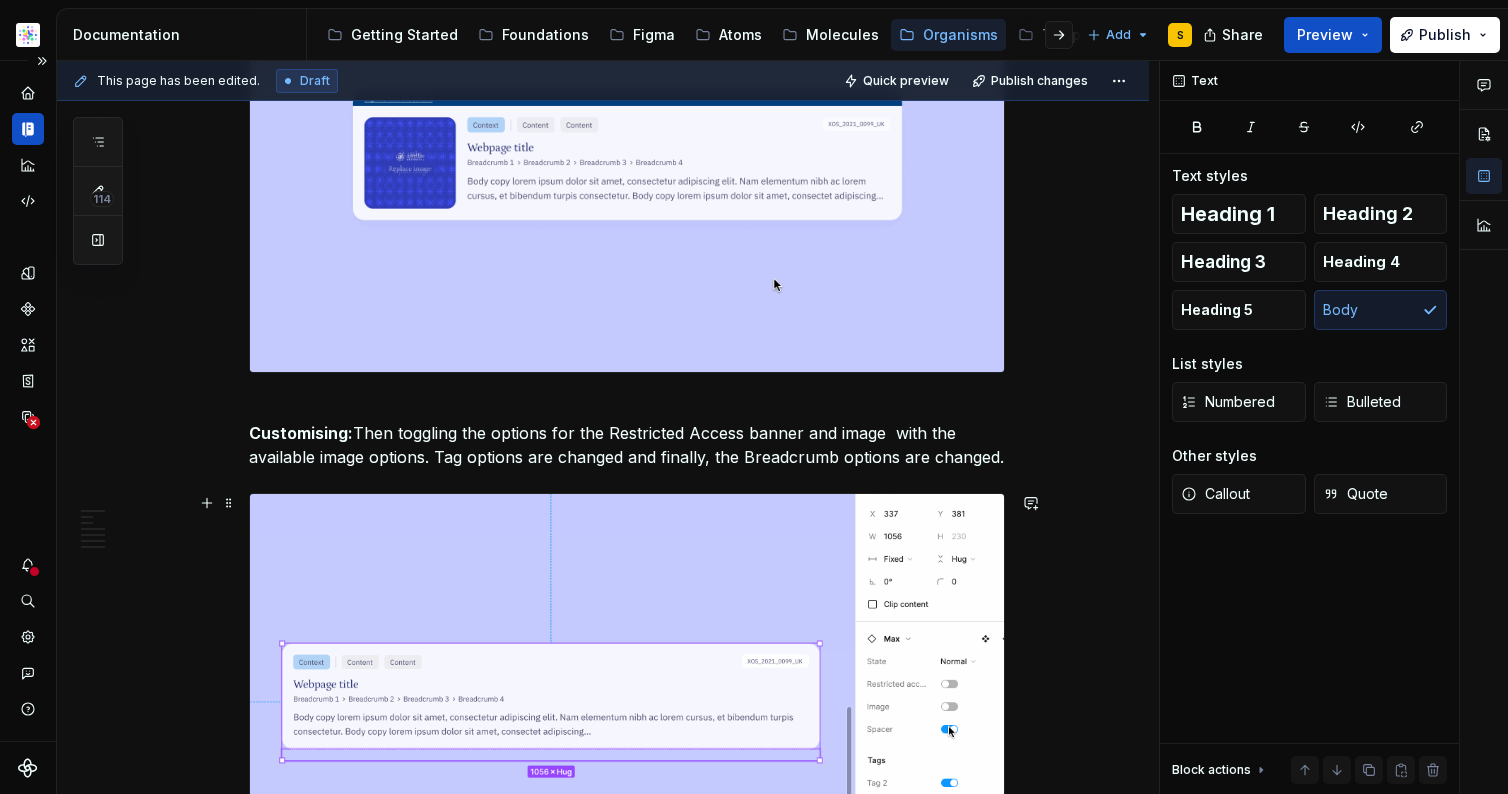 scroll, scrollTop: 1036, scrollLeft: 0, axis: vertical 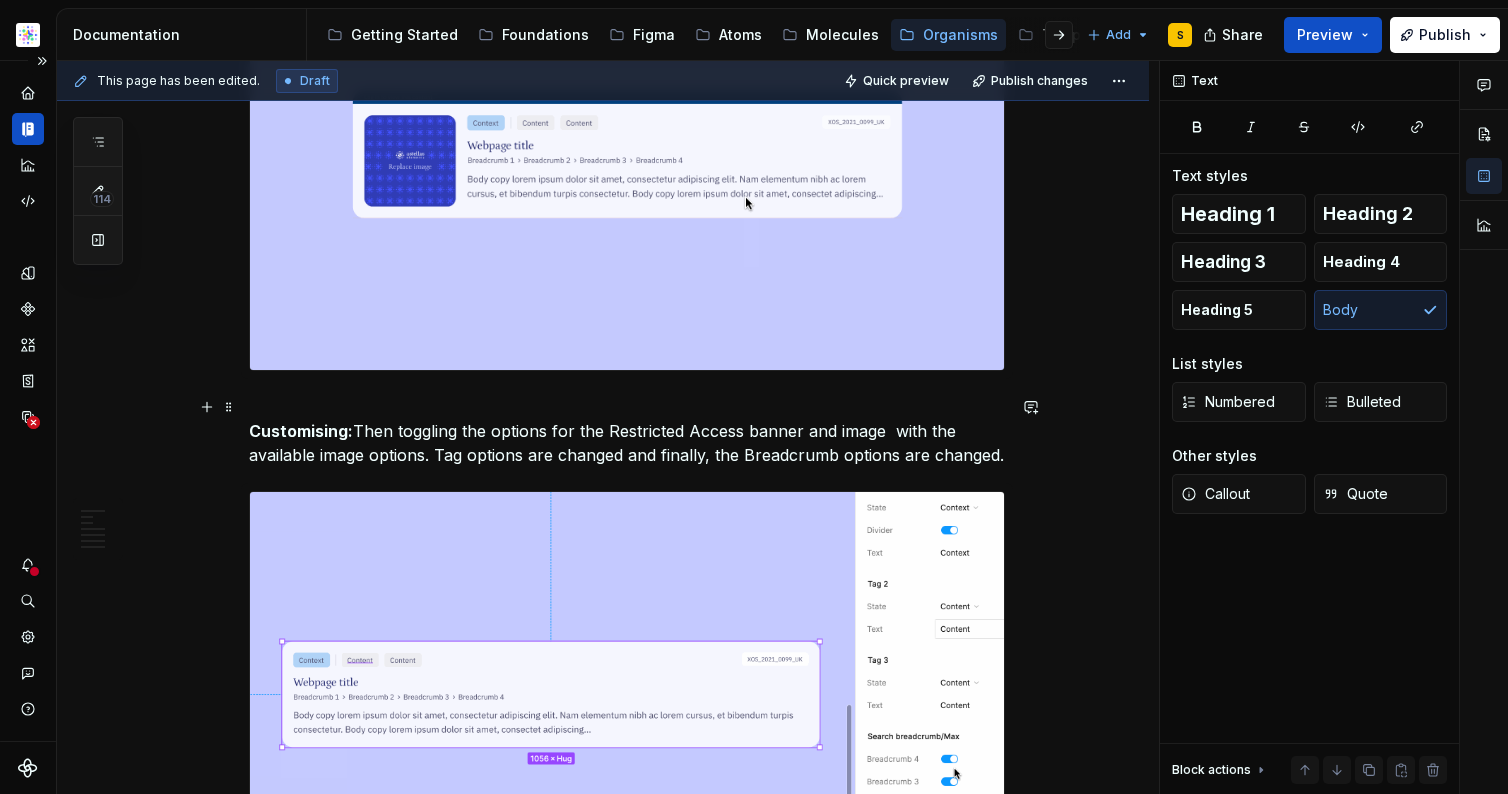 drag, startPoint x: 522, startPoint y: 442, endPoint x: 544, endPoint y: 435, distance: 23.086792 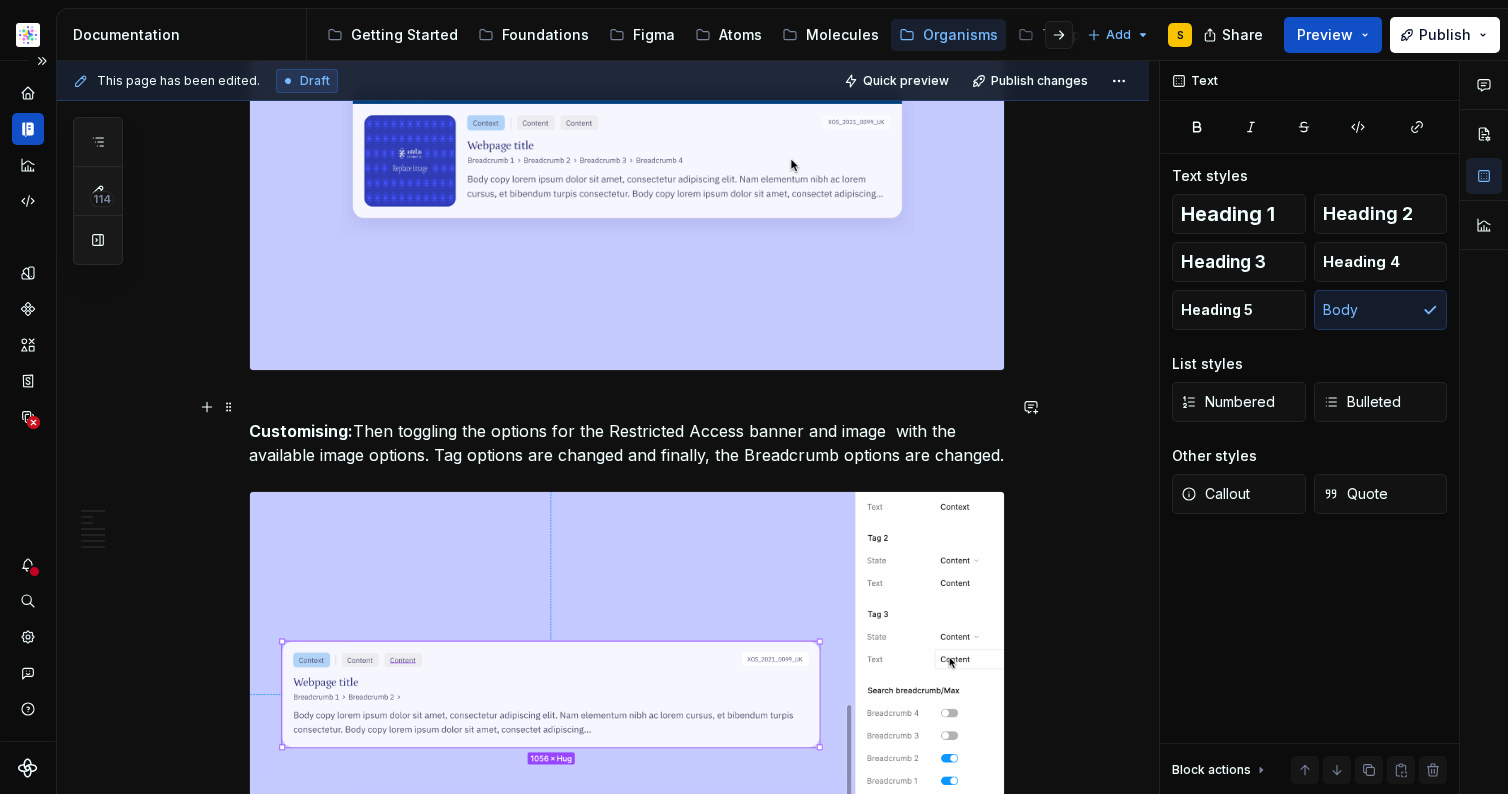 click on "Customising:  Then toggling the options for the Restricted Access banner and image  with the available image options. Tag options are changed and finally, the Breadcrumb options are changed." at bounding box center [627, 431] 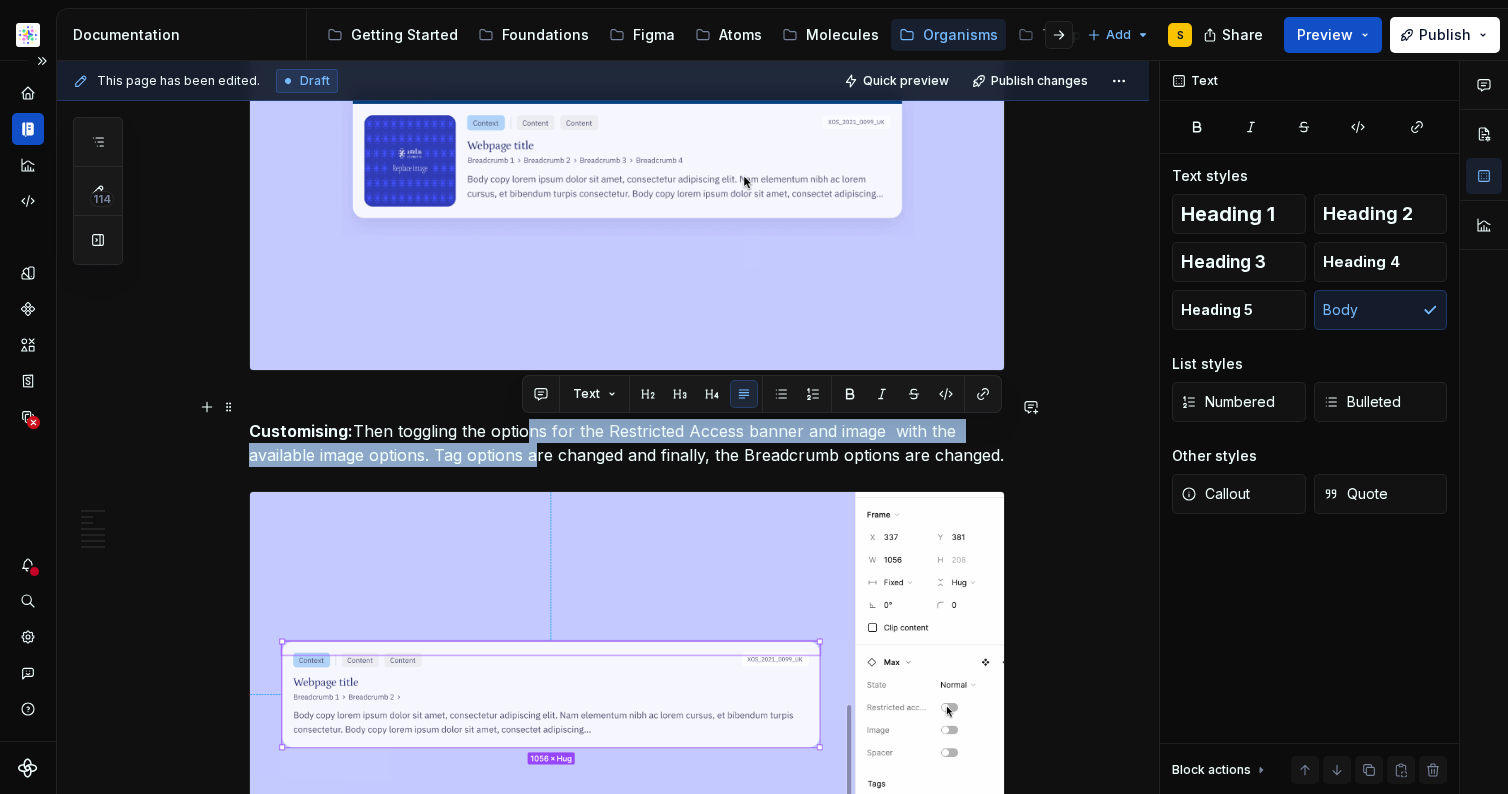 click on "Customising:  Then toggling the options for the Restricted Access banner and image  with the available image options. Tag options are changed and finally, the Breadcrumb options are changed." at bounding box center [627, 431] 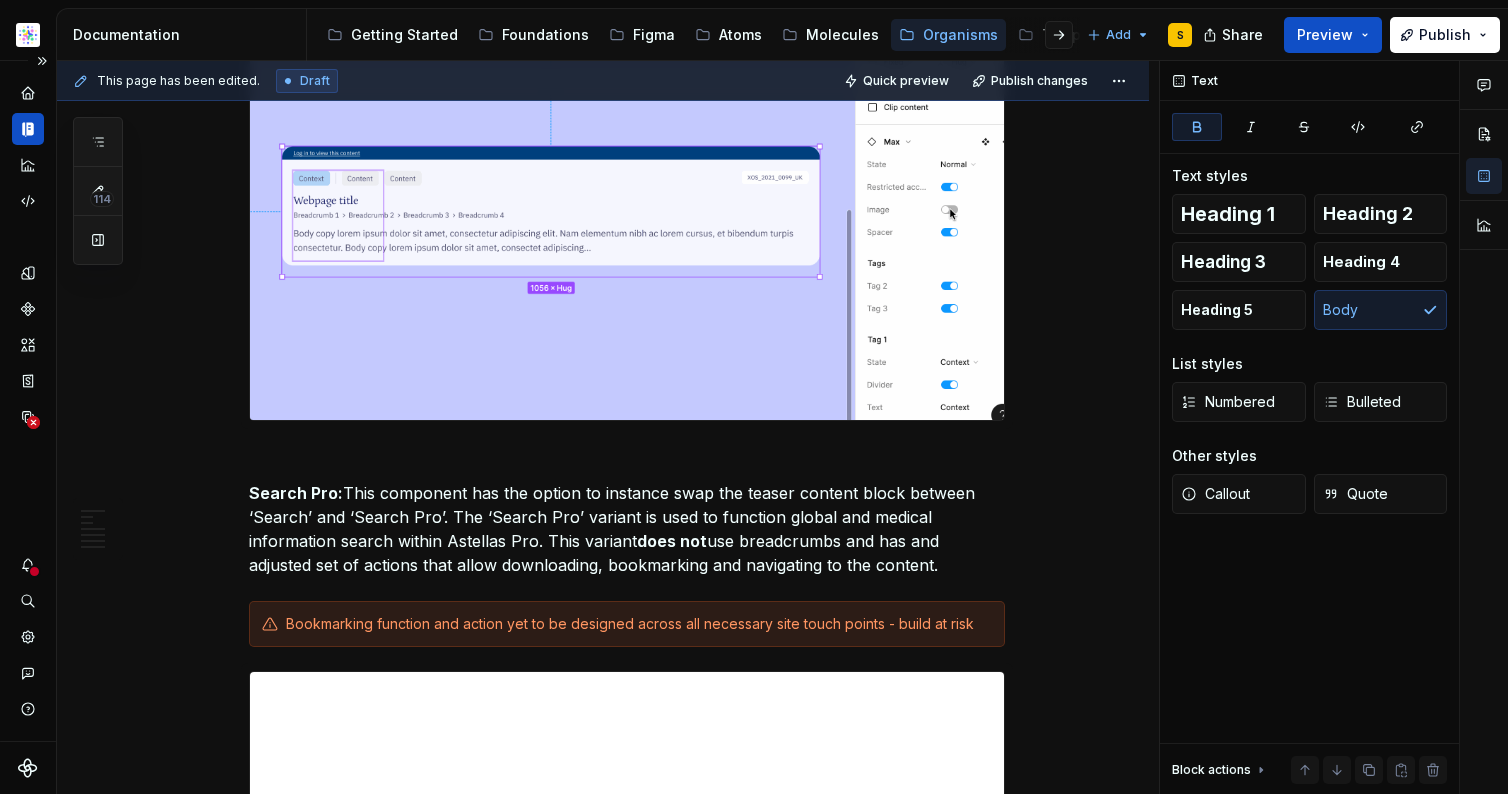 scroll, scrollTop: 1508, scrollLeft: 0, axis: vertical 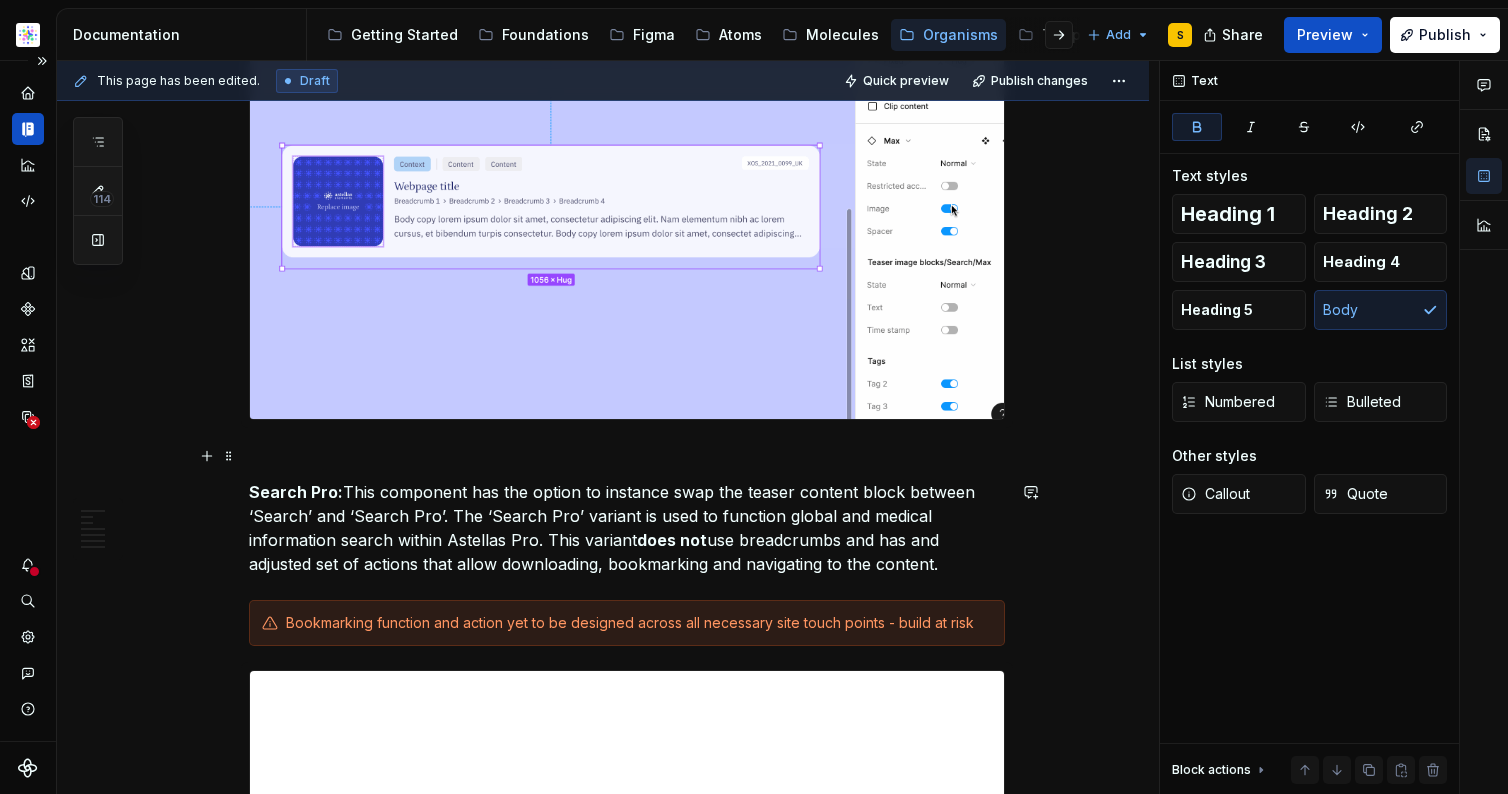 click at bounding box center (627, 456) 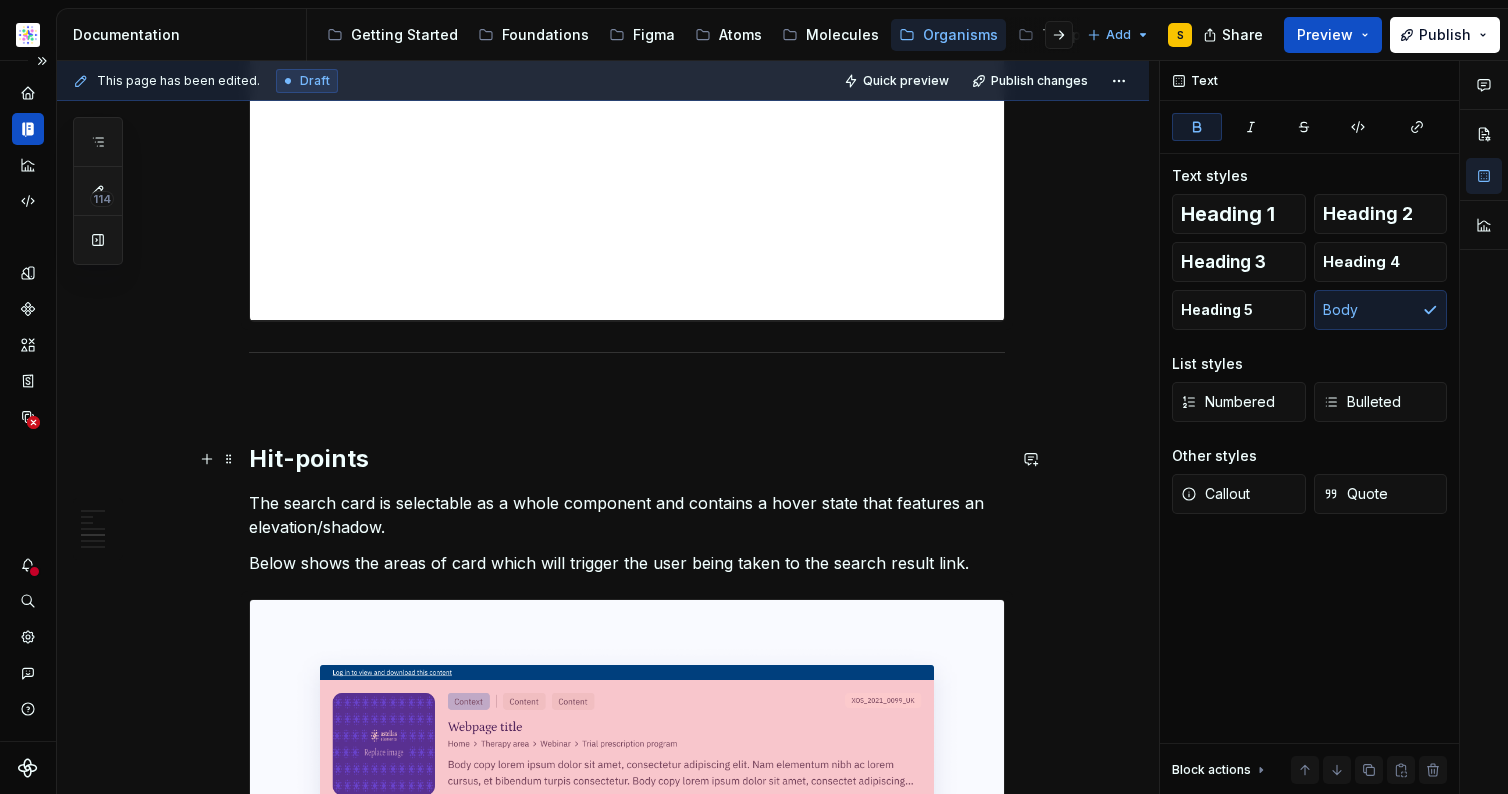 scroll, scrollTop: 2224, scrollLeft: 0, axis: vertical 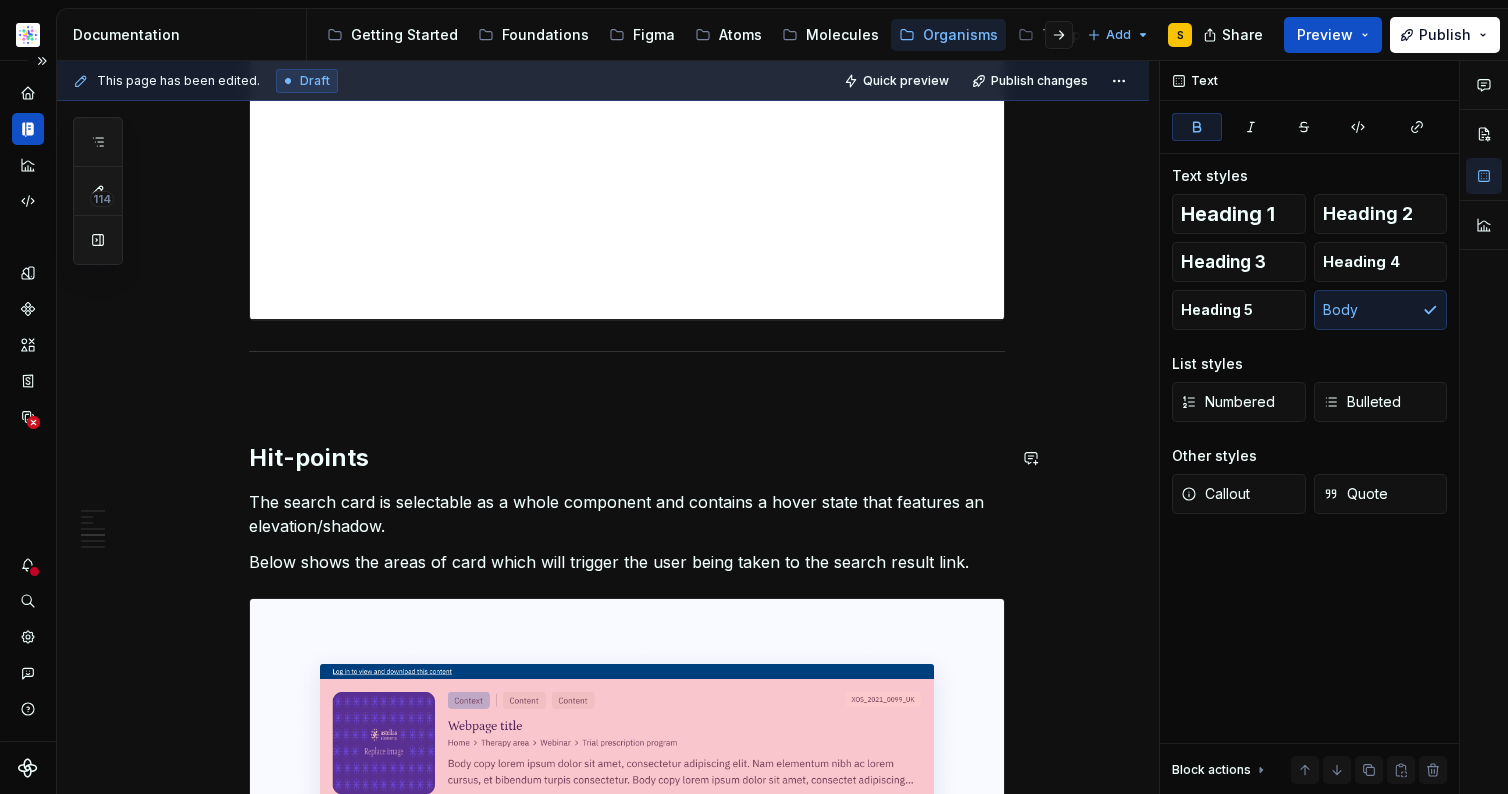click on "Overview The search card component houses information about a single search result. These feature on a search results page and when the card itself is selected the user will be taken to that information. When to use Card | Search Search Results Page : Display it when you want to present a concise overview of a single search result that can be expanded upon selection. When not to use Card | Search Content Display : When presenting a regular bulk of content on the page. Use instead  Card | Portrait ,  Card| Horizontal ,  Card | Offset . Static Information : Do not use this component if the information does not lead to additional detailed content or if user interaction is not intended. Usage Here is a video demonstrating the flexibility of the component.  Hover:  State changes from Normal to Hover and back. Customising:  Then toggling the options for the Restricted Access banner and image  with the available image options. Tag options are changed and finally, the Breadcrumb options are changed. Search Pro:  ****" at bounding box center (627, 32) 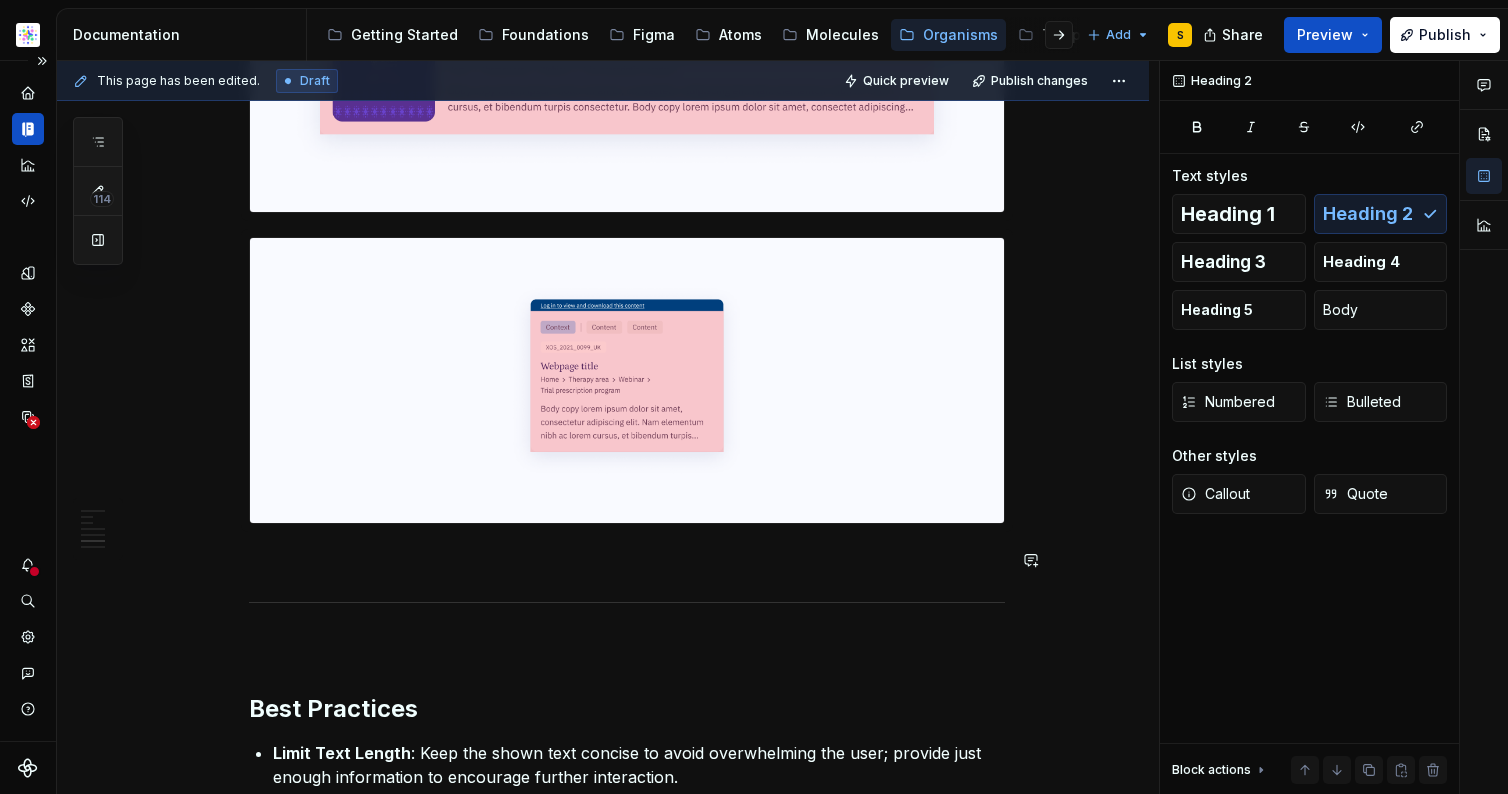 scroll, scrollTop: 3096, scrollLeft: 0, axis: vertical 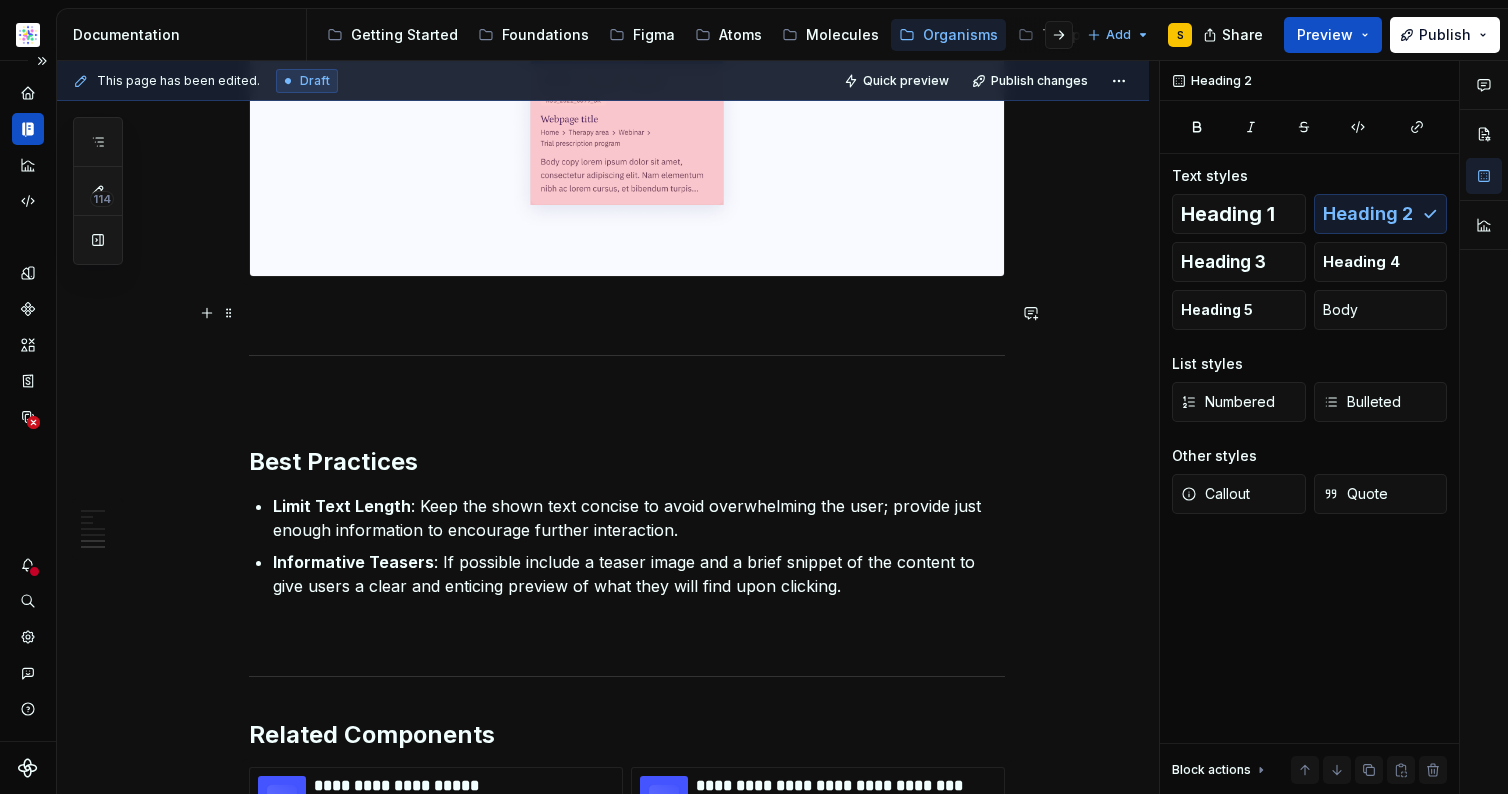 click at bounding box center [627, 313] 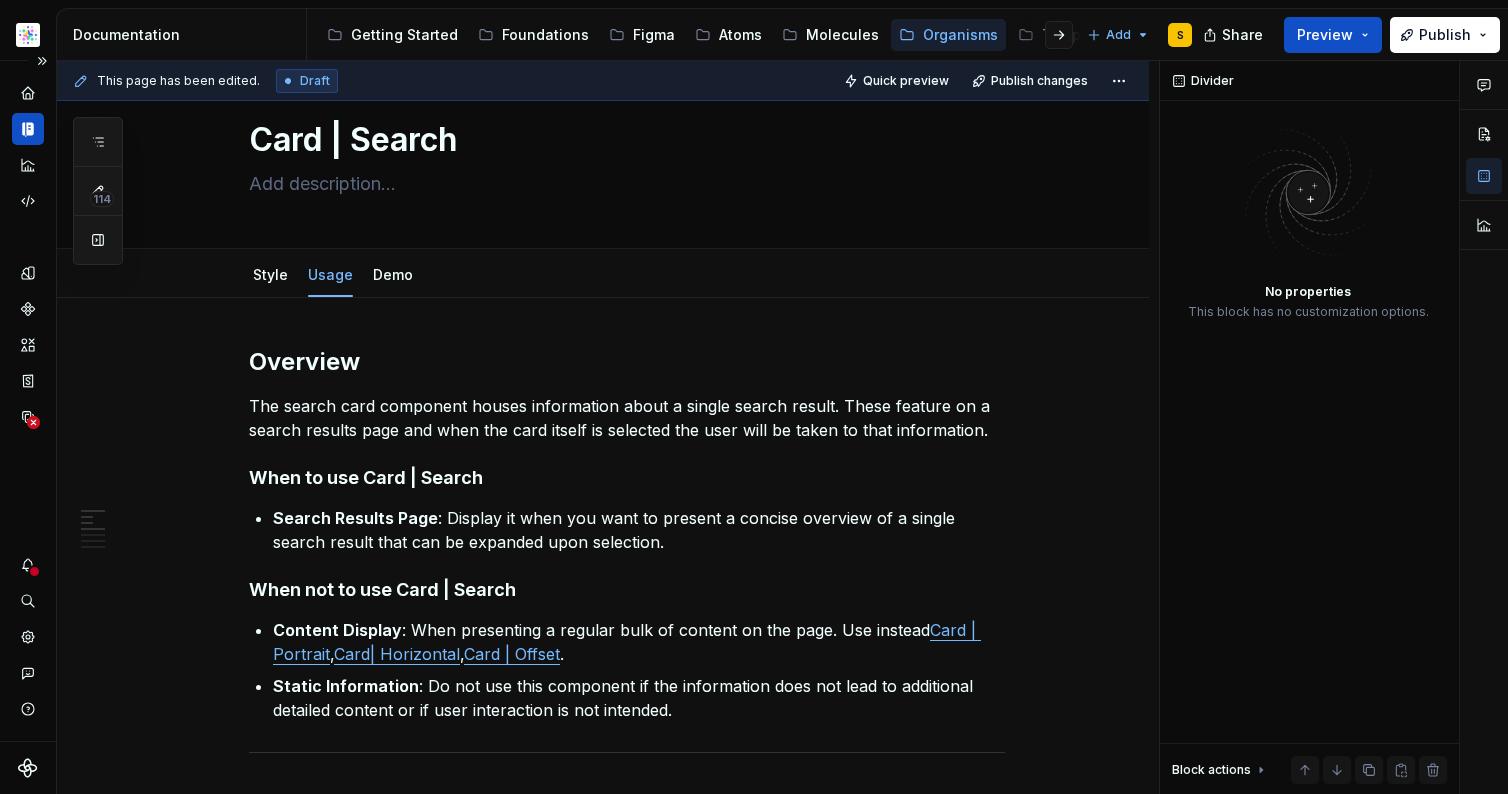 scroll, scrollTop: 0, scrollLeft: 0, axis: both 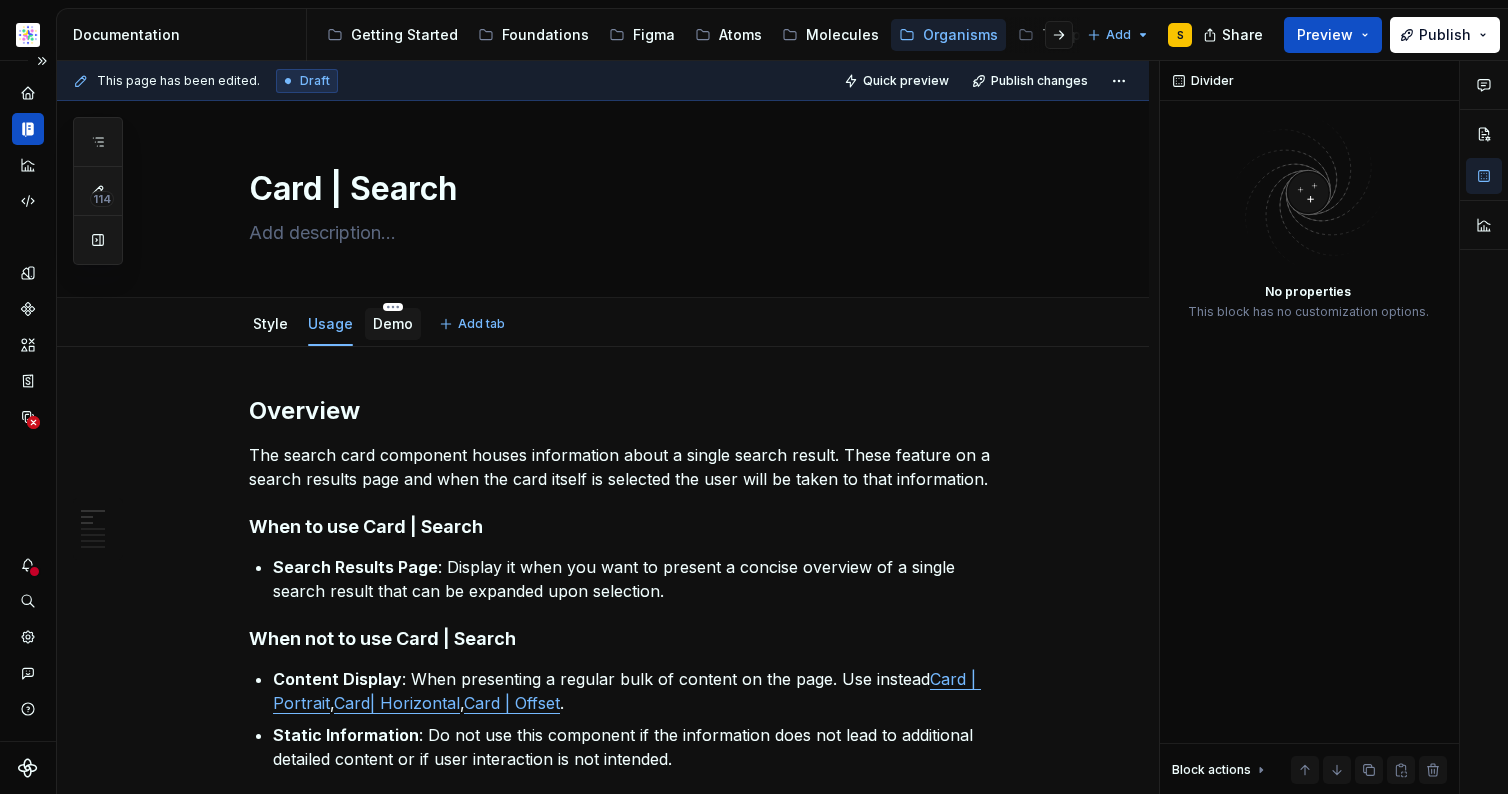 click on "Demo" at bounding box center (393, 323) 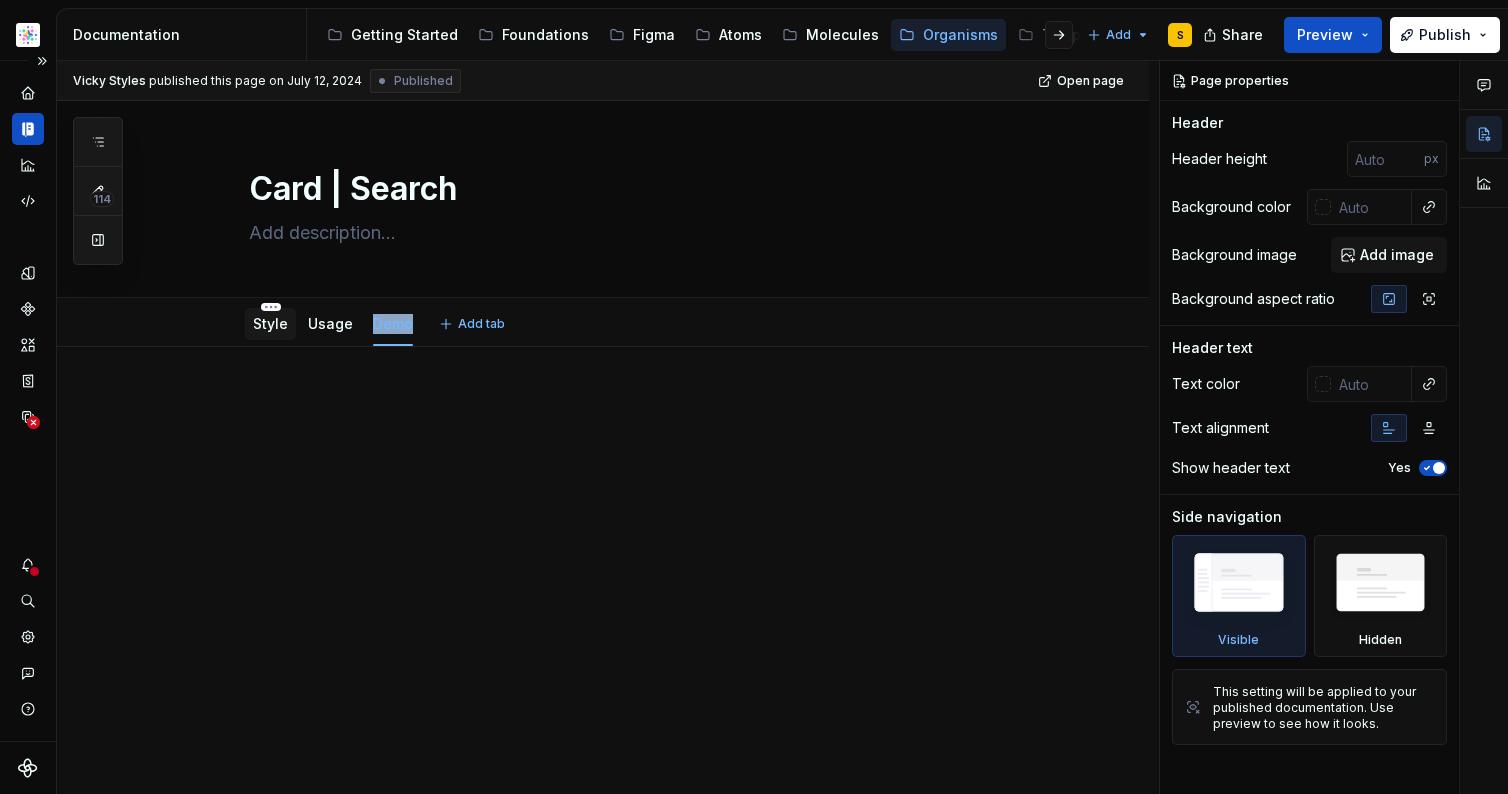 click on "Style" at bounding box center [270, 323] 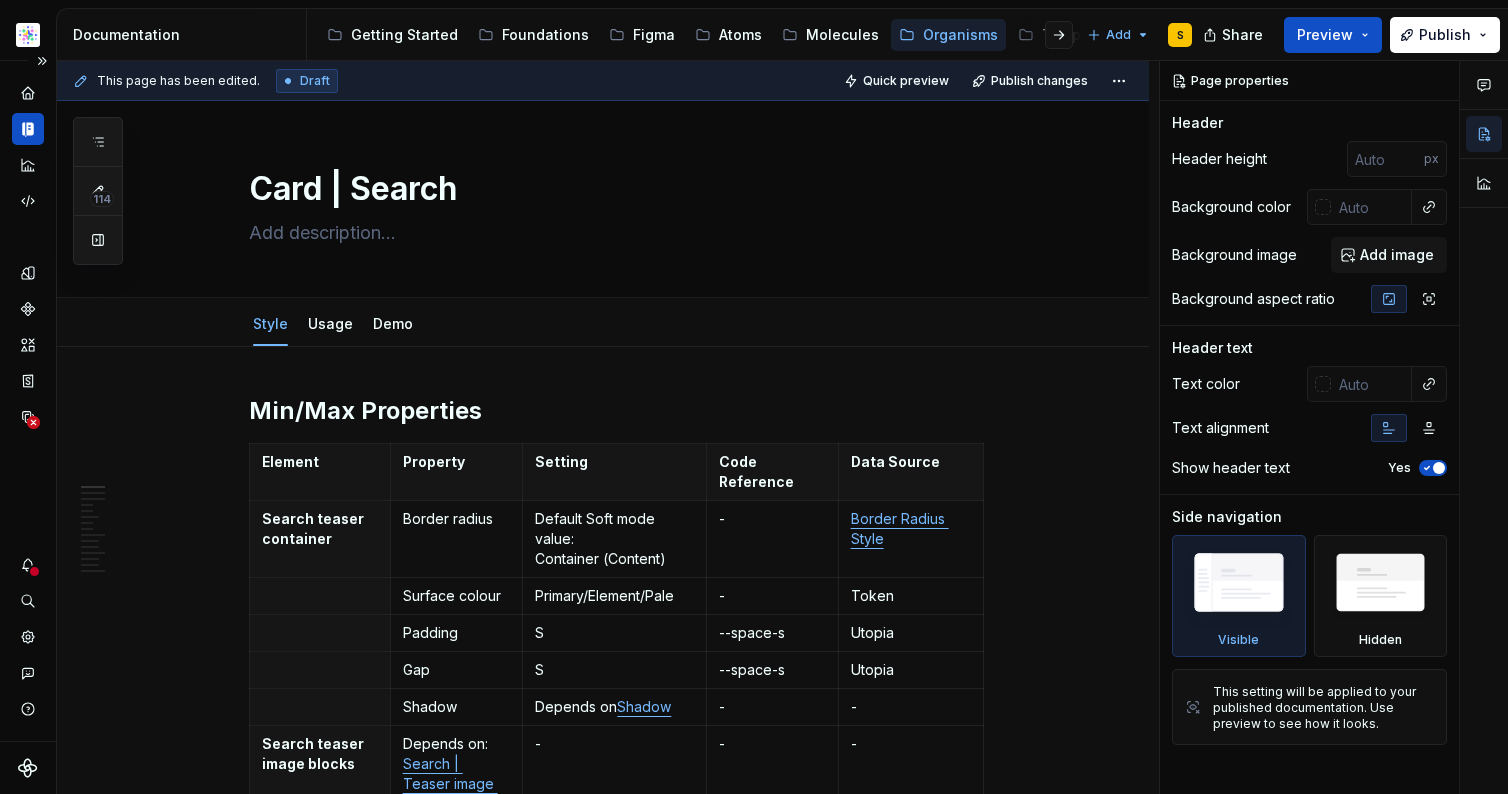 type on "*" 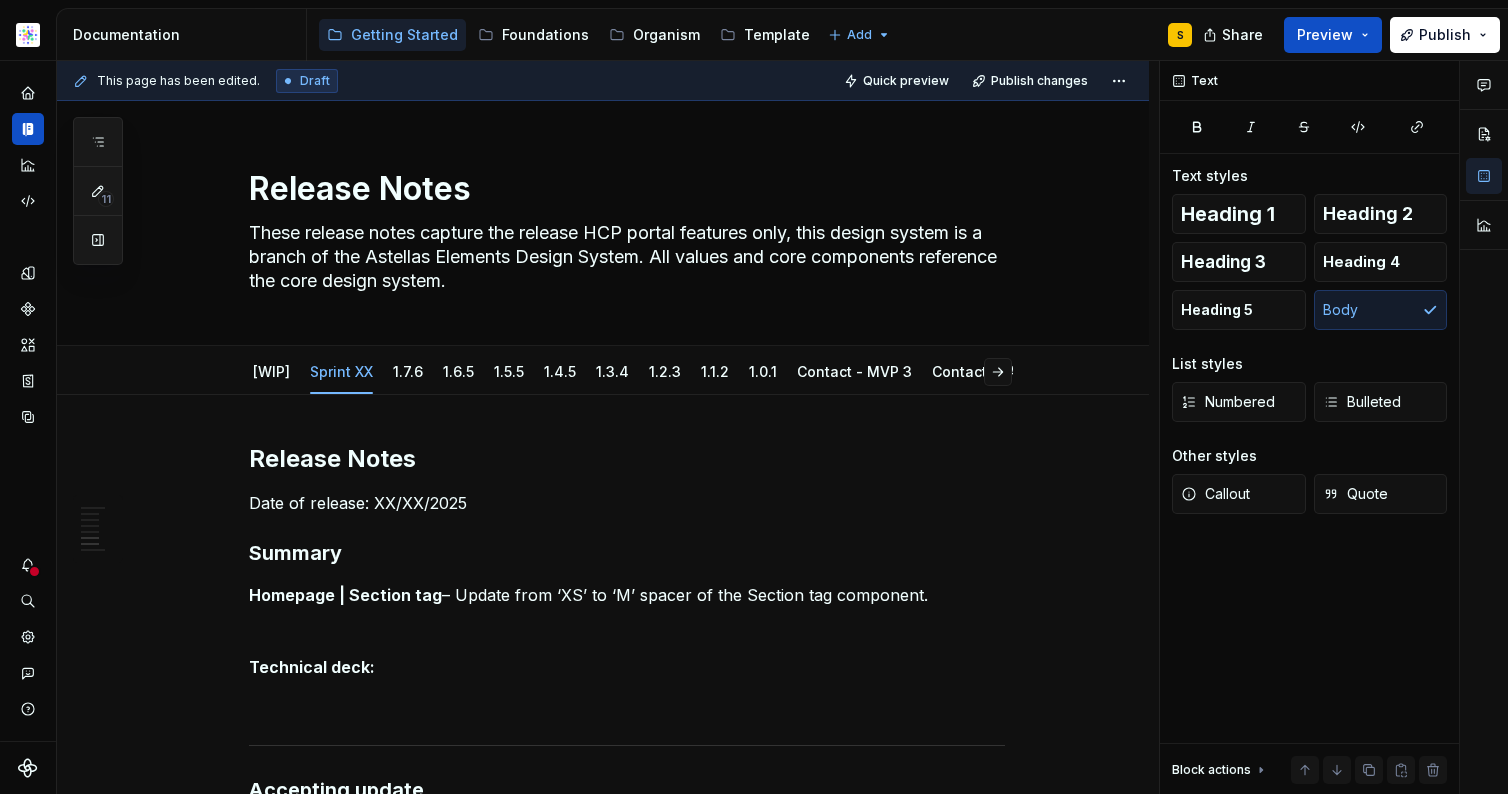 scroll, scrollTop: 0, scrollLeft: 0, axis: both 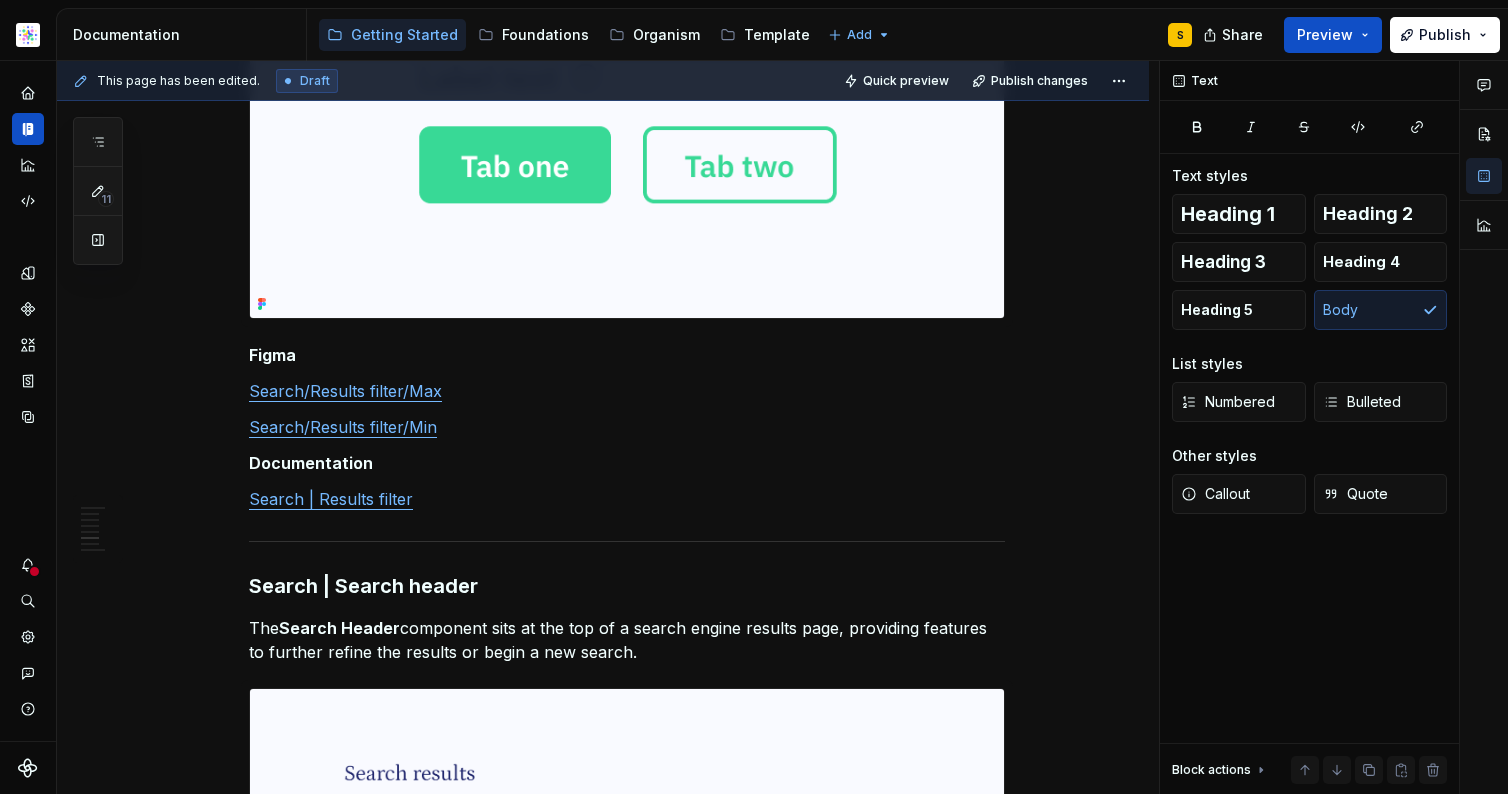 click on "Astellas Pro S Design system data Documentation
Accessibility guide for tree Page tree.
Navigate the tree with the arrow keys. Common tree hotkeys apply. Further keybindings are available:
enter to execute primary action on focused item
f2 to start renaming the focused item
escape to abort renaming an item
control+d to start dragging selected items
Getting Started Foundations Organism Template Add S Share Preview Publish 11 Pages Add
Accessibility guide for tree Page tree.
Navigate the tree with the arrow keys. Common tree hotkeys apply. Further keybindings are available:
enter to execute primary action on focused item
f2 to start renaming the focused item
escape to abort renaming an item
control+d to start dragging selected items
Welcome Getting Started Introduction Style Overview Site Architecture Colour Font Imagery Data Presentation Glossary Character limits [WIP]" at bounding box center [754, 397] 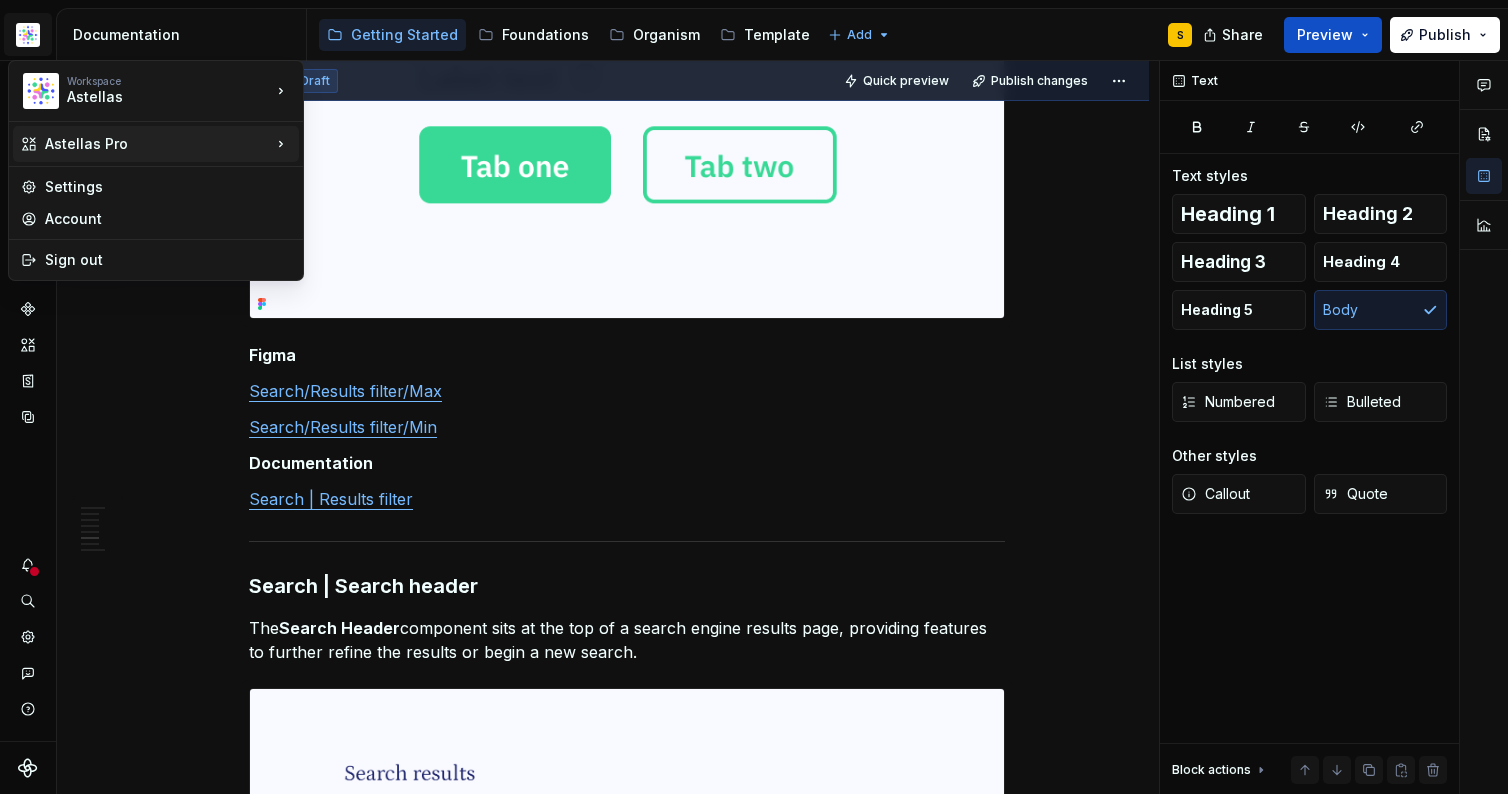 click 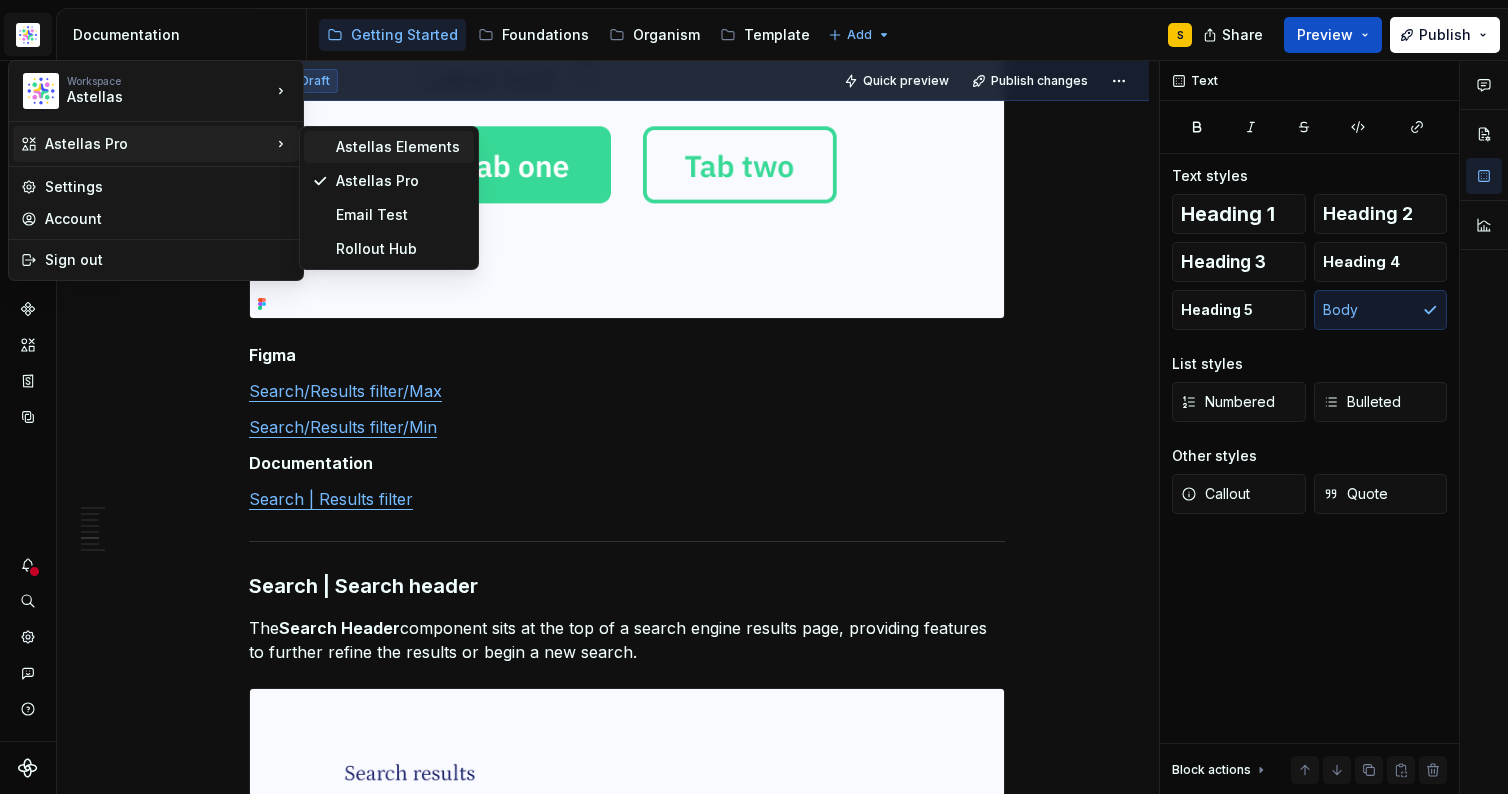 click on "Astellas Elements" at bounding box center (401, 147) 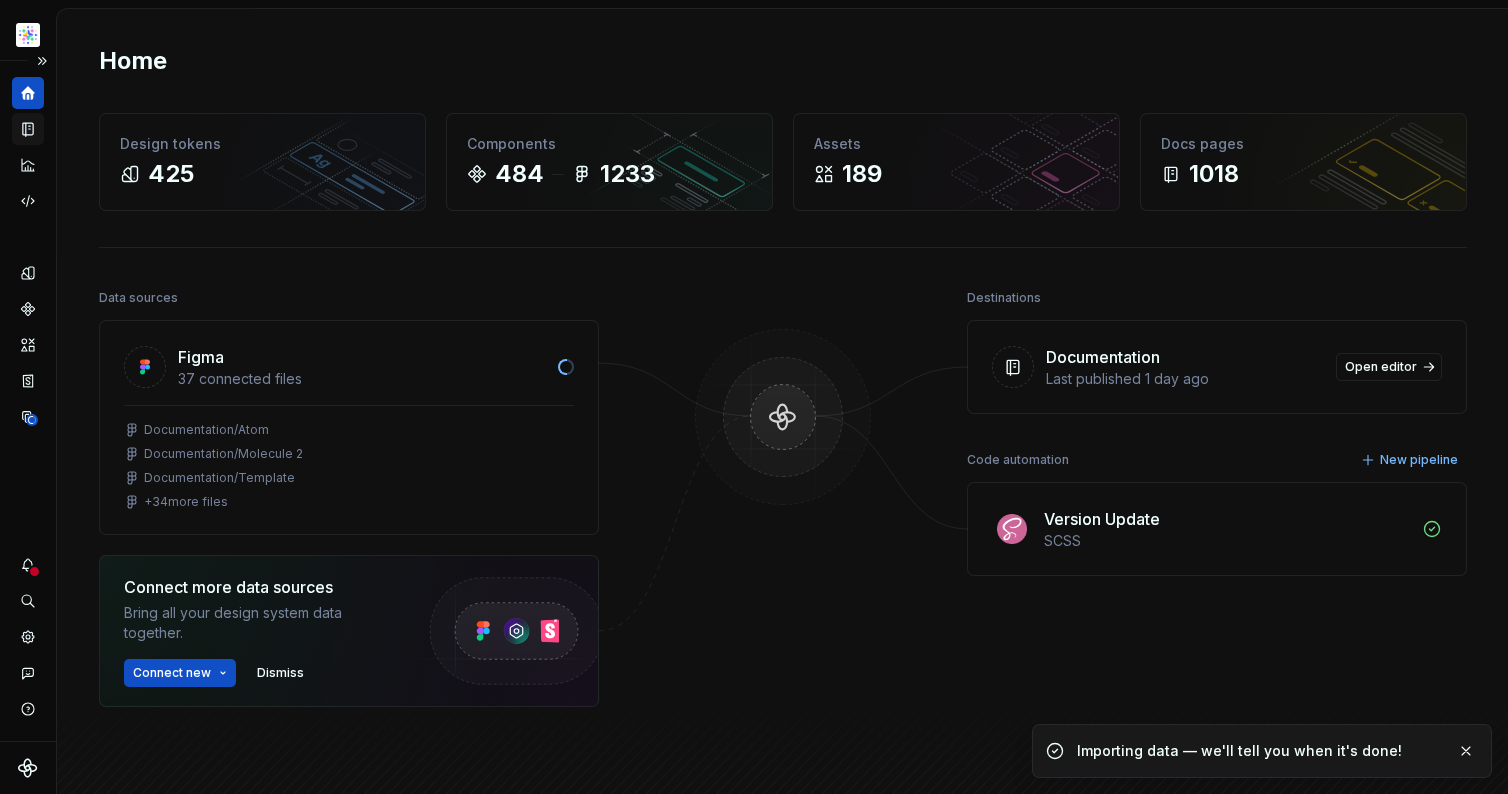click 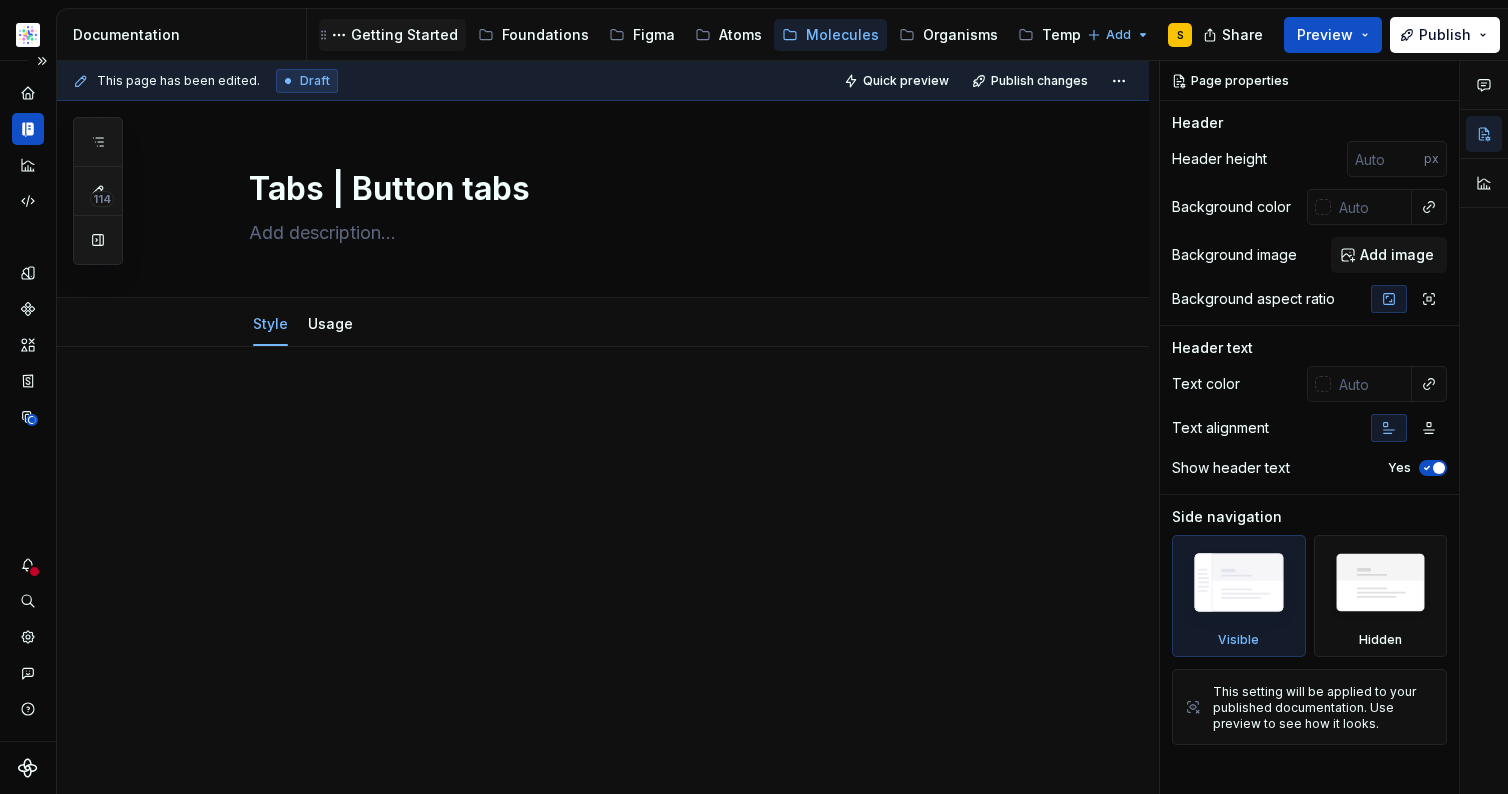 click on "Getting Started" at bounding box center (404, 35) 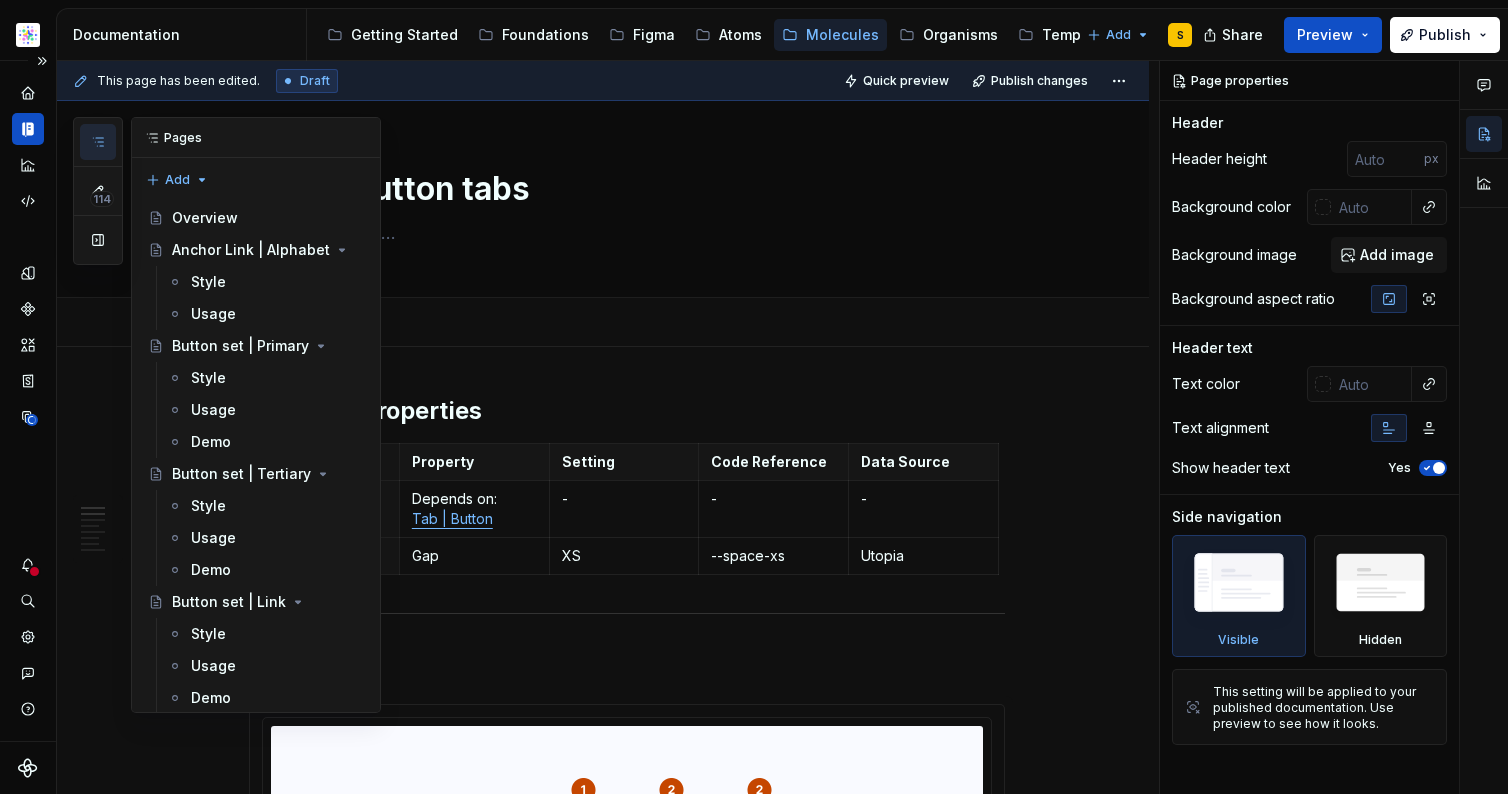 click 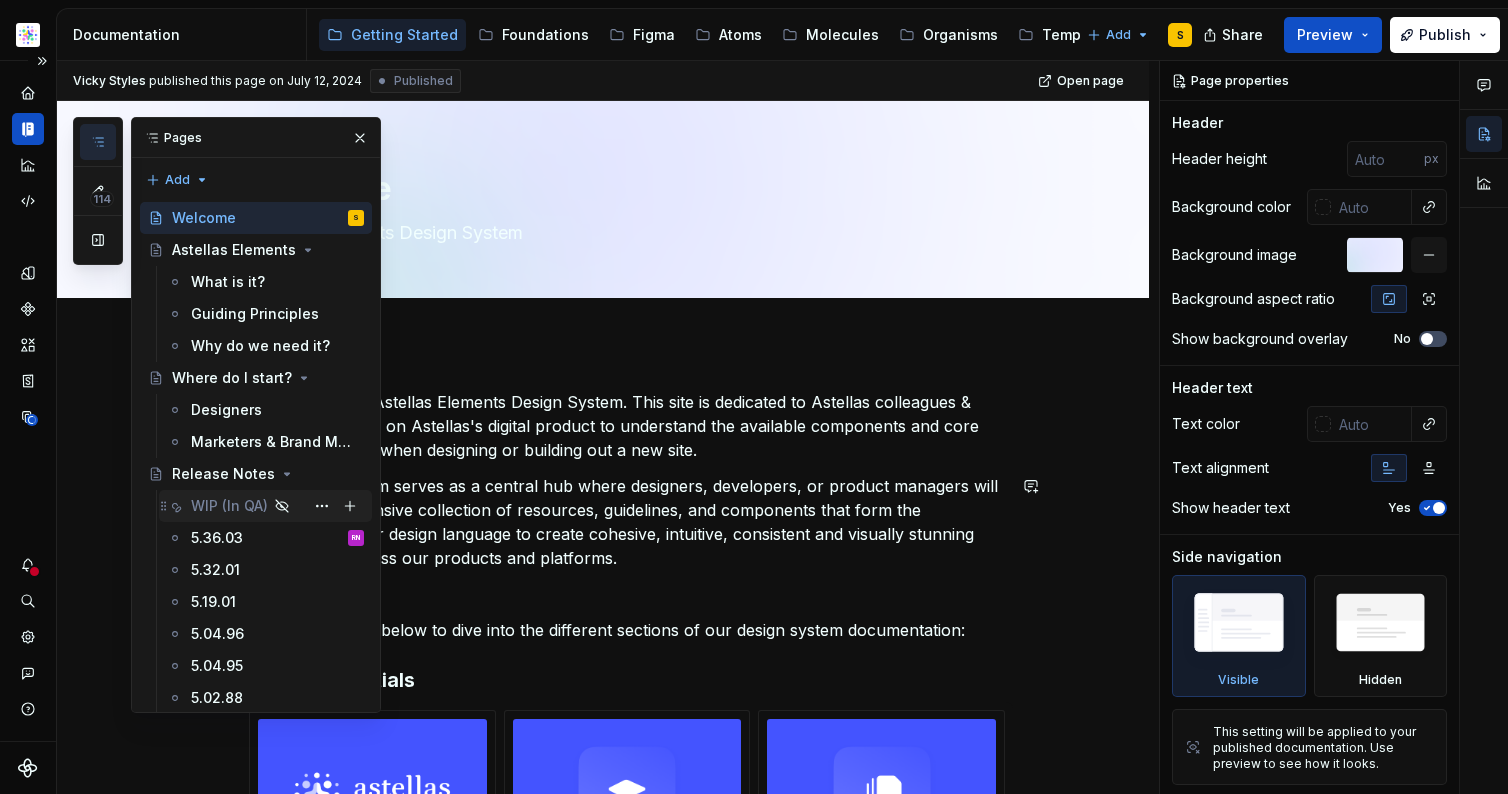 click on "WIP (In QA)" at bounding box center (229, 506) 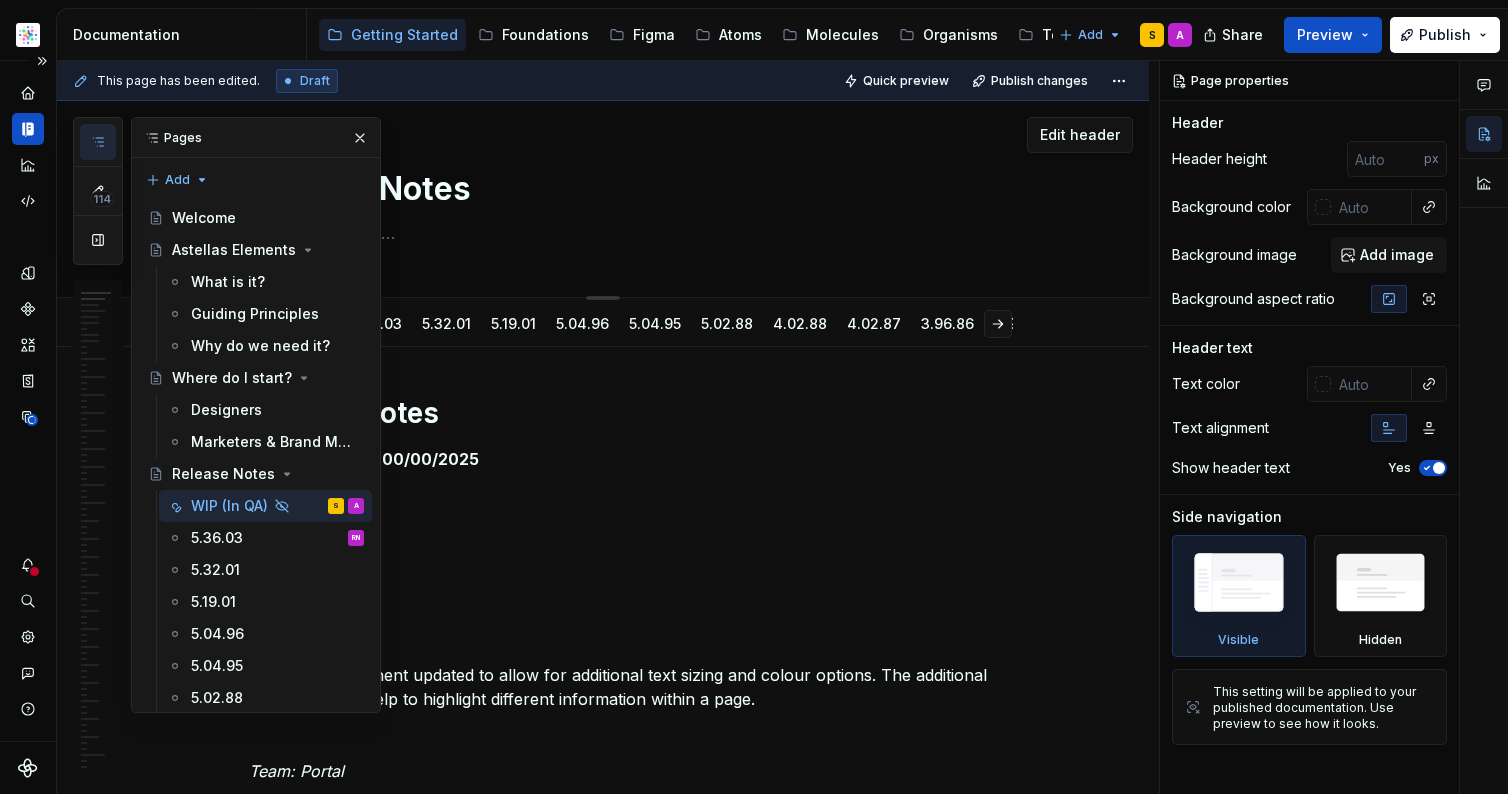 click at bounding box center (360, 138) 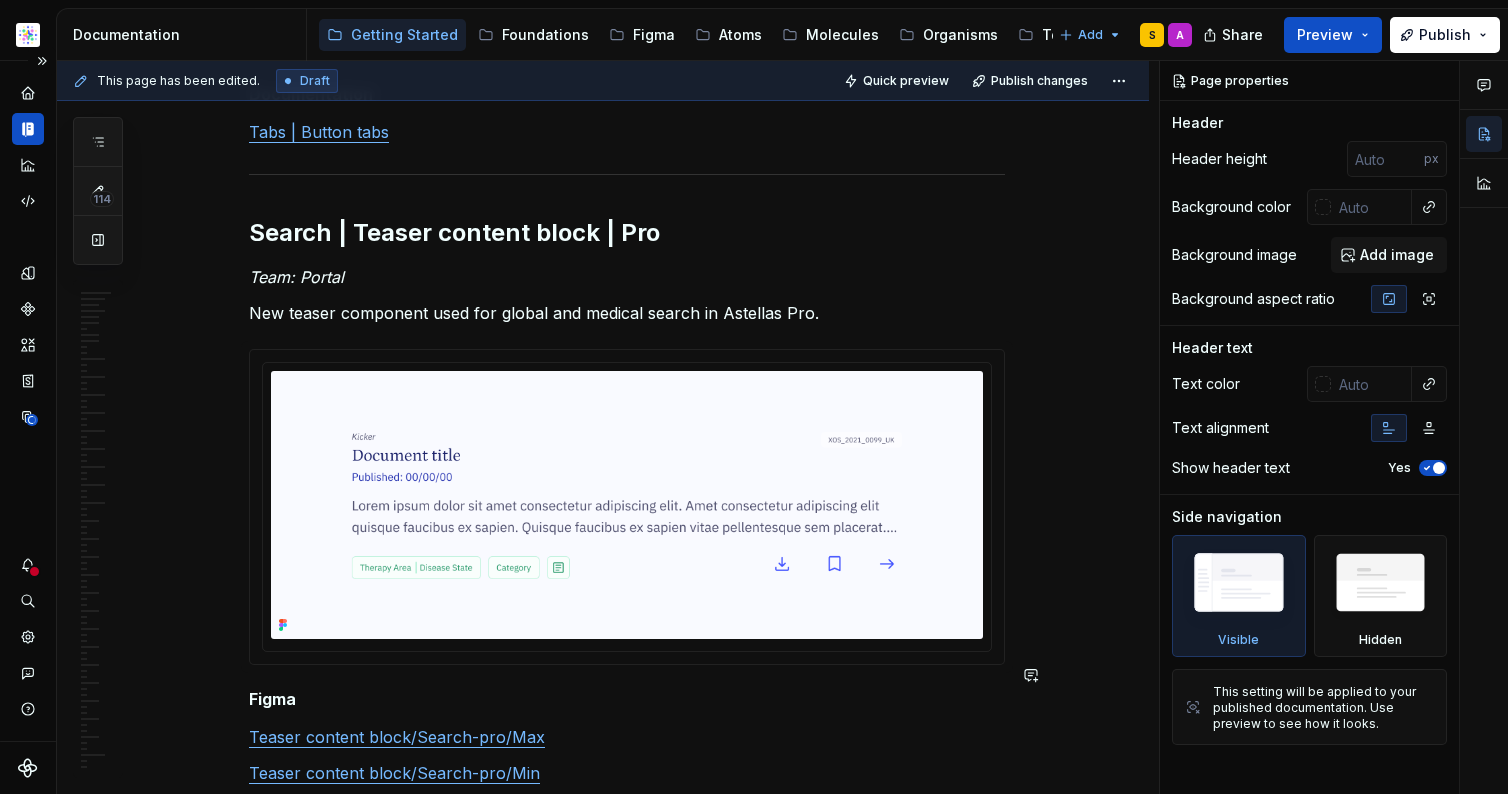 scroll, scrollTop: 25444, scrollLeft: 0, axis: vertical 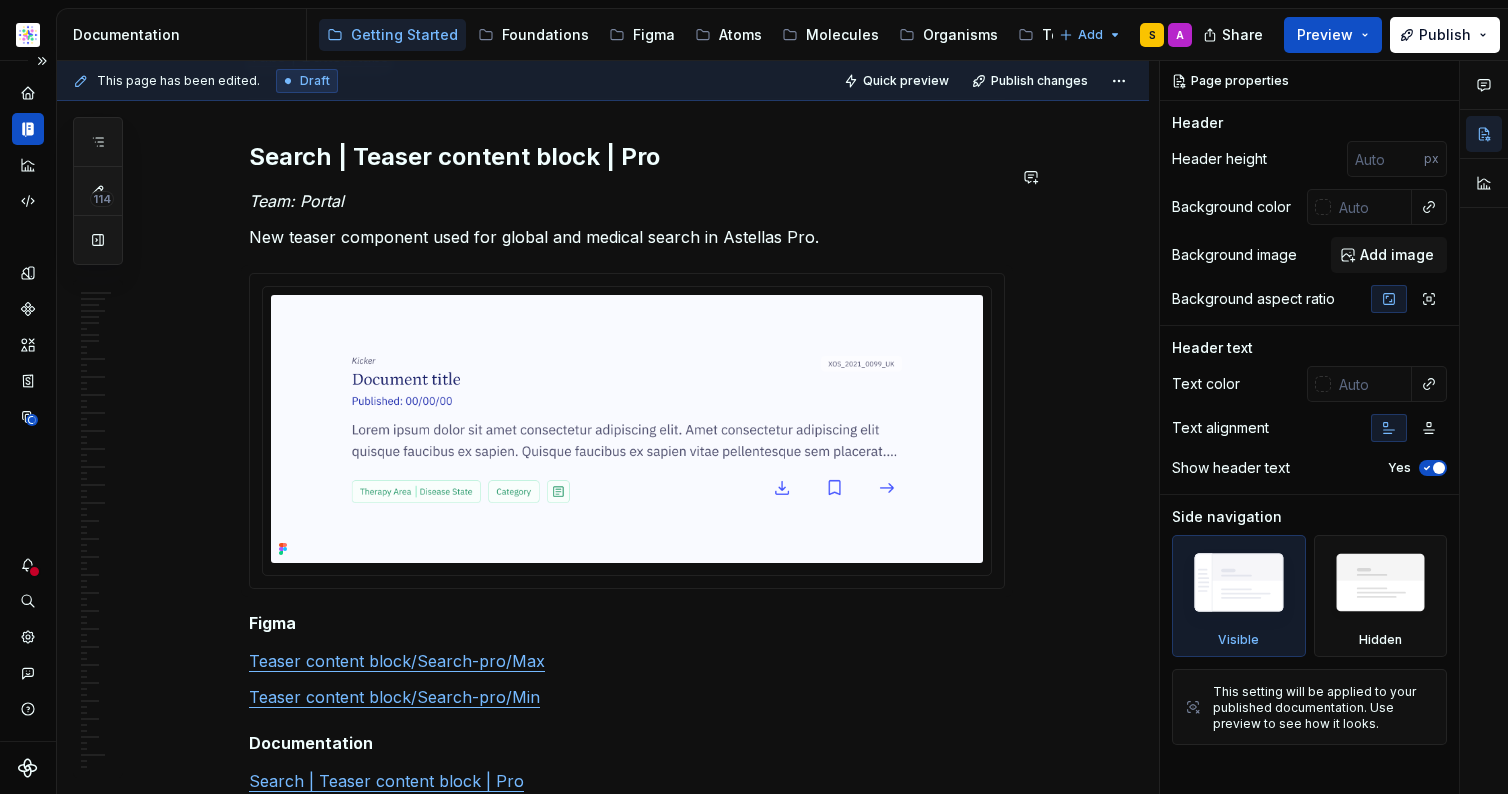 type on "*" 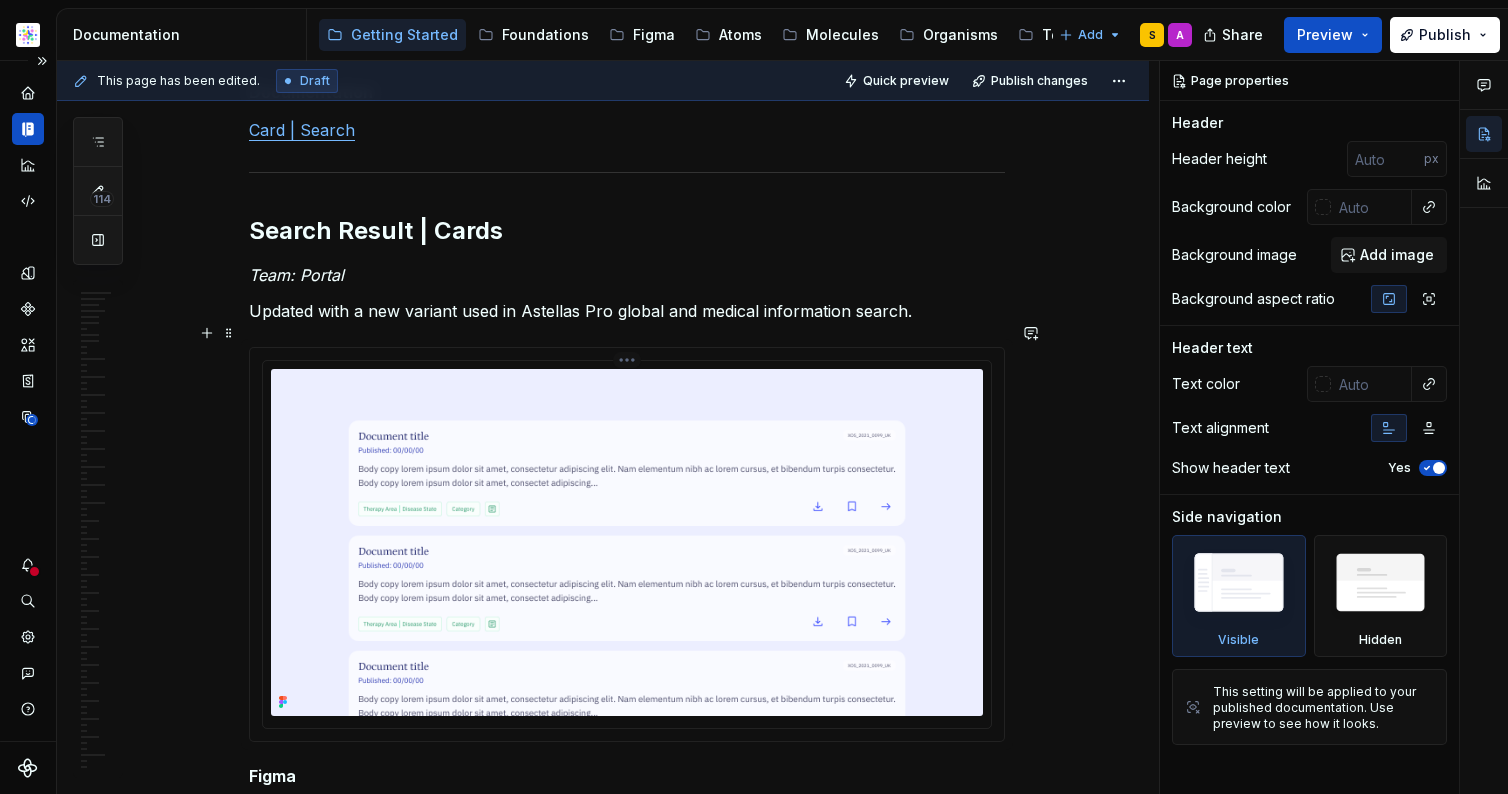 scroll, scrollTop: 26764, scrollLeft: 0, axis: vertical 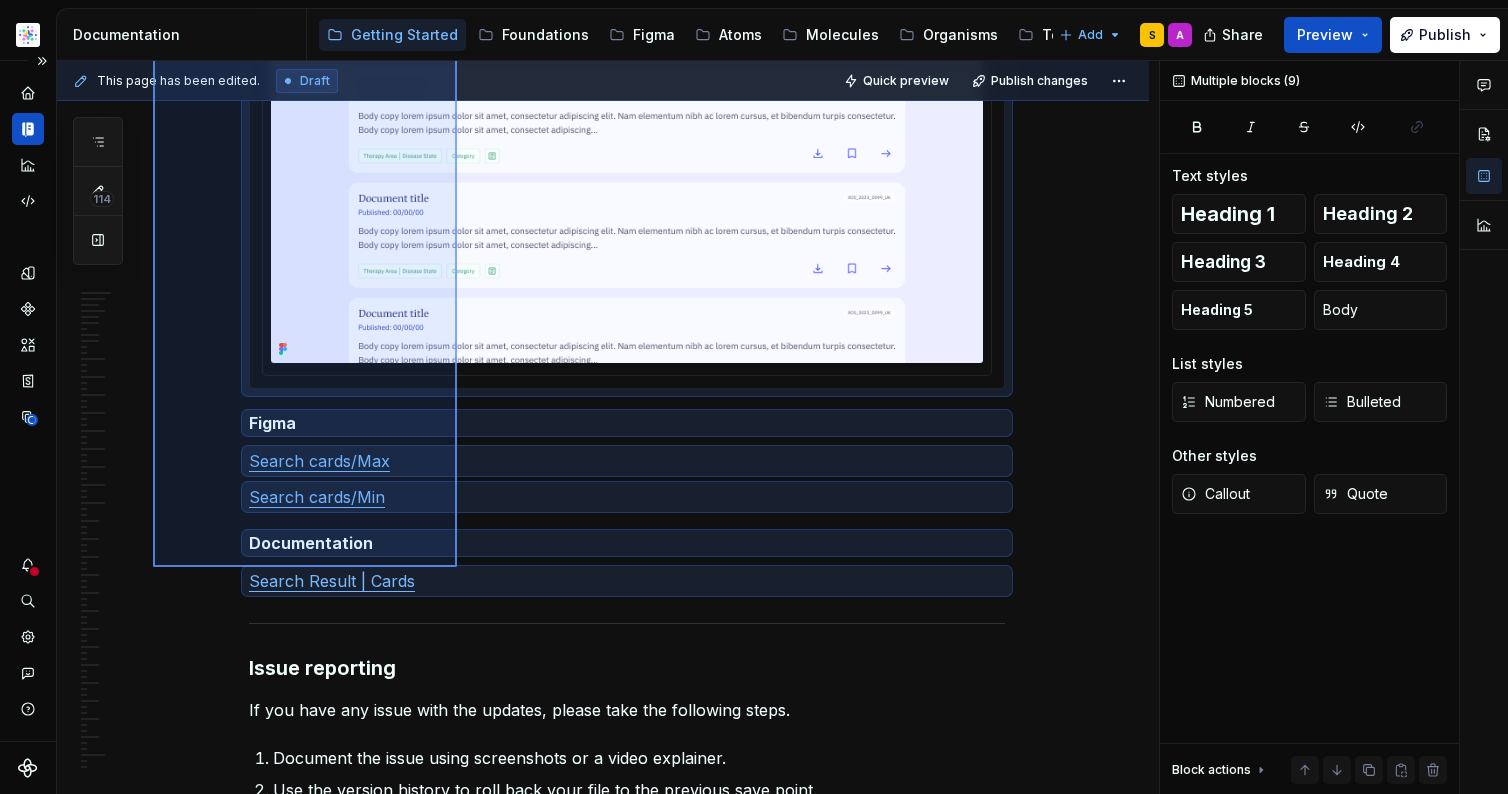 drag, startPoint x: 189, startPoint y: 279, endPoint x: 455, endPoint y: 566, distance: 391.3119 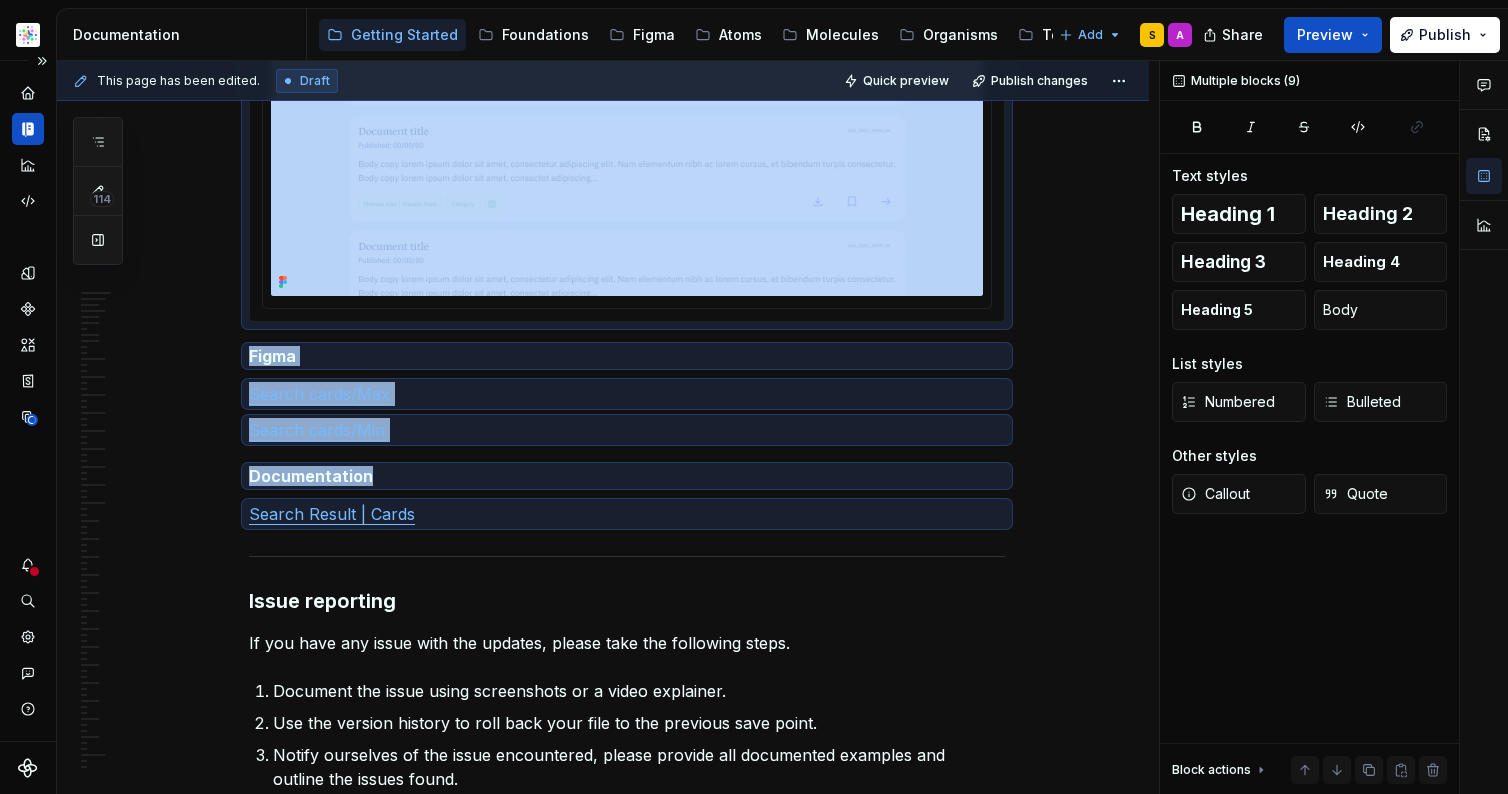 scroll, scrollTop: 27254, scrollLeft: 0, axis: vertical 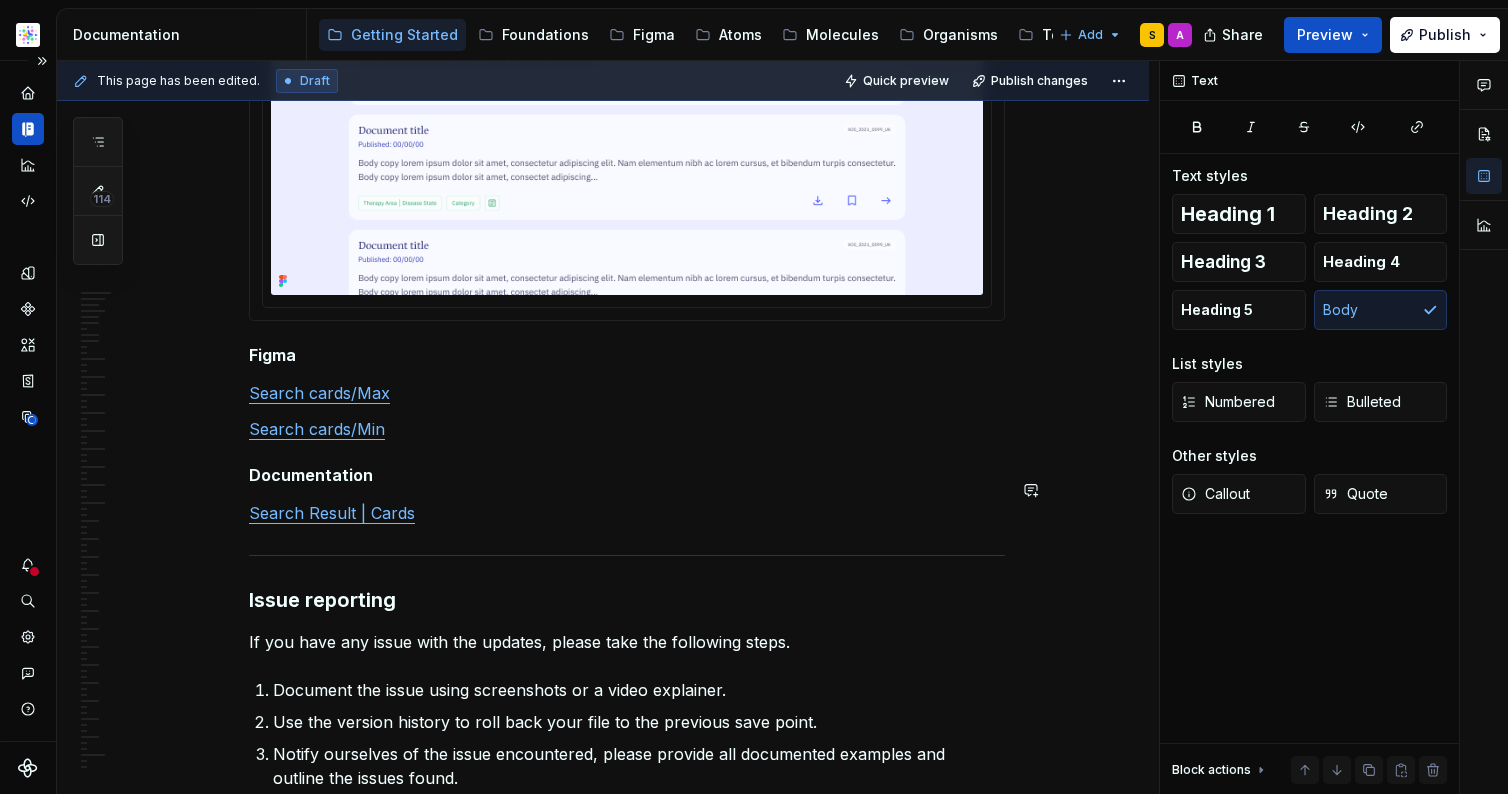 click on "Release notes  Date of release: 00/00/2025 Summary Team: BAU Team: Corporate Legend -  Component updated to allow for additional text sizing and colour options. The additional colour options help to highlight different information within a page.  Team: Portal Progress Item -  Component is used within a multi-step registration process to indicate a user’s current step, steps yet to be completed, and those that are already finished. Progress Indicator  - Component is a visual and informational header element used in multi-step flows like registration or onboarding. Tag | Multi  - The multi tag is a flexible tag component that allows for the increase or reduction in content that can be shown, depending on the use case and placement of the tag. This covers an icon element along with two further tags. Teaser Content Block | Resource  - The Resource / Teaser Block is a flexible, content-forward component designed to highlight downloadable or viewable resources, such as PDFs, videos, or podcasts. Card | Portrait" at bounding box center [627, -12944] 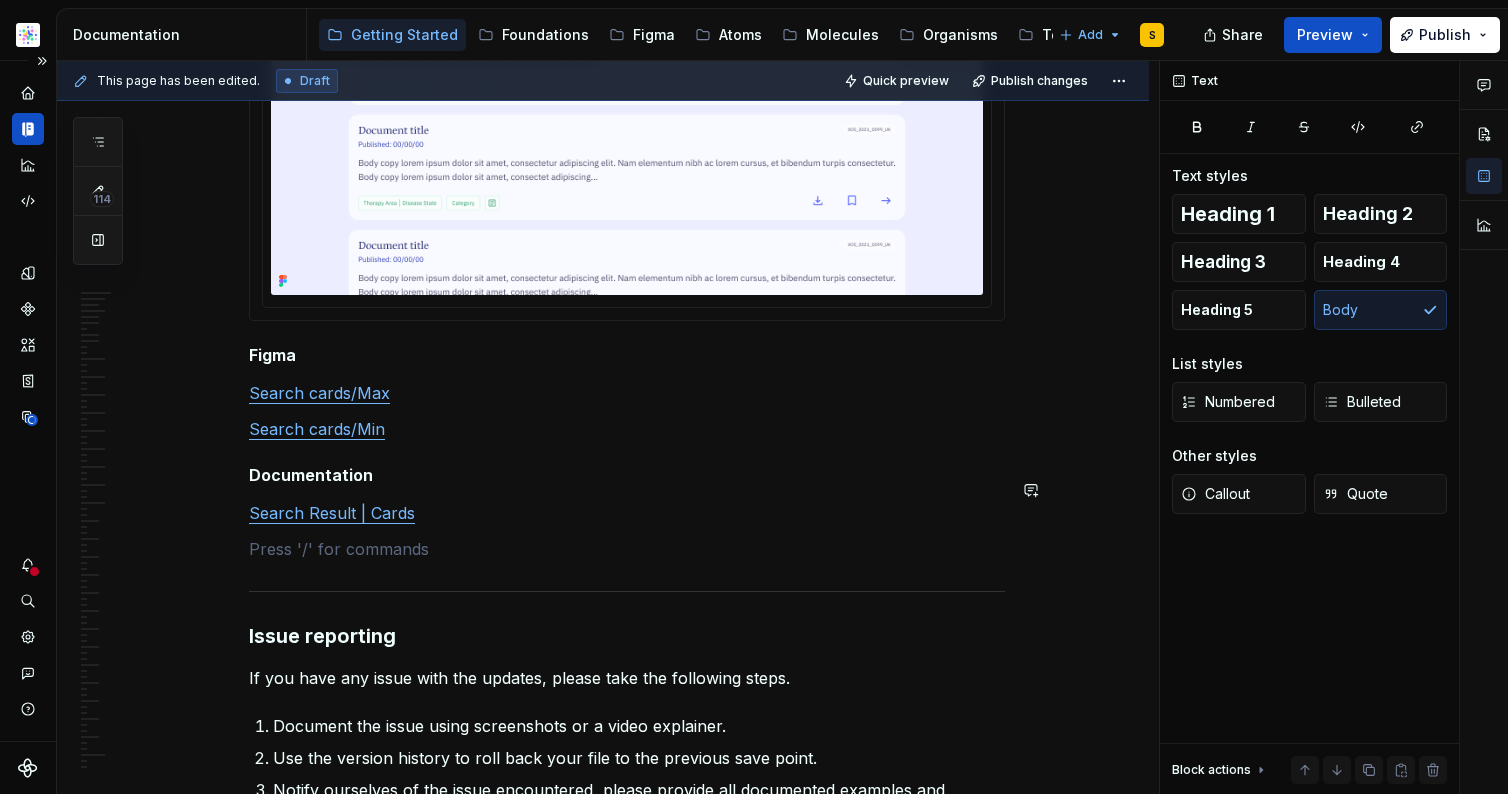 type 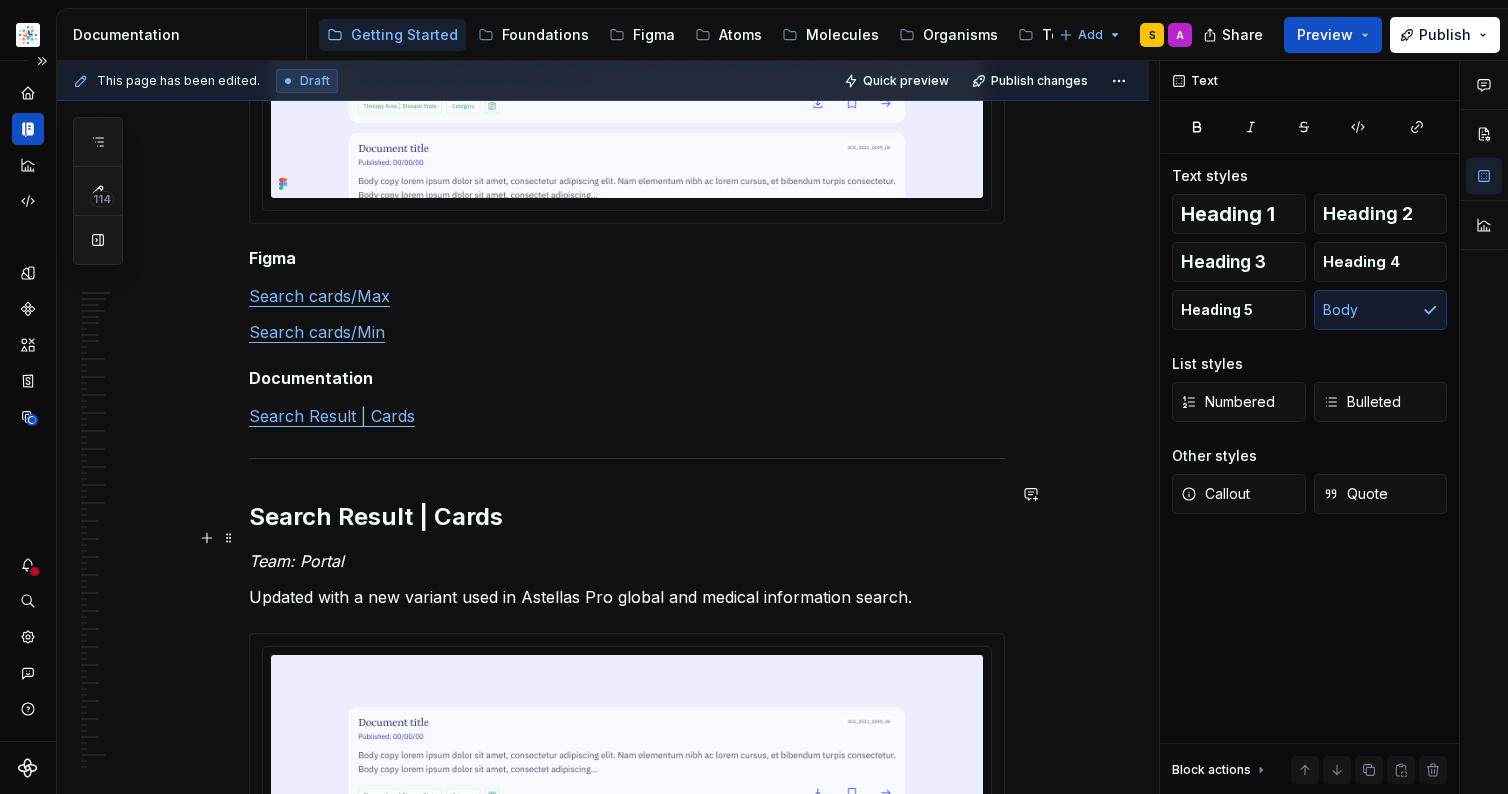 scroll, scrollTop: 27382, scrollLeft: 0, axis: vertical 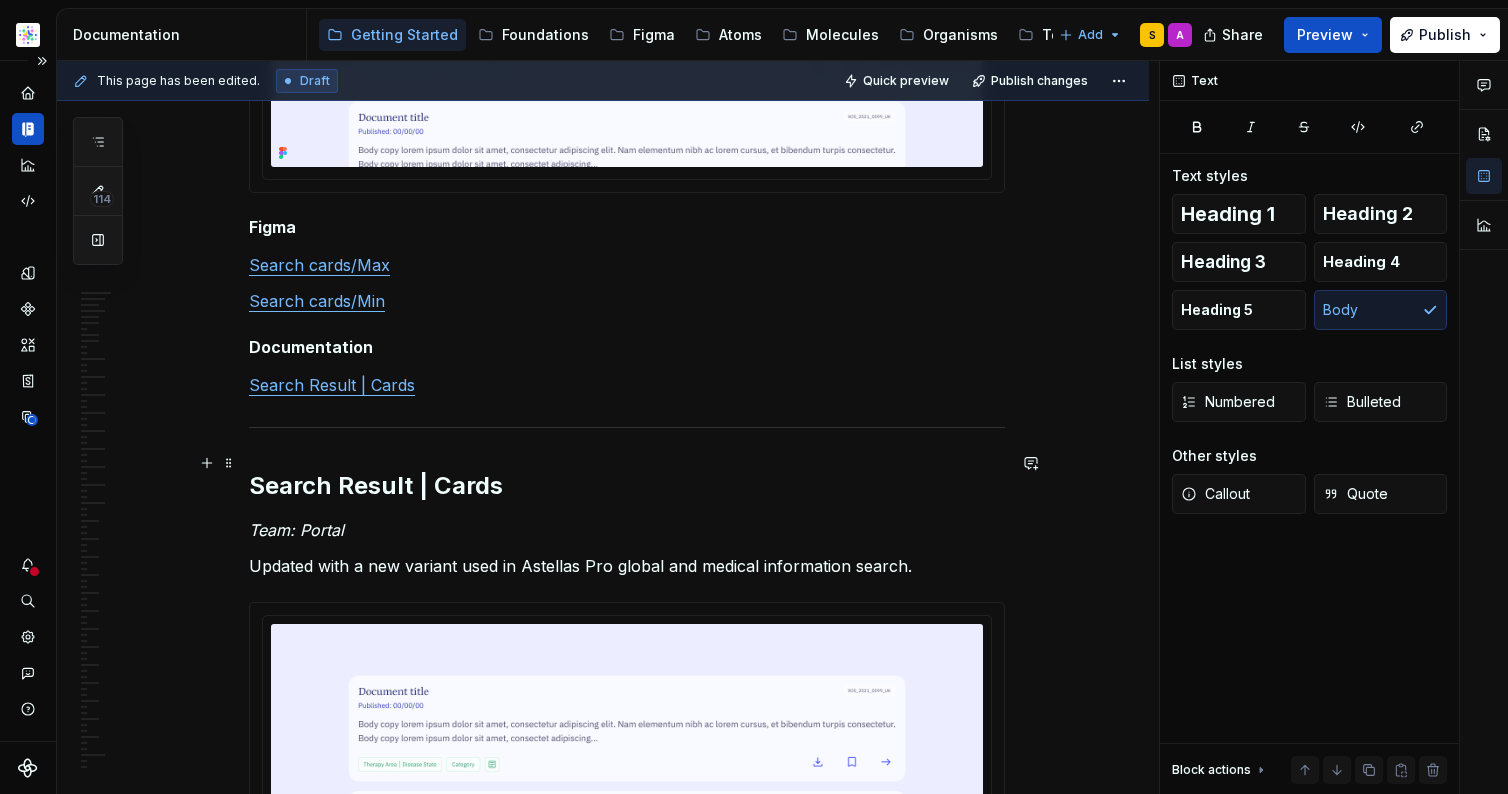 click on "Search Result | Cards" at bounding box center [627, 486] 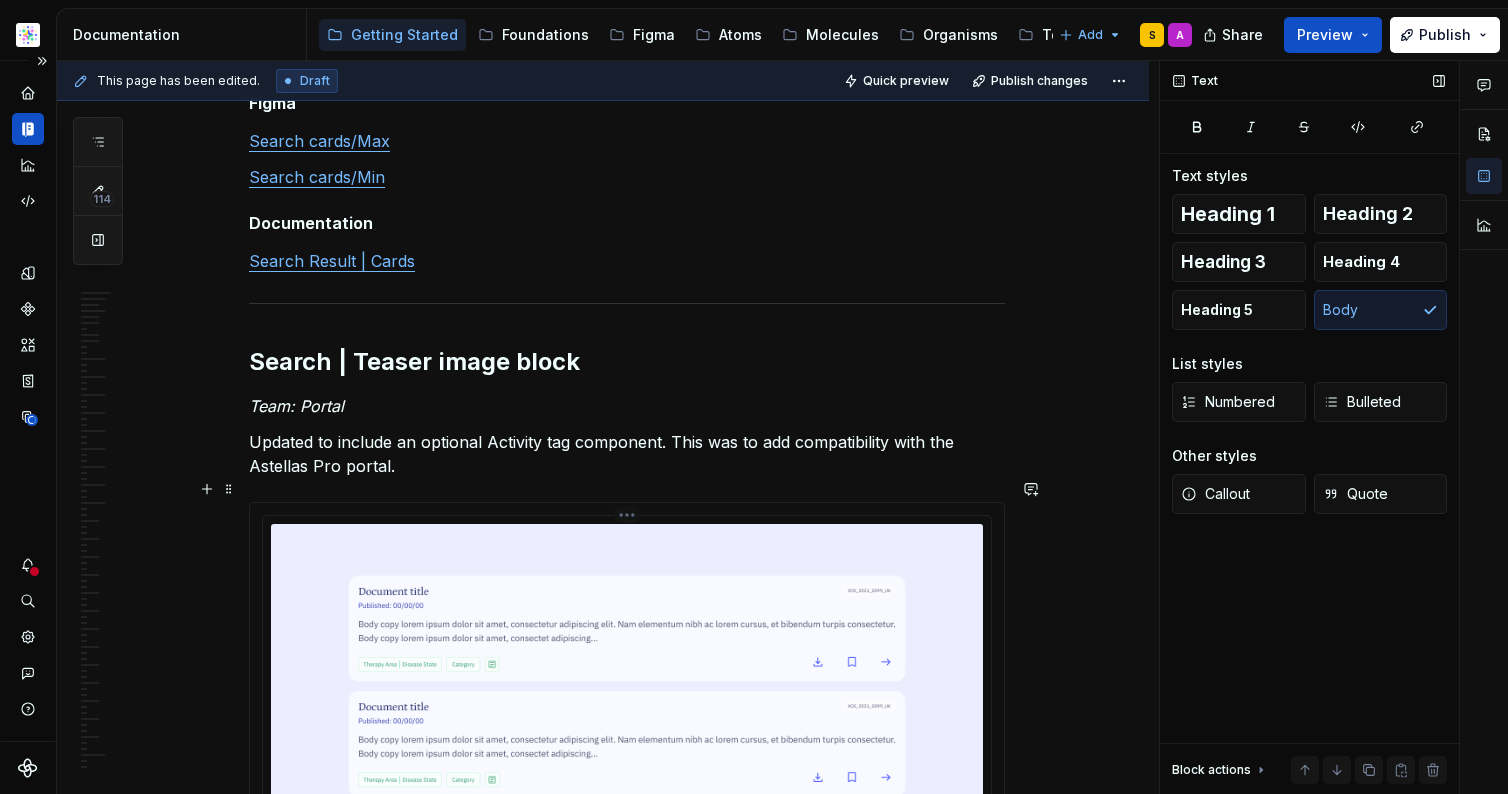 scroll, scrollTop: 27510, scrollLeft: 0, axis: vertical 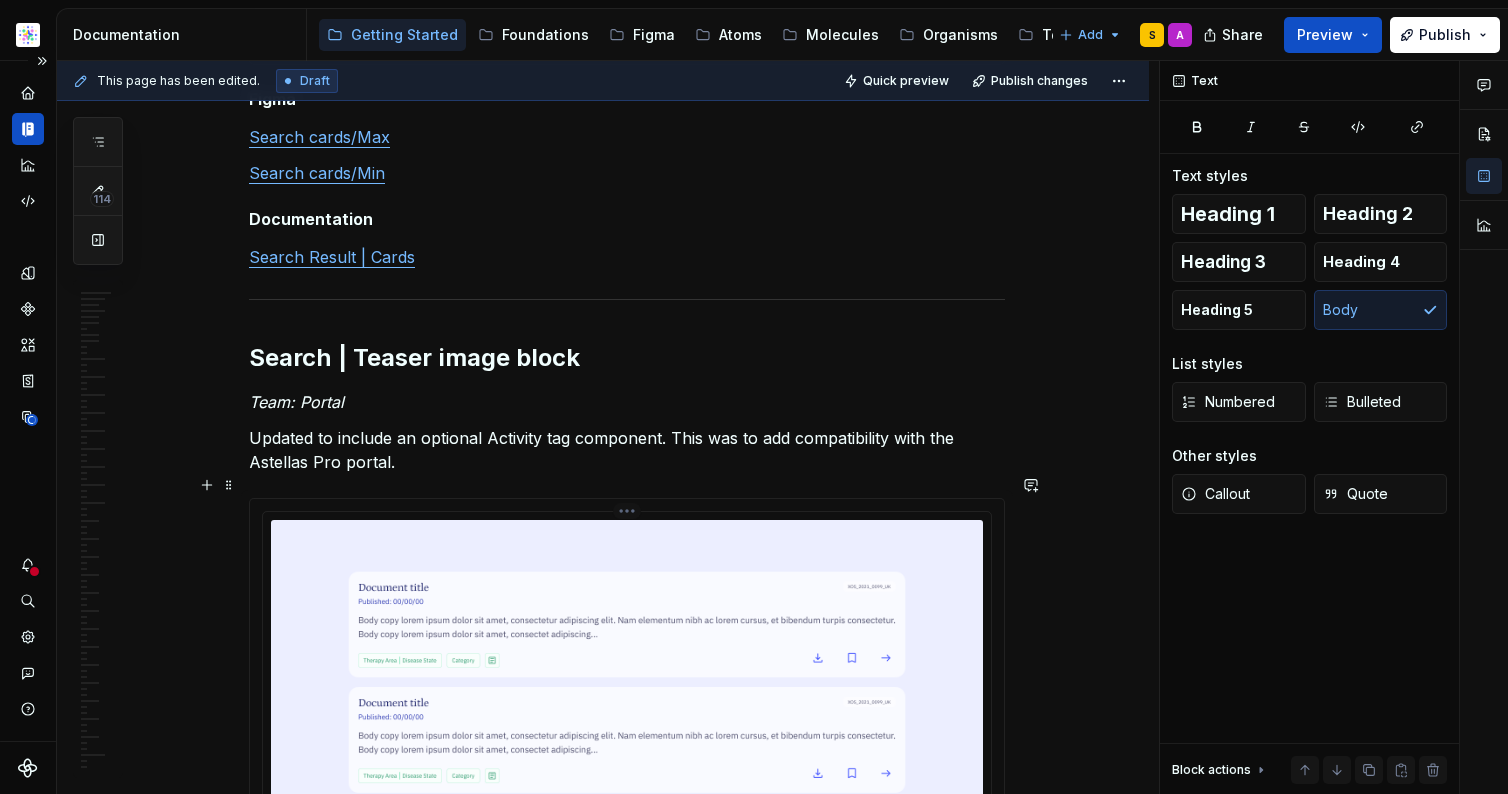 click at bounding box center [627, 693] 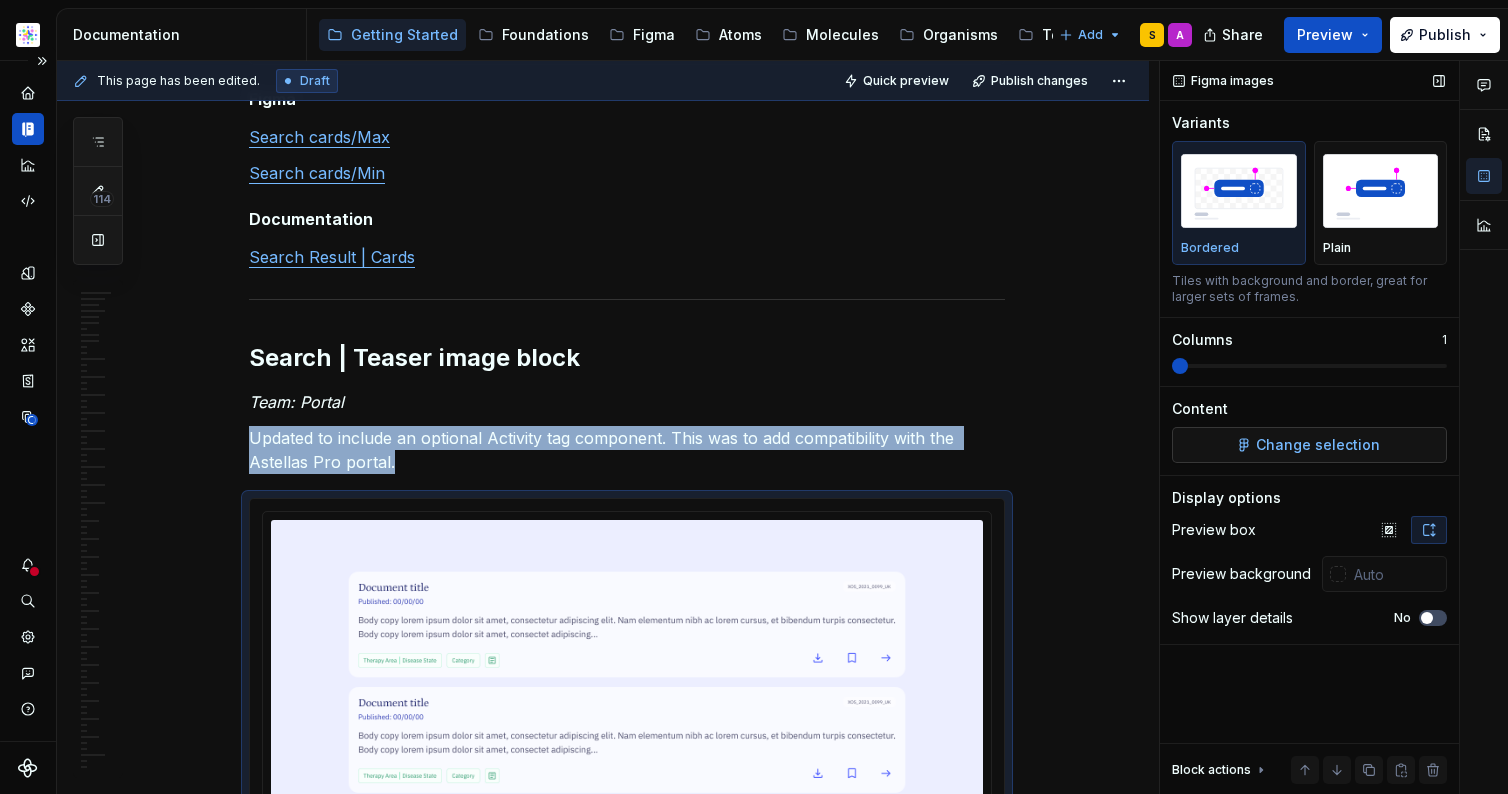 click on "Change selection" at bounding box center (1318, 445) 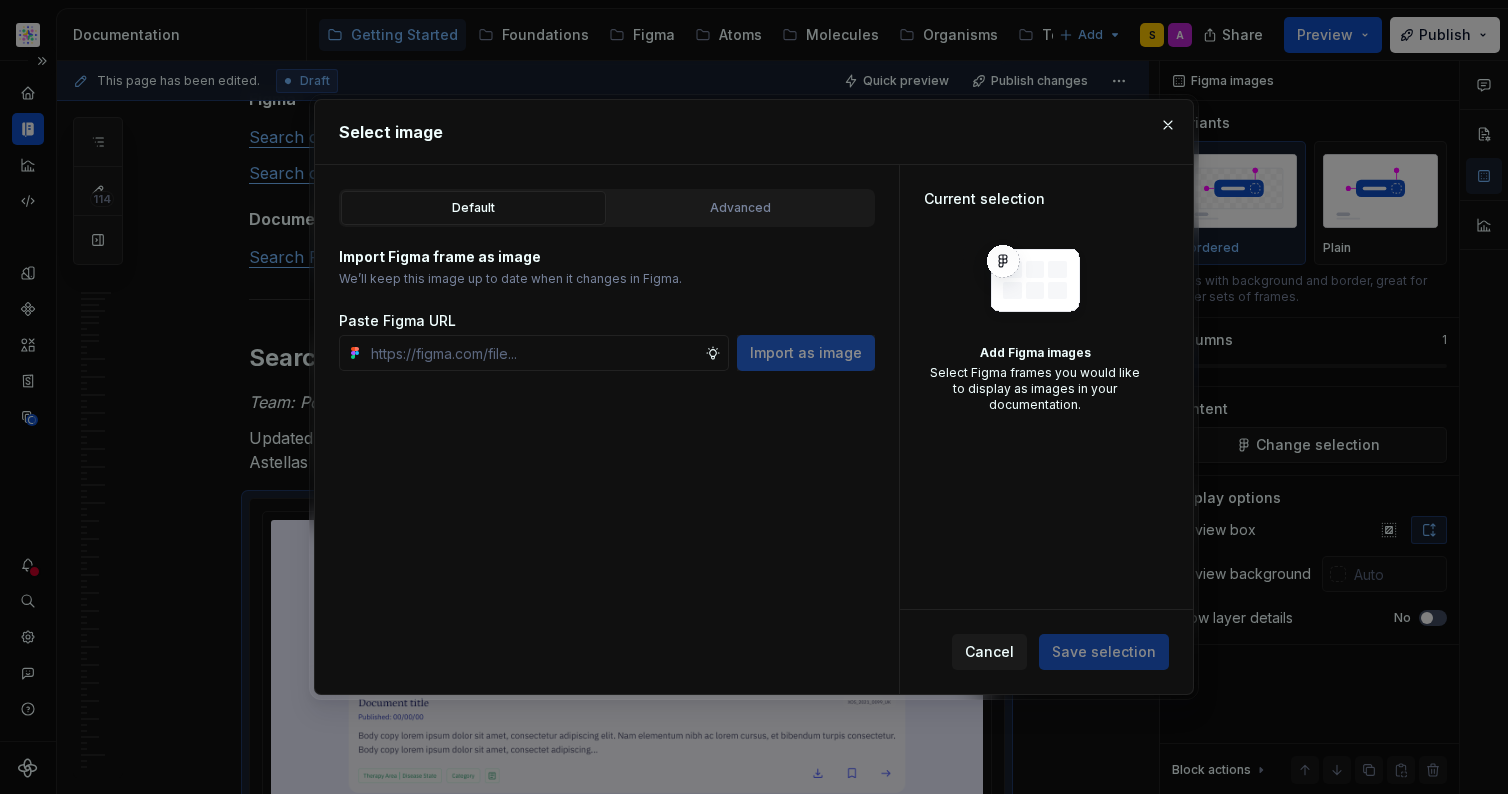 type on "*" 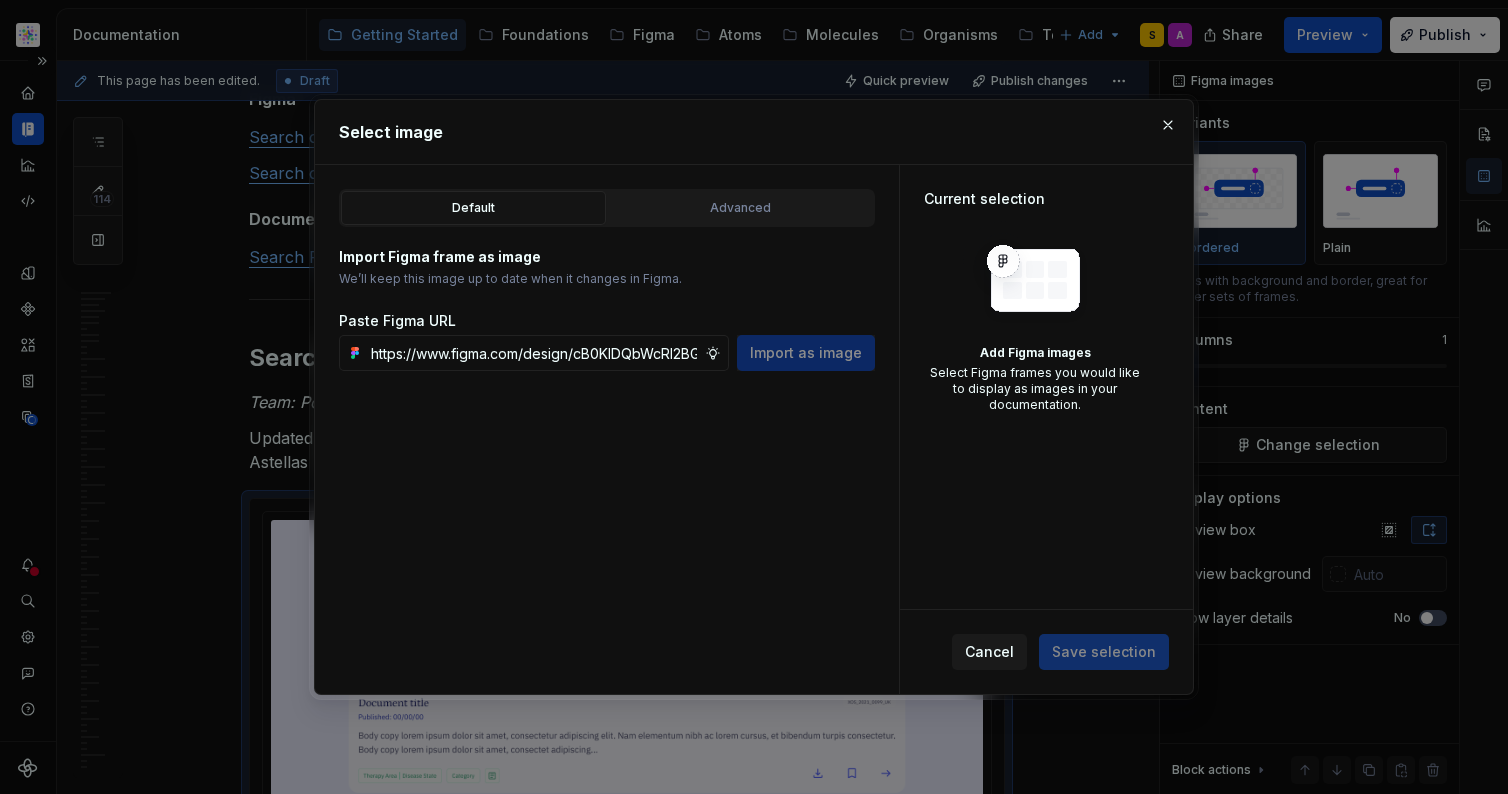 scroll, scrollTop: 0, scrollLeft: 561, axis: horizontal 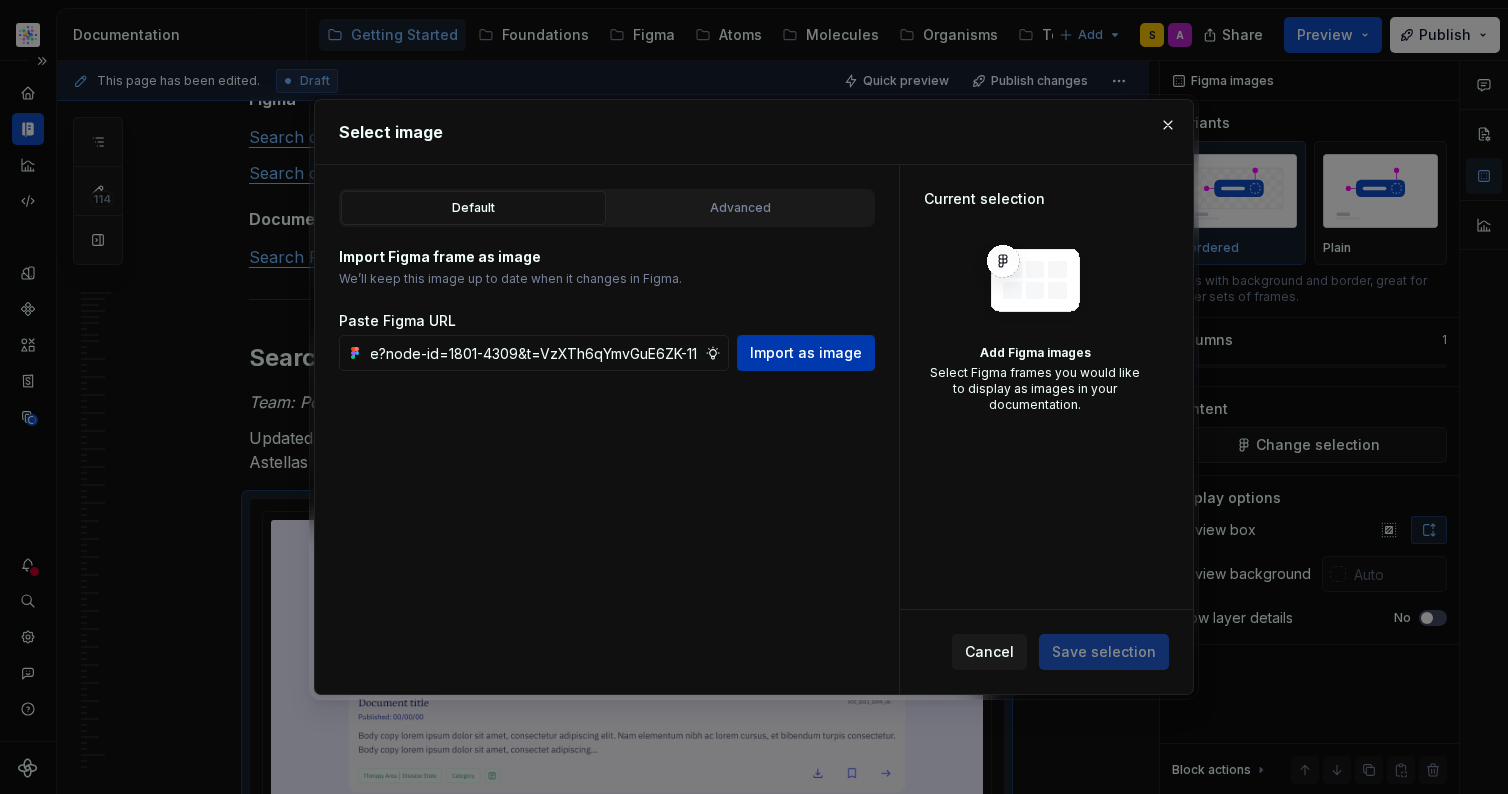 type on "https://www.figma.com/design/cB0KIDQbWcRl2BGSwEfTYL/Documentation-Molecule?node-id=1801-4309&t=VzXTh6qYmvGuE6ZK-11" 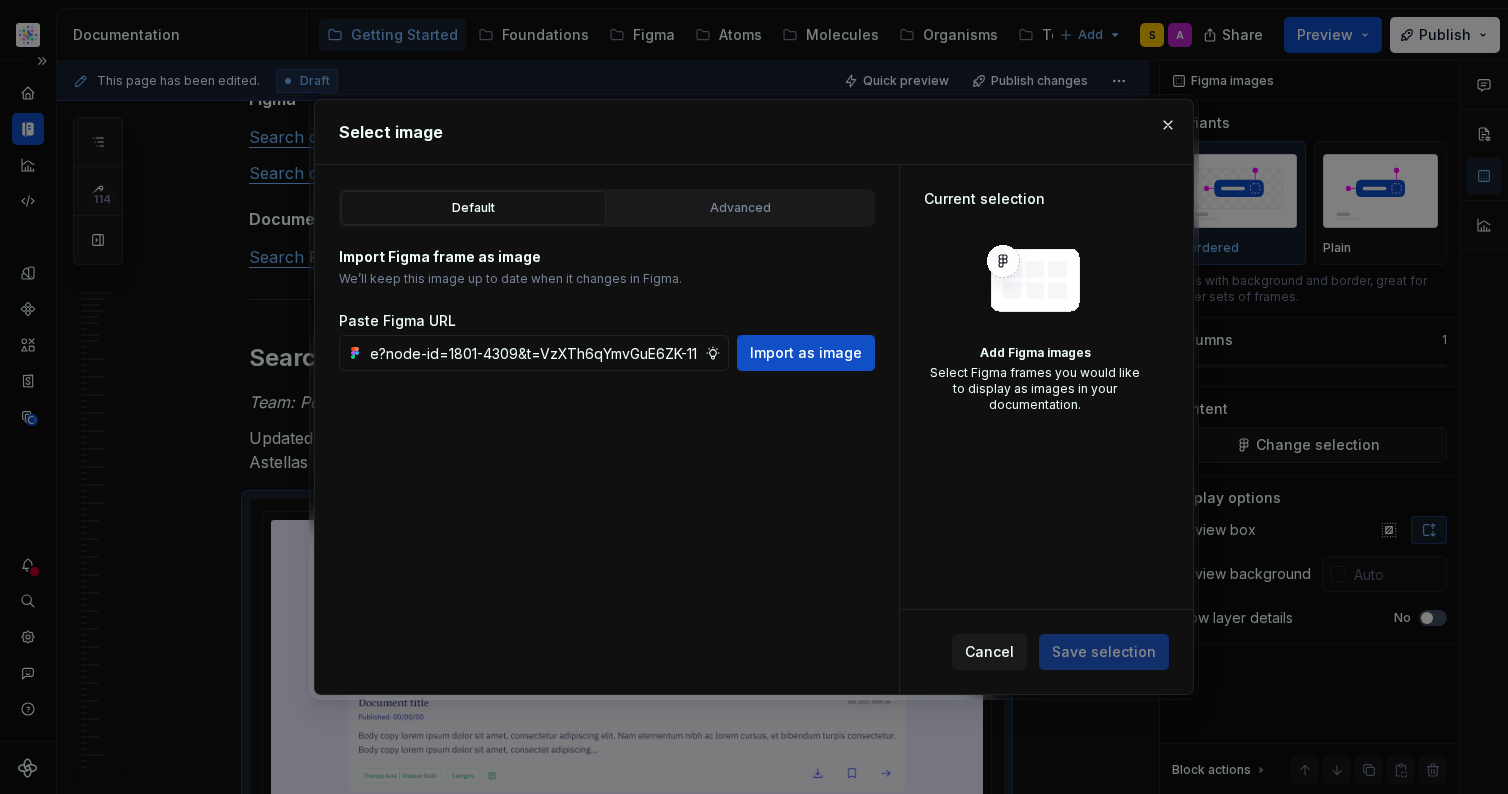 click on "Import as image" at bounding box center [806, 353] 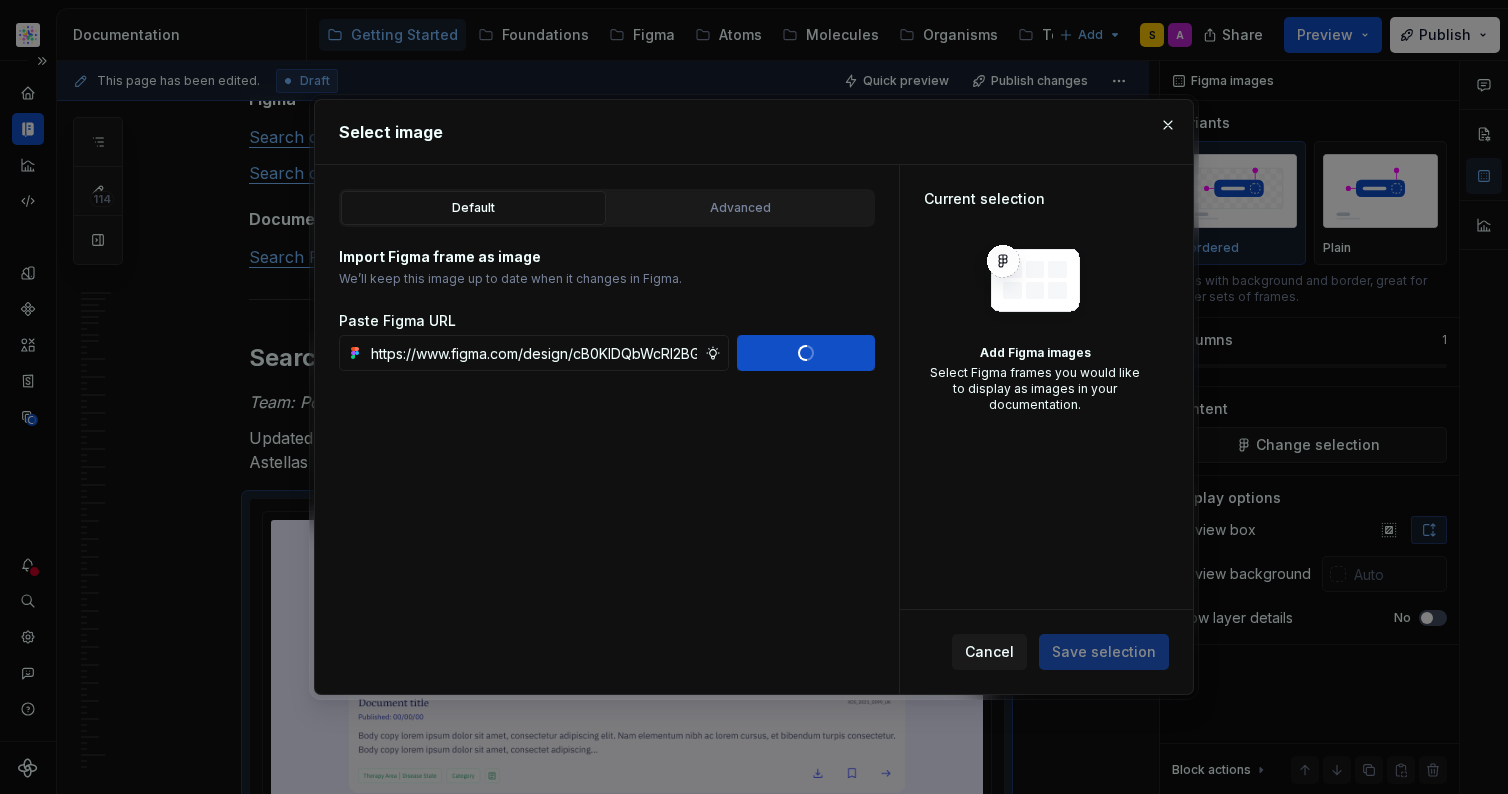 type 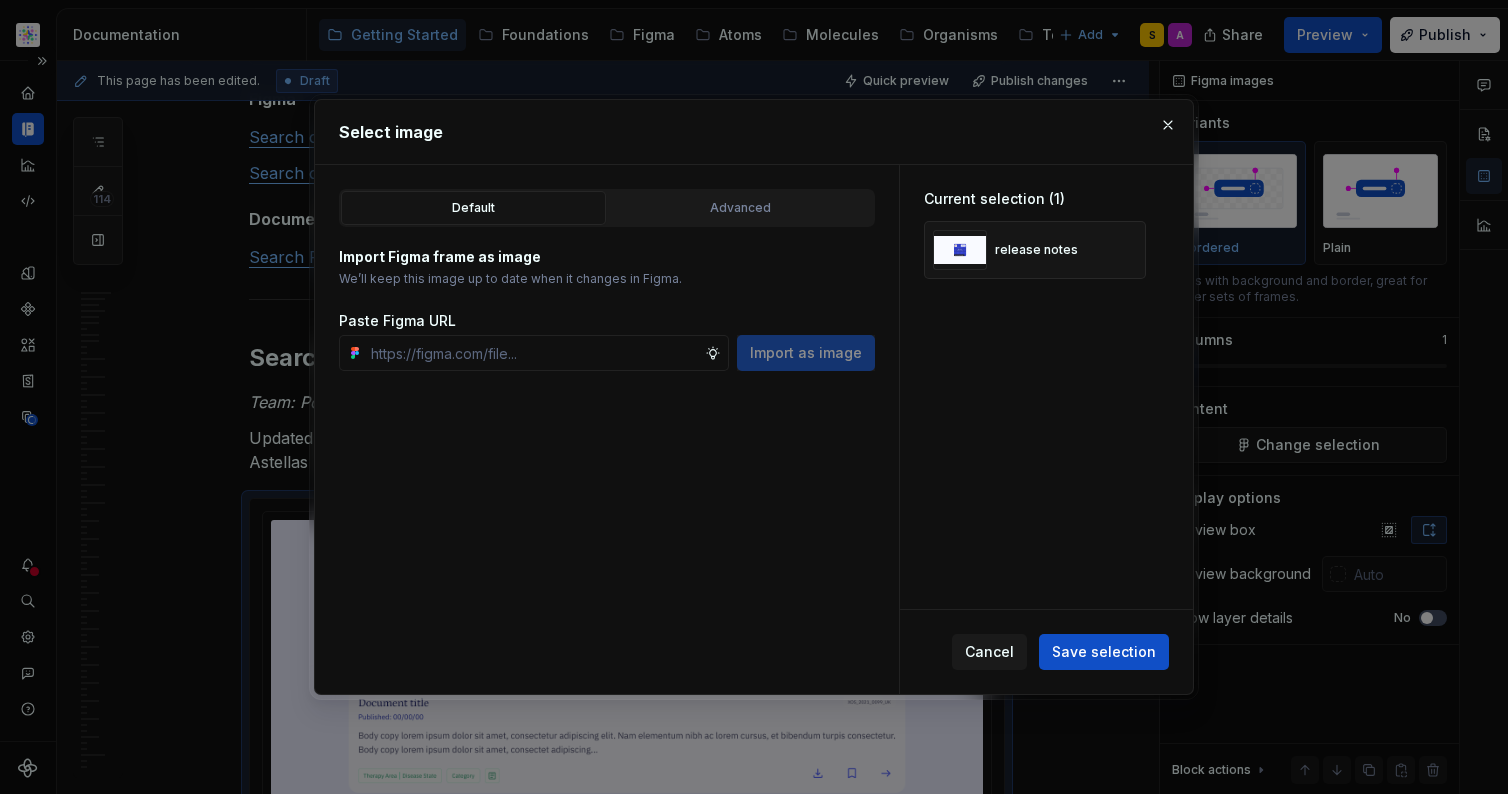 click on "Save selection" at bounding box center [1104, 652] 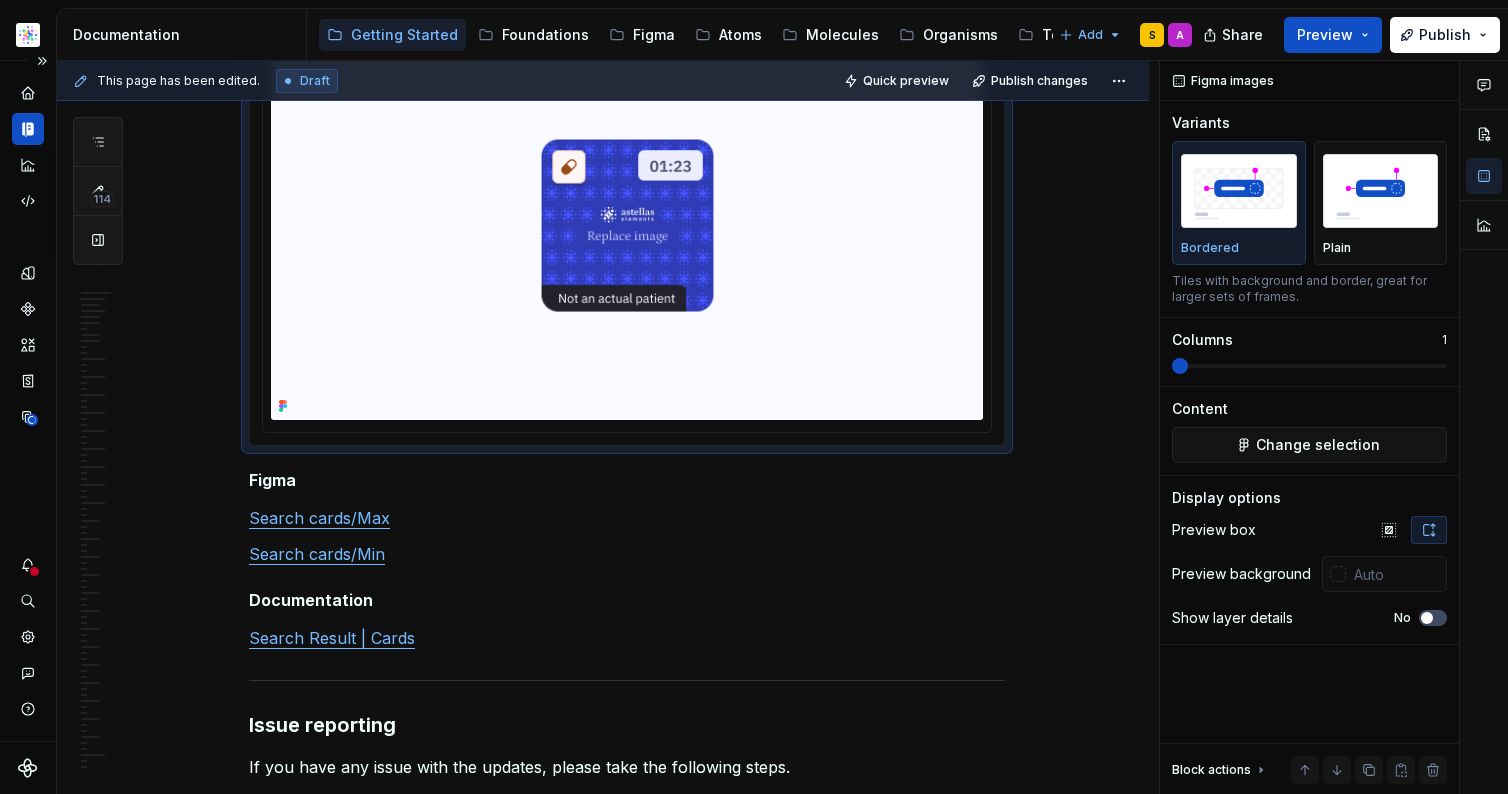 scroll, scrollTop: 28114, scrollLeft: 0, axis: vertical 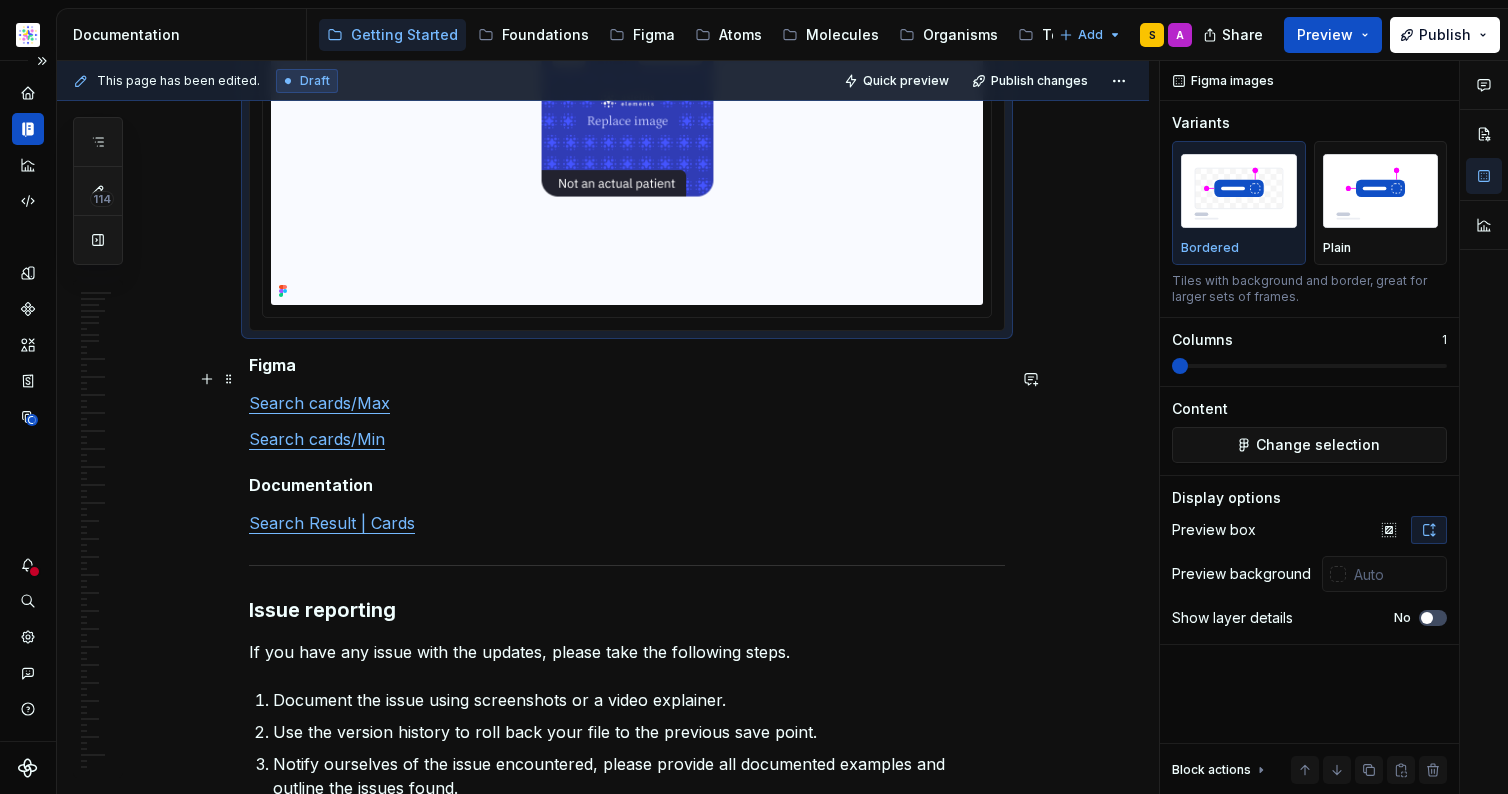 click on "Search cards/Max" at bounding box center [627, 403] 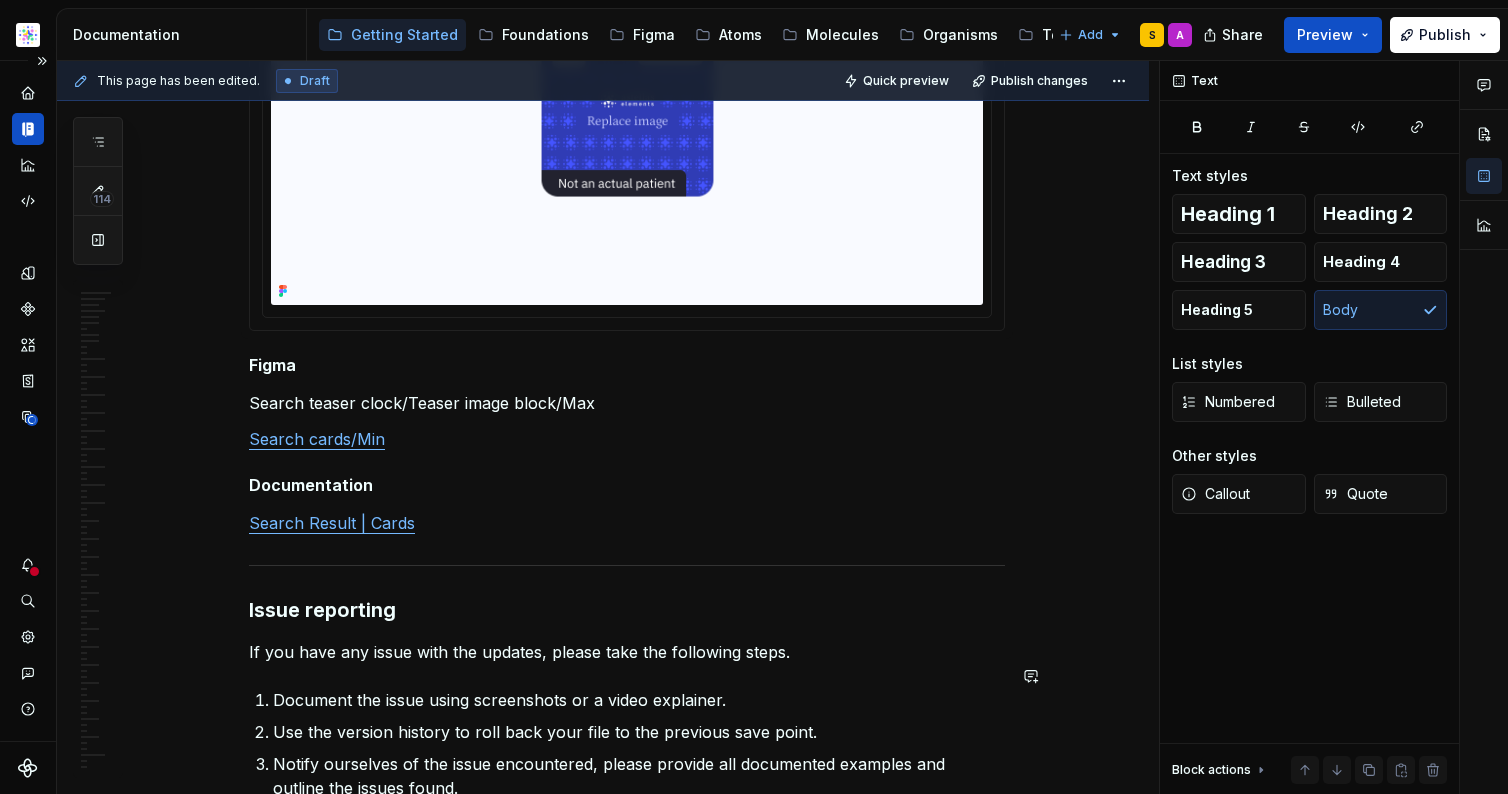 type on "*" 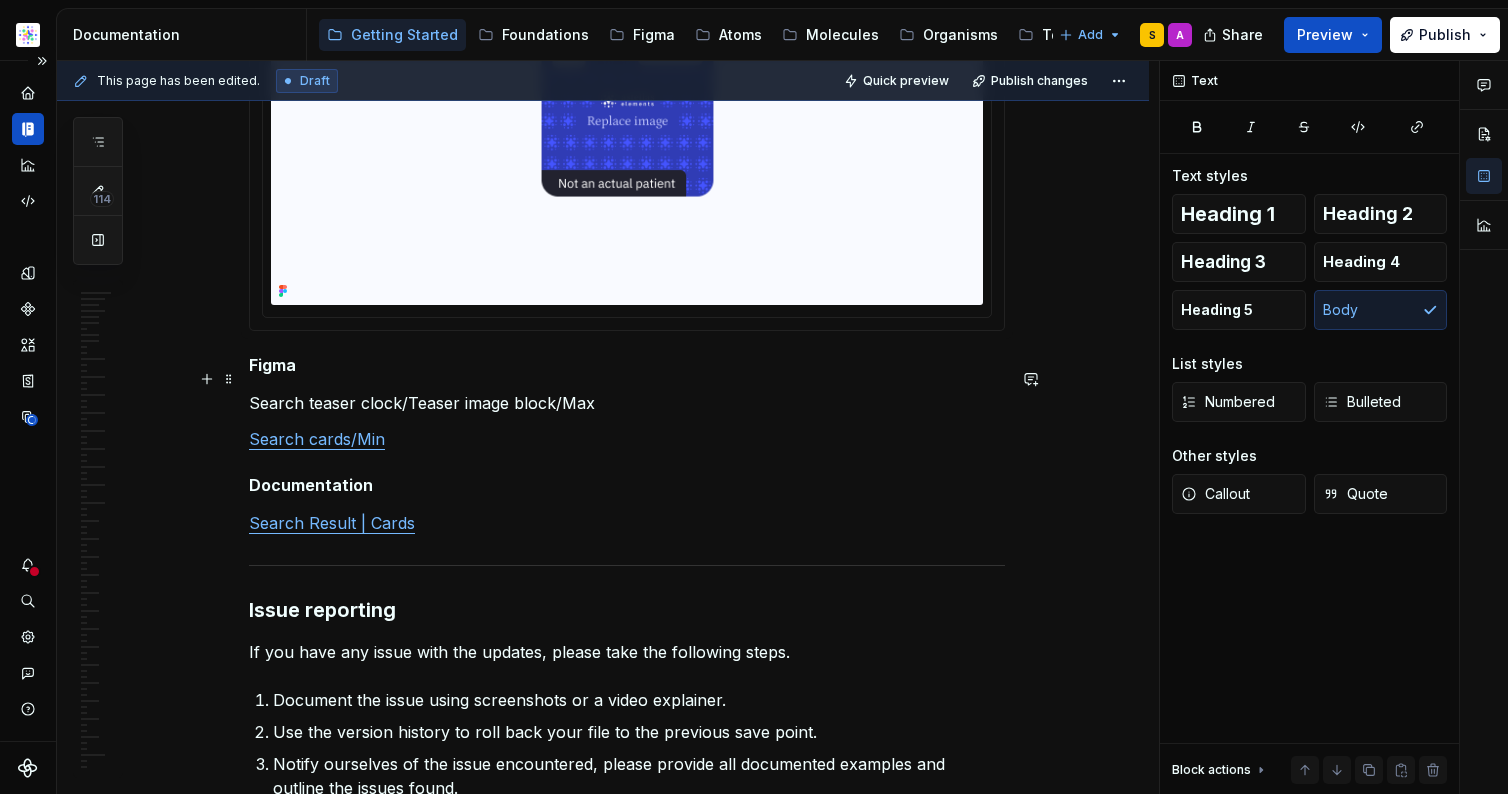 click on "Search teaser clock/Teaser image block/Max" at bounding box center (627, 403) 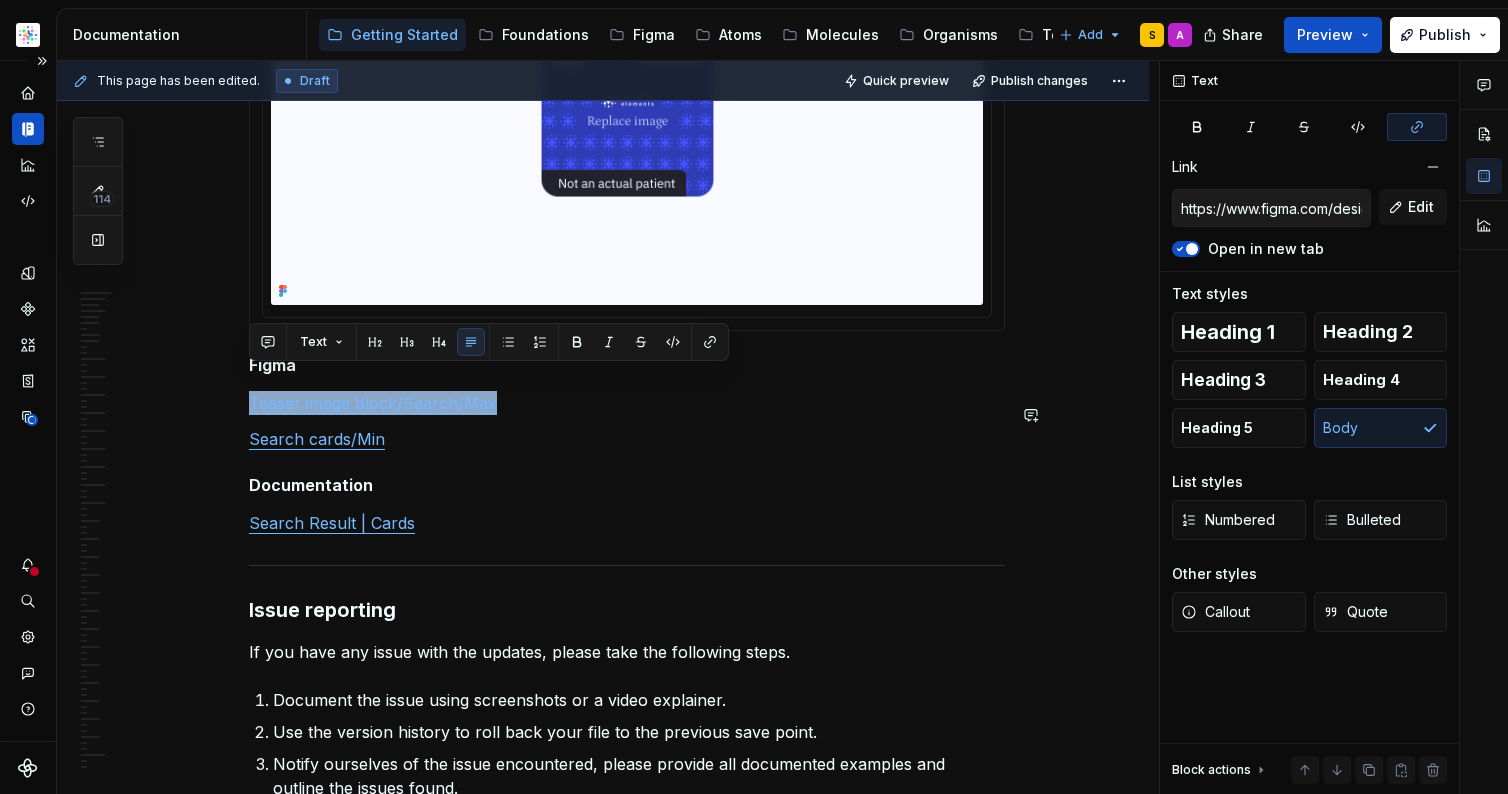 copy on "Teaser image block/Search/Max" 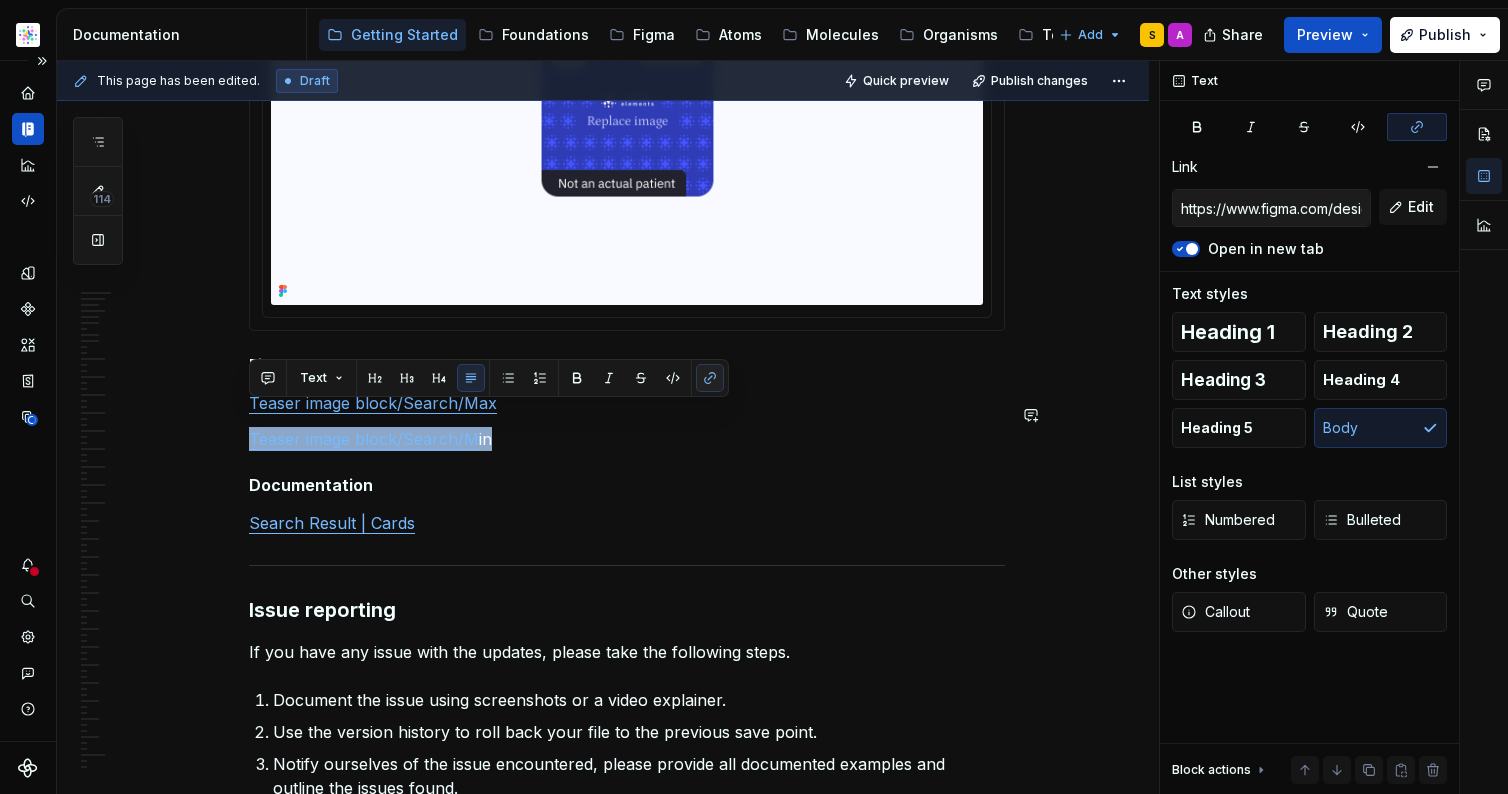 click at bounding box center (710, 378) 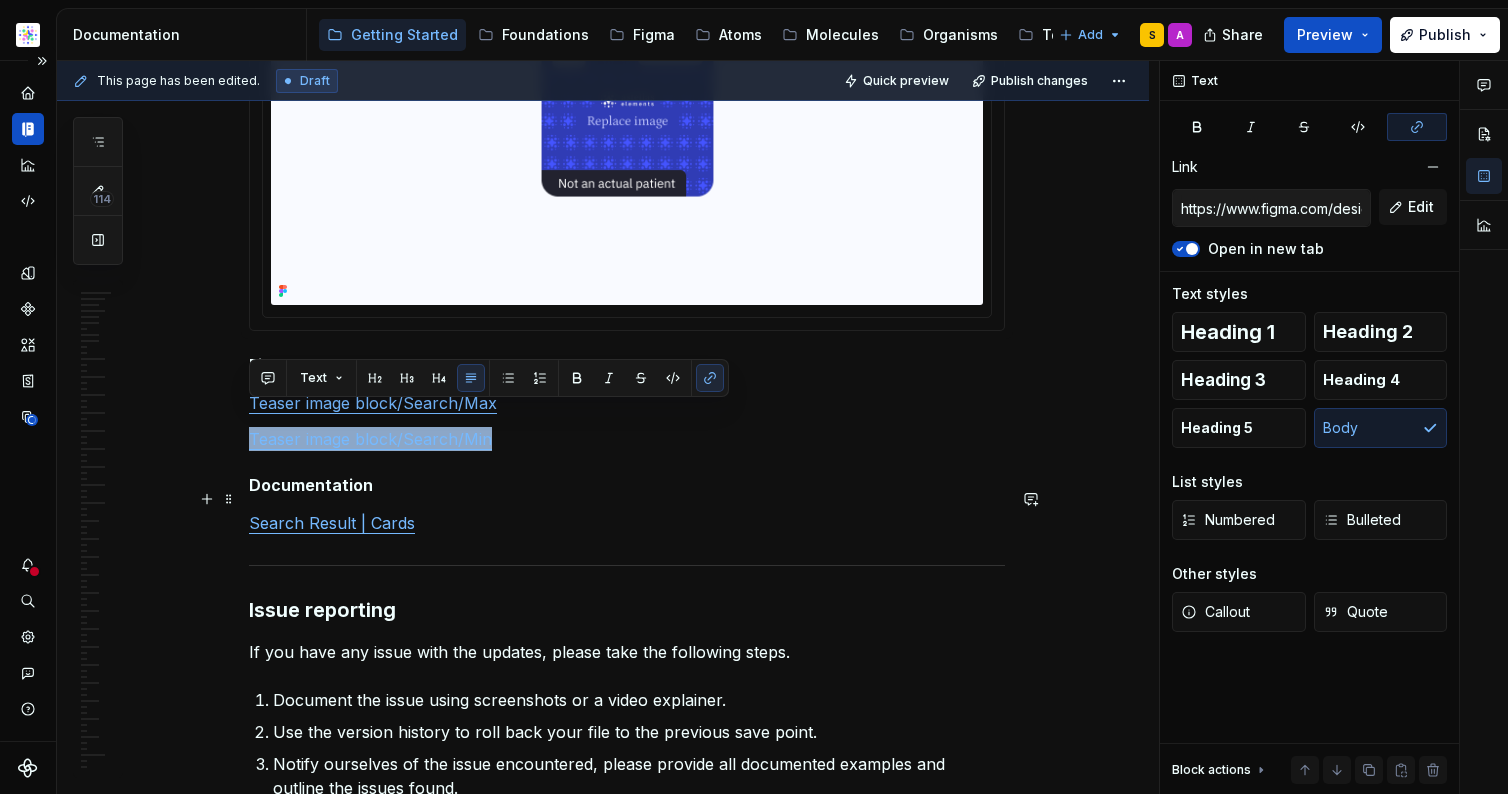 click on "Search Result | Cards" at bounding box center [627, 523] 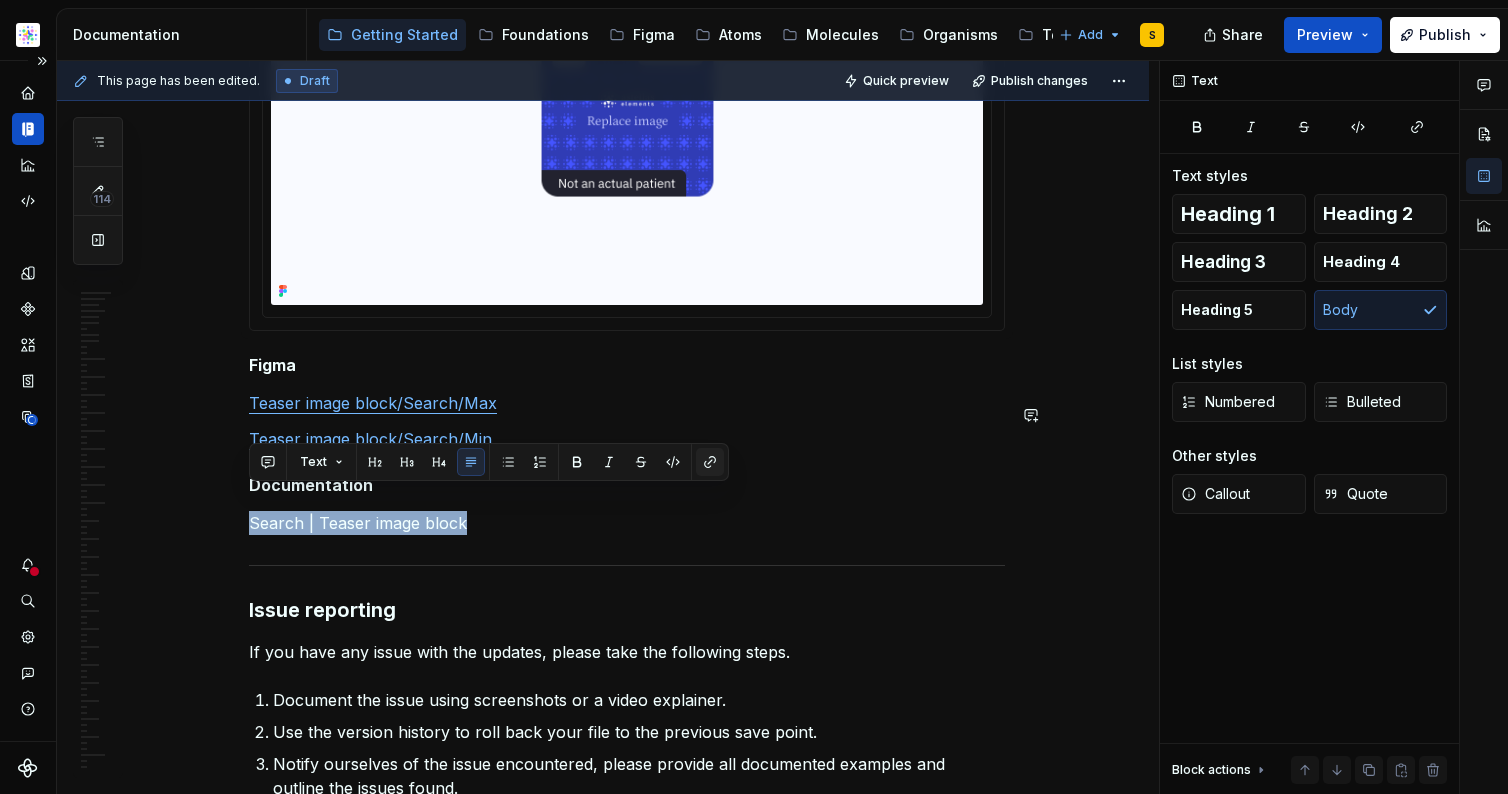 click at bounding box center (710, 462) 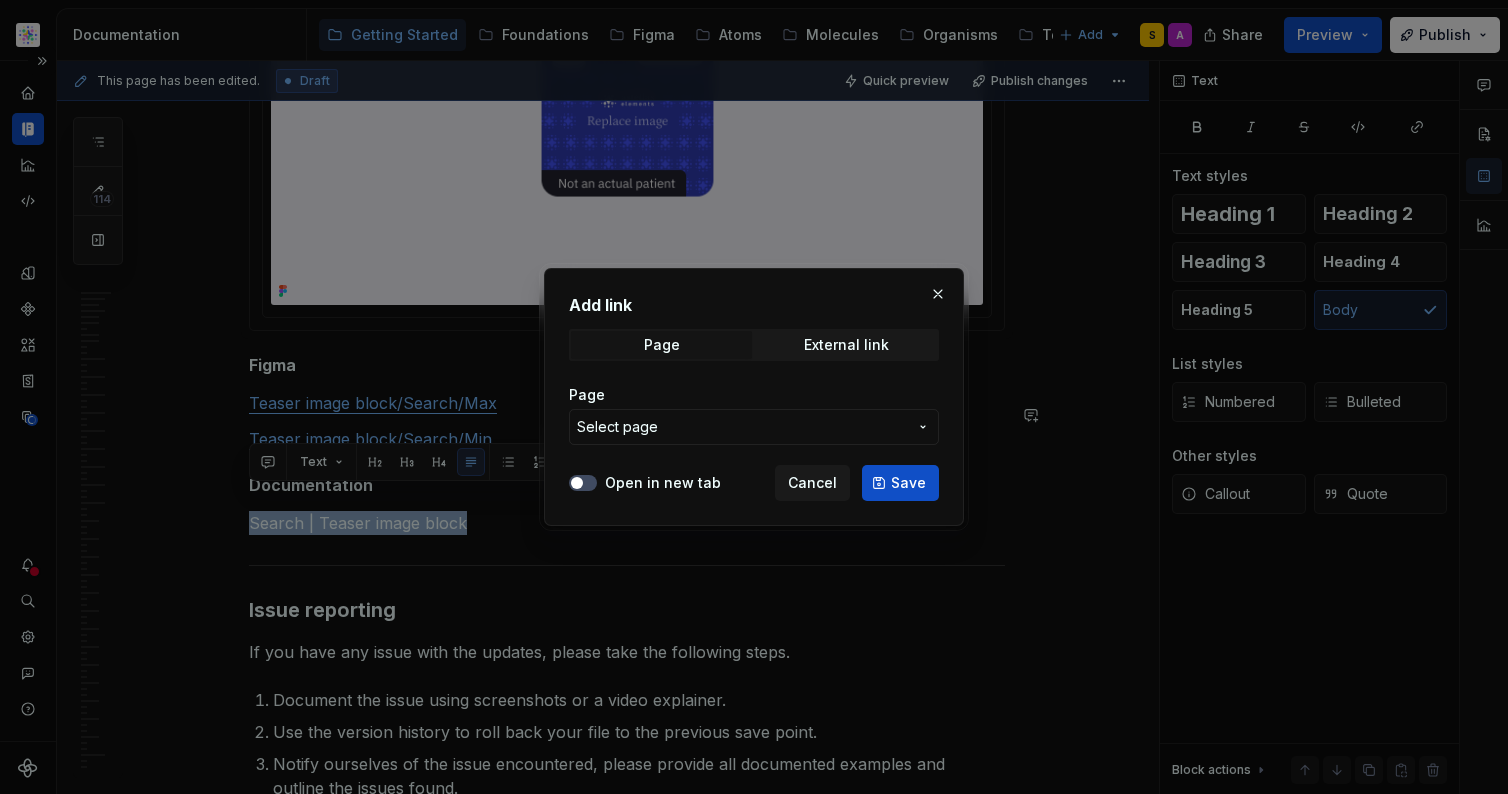 click on "Select page" at bounding box center [742, 427] 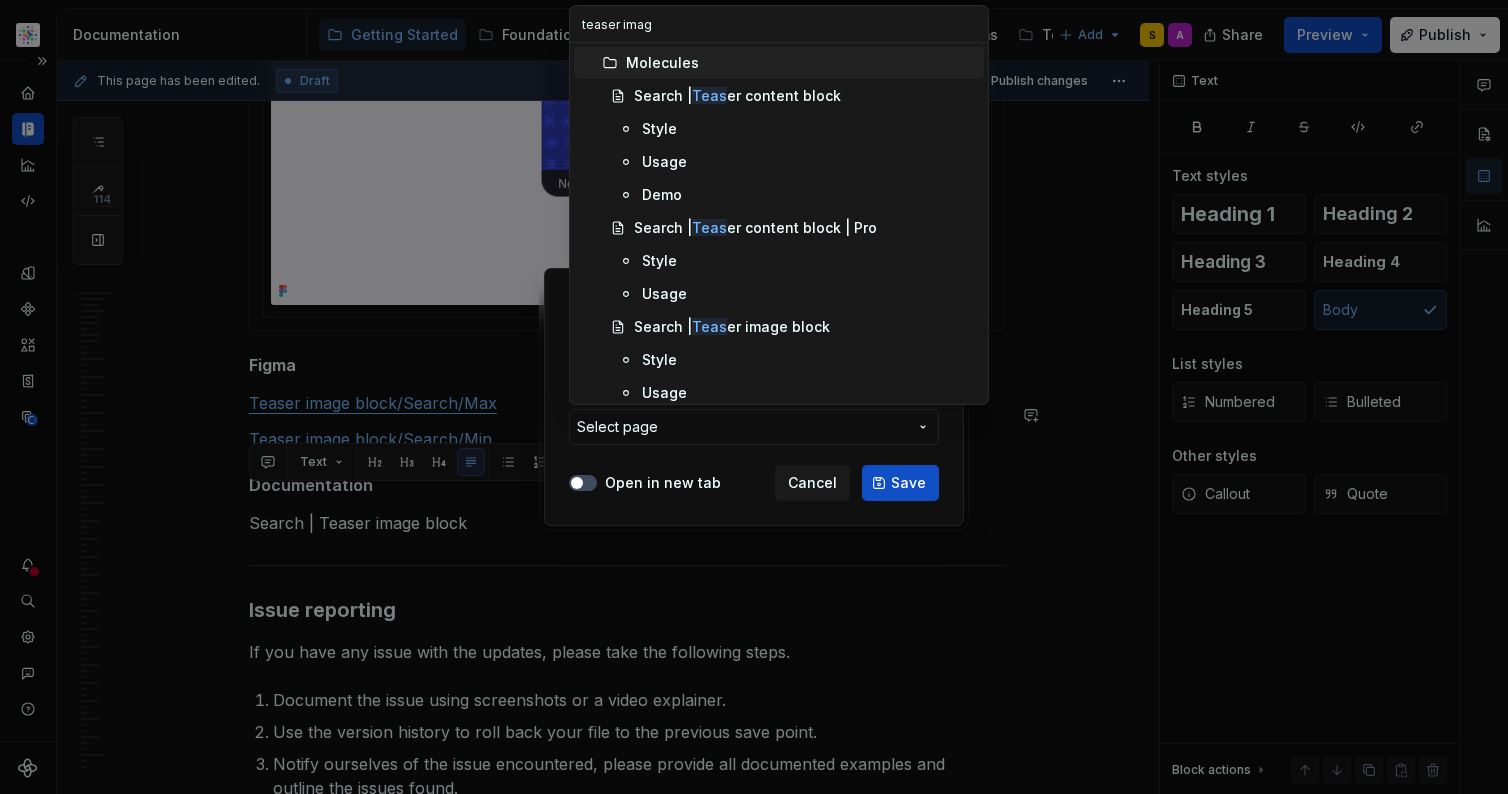type on "teaser image" 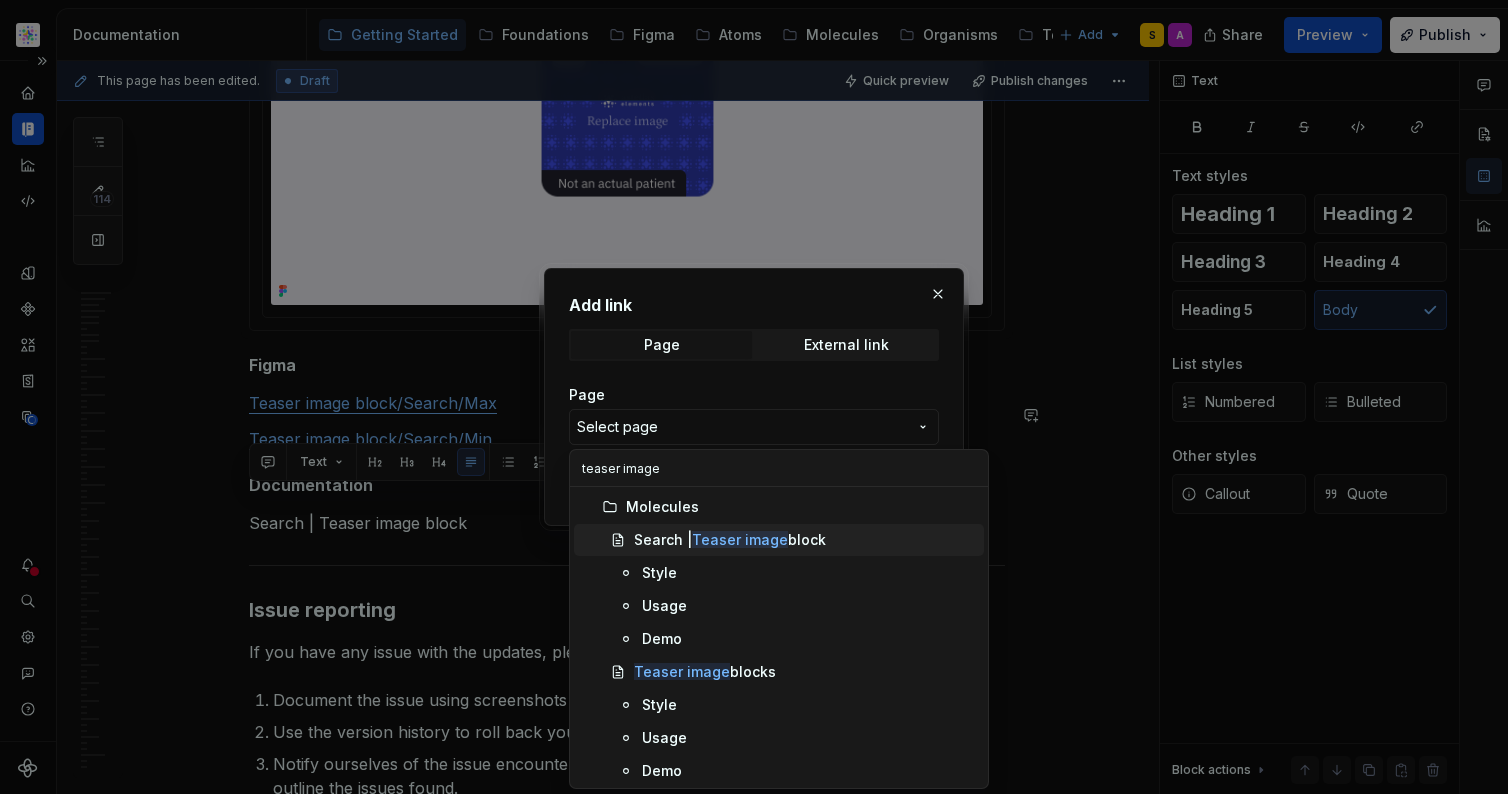 drag, startPoint x: 691, startPoint y: 536, endPoint x: 711, endPoint y: 533, distance: 20.22375 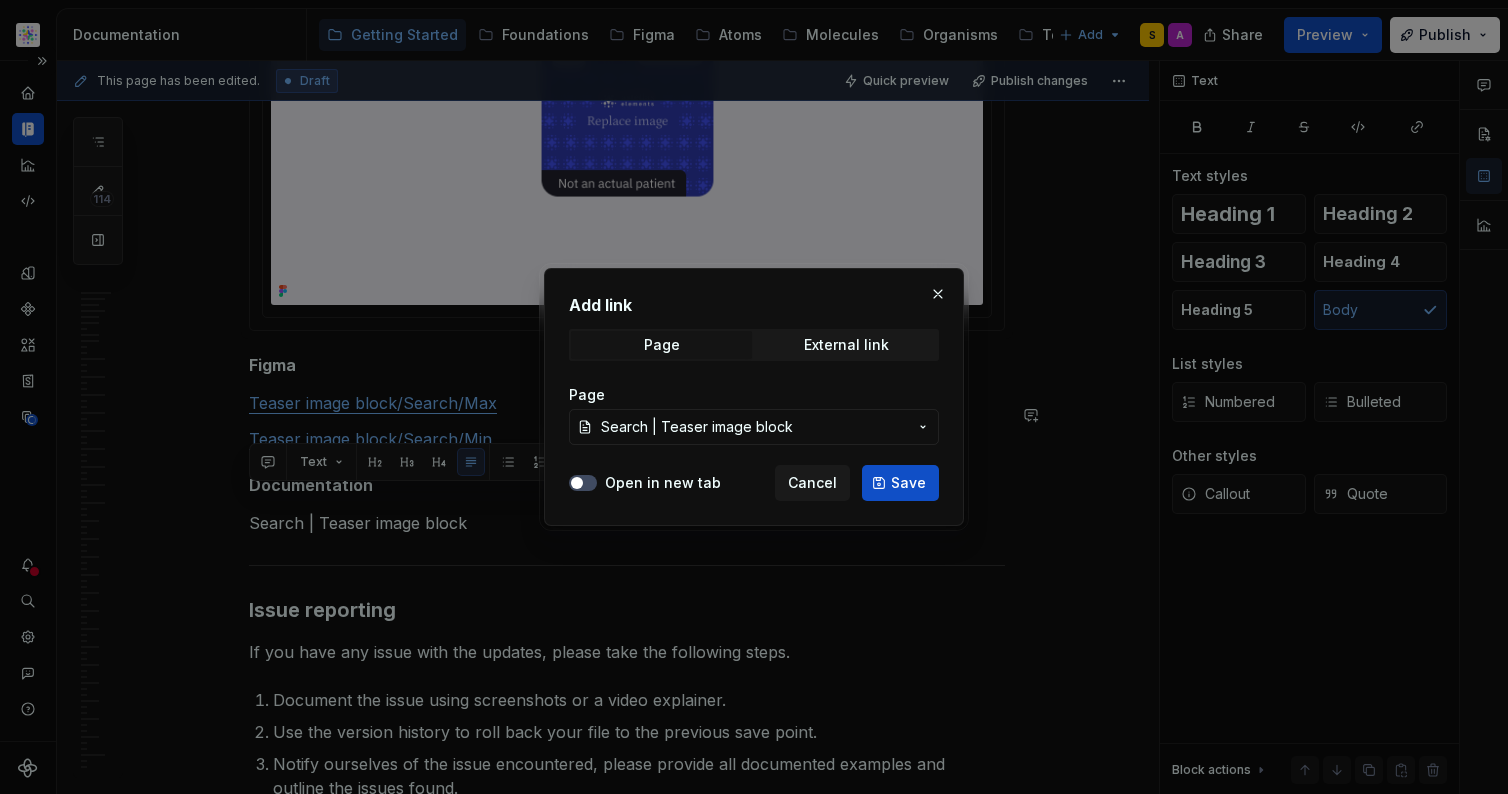 click on "Save" at bounding box center (908, 483) 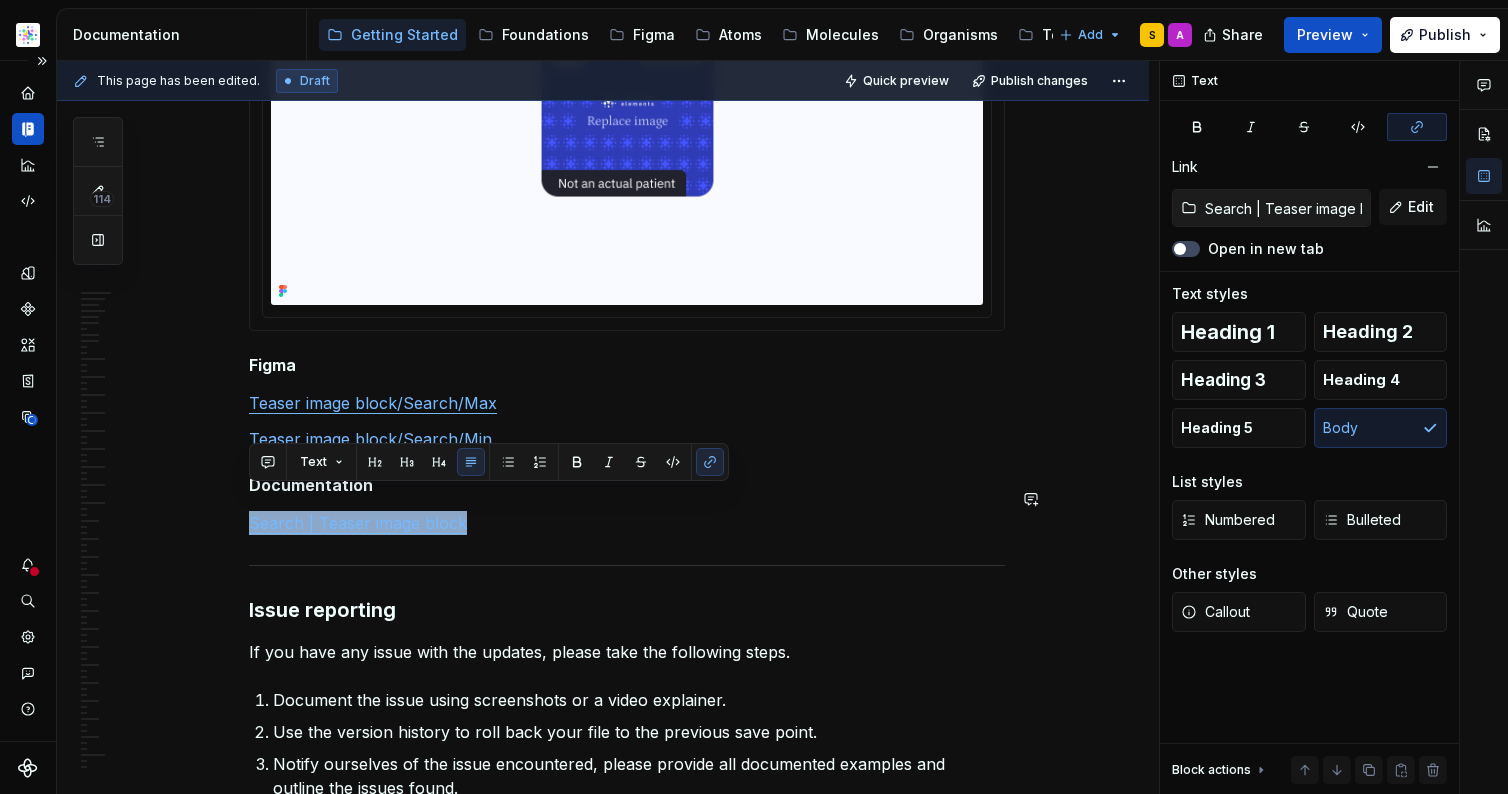 click on "Search | Teaser image block" at bounding box center (627, 523) 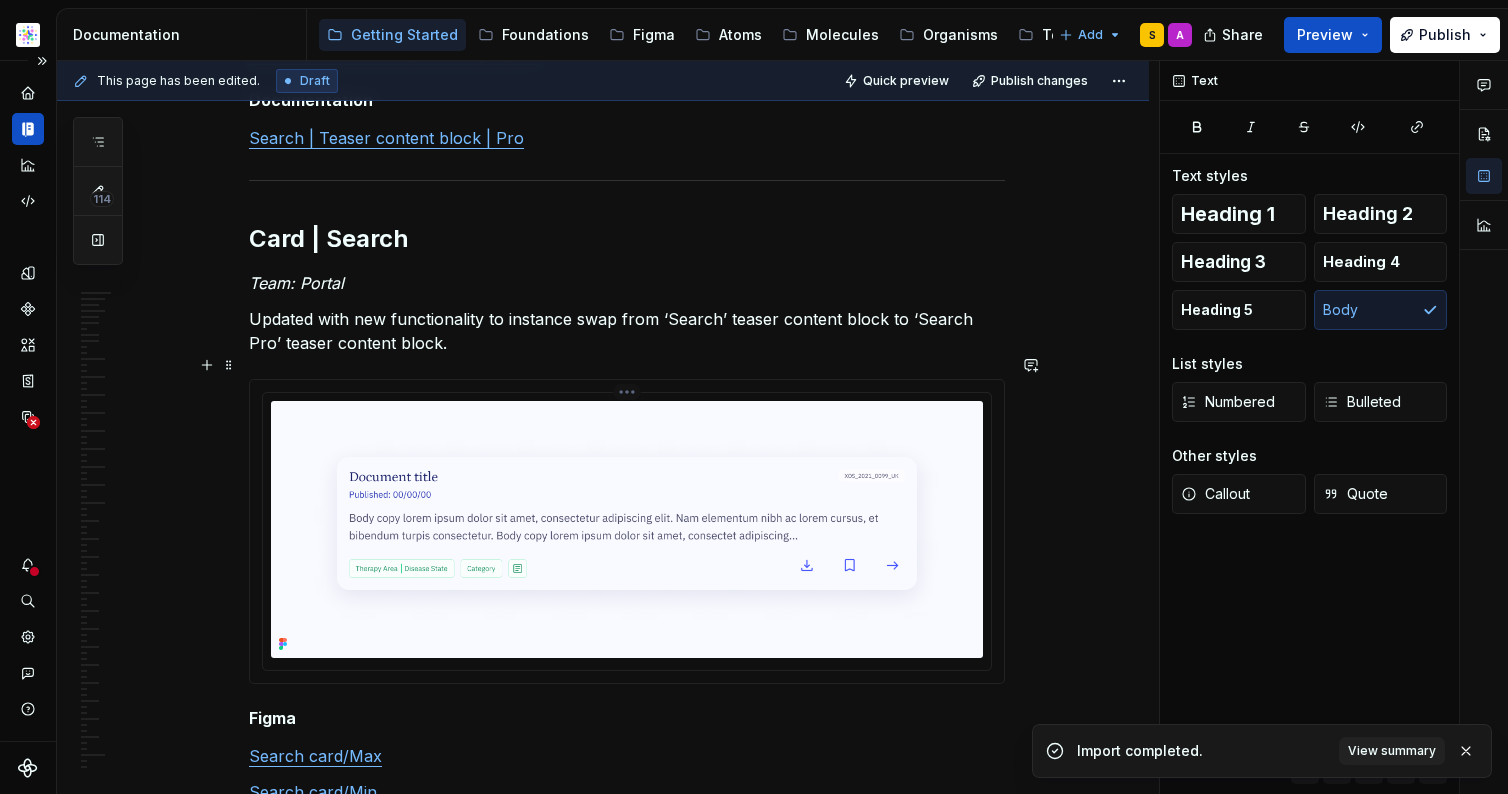 scroll, scrollTop: 26086, scrollLeft: 0, axis: vertical 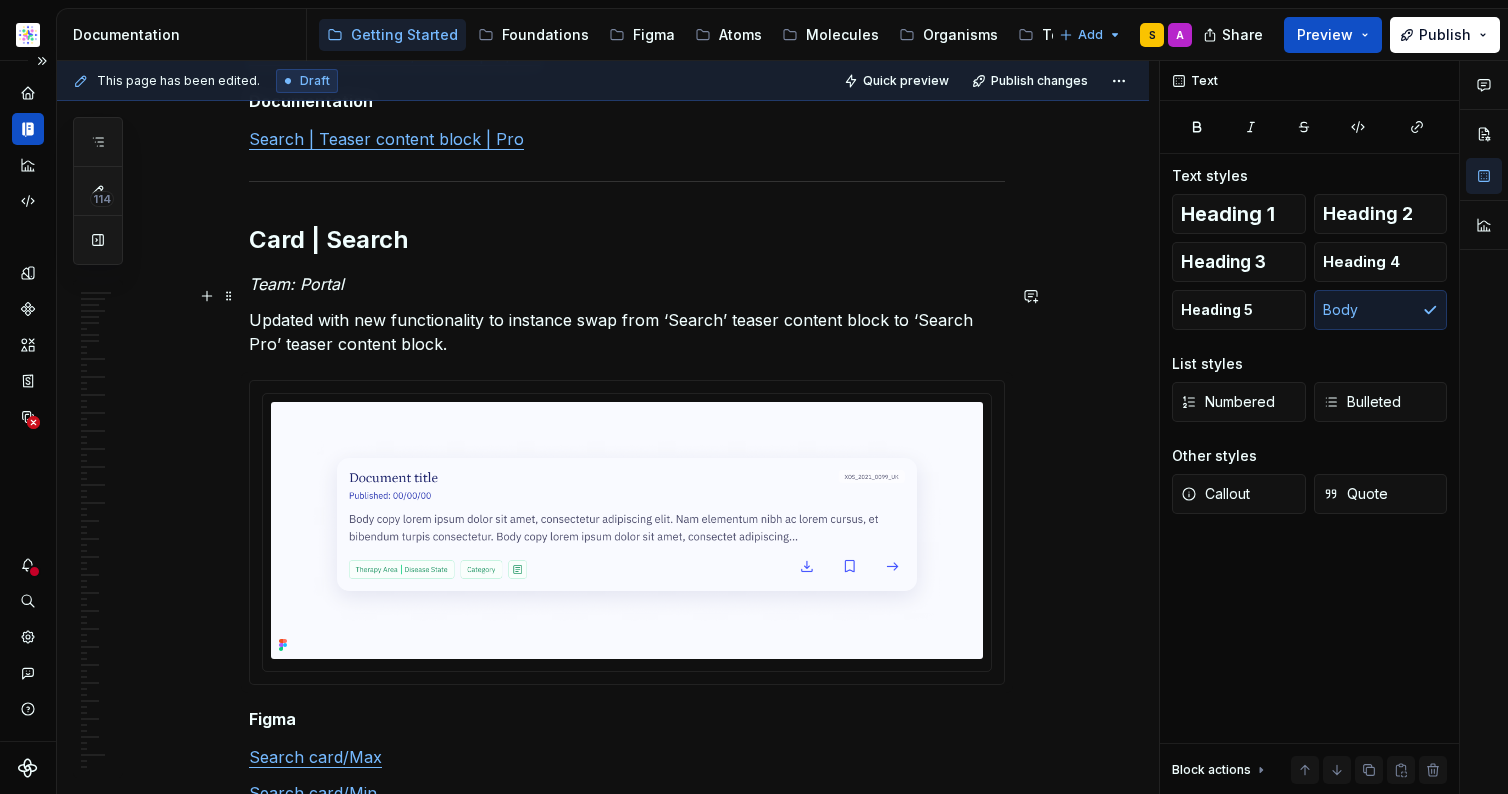 click on "Updated with new functionality to instance swap from ‘Search’ teaser content block to ‘Search Pro’ teaser content block." at bounding box center (627, 332) 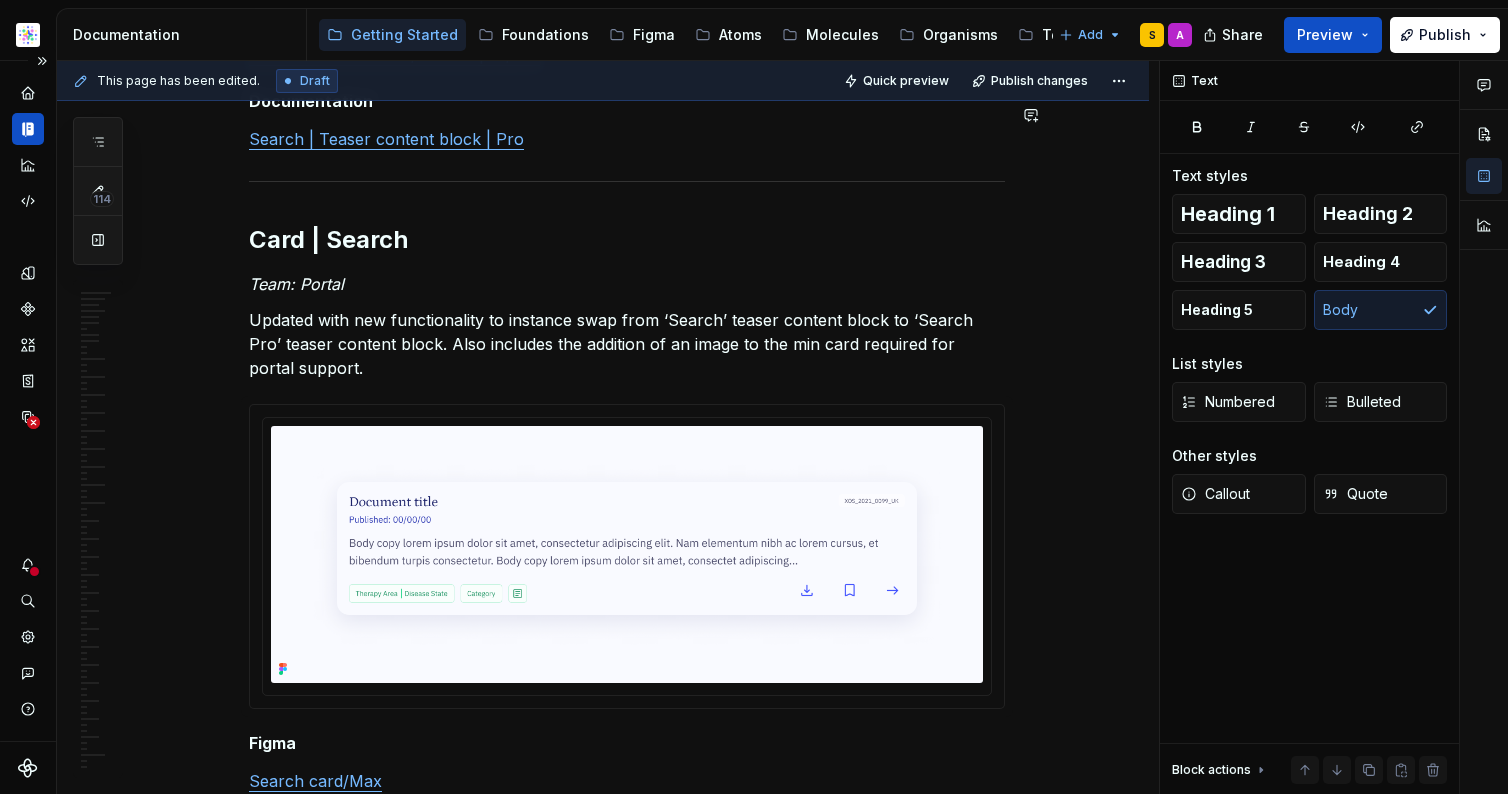 type on "*" 